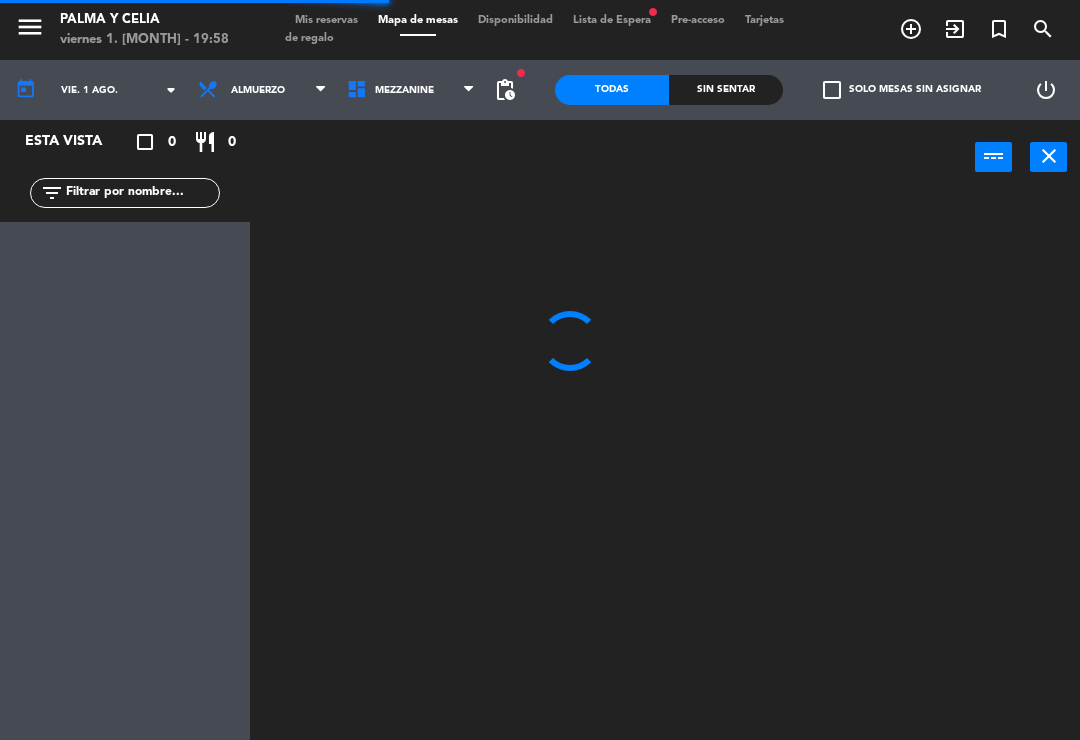 scroll, scrollTop: 0, scrollLeft: 0, axis: both 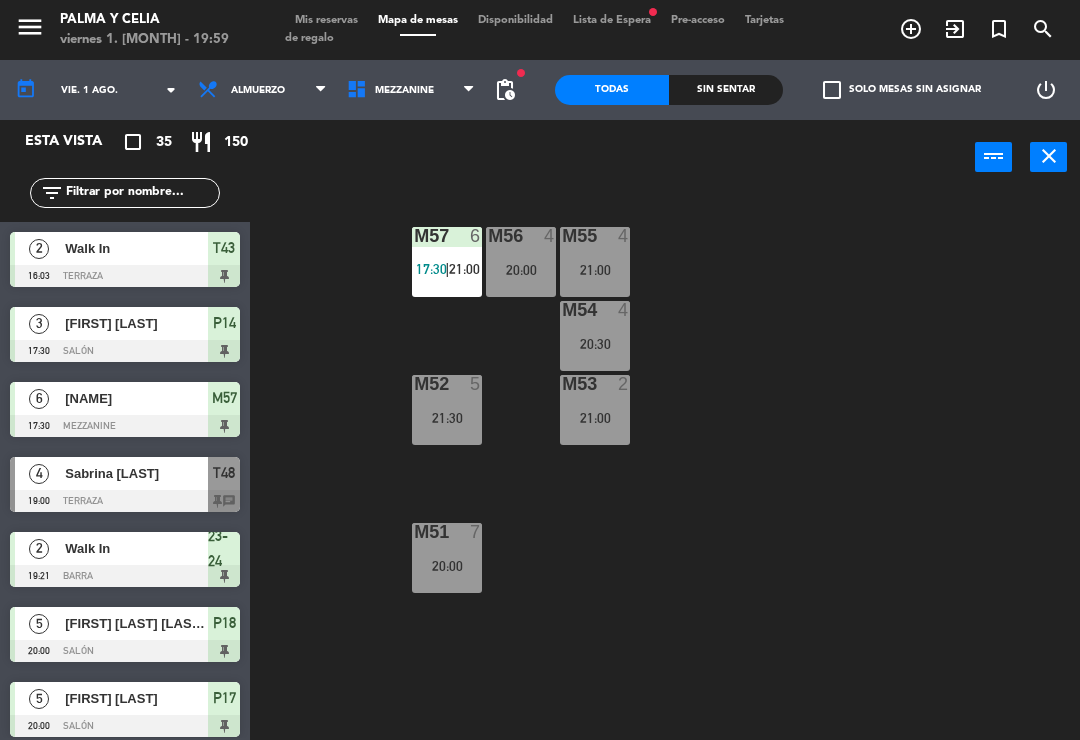 click on "M57  6   17:30    |    21:00     M56  4   20:00  M55  4   21:00  M54  4   20:30  M52  5   21:30  M53  2   21:00  M51  7   20:00" 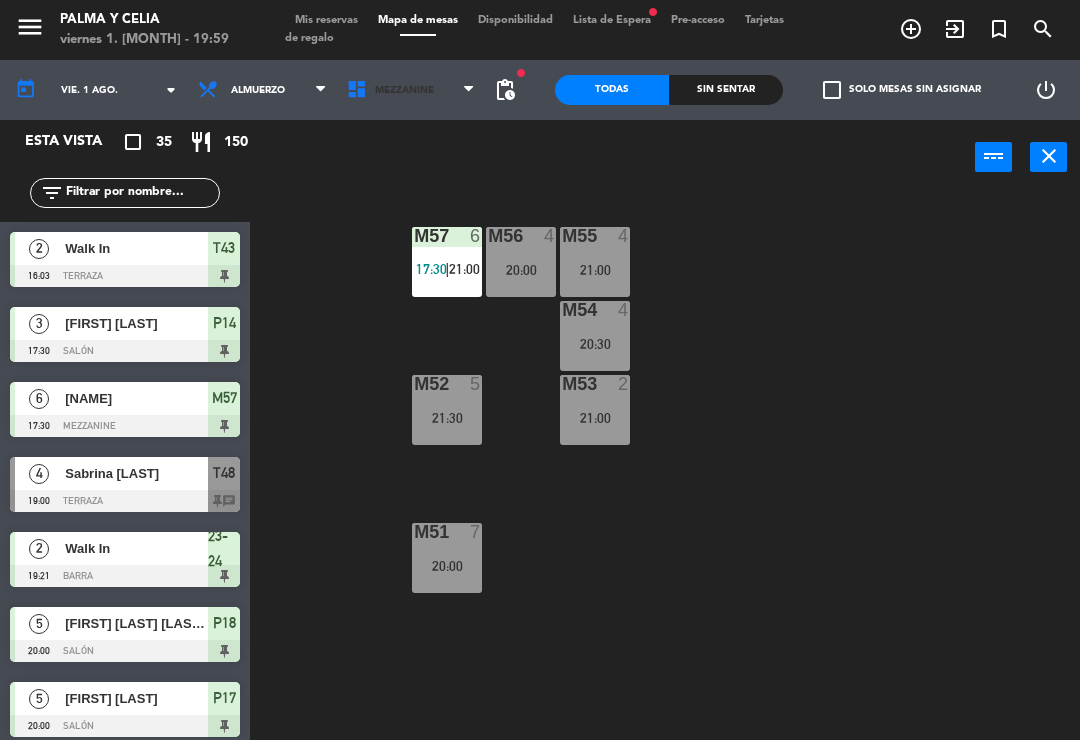 click on "Mezzanine" at bounding box center (404, 90) 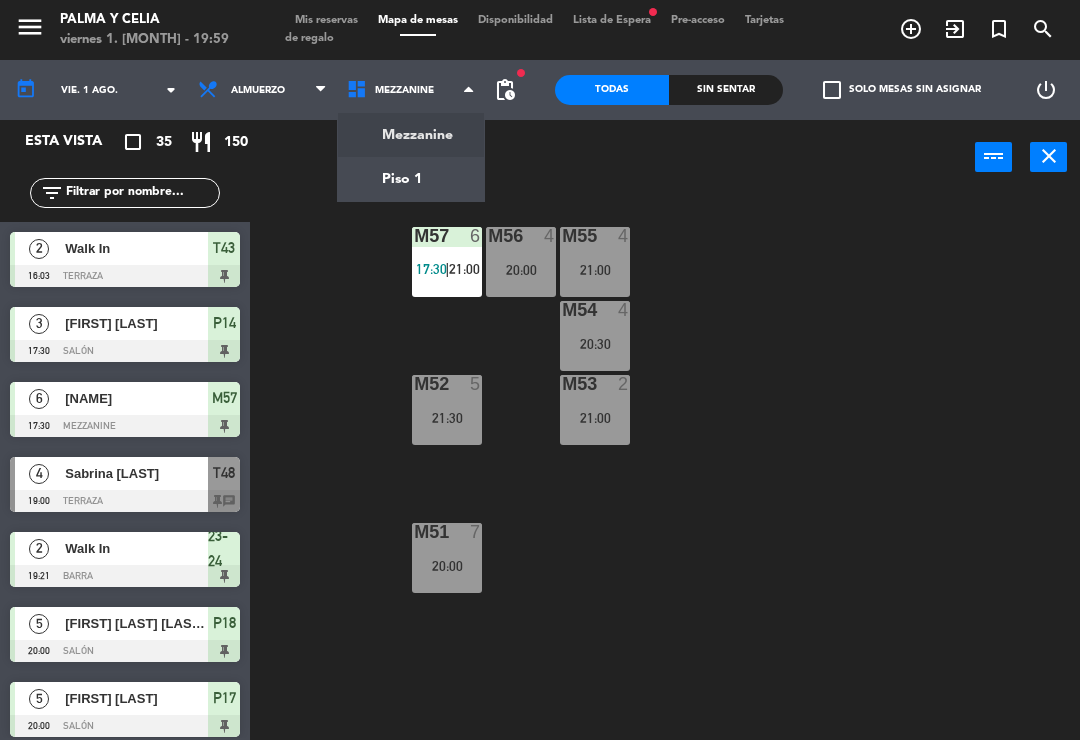click on "menu  Palma y Celia   viernes 1. [MONTH] - 19:59   Mis reservas   Mapa de mesas   Disponibilidad   Lista de Espera   fiber_manual_record   Pre-acceso   Tarjetas de regalo  add_circle_outline exit_to_app turned_in_not search today    vie. 1 [MONTH]  arrow_drop_down  Almuerzo  Almuerzo  Almuerzo  Mezzanine   Piso 1   Mezzanine   Mezzanine   Piso 1  fiber_manual_record pending_actions  Todas  Sin sentar  check_box_outline_blank   Solo mesas sin asignar   power_settings_new   Esta vista   crop_square  35  restaurant  150 filter_list  2   Walk In   16:03   Terraza  T43  3   [FIRST] [LAST]   17:30   Salón  P14  6   [FIRST] [LAST]   17:30   Mezzanine  M57  4   [FIRST] [LAST]   19:00   Terraza  T48 chat  2   Walk In   19:21   Barra  23-24  5   [FIRST] [LAST] [LAST] [LAST]   20:00   Salón  P18  5   [FIRST] [LAST]   20:00   Salón  P17  2   [FIRST] [LAST] [LAST]   20:00   Salón  S3  8   [FIRST] [LAST]   20:00   Salón  S1  4   [FIRST] [LAST]   20:00   Mezzanine  M56  5   [FIRST] [LAST]   20:00   Salón  P16 chat" 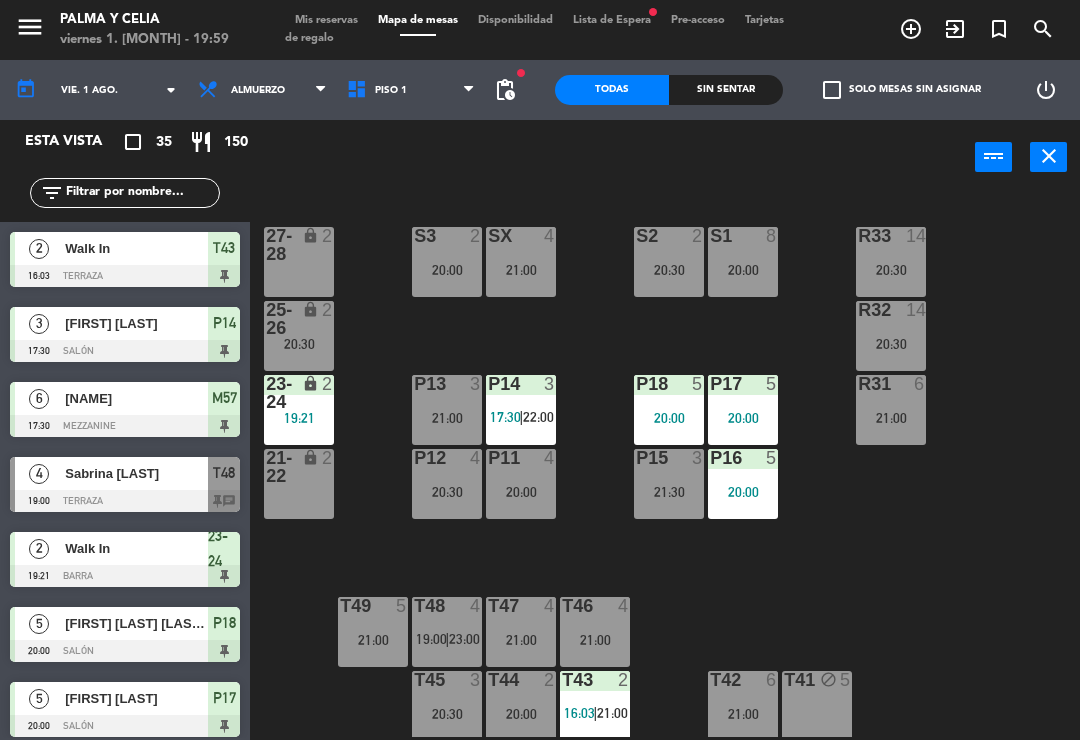 click on "Piso 1" at bounding box center [411, 90] 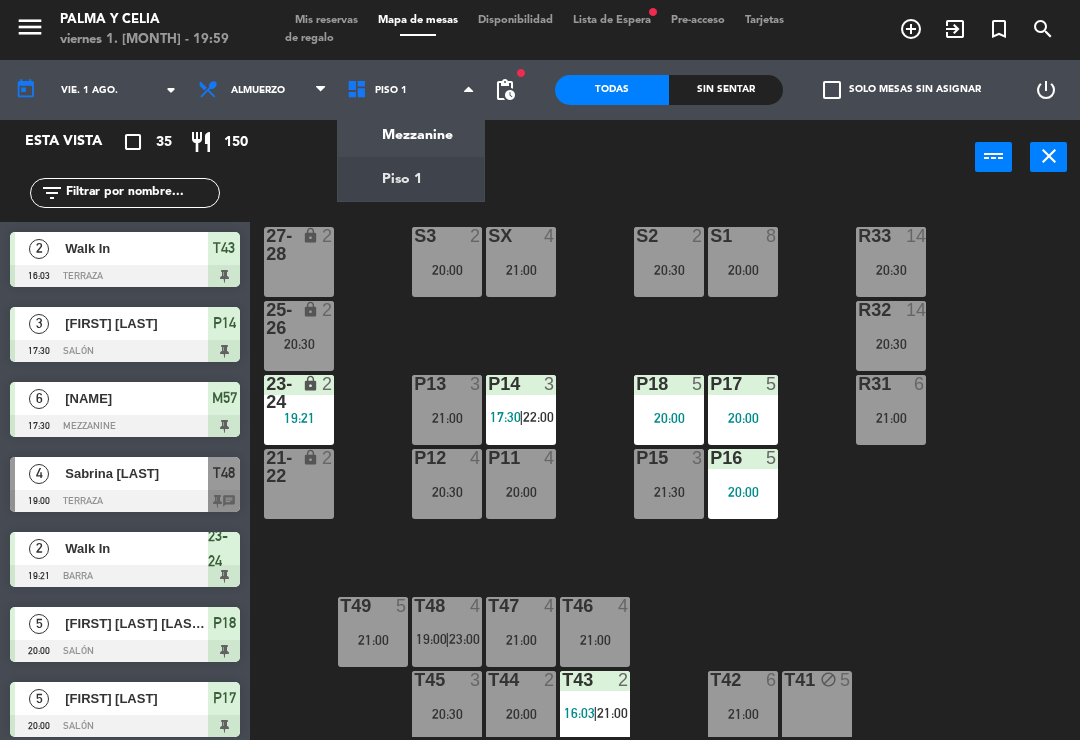 click on "menu  Palma y Celia   viernes 1. [MONTH] - 19:59   Mis reservas   Mapa de mesas   Disponibilidad   Lista de Espera   fiber_manual_record   Pre-acceso   Tarjetas de regalo  add_circle_outline exit_to_app turned_in_not search today    vie. 1 [MONTH]  arrow_drop_down  Almuerzo  Almuerzo  Almuerzo  Mezzanine   Piso 1   Piso 1   Mezzanine   Piso 1  fiber_manual_record pending_actions  Todas  Sin sentar  check_box_outline_blank   Solo mesas sin asignar   power_settings_new   Esta vista   crop_square  35  restaurant  150 filter_list  2   Walk In   16:03   Terraza  T43  3   [FIRST] [LAST]   17:30   Salón  P14  6   [FIRST] [LAST]   17:30   Mezzanine  M57  4   [FIRST] [LAST]   19:00   Terraza  T48 chat  2   Walk In   19:21   Barra  23-24  5   [FIRST] [LAST] [LAST] [LAST]   20:00   Salón  P18  5   [FIRST] [LAST]   20:00   Salón  P17  2   [FIRST] [LAST] [LAST]   20:00   Salón  S3  8   [FIRST] [LAST]   20:00   Salón  S1  4   [FIRST] [LAST]   20:00   Mezzanine  M56  5   [FIRST] [LAST]   20:00   Salón  P16 chat  7" 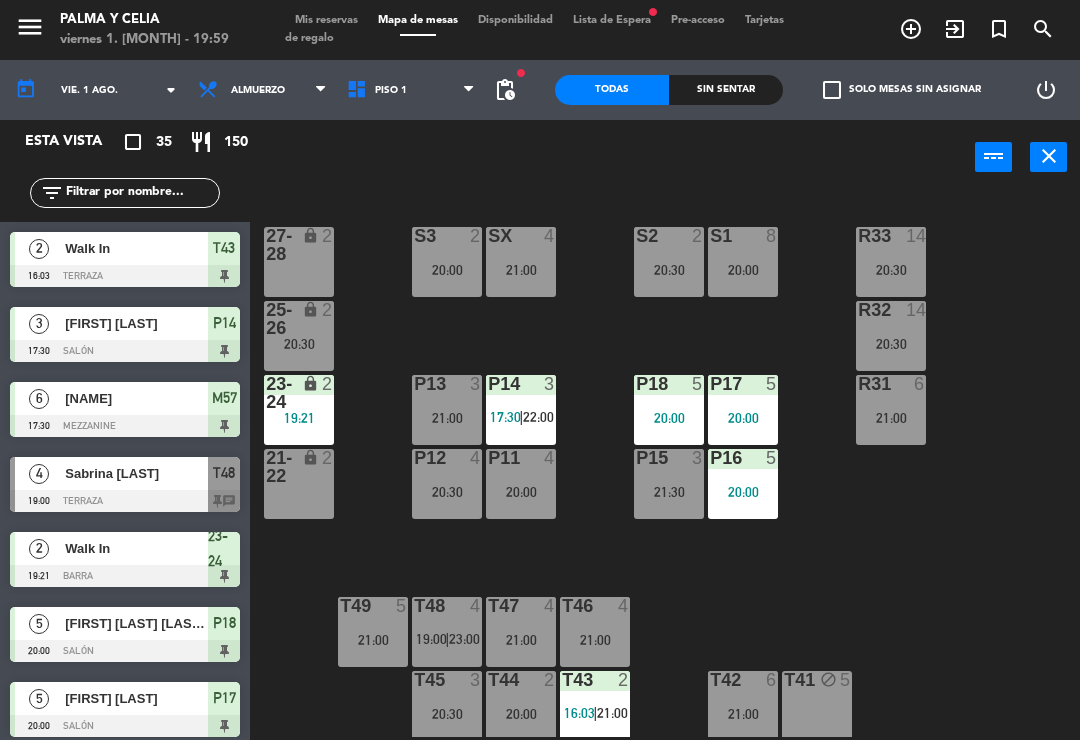 click on "Piso 1" at bounding box center [411, 90] 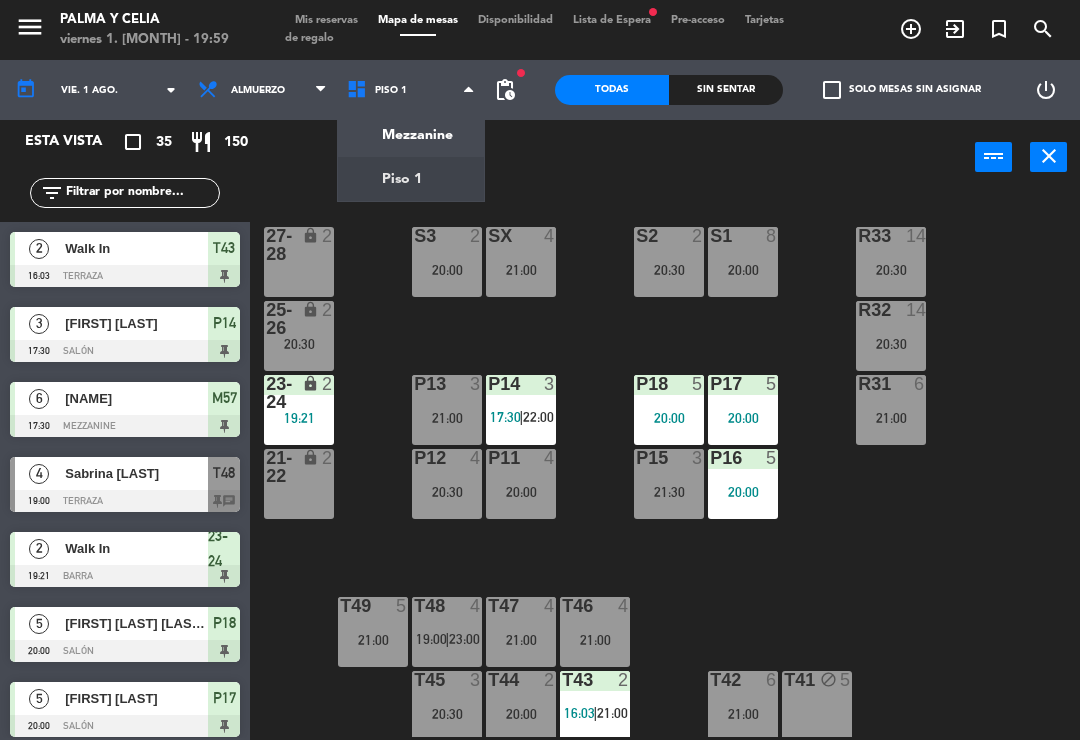 click on "menu  Palma y Celia   viernes 1. [MONTH] - 19:59   Mis reservas   Mapa de mesas   Disponibilidad   Lista de Espera   fiber_manual_record   Pre-acceso   Tarjetas de regalo  add_circle_outline exit_to_app turned_in_not search today    vie. 1 [MONTH]  arrow_drop_down  Almuerzo  Almuerzo  Almuerzo  Mezzanine   Piso 1   Piso 1   Mezzanine   Piso 1  fiber_manual_record pending_actions  Todas  Sin sentar  check_box_outline_blank   Solo mesas sin asignar   power_settings_new   Esta vista   crop_square  35  restaurant  150 filter_list  2   Walk In   16:03   Terraza  T43  3   [FIRST] [LAST]   17:30   Salón  P14  6   [FIRST] [LAST]   17:30   Mezzanine  M57  4   [FIRST] [LAST]   19:00   Terraza  T48 chat  2   Walk In   19:21   Barra  23-24  5   [FIRST] [LAST] [LAST] [LAST]   20:00   Salón  P18  5   [FIRST] [LAST]   20:00   Salón  P17  2   [FIRST] [LAST] [LAST]   20:00   Salón  S3  8   [FIRST] [LAST]   20:00   Salón  S1  4   [FIRST] [LAST]   20:00   Mezzanine  M56  5   [FIRST] [LAST]   20:00   Salón  P16 chat  7" 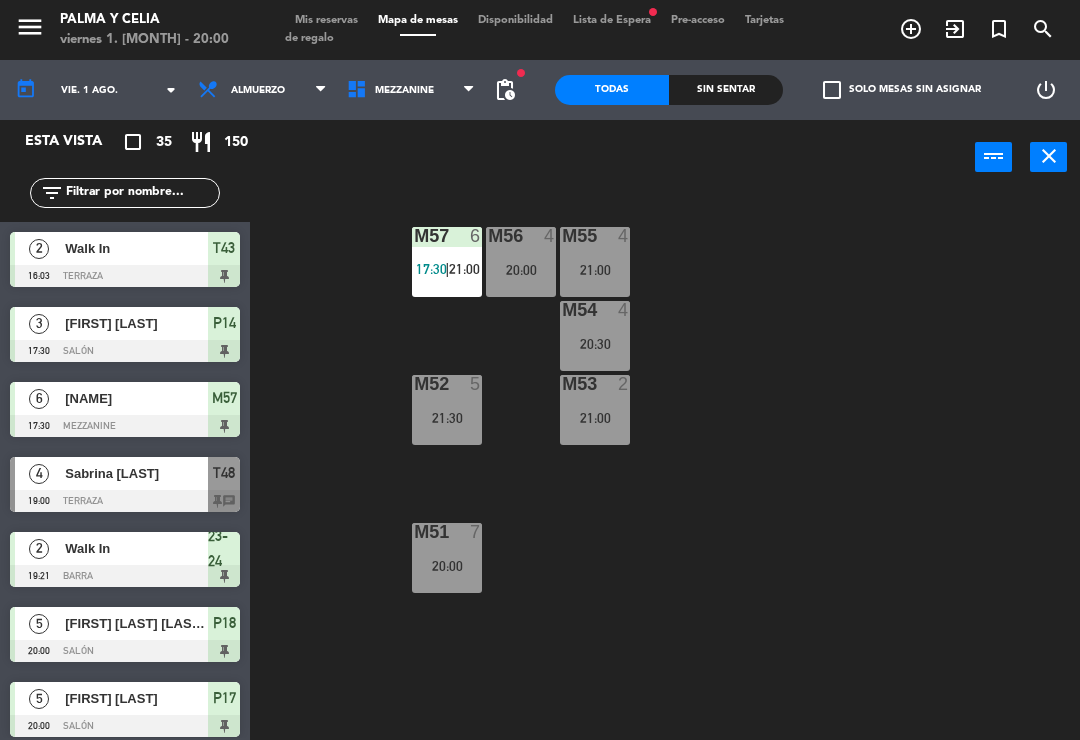 click on "20:00" at bounding box center [447, 566] 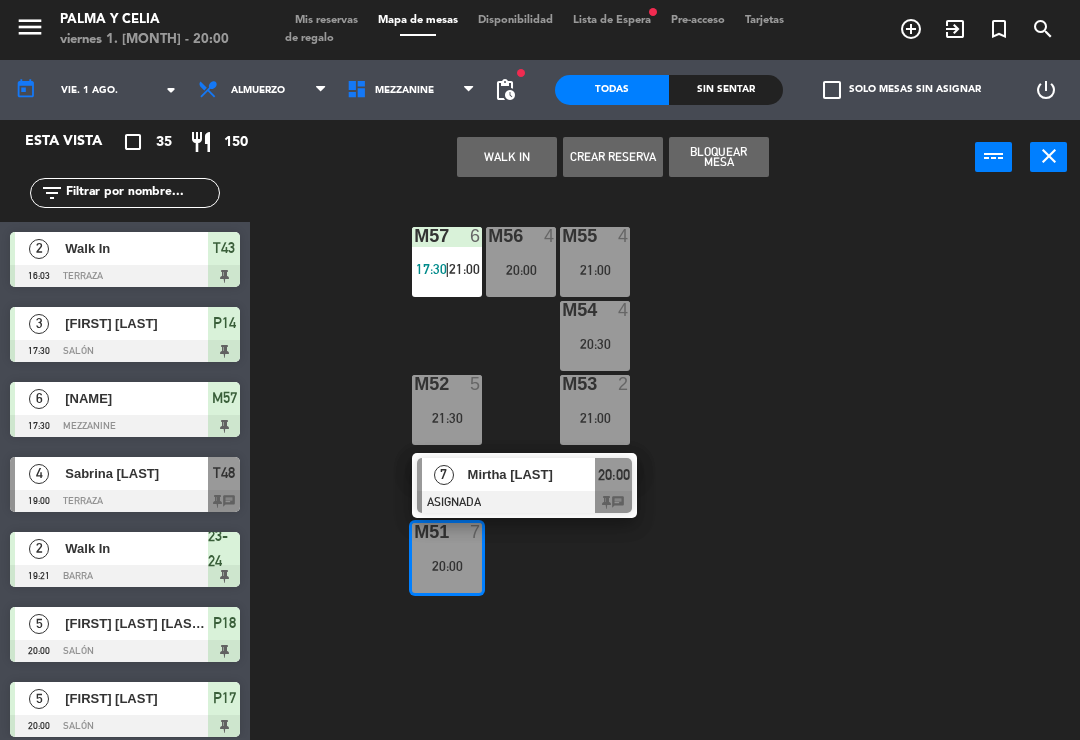 click at bounding box center [524, 502] 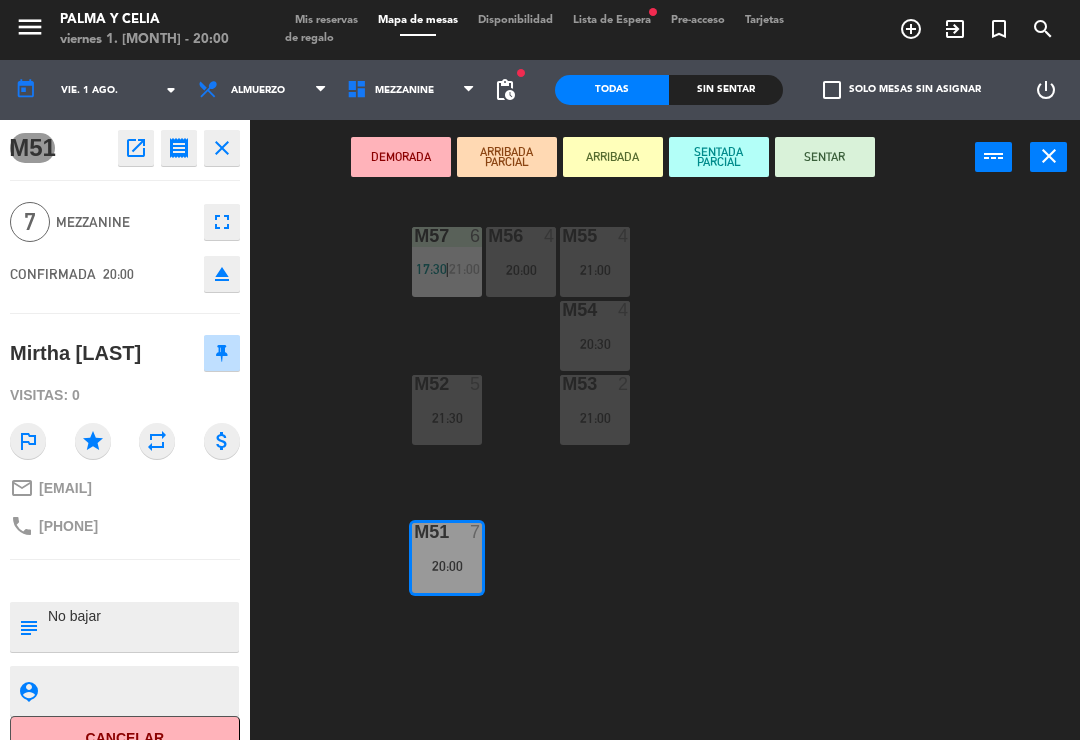 scroll, scrollTop: 0, scrollLeft: 0, axis: both 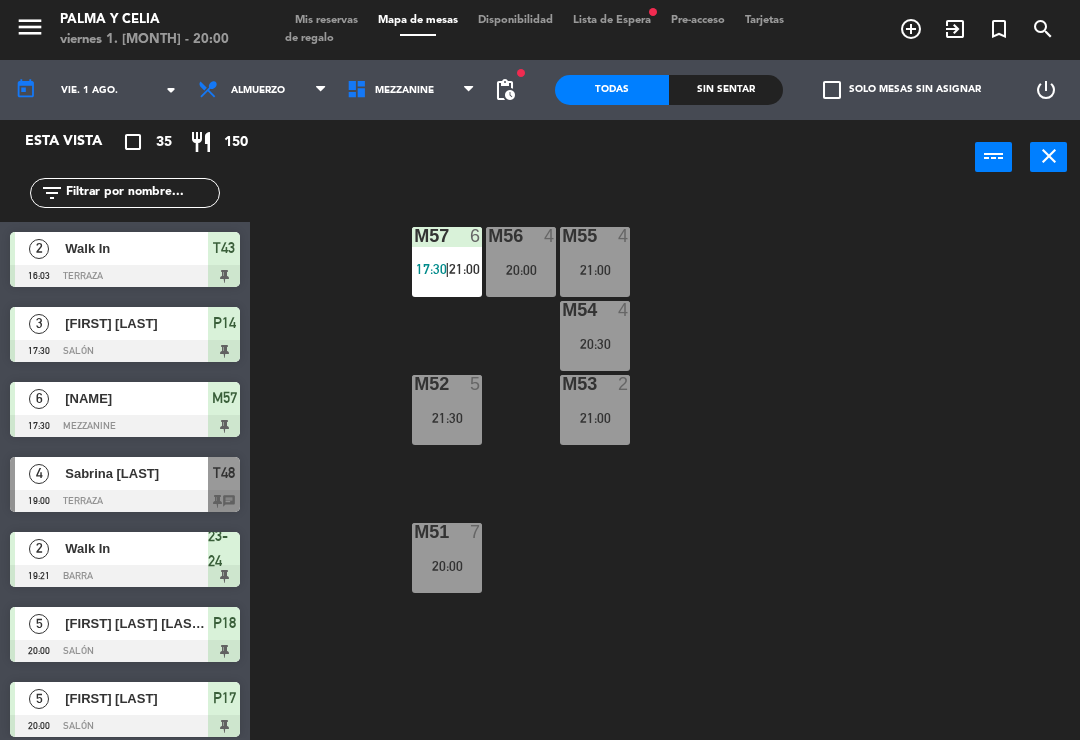 click on "M57  6   17:30    |    21:00     M56  4   20:00  M55  4   21:00  M54  4   20:30  M52  5   21:30  M53  2   21:00  M51  7   20:00" 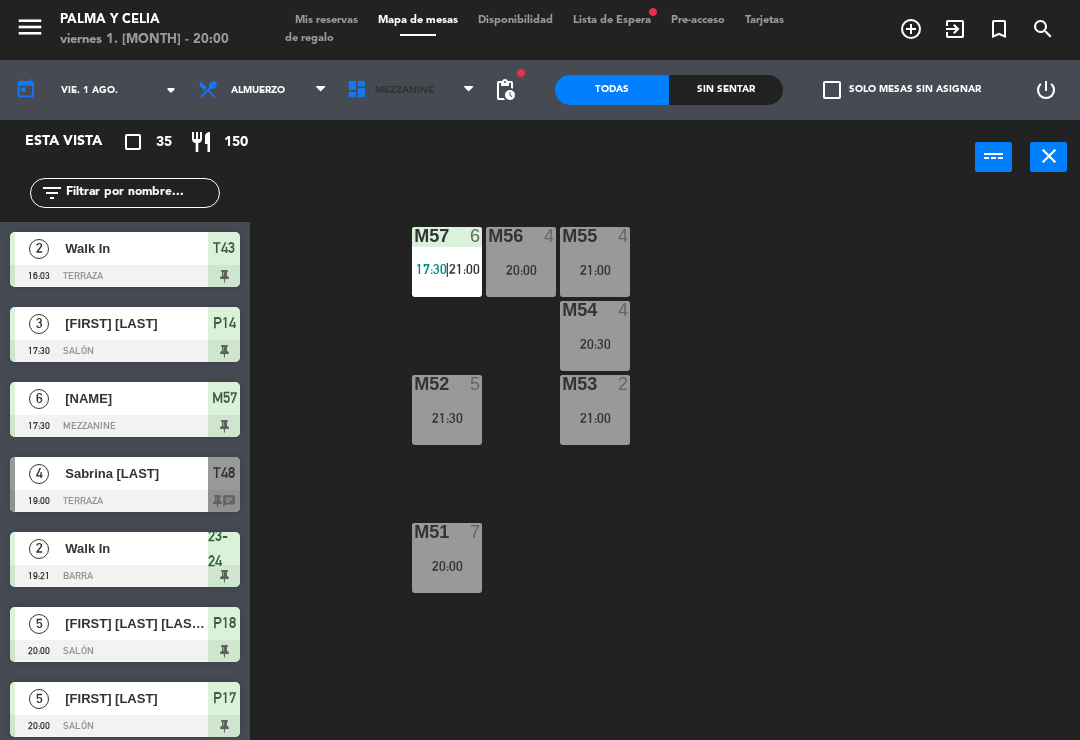 click on "Mezzanine" at bounding box center (411, 90) 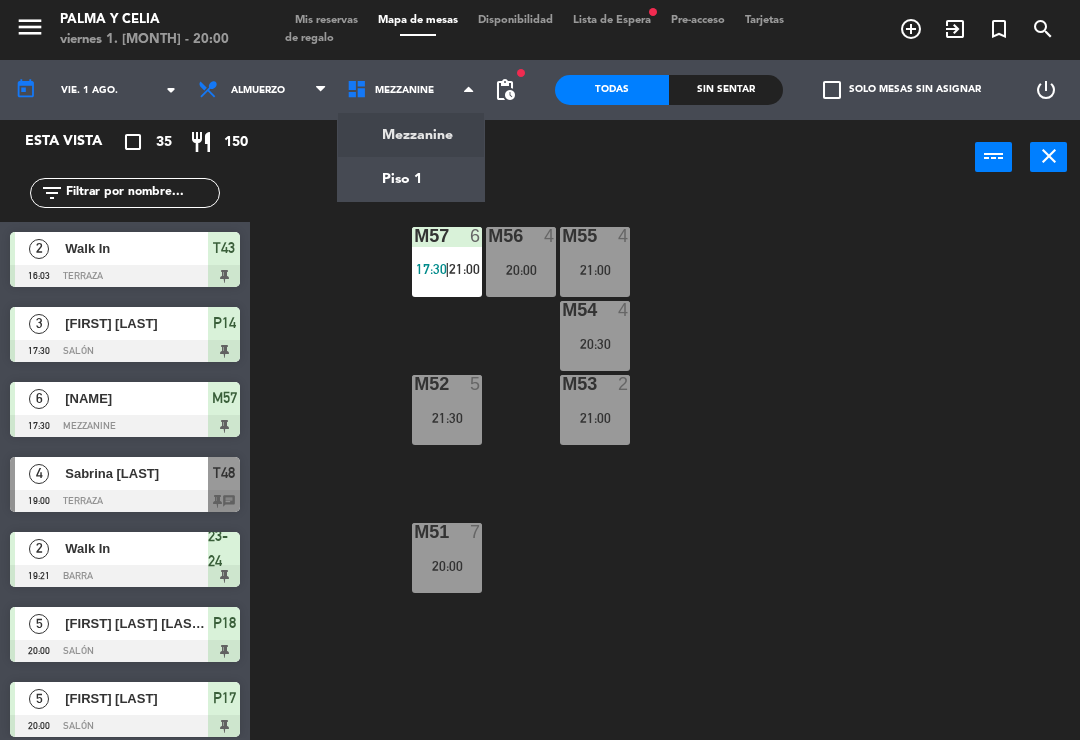 click on "menu  Palma y Celia   viernes 1. [MONTH] - 20:00   Mis reservas   Mapa de mesas   Disponibilidad   Lista de Espera   fiber_manual_record   Pre-acceso   Tarjetas de regalo  add_circle_outline exit_to_app turned_in_not search today    vie. 1 [MONTH]. arrow_drop_down  Almuerzo  Almuerzo  Almuerzo  Mezzanine   Piso 1   Mezzanine   Mezzanine   Piso 1  fiber_manual_record pending_actions  Todas  Sin sentar  check_box_outline_blank   Solo mesas sin asignar   power_settings_new   Esta vista   crop_square  35  restaurant  150 filter_list  2   Walk In   16:03   Terraza  T43  3   [FIRST] [LAST]   17:30   Salón  P14  6   [FIRST] [LAST]   17:30   Mezzanine  M57  4   [FIRST] [LAST]   19:00   Terraza  T48 chat  2   Walk In   19:21   Barra  23-24  5   [FIRST] [LAST] [LAST]   20:00   Salón  P18  5   [FIRST] [LAST]   20:00   Salón  P17  2   [FIRST] [LAST] [LAST]   20:00   Salón  S3  8   [FIRST] [LAST]   20:00   Salón  S1  4   [FIRST] [LAST]   20:00   Mezzanine  M56  5   [FIRST] [LAST]   20:00   Salón  P16 chat" 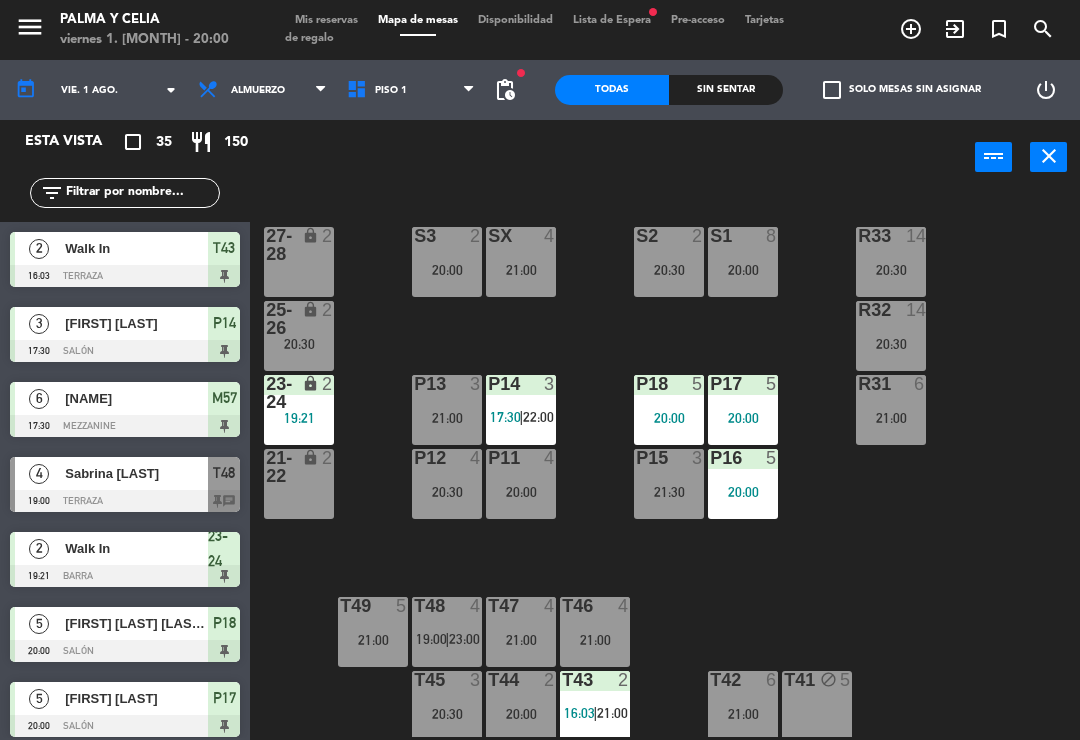 click on "R33  14   20:30  S1  8   20:00  S2  2   20:30  S3  2   20:00  SX  4   21:00  27-28 lock  2  R32  14   20:30  25-26 lock  2   20:30  P13  3   21:00  P14  3   17:30    |    22:00     P18  5   20:00  P17  5   20:00  R31  6   21:00  23-24 lock  2   19:21  P12  4   20:30  P11  4   20:00  P15  3   21:30  P16  5   20:00  21-22 lock  2  T48  4   19:00    |    23:00     T47  4   21:00  T46  4   21:00  T49  5   21:00  T45  3   20:30  T44  2   20:00  T43  2   16:03    |    21:00     T42  6   21:00  T41 block  5" 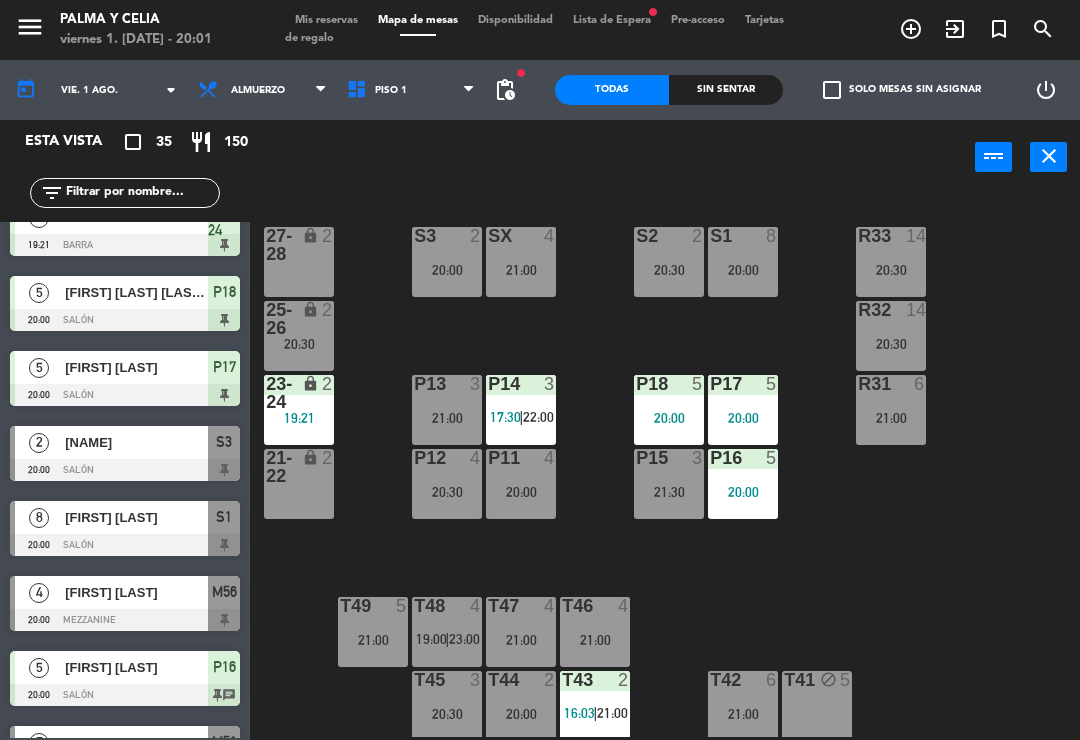 scroll, scrollTop: 363, scrollLeft: 0, axis: vertical 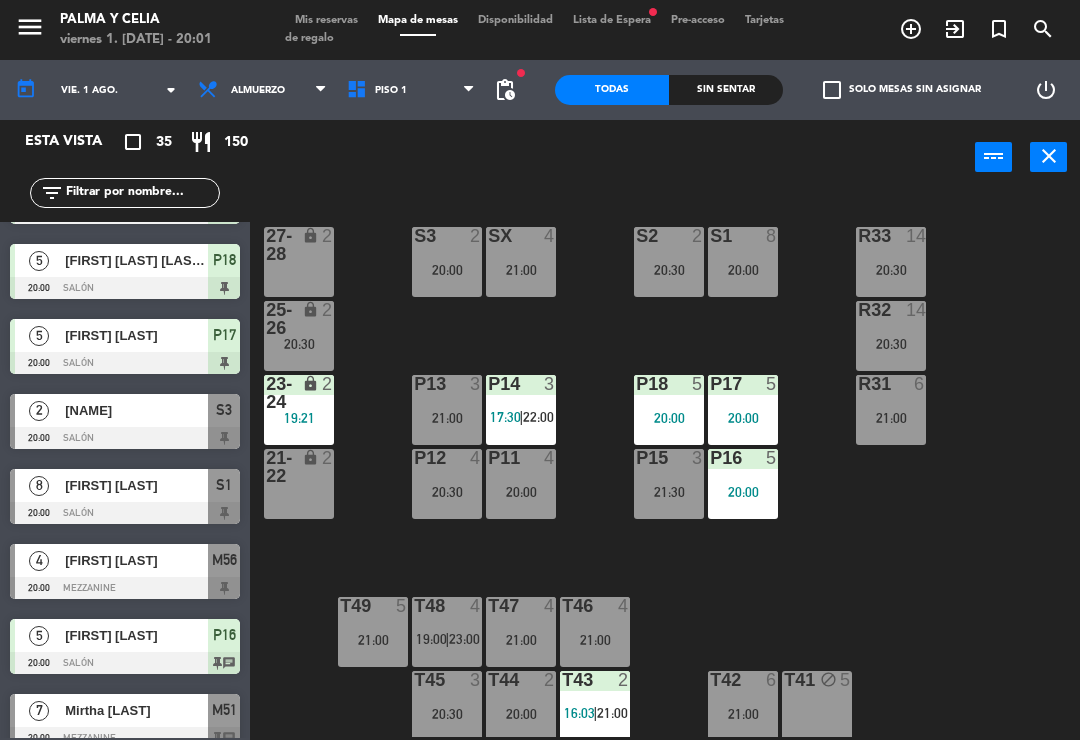 click on "[FIRST] [LAST]" at bounding box center (136, 560) 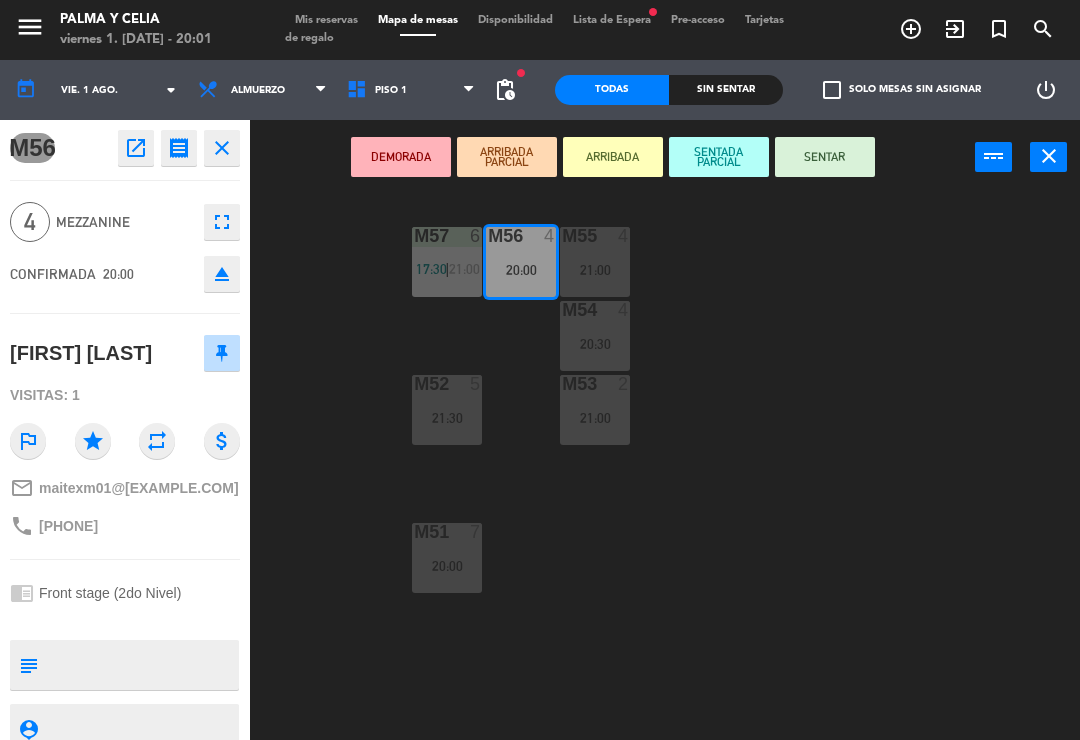 scroll, scrollTop: 0, scrollLeft: 0, axis: both 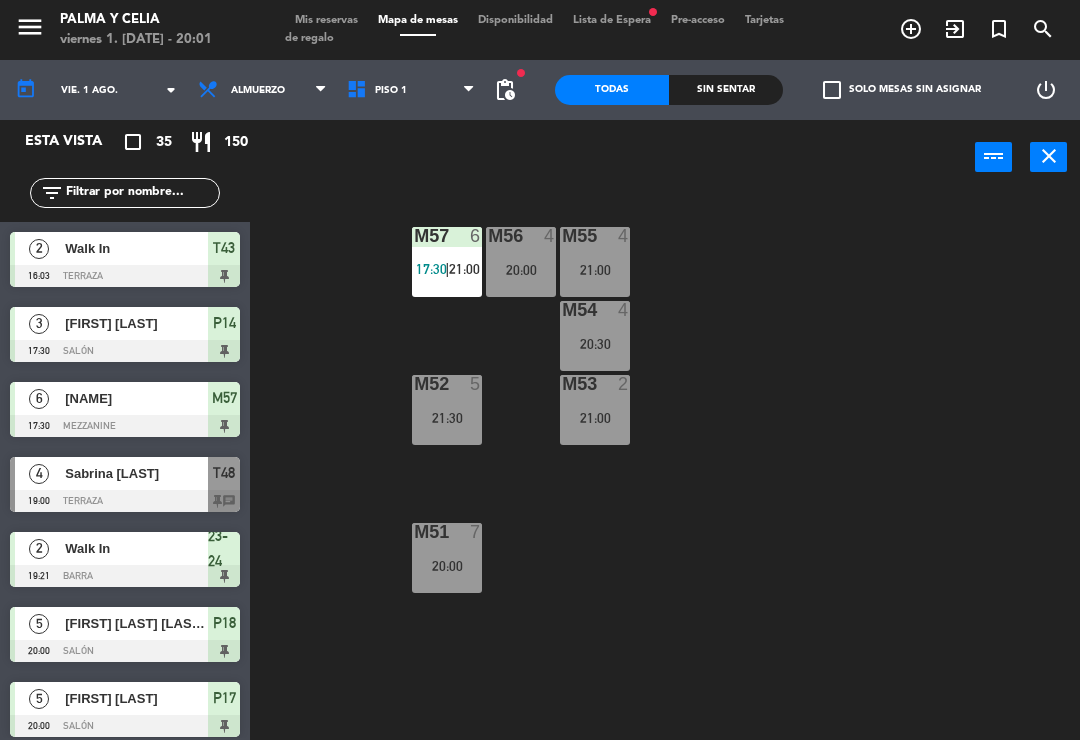 click on "Piso 1" at bounding box center [411, 90] 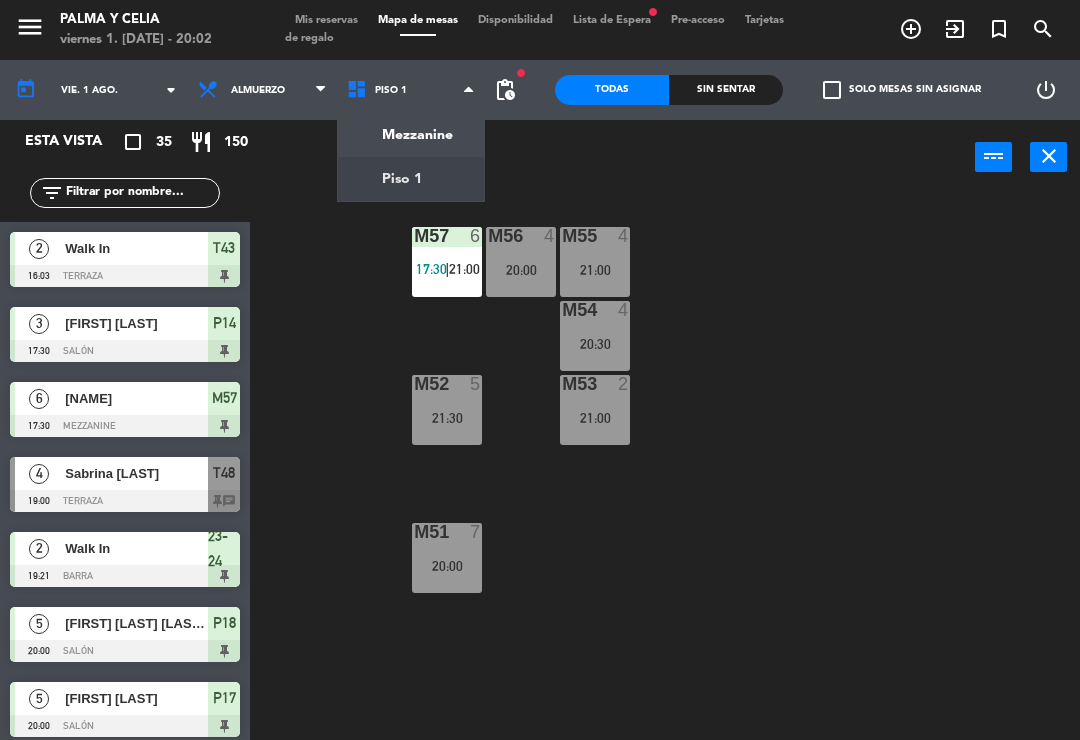 click on "M57  6   17:30    |    21:00     M56  4   20:00  M55  4   21:00  M54  4   20:30  M52  5   21:30  M53  2   21:00  M51  7   20:00" 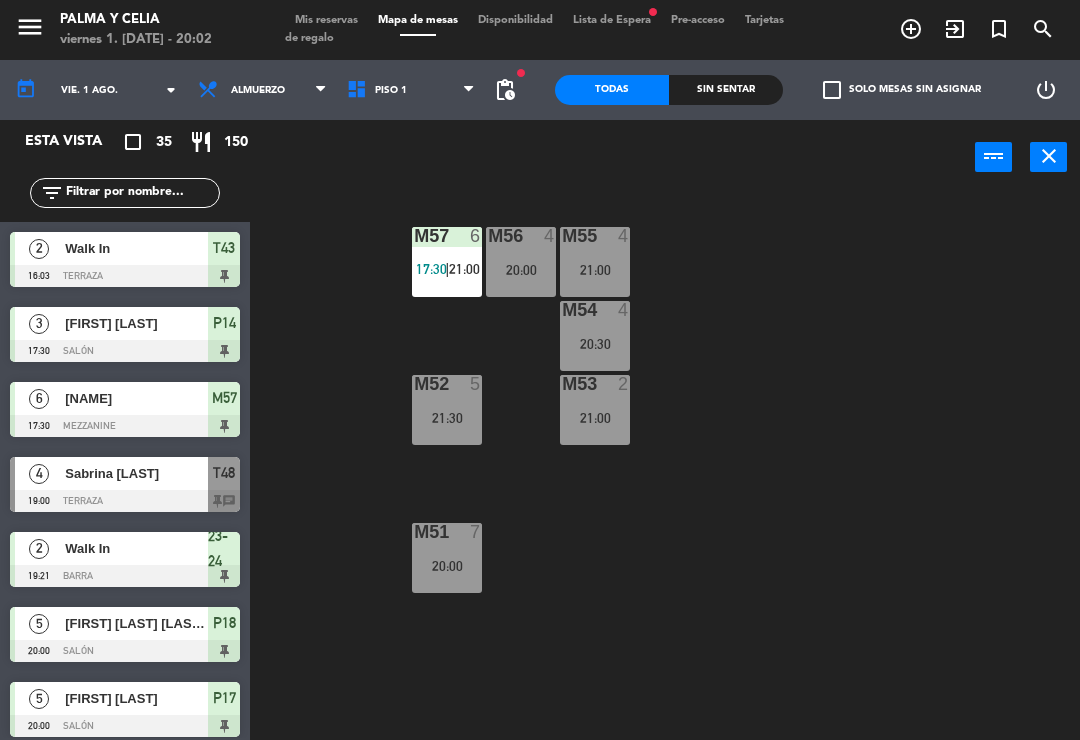 click on "20:00" at bounding box center [521, 270] 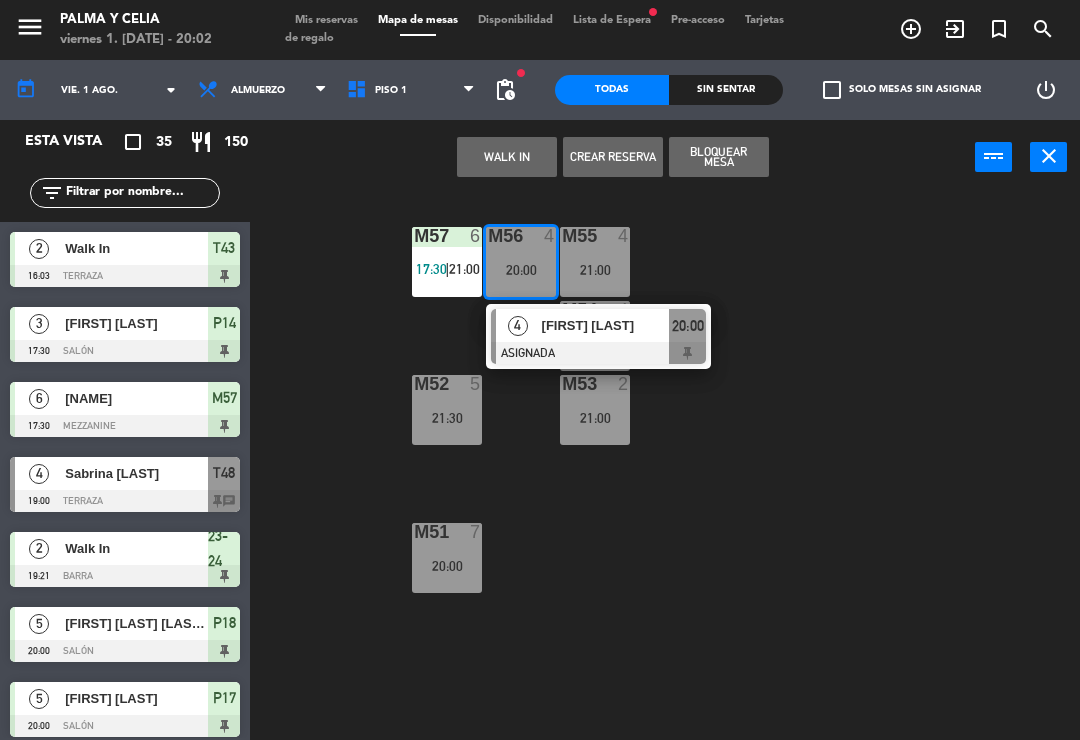 click on "[FIRST] [LAST]" at bounding box center (605, 325) 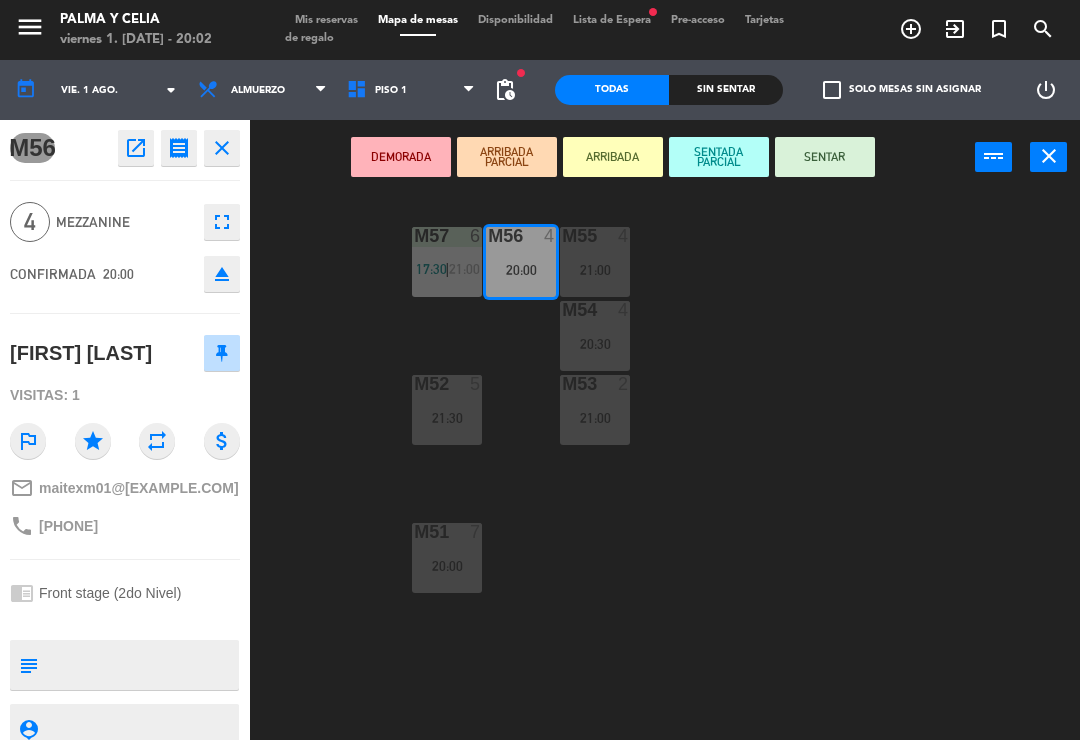 click on "20:30" at bounding box center [595, 344] 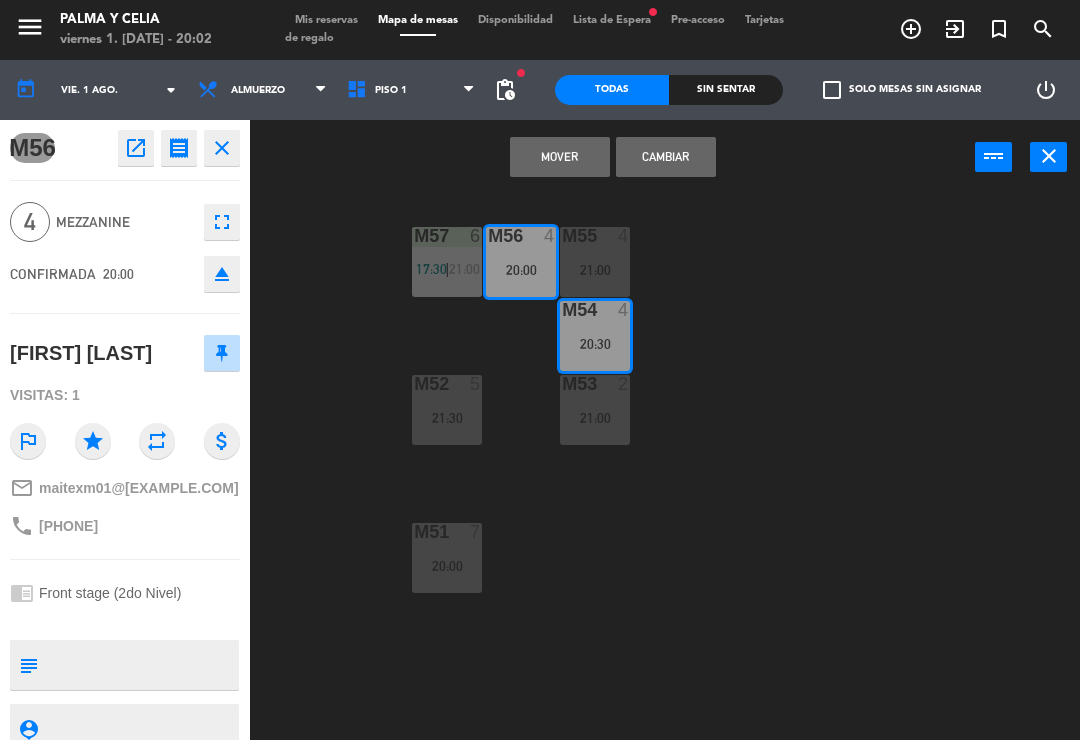 click on "Cambiar" at bounding box center [666, 157] 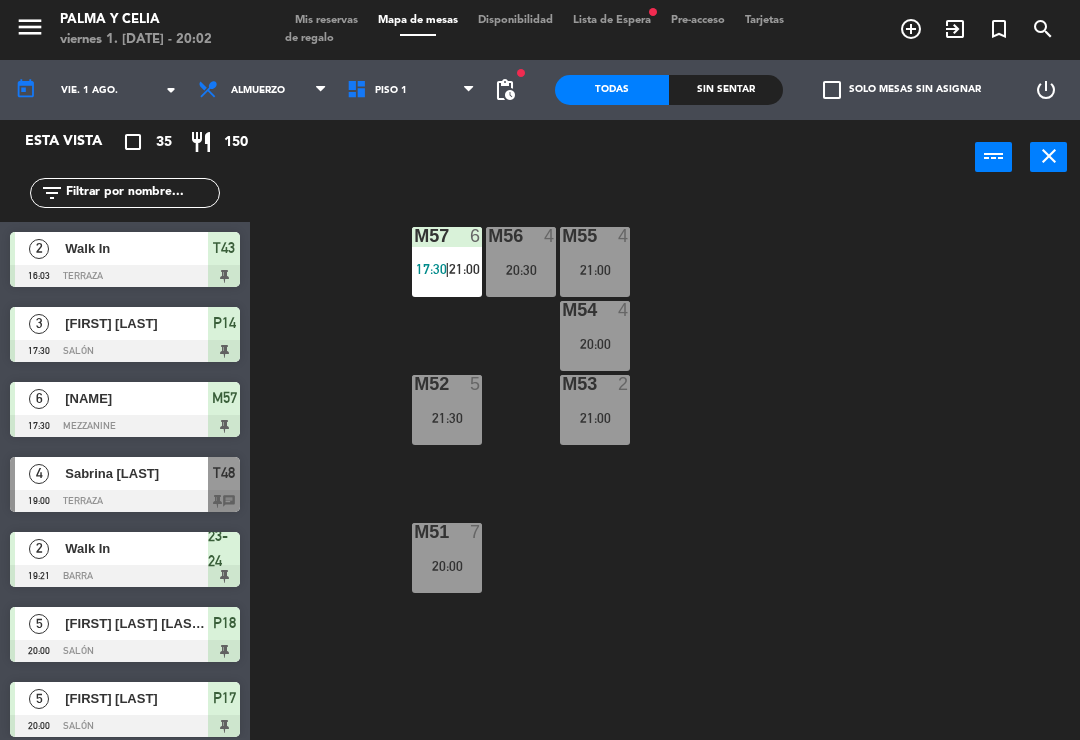 click on "20:00" at bounding box center (595, 344) 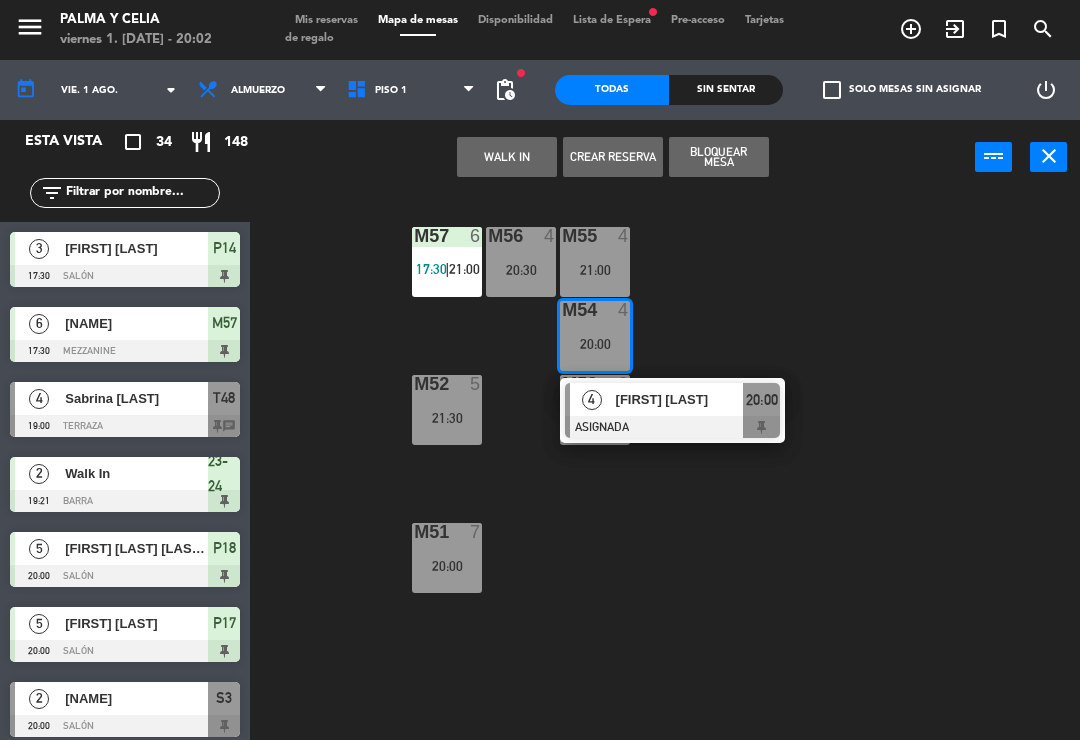 click on "[FIRST] [LAST]" at bounding box center (680, 399) 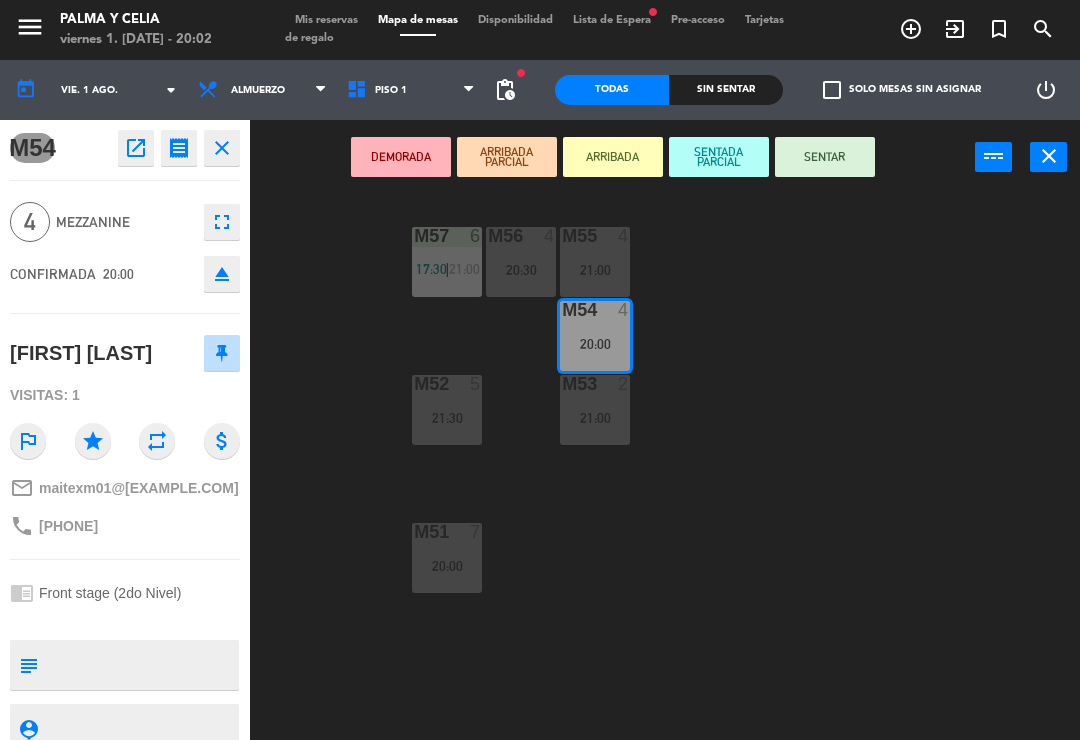 click on "SENTAR" at bounding box center (825, 157) 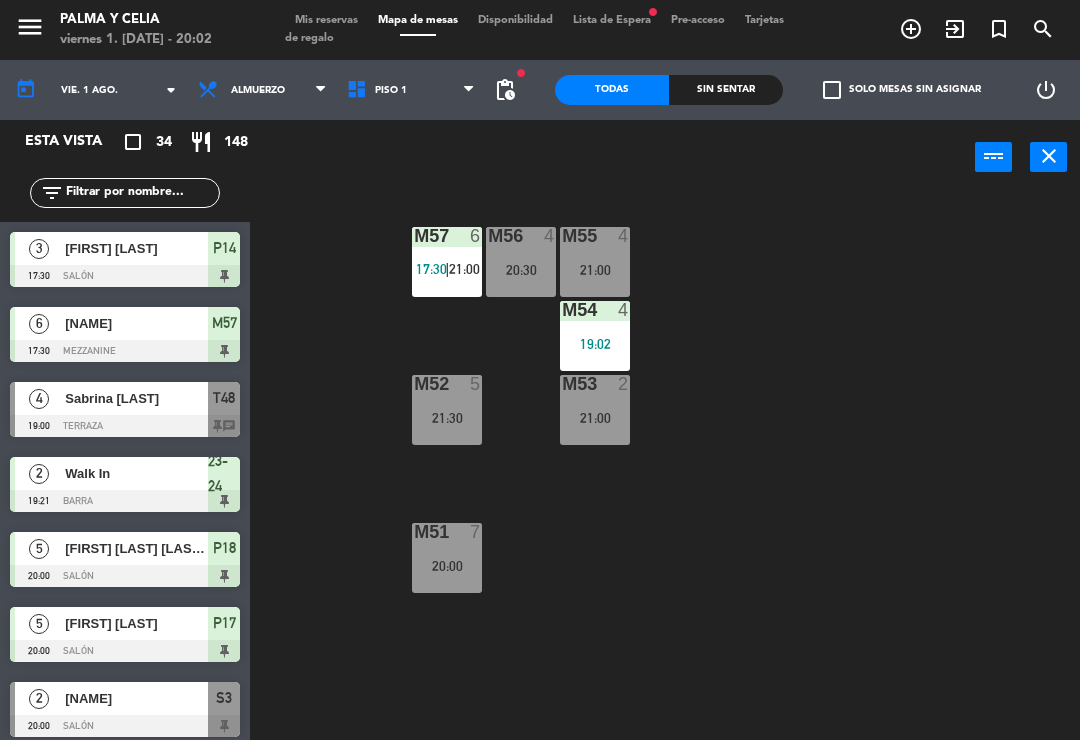 scroll, scrollTop: 0, scrollLeft: 0, axis: both 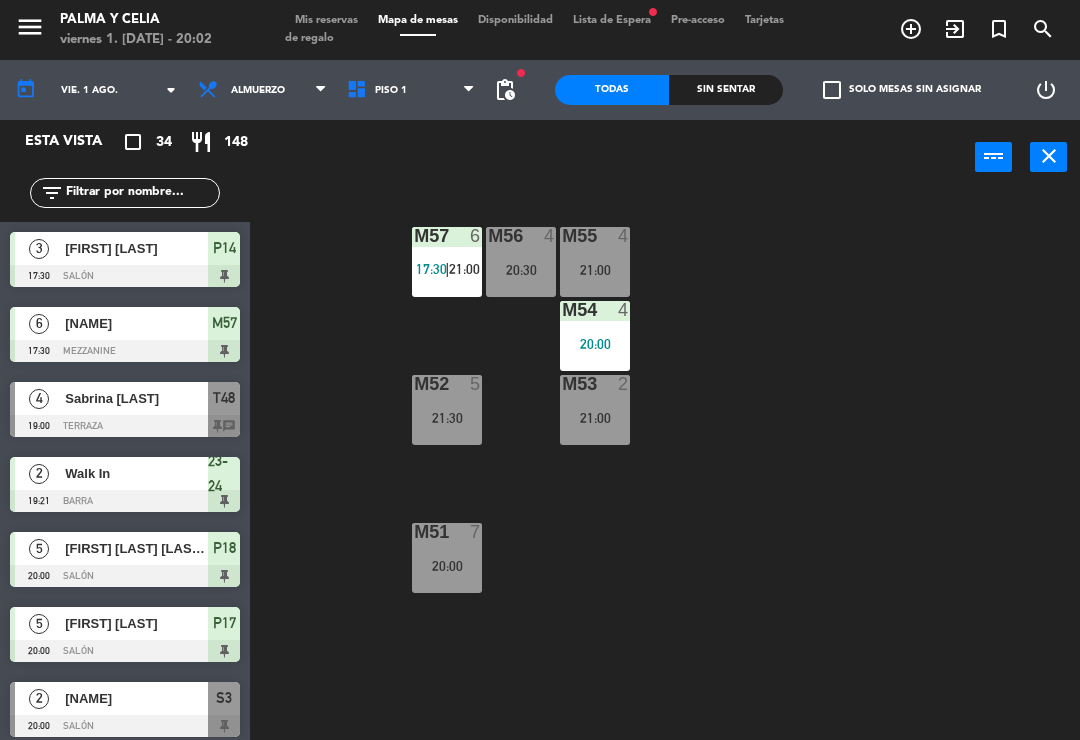 click at bounding box center [595, 310] 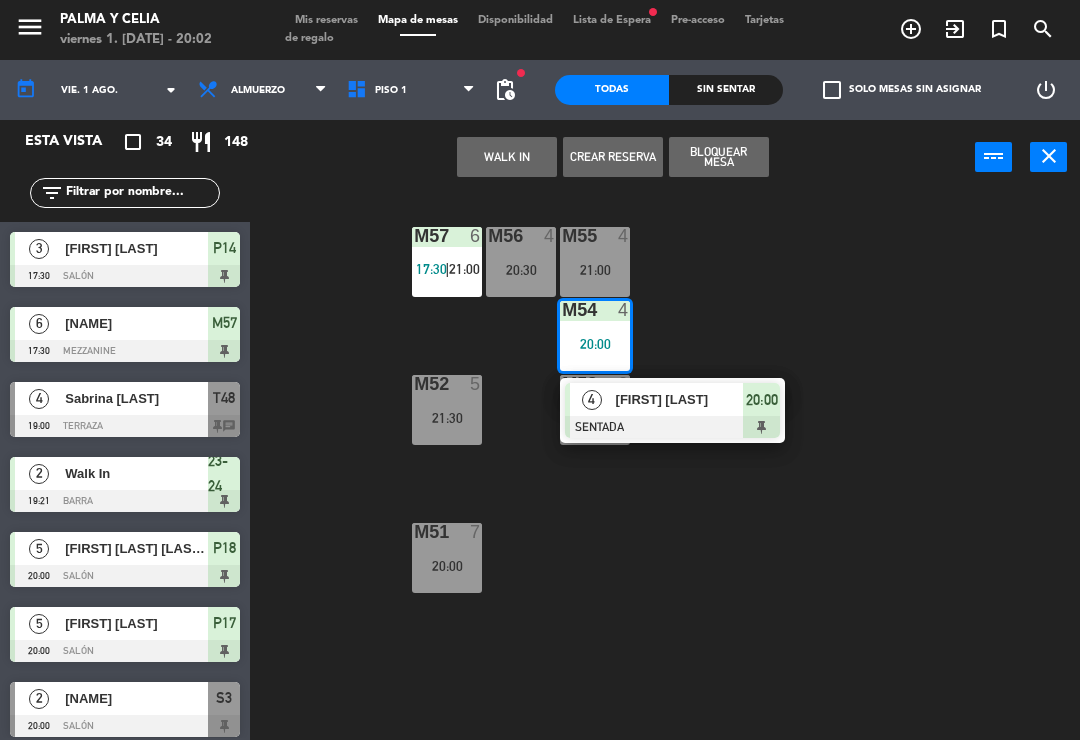click on "M54  4   20:00" at bounding box center (595, 336) 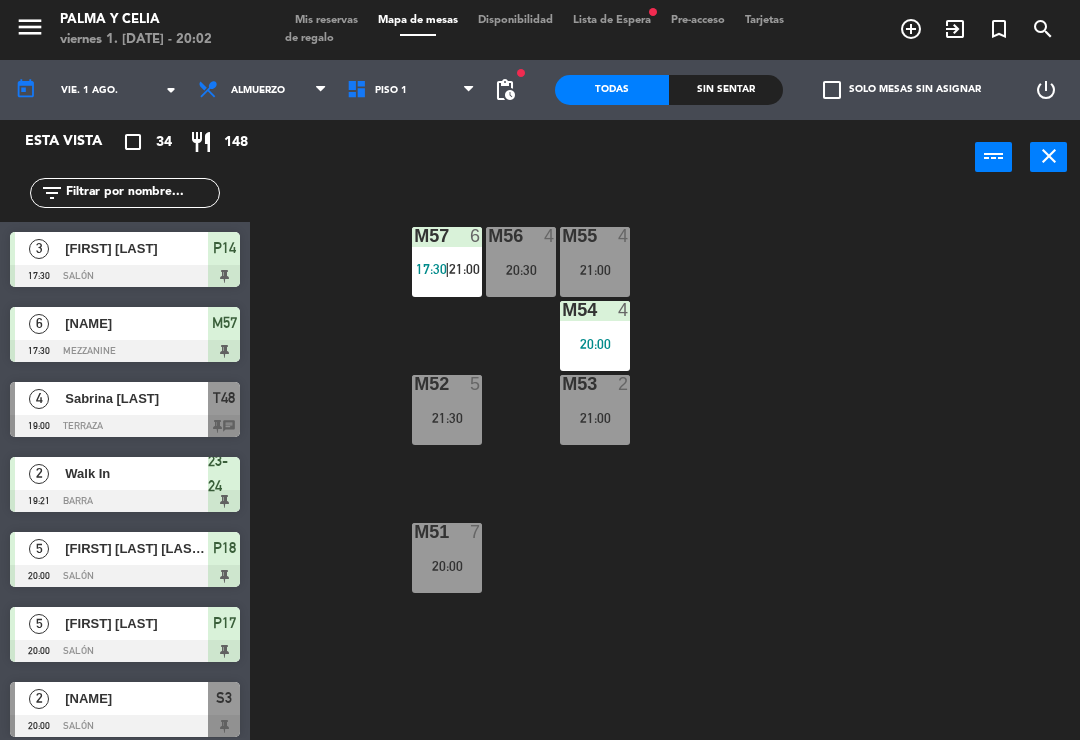 click on "M54  4   20:00" at bounding box center [595, 336] 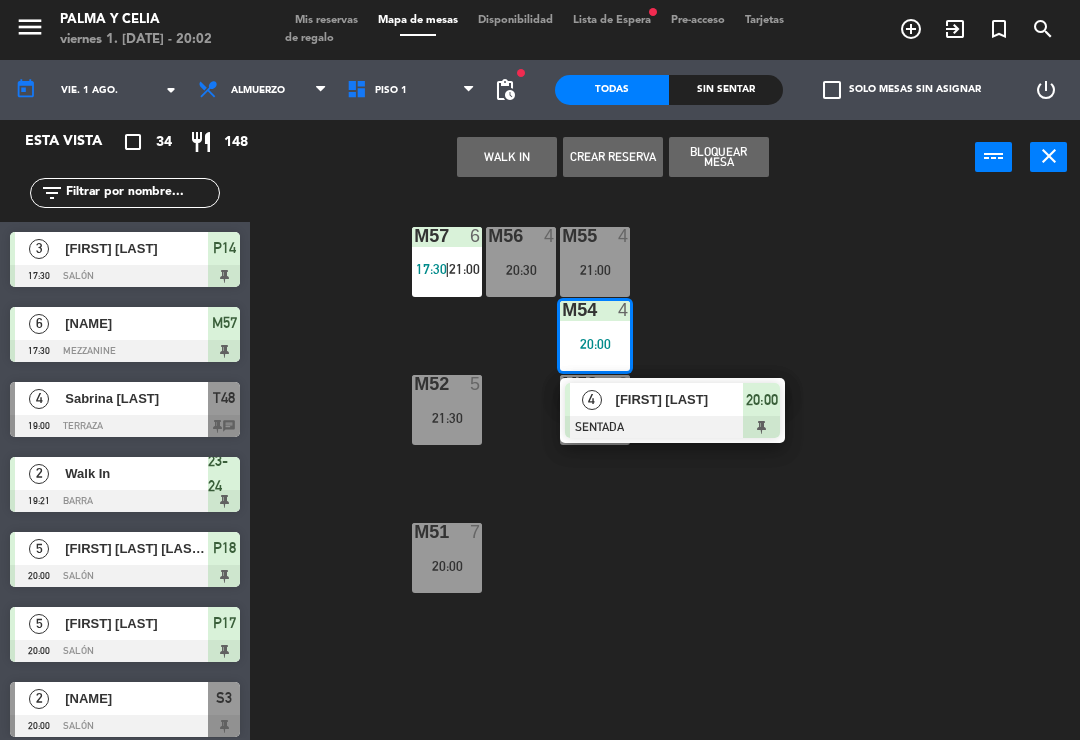 click on "[FIRST] [LAST]" at bounding box center [679, 399] 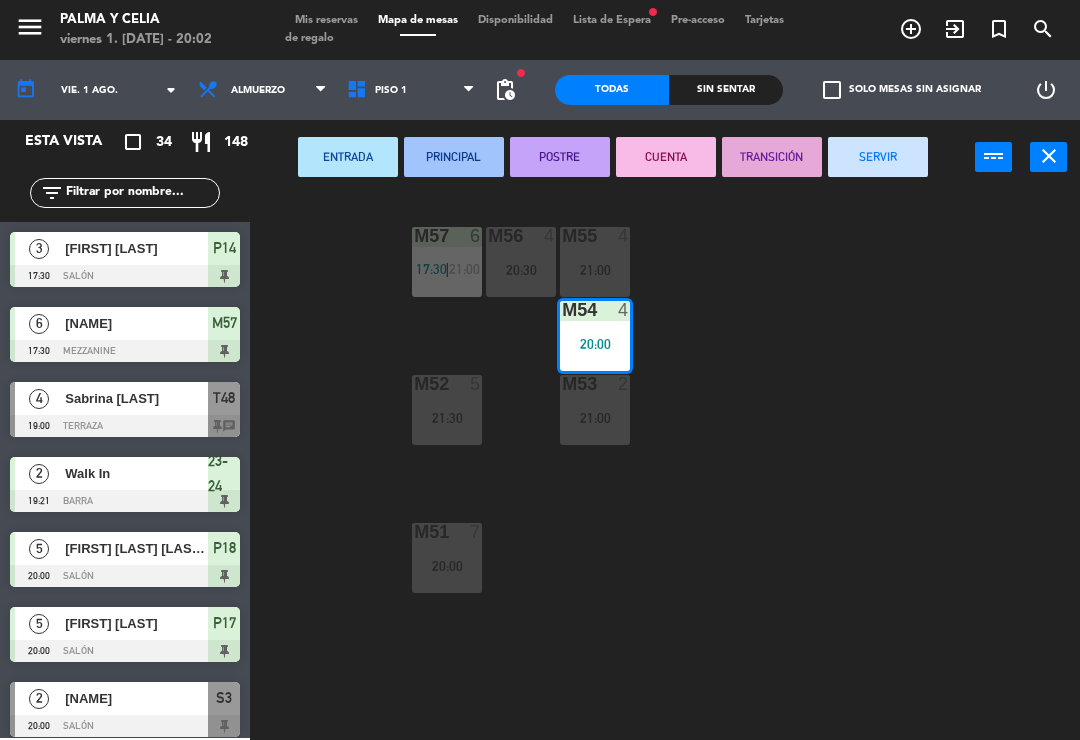 click on "M54  4   20:00" at bounding box center [595, 336] 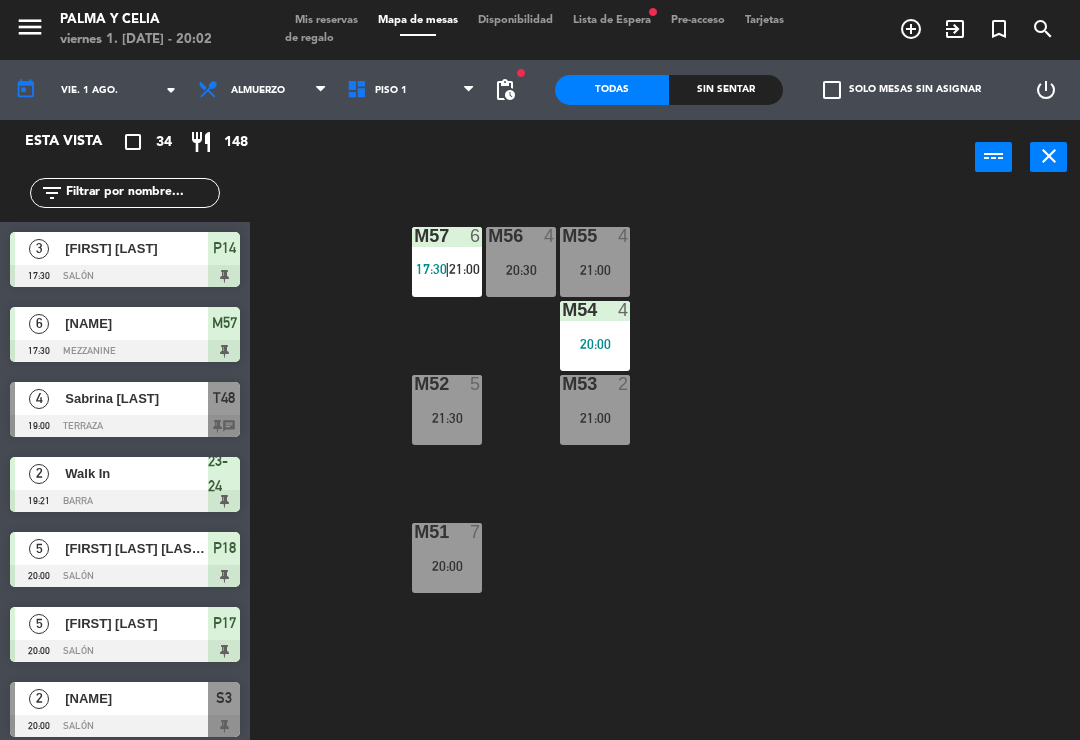 click on "M54  4   20:00" at bounding box center [595, 336] 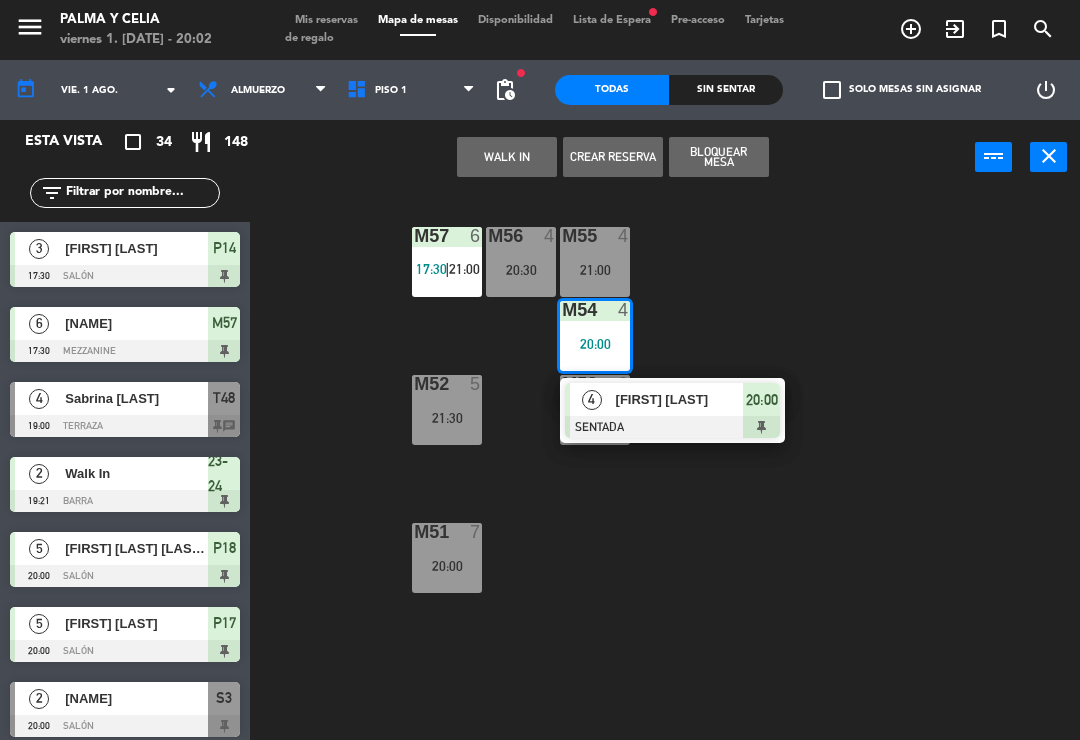 click on "[FIRST] [LAST]" at bounding box center (680, 399) 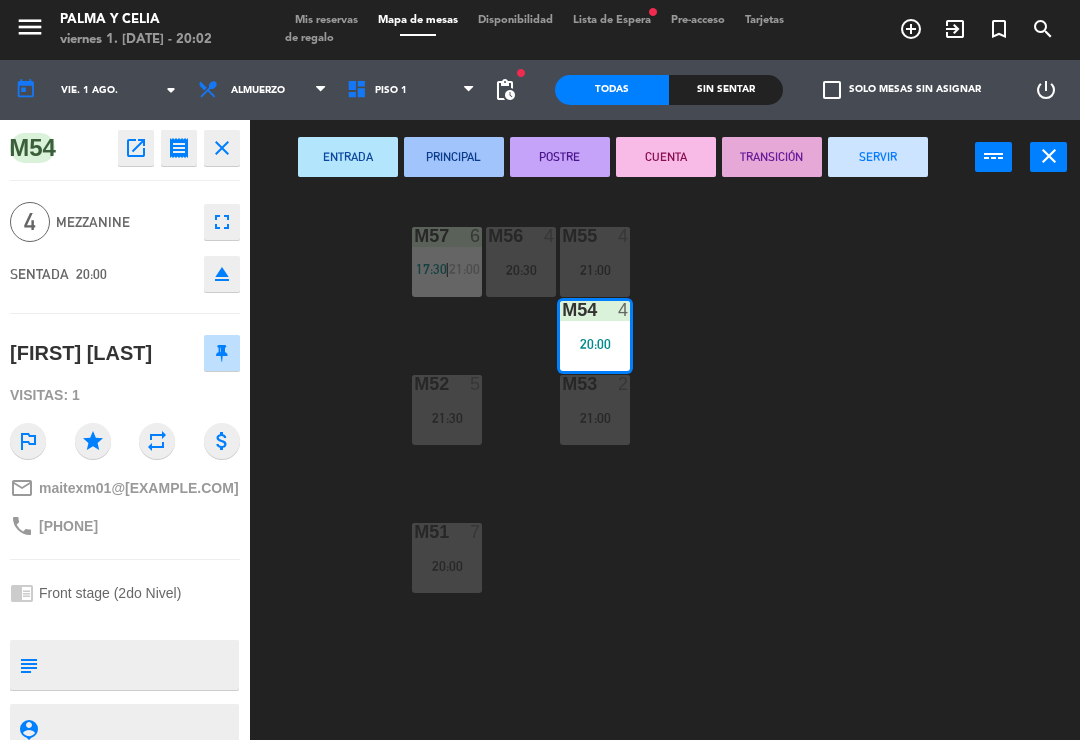 click on "21:00" at bounding box center [595, 418] 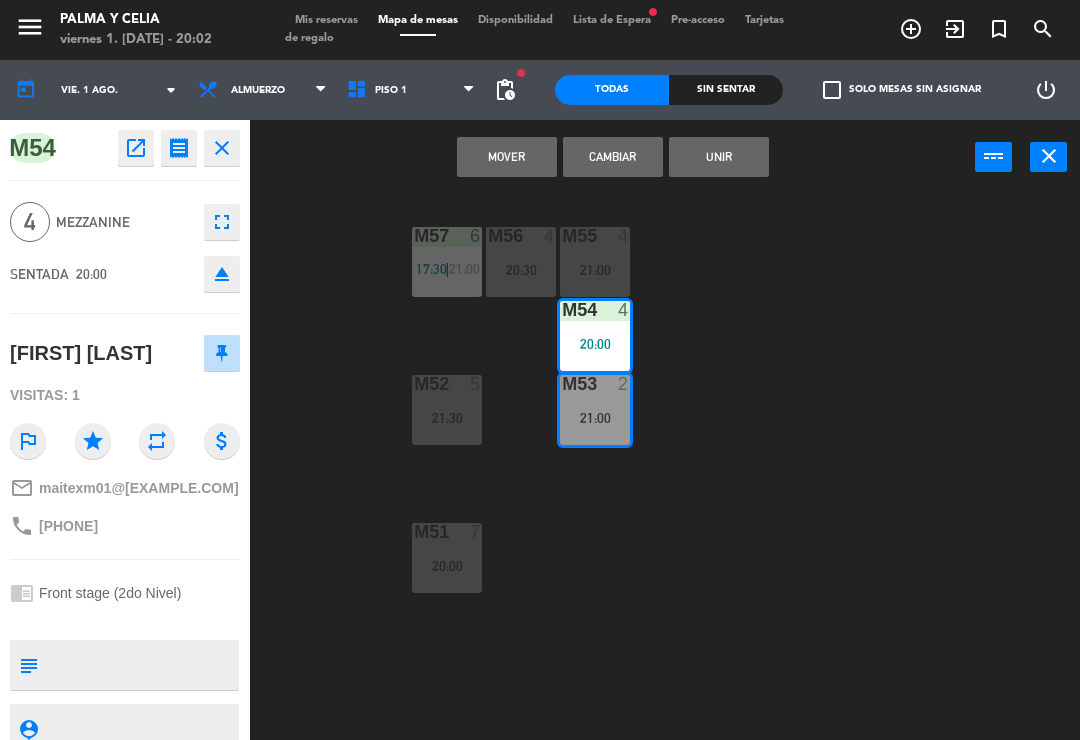 click on "Cambiar" at bounding box center [613, 157] 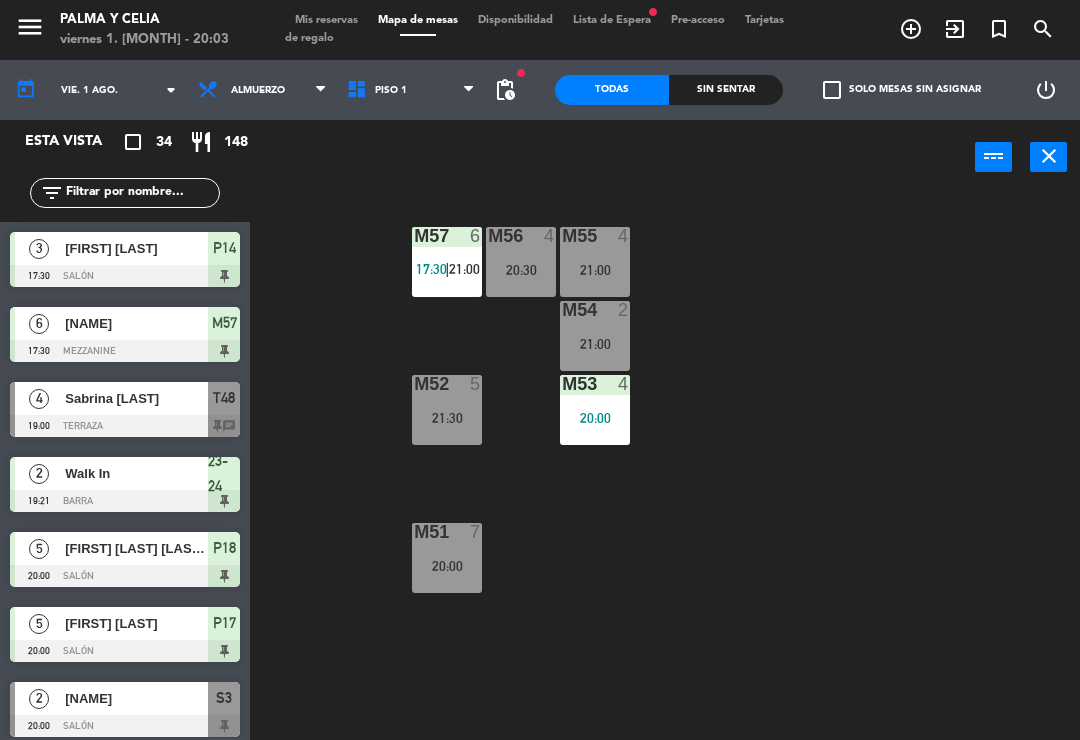 click on "Piso 1" at bounding box center [411, 90] 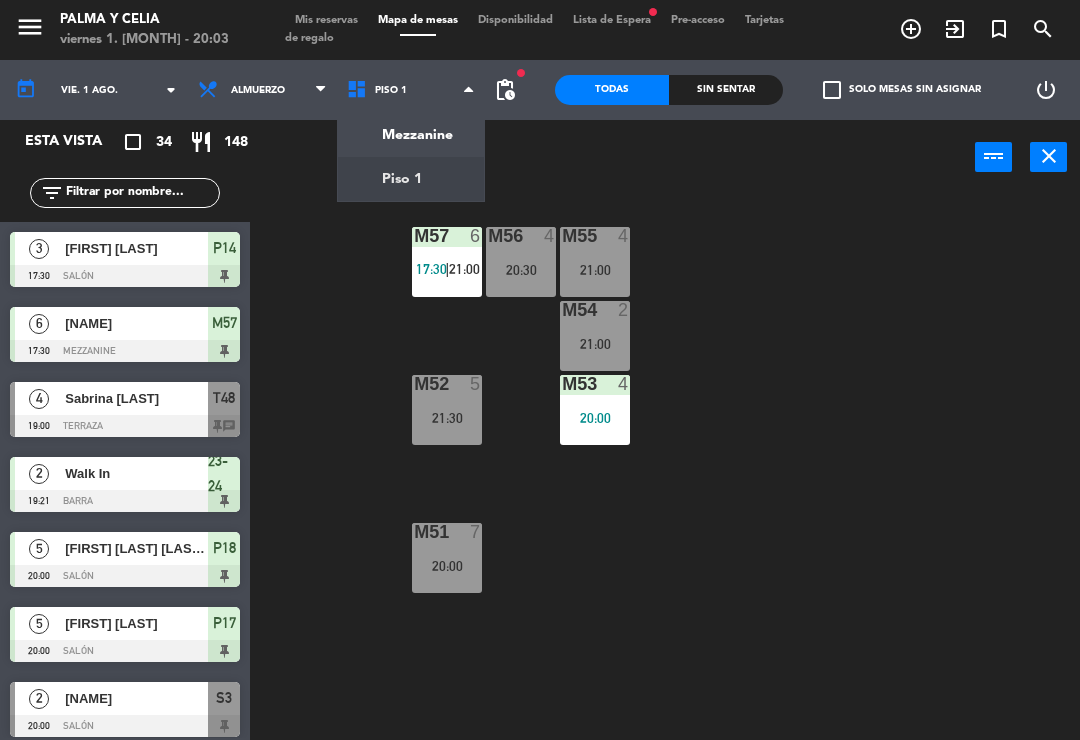 click on "menu  Palma y Celia   viernes 1. [MONTH] - 20:03   Mis reservas   Mapa de mesas   Disponibilidad   Lista de Espera   fiber_manual_record   Pre-acceso   Tarjetas de regalo  add_circle_outline exit_to_app turned_in_not search today    vie. 1 [MONTH]. arrow_drop_down  Almuerzo  Almuerzo  Almuerzo  Mezzanine   Piso 1   Piso 1   Mezzanine   Piso 1  fiber_manual_record pending_actions  Todas  Sin sentar  check_box_outline_blank   Solo mesas sin asignar   power_settings_new   Esta vista   crop_square  34  restaurant  148 filter_list  3   [FIRST] [LAST]   17:30   Salón  P14  6   [FIRST] [LAST]   17:30   Mezzanine  M57  4   [FIRST] [LAST]   19:00   Terraza  T48 chat  2   Walk In   19:21   Barra  23-24  5   [FIRST] [LAST] [LAST]   20:00   Salón  P18  5   [FIRST] [LAST]   20:00   Salón  P17  2   [FIRST] [LAST] [LAST]   20:00   Salón  S3  8   [FIRST] [LAST]   20:00   Salón  S1  4   [FIRST] [LAST]   20:00   Mezzanine  M53  5   [FIRST] [LAST]   20:00   Salón  P16 chat  7   [FIRST] [LAST]   20:00  M51 chat" 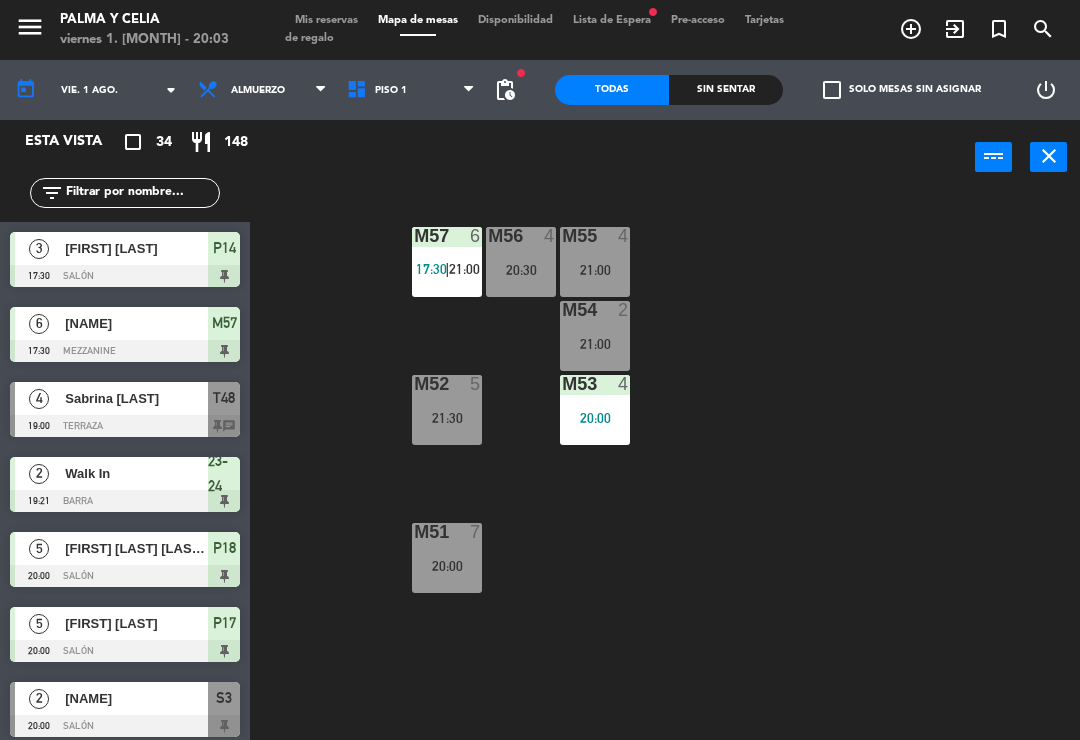 click on "Piso 1" at bounding box center [411, 90] 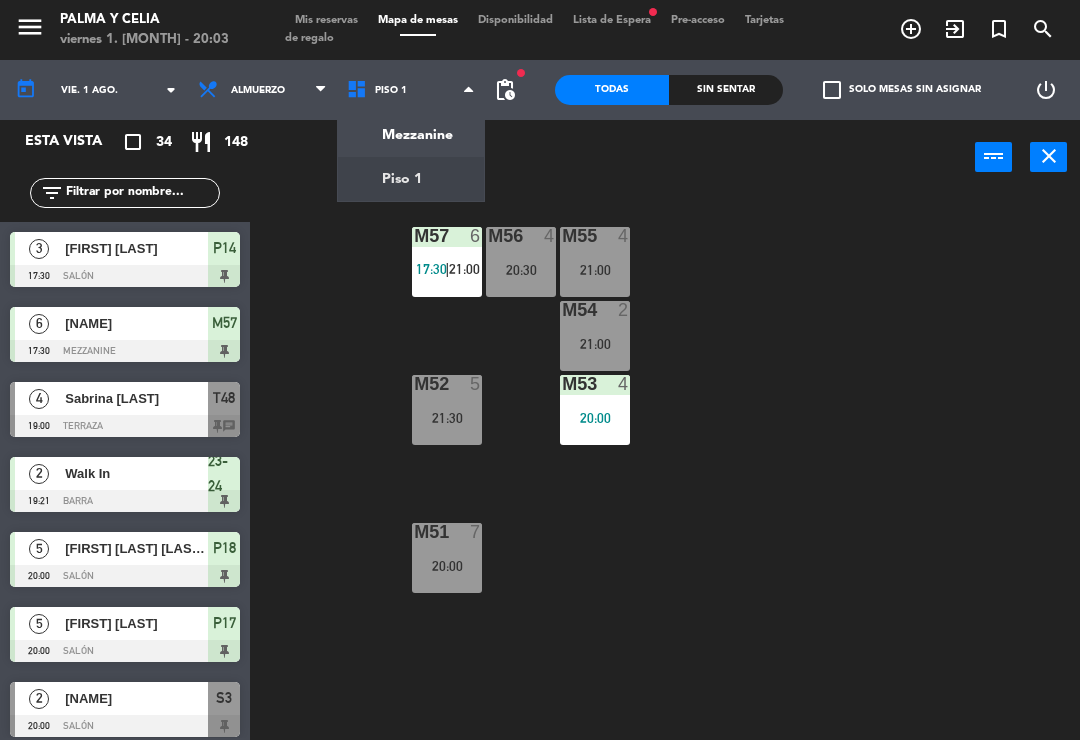 click on "menu  Palma y Celia   viernes 1. [MONTH] - 20:03   Mis reservas   Mapa de mesas   Disponibilidad   Lista de Espera   fiber_manual_record   Pre-acceso   Tarjetas de regalo  add_circle_outline exit_to_app turned_in_not search today    vie. 1 [MONTH]. arrow_drop_down  Almuerzo  Almuerzo  Almuerzo  Mezzanine   Piso 1   Piso 1   Mezzanine   Piso 1  fiber_manual_record pending_actions  Todas  Sin sentar  check_box_outline_blank   Solo mesas sin asignar   power_settings_new   Esta vista   crop_square  34  restaurant  148 filter_list  3   [FIRST] [LAST]   17:30   Salón  P14  6   [FIRST] [LAST]   17:30   Mezzanine  M57  4   [FIRST] [LAST]   19:00   Terraza  T48 chat  2   Walk In   19:21   Barra  23-24  5   [FIRST] [LAST] [LAST]   20:00   Salón  P18  5   [FIRST] [LAST]   20:00   Salón  P17  2   [FIRST] [LAST] [LAST]   20:00   Salón  S3  8   [FIRST] [LAST]   20:00   Salón  S1  4   [FIRST] [LAST]   20:00   Mezzanine  M53  5   [FIRST] [LAST]   20:00   Salón  P16 chat  7   [FIRST] [LAST]   20:00  M51 chat" 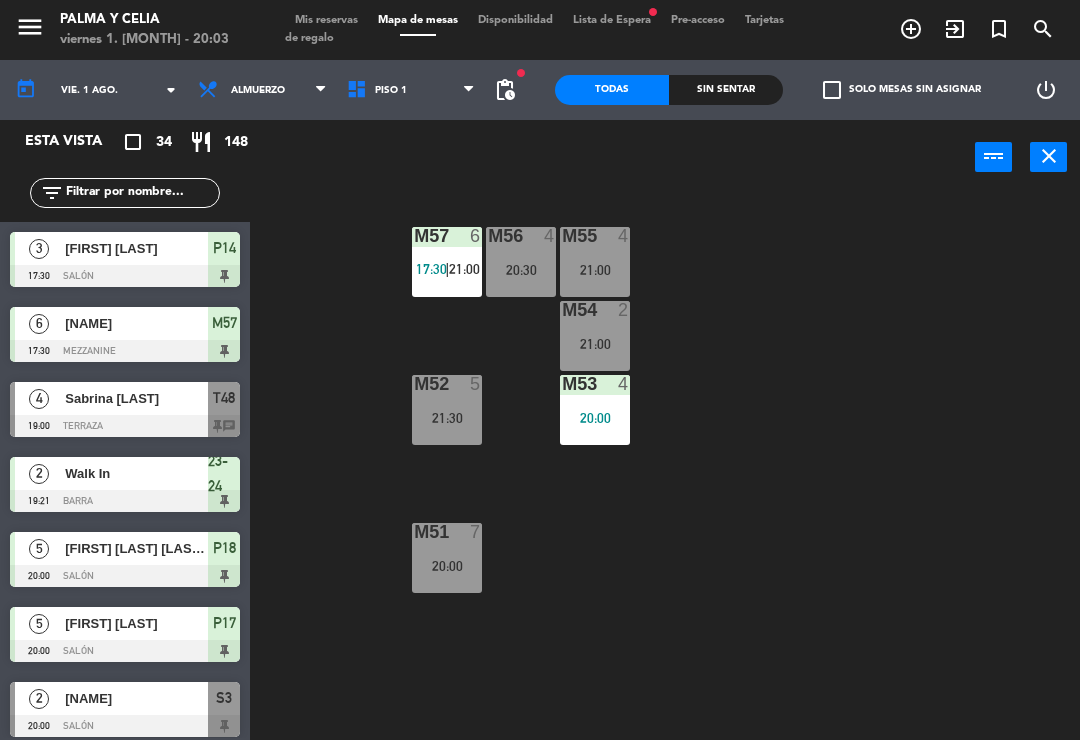 click on "Piso 1" at bounding box center (411, 90) 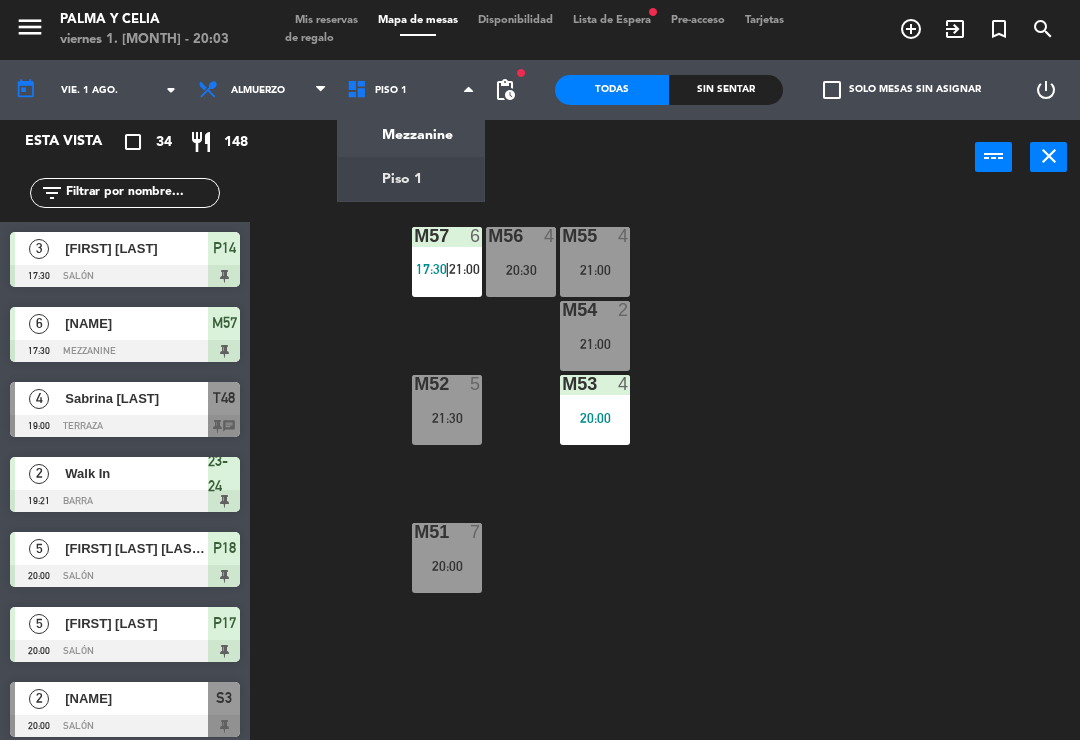 click on "menu  Palma y Celia   viernes 1. [MONTH] - 20:03   Mis reservas   Mapa de mesas   Disponibilidad   Lista de Espera   fiber_manual_record   Pre-acceso   Tarjetas de regalo  add_circle_outline exit_to_app turned_in_not search today    vie. 1 [MONTH]. arrow_drop_down  Almuerzo  Almuerzo  Almuerzo  Mezzanine   Piso 1   Piso 1   Mezzanine   Piso 1  fiber_manual_record pending_actions  Todas  Sin sentar  check_box_outline_blank   Solo mesas sin asignar   power_settings_new   Esta vista   crop_square  34  restaurant  148 filter_list  3   [FIRST] [LAST]   17:30   Salón  P14  6   [FIRST] [LAST]   17:30   Mezzanine  M57  4   [FIRST] [LAST]   19:00   Terraza  T48 chat  2   Walk In   19:21   Barra  23-24  5   [FIRST] [LAST] [LAST]   20:00   Salón  P18  5   [FIRST] [LAST]   20:00   Salón  P17  2   [FIRST] [LAST] [LAST]   20:00   Salón  S3  8   [FIRST] [LAST]   20:00   Salón  S1  4   [FIRST] [LAST]   20:00   Mezzanine  M53  5   [FIRST] [LAST]   20:00   Salón  P16 chat  7   [FIRST] [LAST]   20:00  M51 chat" 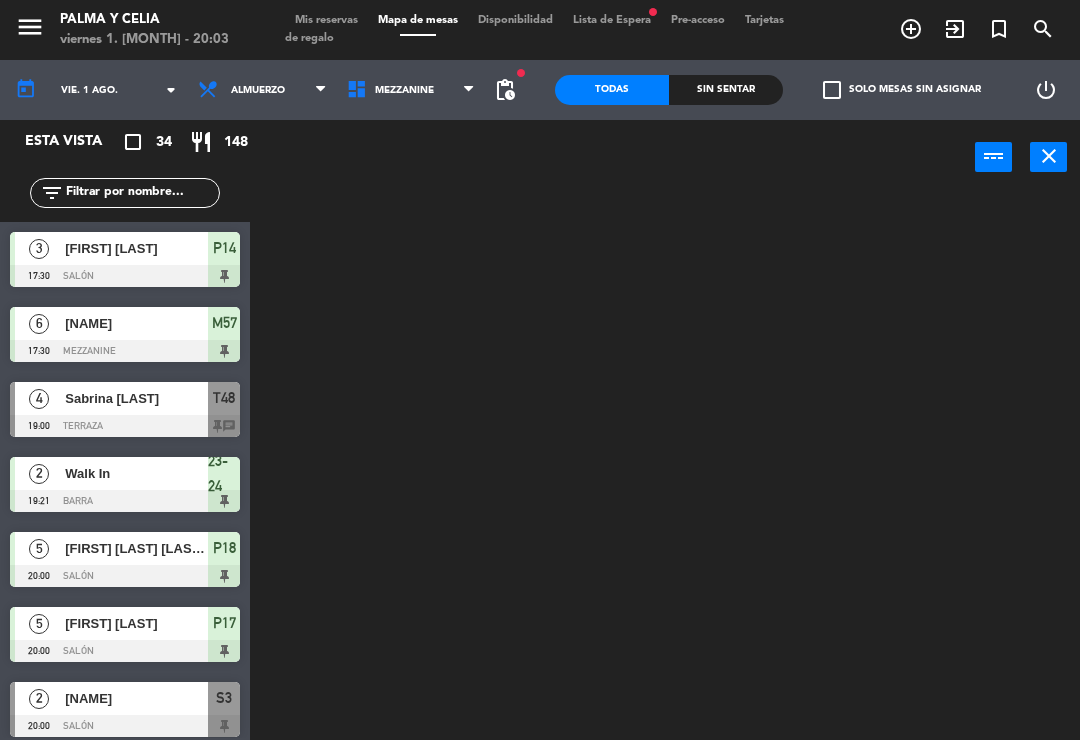 click on "Mezzanine" at bounding box center (411, 90) 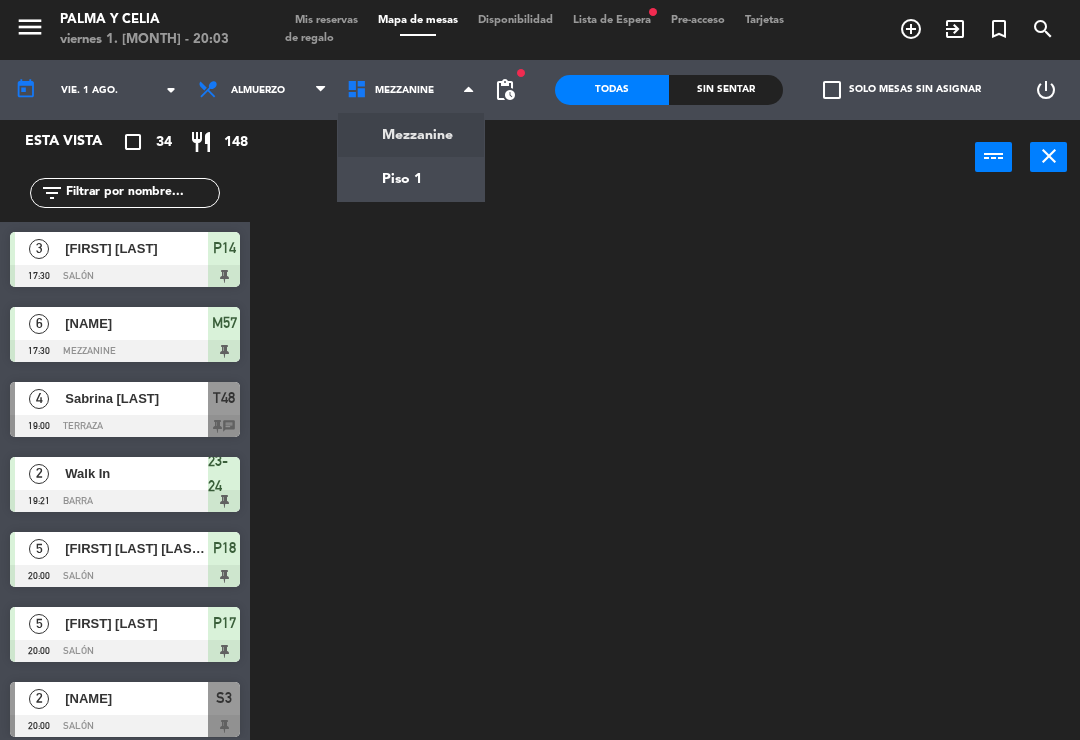 click 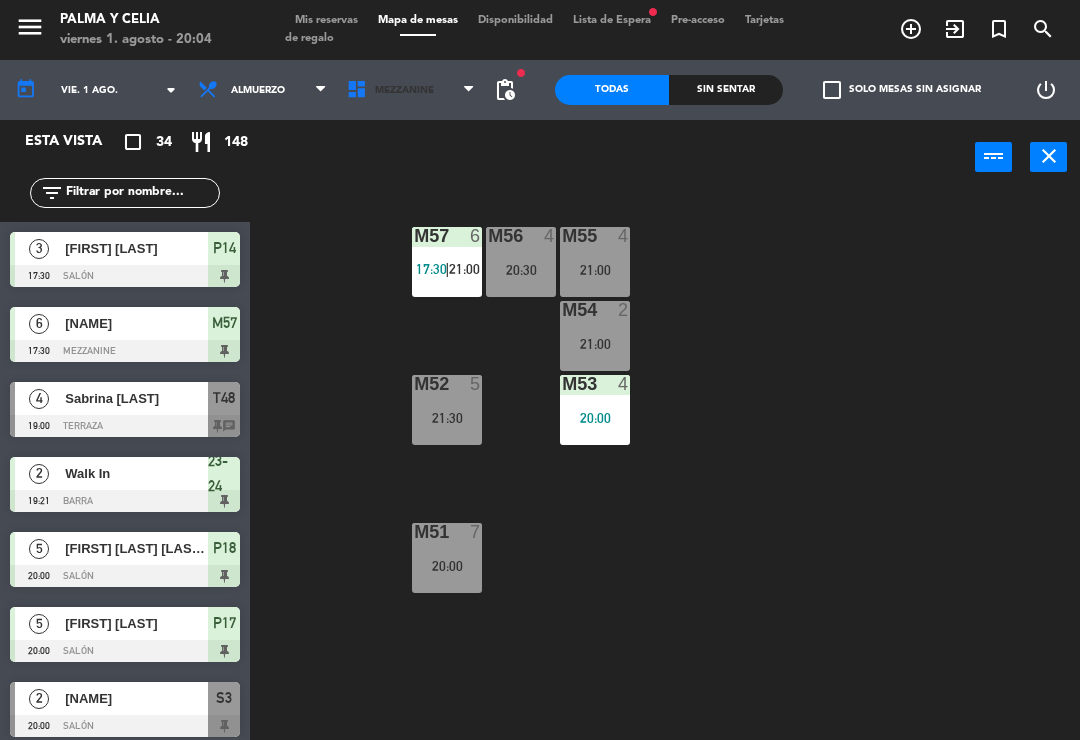 click on "Mezzanine" at bounding box center [404, 90] 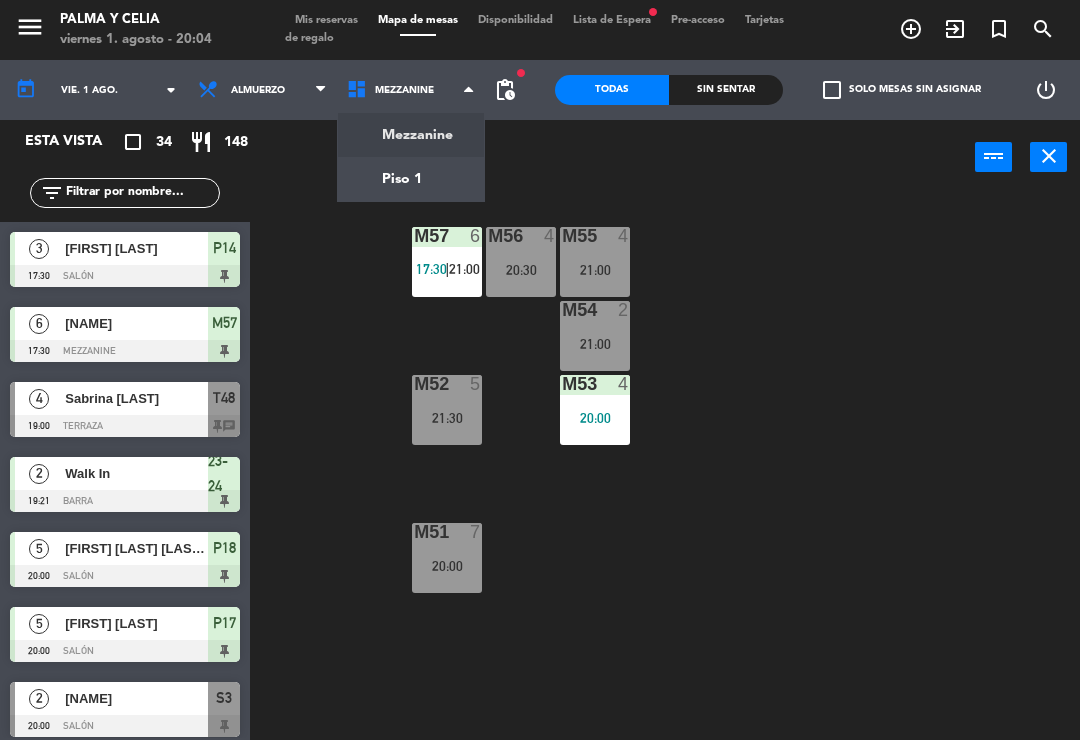 click on "menu  Palma y Celia   viernes 1. [MONTH] - 20:04   Mis reservas   Mapa de mesas   Disponibilidad   Lista de Espera   fiber_manual_record   Pre-acceso   Tarjetas de regalo  add_circle_outline exit_to_app turned_in_not search today    vie. 1 [MONTH]. arrow_drop_down  Almuerzo  Almuerzo  Almuerzo  Mezzanine   Piso 1   Mezzanine   Mezzanine   Piso 1  fiber_manual_record pending_actions  Todas  Sin sentar  check_box_outline_blank   Solo mesas sin asignar   power_settings_new   Esta vista   crop_square  34  restaurant  148 filter_list  3   [FIRST] [LAST]   17:30   Salón  P14  6   [FIRST] [LAST]   17:30   Mezzanine  M57  4   [FIRST] [LAST]   19:00   Terraza  T48 chat  2   Walk In   19:21   Barra  23-24  5   [FIRST] [LAST] [LAST]   20:00   Salón  P18  5   [FIRST] [LAST]   20:00   Salón  P17  2   [FIRST] [LAST] [LAST]   20:00   Salón  S3  8   [FIRST] [LAST]   20:00   Salón  S1  4   [FIRST] [LAST]   20:00   Mezzanine  M53  5   [FIRST] [LAST]   20:00   Salón  P16 chat  7   [FIRST] [LAST]   20:00  M51  2" 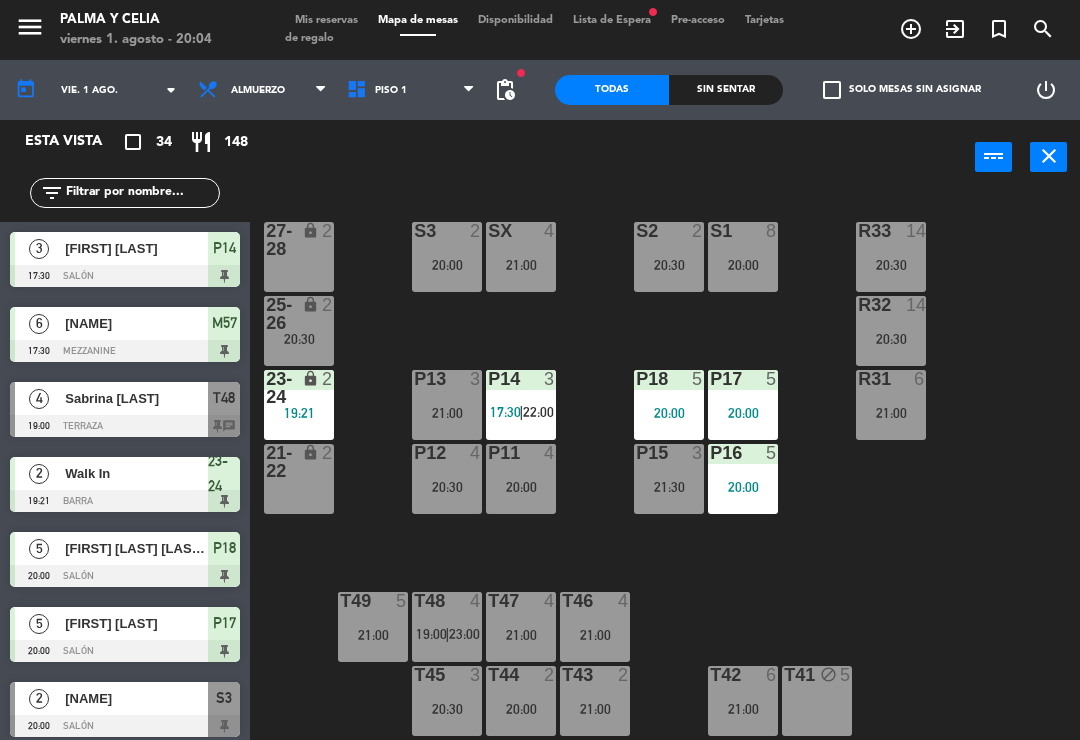 scroll, scrollTop: 5, scrollLeft: 0, axis: vertical 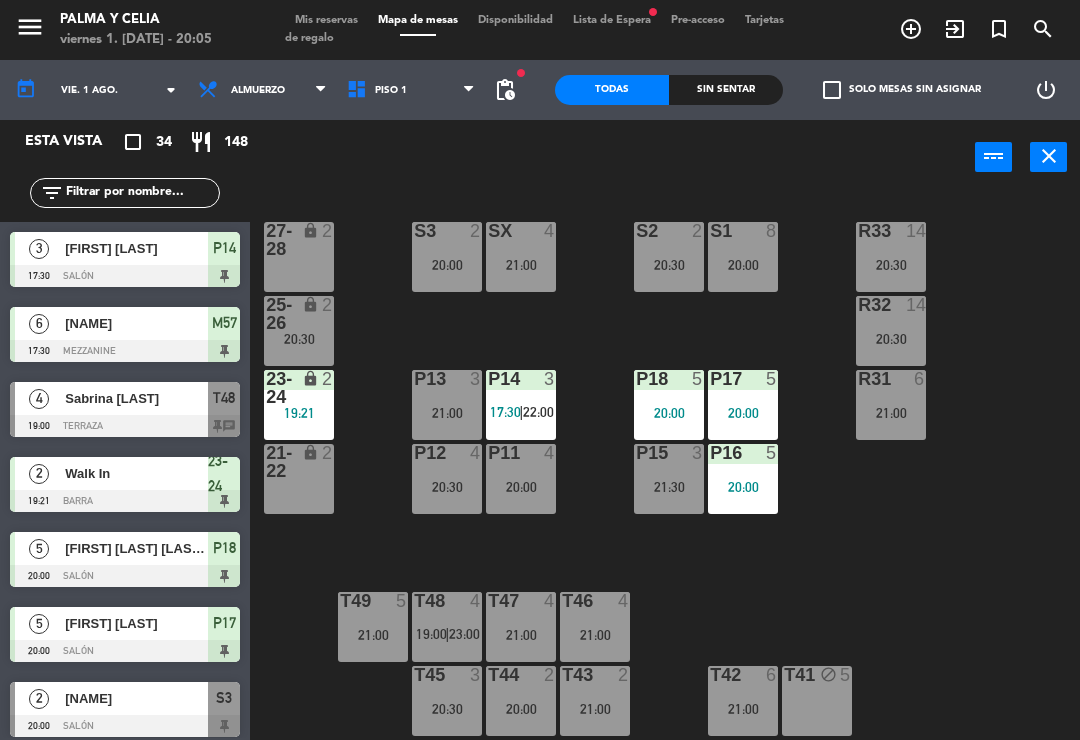 click on "R33  14   20:30  S1  8   20:00  S2  2   20:30  S3  2   20:00  SX  4   21:00  27-28 lock  2  R32  14   20:30  25-26 lock  2   20:30  P13  3   21:00  P14  3   17:30    |    22:00     P18  5   20:00  P17  5   20:00  R31  6   21:00  23-24 lock  2   19:21  P12  4   20:30  P11  4   20:00  P15  3   21:30  P16  5   20:00  21-22 lock  2  T48  4   19:00    |    23:00     T47  4   21:00  T46  4   21:00  T49  5   21:00  T45  3   20:30  T44  2   20:00  T43  2   21:00  T42  6   21:00  T41 block  5" 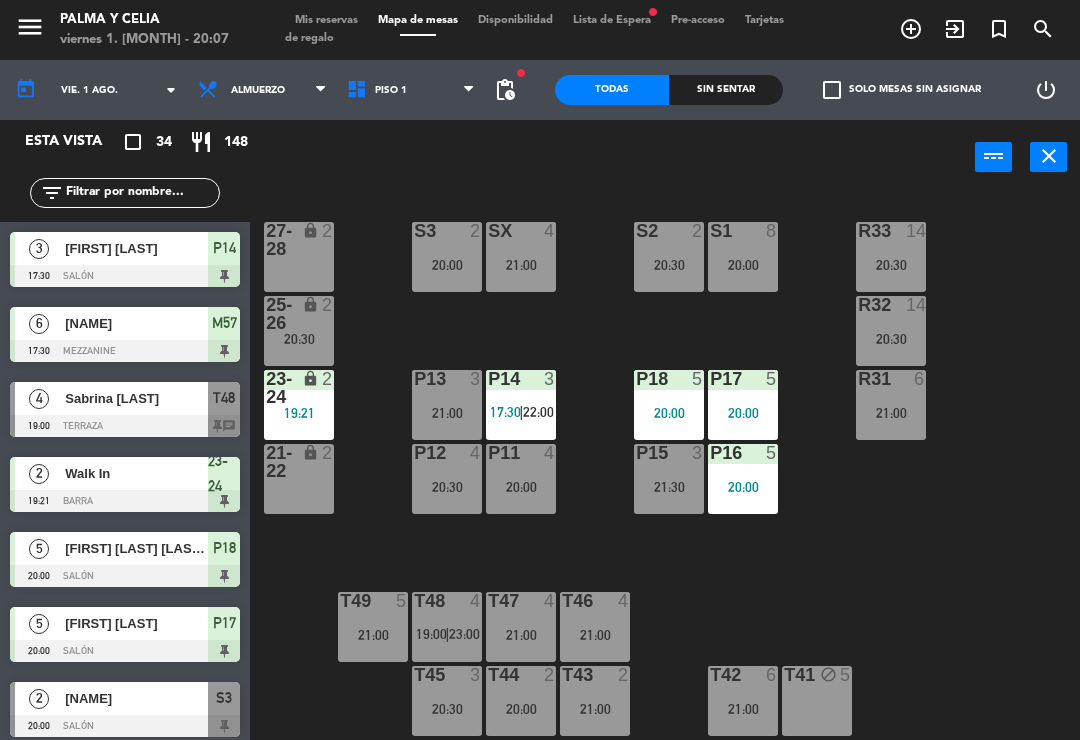 click at bounding box center (360, 90) 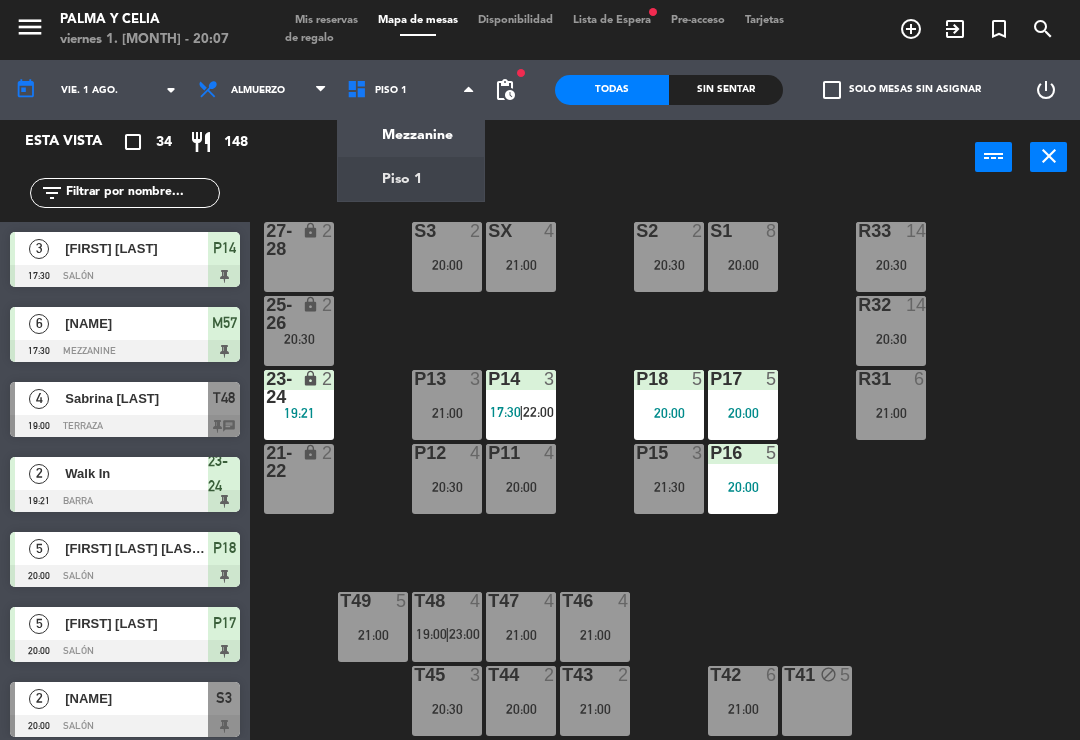 click on "power_input close" at bounding box center [612, 158] 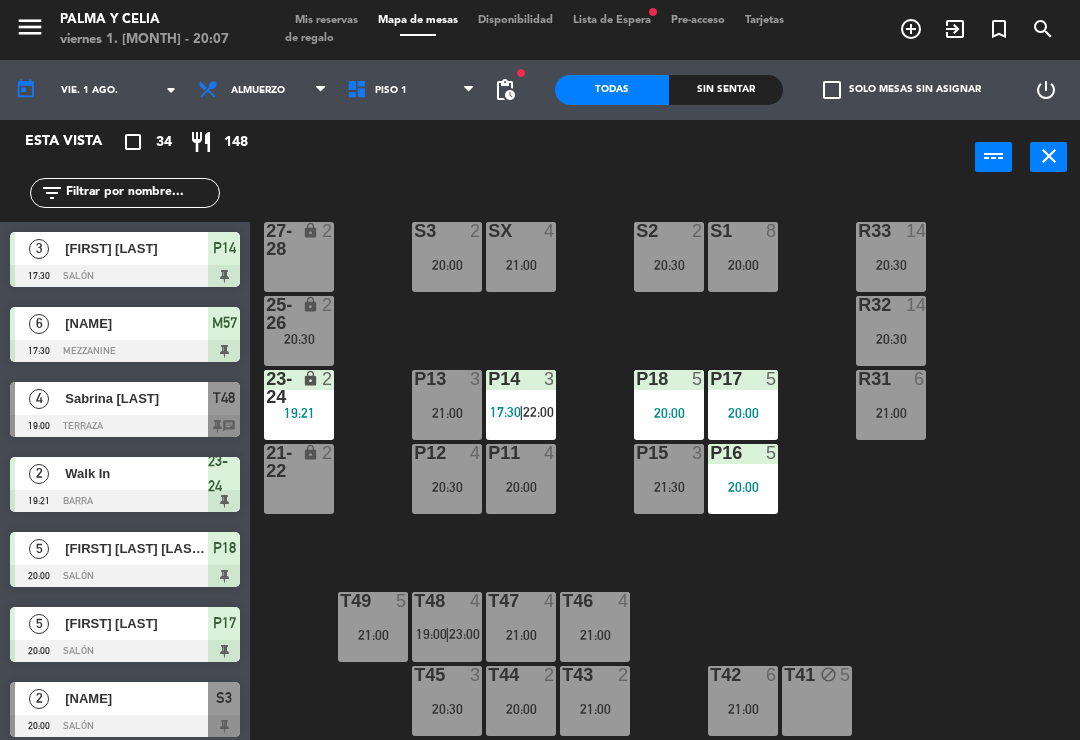 click at bounding box center (360, 90) 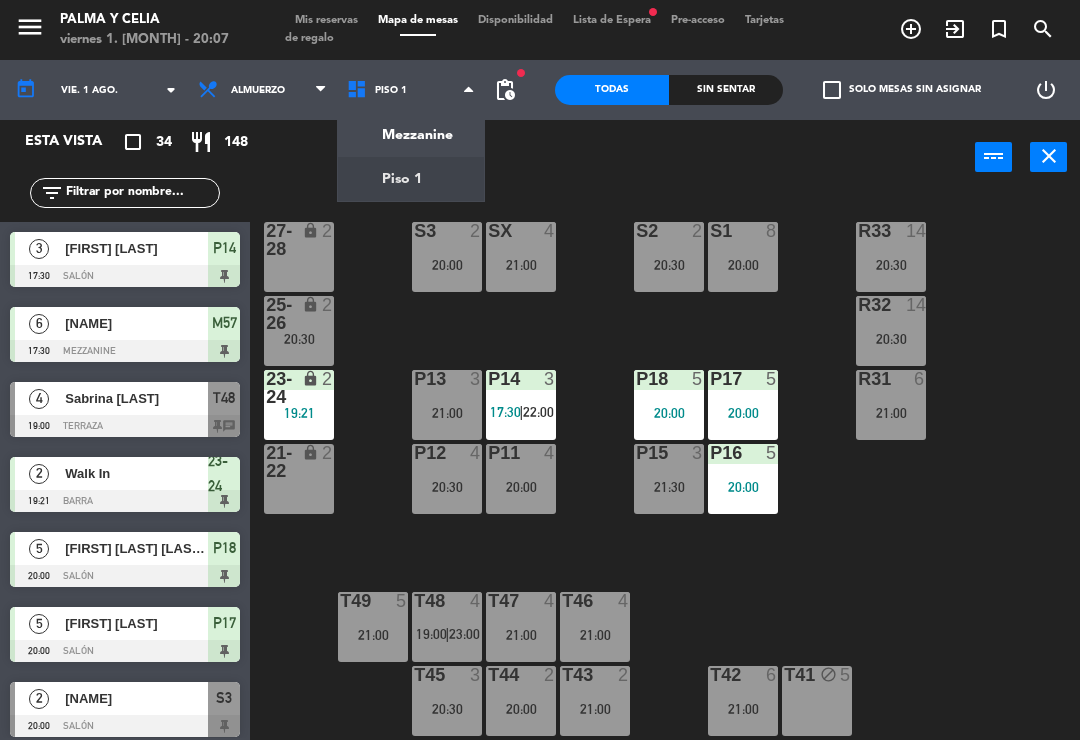 click on "menu  Palma y Celia   viernes 1. [MONTH] - 20:07   Mis reservas   Mapa de mesas   Disponibilidad   Lista de Espera   fiber_manual_record   Pre-acceso   Tarjetas de regalo  add_circle_outline exit_to_app turned_in_not search today    vie. 1 [MONTH]. arrow_drop_down  Almuerzo  Almuerzo  Almuerzo  Mezzanine   Piso 1   Piso 1   Mezzanine   Piso 1  fiber_manual_record pending_actions  Todas  Sin sentar  check_box_outline_blank   Solo mesas sin asignar   power_settings_new   Esta vista   crop_square  34  restaurant  148 filter_list  3   [FIRST] [LAST]   17:30   Salón  P14  6   [FIRST] [LAST]   17:30   Mezzanine  M57  4   [FIRST] [LAST]   19:00   Terraza  T48 chat  2   Walk In   19:21   Barra  23-24  5   [FIRST] [LAST] [LAST]   20:00   Salón  P18  5   [FIRST] [LAST]   20:00   Salón  P17  2   [FIRST] [LAST] [LAST]   20:00   Salón  S3  8   [FIRST] [LAST]   20:00   Salón  S1  4   [FIRST] [LAST]   20:00   Mezzanine  M53  5   [FIRST] [LAST]   20:00   Salón  P16 chat  7   [FIRST] [LAST]   20:00  M51 chat" 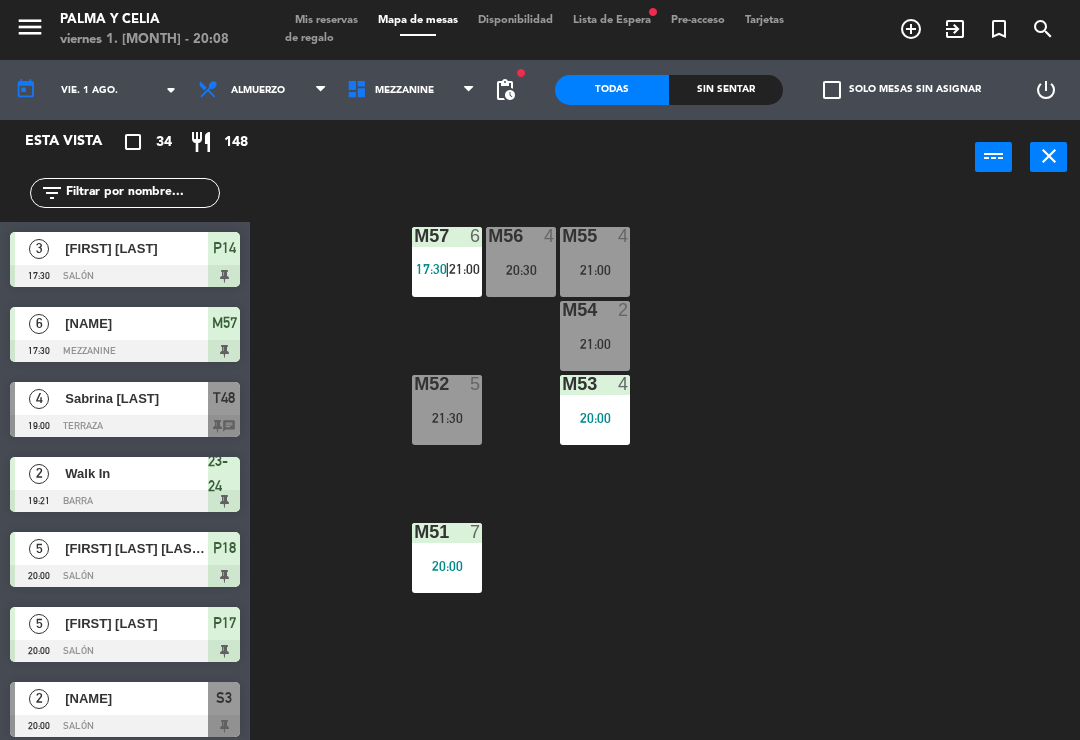 click on "Mezzanine" at bounding box center (411, 90) 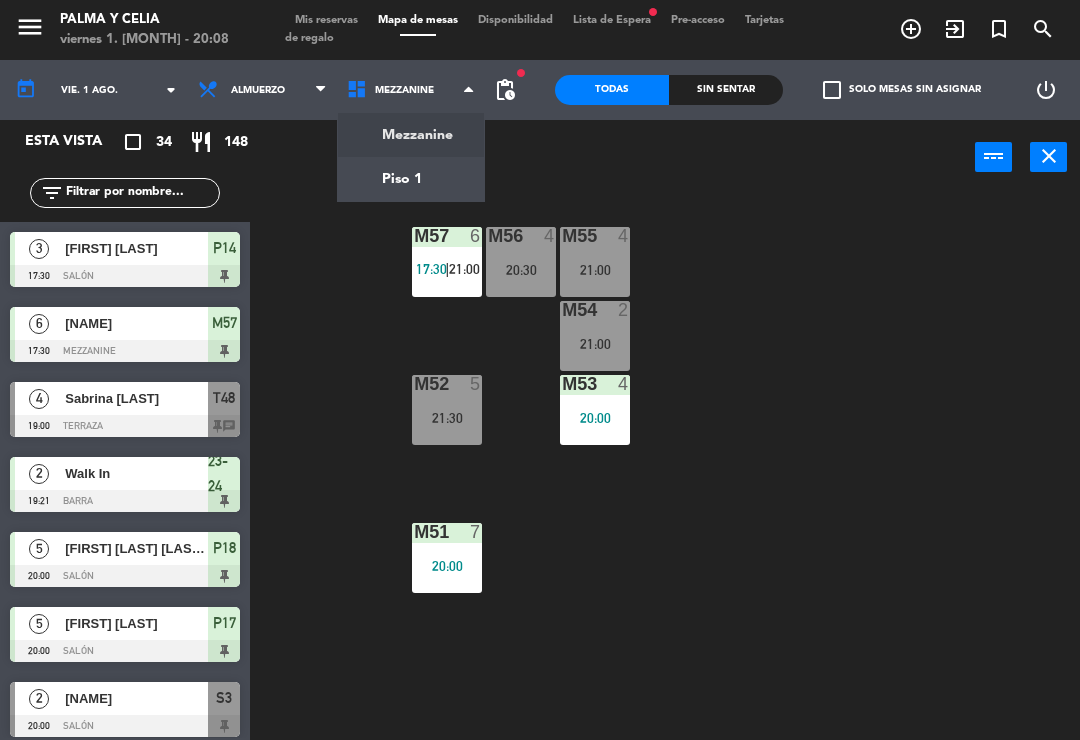 click on "Mezzanine" at bounding box center (411, 90) 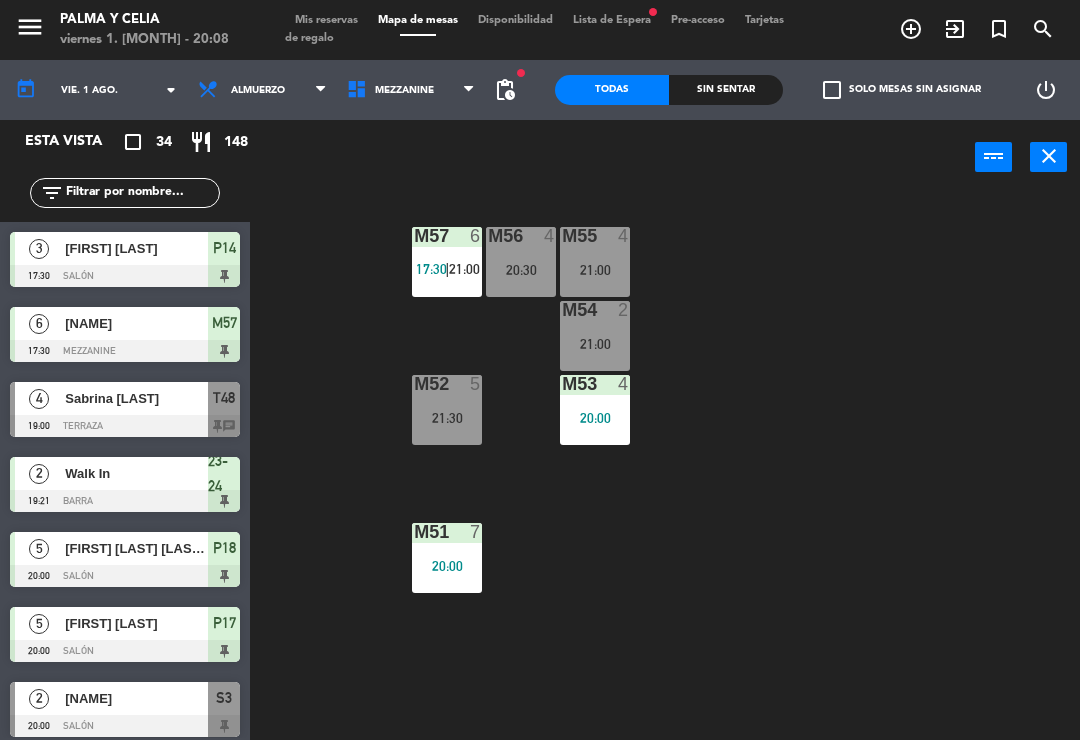click on "Mezzanine" at bounding box center (404, 90) 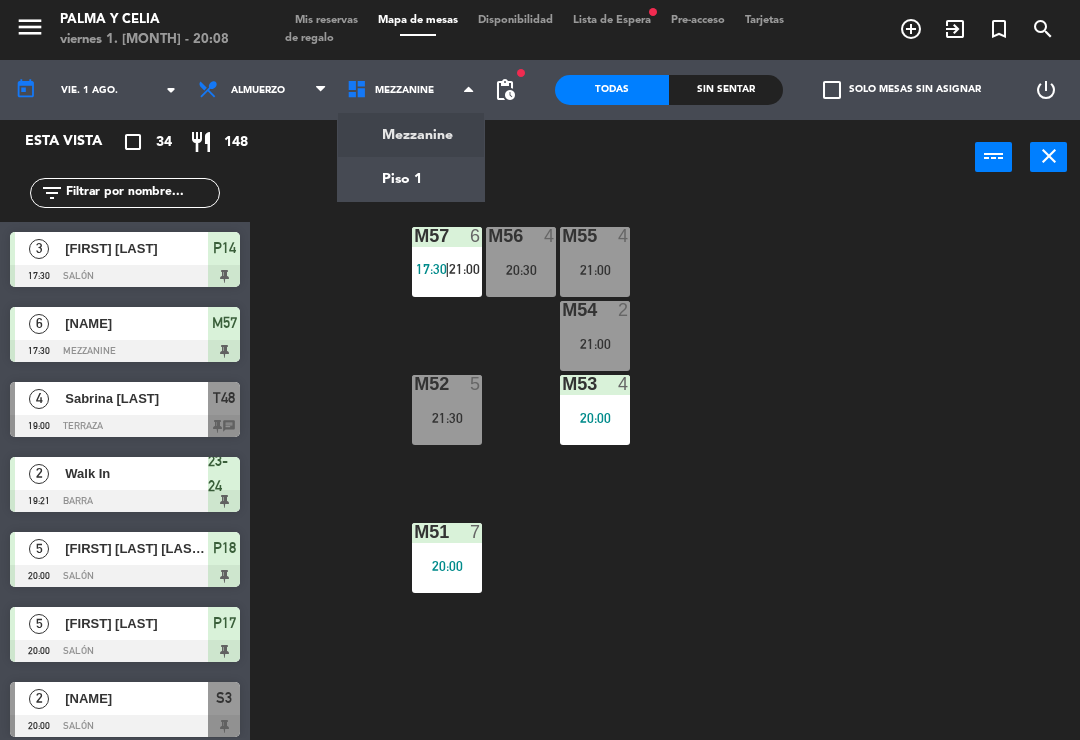 click on "menu  Palma y Celia   viernes 1. [MONTH] - 20:08   Mis reservas   Mapa de mesas   Disponibilidad   Lista de Espera   fiber_manual_record   Pre-acceso   Tarjetas de regalo  add_circle_outline exit_to_app turned_in_not search today    vie. 1 ago. arrow_drop_down  Almuerzo  Almuerzo  Almuerzo  Mezzanine   Piso 1   Mezzanine   Mezzanine   Piso 1  fiber_manual_record pending_actions  Todas  Sin sentar  check_box_outline_blank   Solo mesas sin asignar   power_settings_new   Esta vista   crop_square  34  restaurant  148 filter_list  3   Michelle Attias   17:30   Salón  P14  6   Wanda Morel   17:30   Mezzanine  M57  4   Sabrina Beberlys   19:00   Terraza  T48 chat  2   Walk In   19:21   Barra  23-24  5   Arisleyda Cristina Beliar Reynoso   20:00   Salón  P18  5   Christian Subero   20:00   Salón  P17  2   Dracy Odette Diaz   20:00   Salón  S3  8   Leticia De Andres   20:00   Salón  S1  4   Maitex morales   20:00   Mezzanine  M53  5   Marcia Guerrero   20:00   Salón  P16 chat  7   Mirtha Gonzalez   20:00  M51  2" 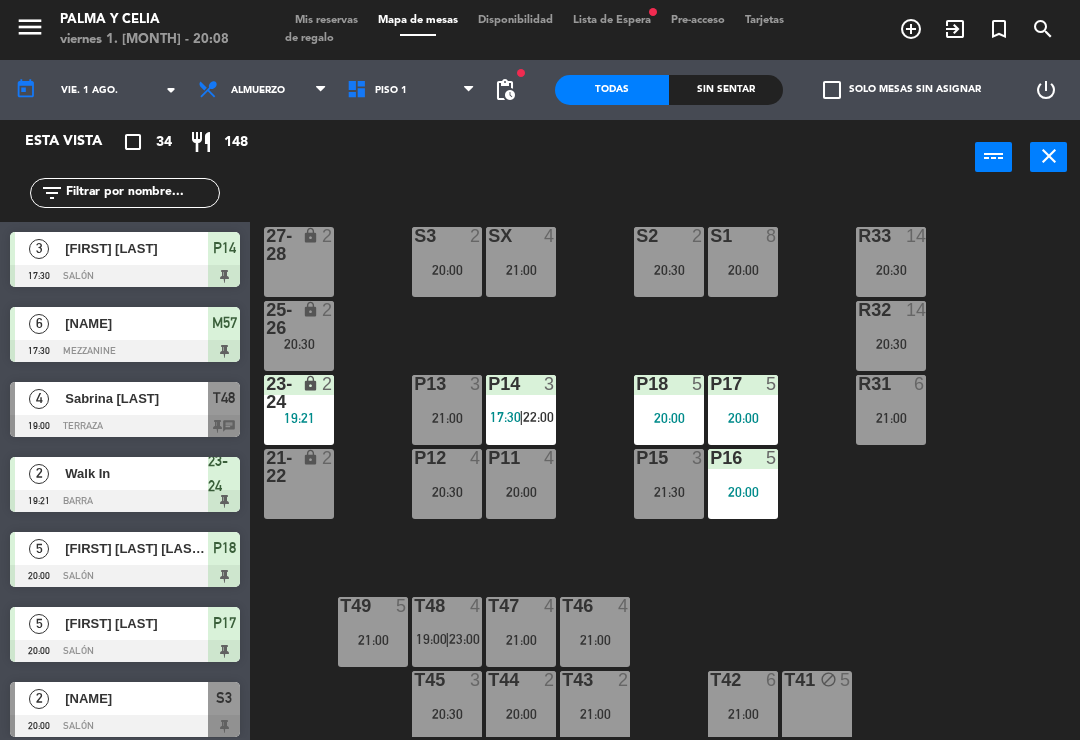click 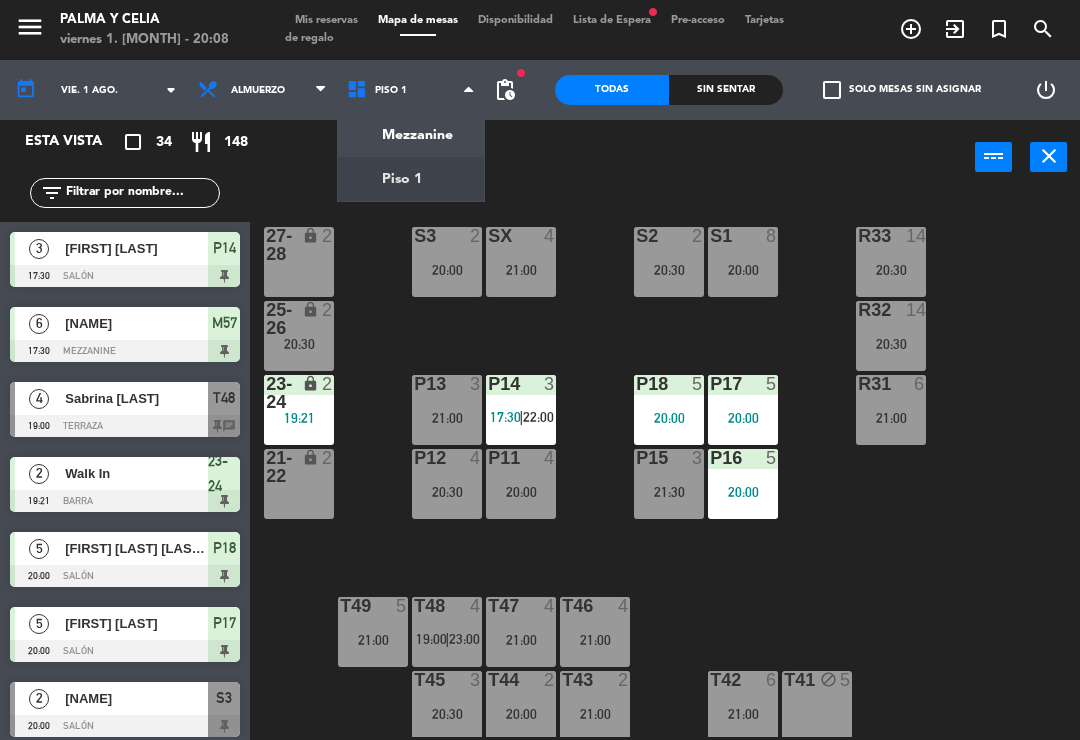 click on "menu  Palma y Celia   viernes 1. [DATE] - 20:08   Mis reservas   Mapa de mesas   Disponibilidad   Lista de Espera   fiber_manual_record   Pre-acceso   Tarjetas de regalo  add_circle_outline exit_to_app turned_in_not search today    vie. 1 [DATE]. arrow_drop_down  Almuerzo  Almuerzo  Almuerzo  Mezzanine   Piso 1   Piso 1   Mezzanine   Piso 1  fiber_manual_record pending_actions  Todas  Sin sentar  check_box_outline_blank   Solo mesas sin asignar   power_settings_new   Esta vista   crop_square  34  restaurant  148 filter_list  [NAME]   17:30   Salón  P14  6   [NAME]   17:30   Mezzanine  M57  4   [NAME]   19:00   Terraza  T48 chat  2   Walk In   19:21   Barra  23-24  5   [NAME]   20:00   Salón  P18  5   [NAME]   20:00   Salón  P17  2   [NAME]   20:00   Salón  S3  8   [NAME]   20:00   Salón  S1  4   [NAME]   20:00   Mezzanine  M53  5   [NAME]   20:00   Salón  P16 chat  7   [NAME]   20:00  M51 chat" 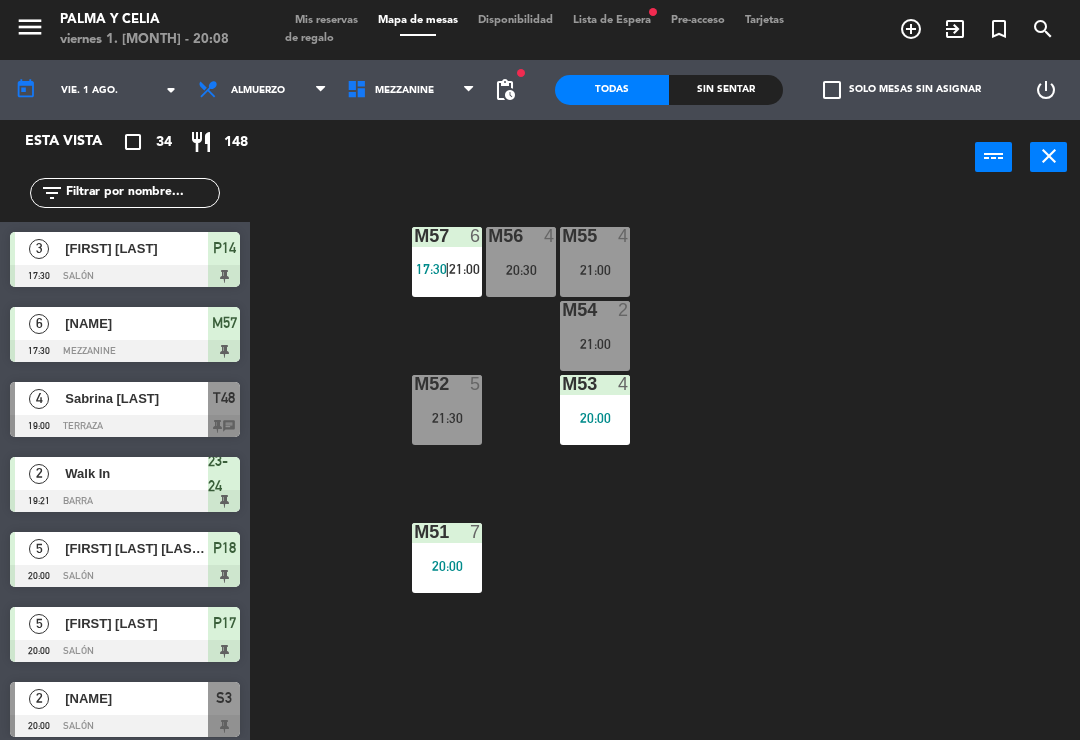 click on "Mezzanine" at bounding box center (411, 90) 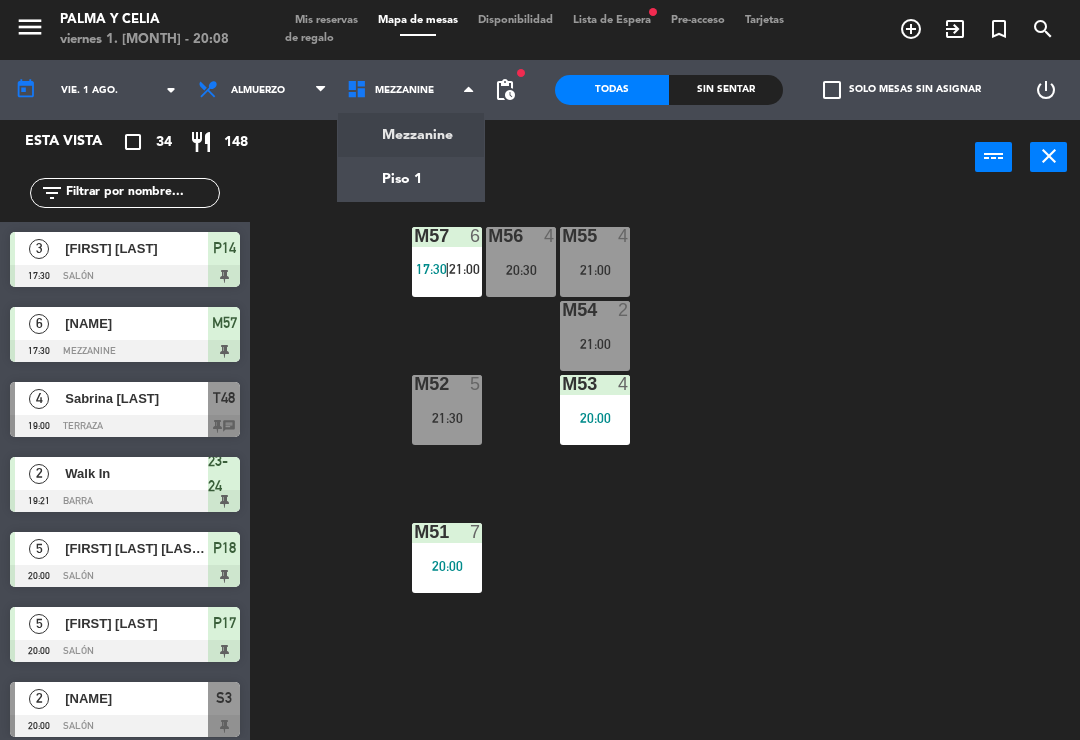 click on "menu  Palma y Celia   viernes 1. [MONTH] - 20:08   Mis reservas   Mapa de mesas   Disponibilidad   Lista de Espera   fiber_manual_record   Pre-acceso   Tarjetas de regalo  add_circle_outline exit_to_app turned_in_not search today    vie. 1 ago. arrow_drop_down  Almuerzo  Almuerzo  Almuerzo  Mezzanine   Piso 1   Mezzanine   Mezzanine   Piso 1  fiber_manual_record pending_actions  Todas  Sin sentar  check_box_outline_blank   Solo mesas sin asignar   power_settings_new   Esta vista   crop_square  34  restaurant  148 filter_list  3   Michelle Attias   17:30   Salón  P14  6   Wanda Morel   17:30   Mezzanine  M57  4   Sabrina Beberlys   19:00   Terraza  T48 chat  2   Walk In   19:21   Barra  23-24  5   Arisleyda Cristina Beliar Reynoso   20:00   Salón  P18  5   Christian Subero   20:00   Salón  P17  2   Dracy Odette Diaz   20:00   Salón  S3  8   Leticia De Andres   20:00   Salón  S1  4   Maitex morales   20:00   Mezzanine  M53  5   Marcia Guerrero   20:00   Salón  P16 chat  7   Mirtha Gonzalez   20:00  M51  2" 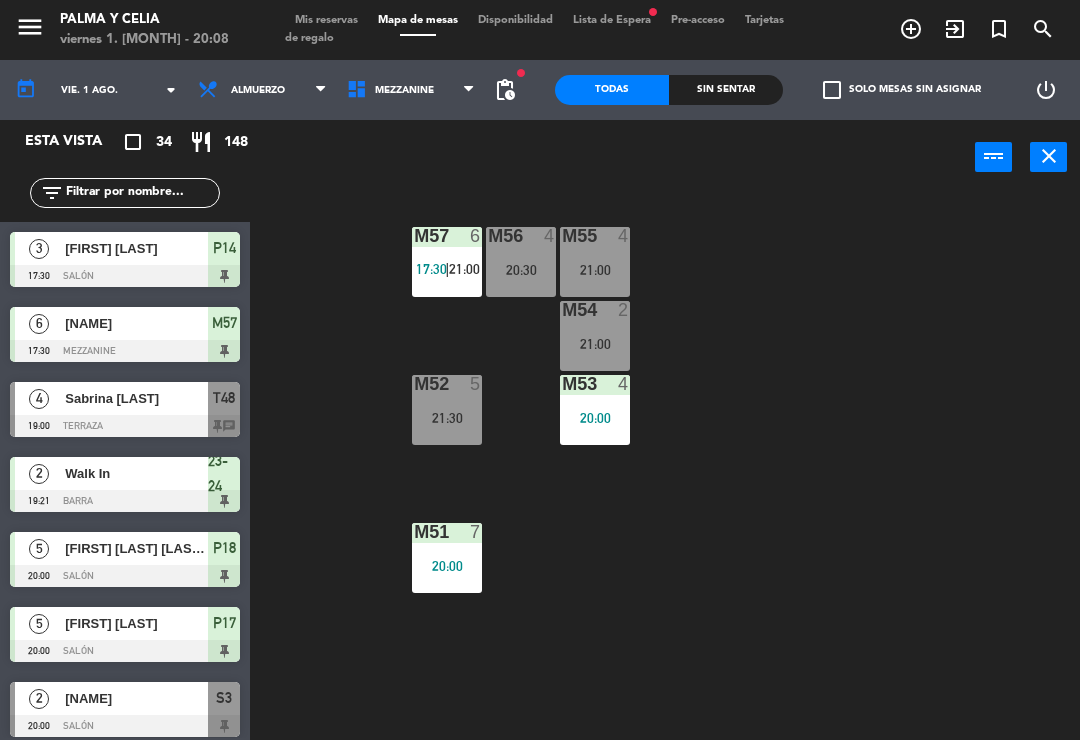 click on "Mezzanine" at bounding box center (411, 90) 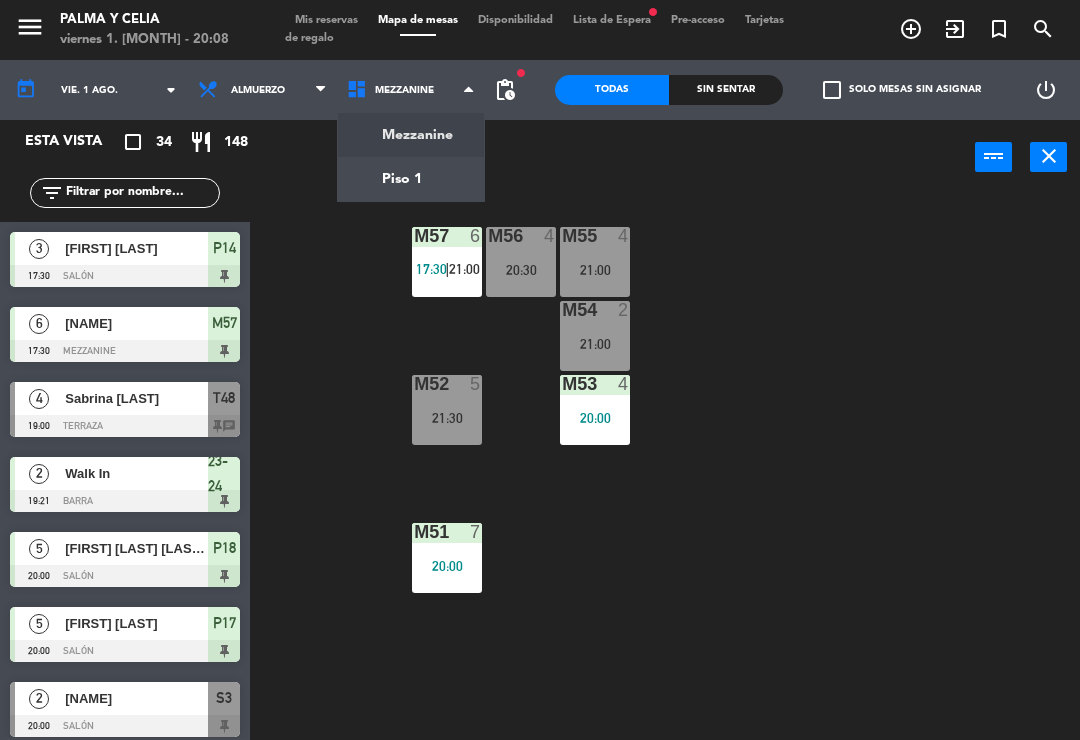 click on "menu  Palma y Celia   viernes 1. [MONTH] - 20:08   Mis reservas   Mapa de mesas   Disponibilidad   Lista de Espera   fiber_manual_record   Pre-acceso   Tarjetas de regalo  add_circle_outline exit_to_app turned_in_not search today    vie. 1 ago. arrow_drop_down  Almuerzo  Almuerzo  Almuerzo  Mezzanine   Piso 1   Mezzanine   Mezzanine   Piso 1  fiber_manual_record pending_actions  Todas  Sin sentar  check_box_outline_blank   Solo mesas sin asignar   power_settings_new   Esta vista   crop_square  34  restaurant  148 filter_list  3   Michelle Attias   17:30   Salón  P14  6   Wanda Morel   17:30   Mezzanine  M57  4   Sabrina Beberlys   19:00   Terraza  T48 chat  2   Walk In   19:21   Barra  23-24  5   Arisleyda Cristina Beliar Reynoso   20:00   Salón  P18  5   Christian Subero   20:00   Salón  P17  2   Dracy Odette Diaz   20:00   Salón  S3  8   Leticia De Andres   20:00   Salón  S1  4   Maitex morales   20:00   Mezzanine  M53  5   Marcia Guerrero   20:00   Salón  P16 chat  7   Mirtha Gonzalez   20:00  M51  2" 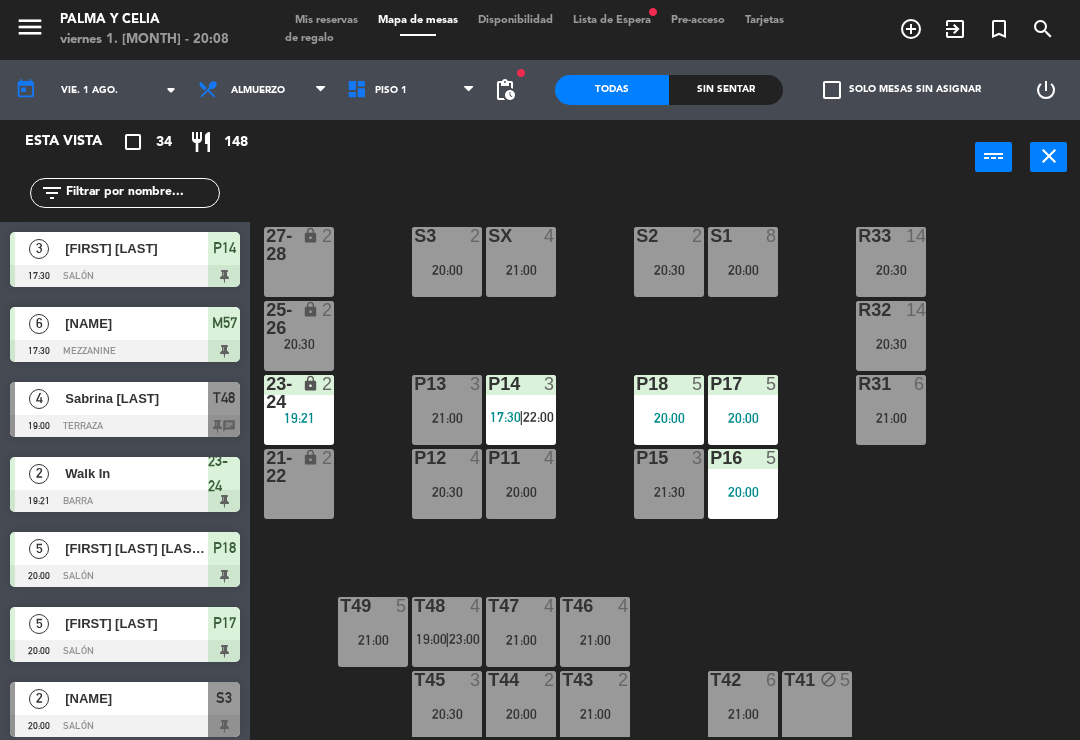 click on "Lista de Espera   fiber_manual_record" at bounding box center (612, 20) 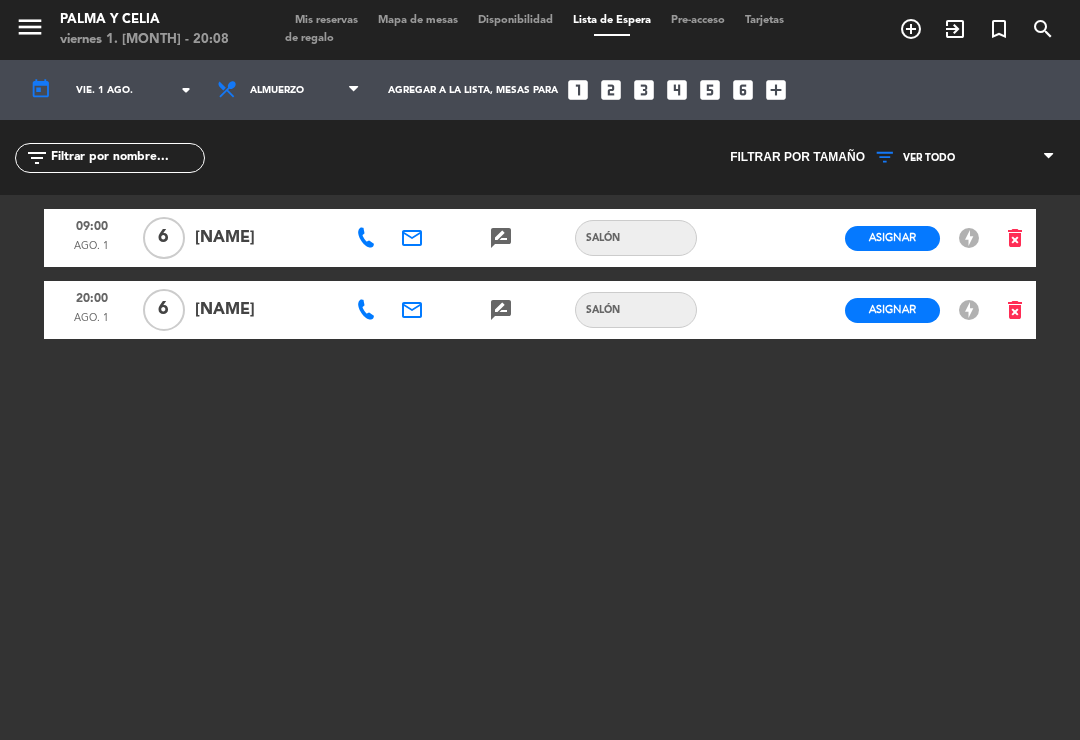 click on "Mapa de mesas" at bounding box center [418, 20] 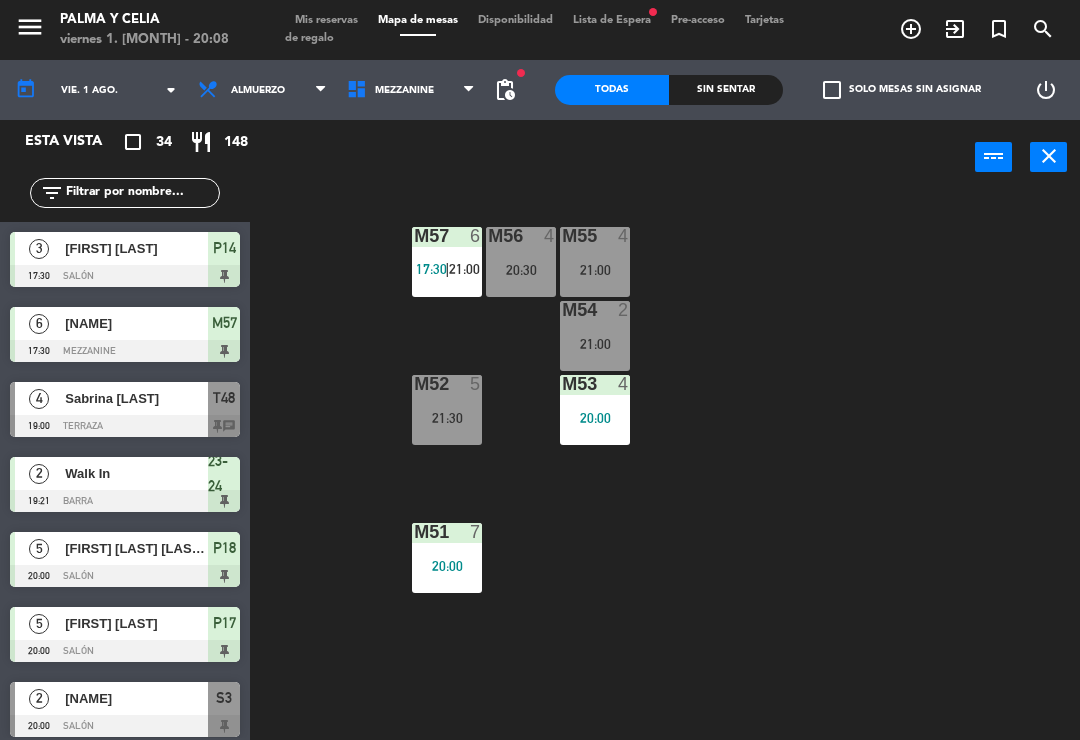 click on "|" at bounding box center (447, 269) 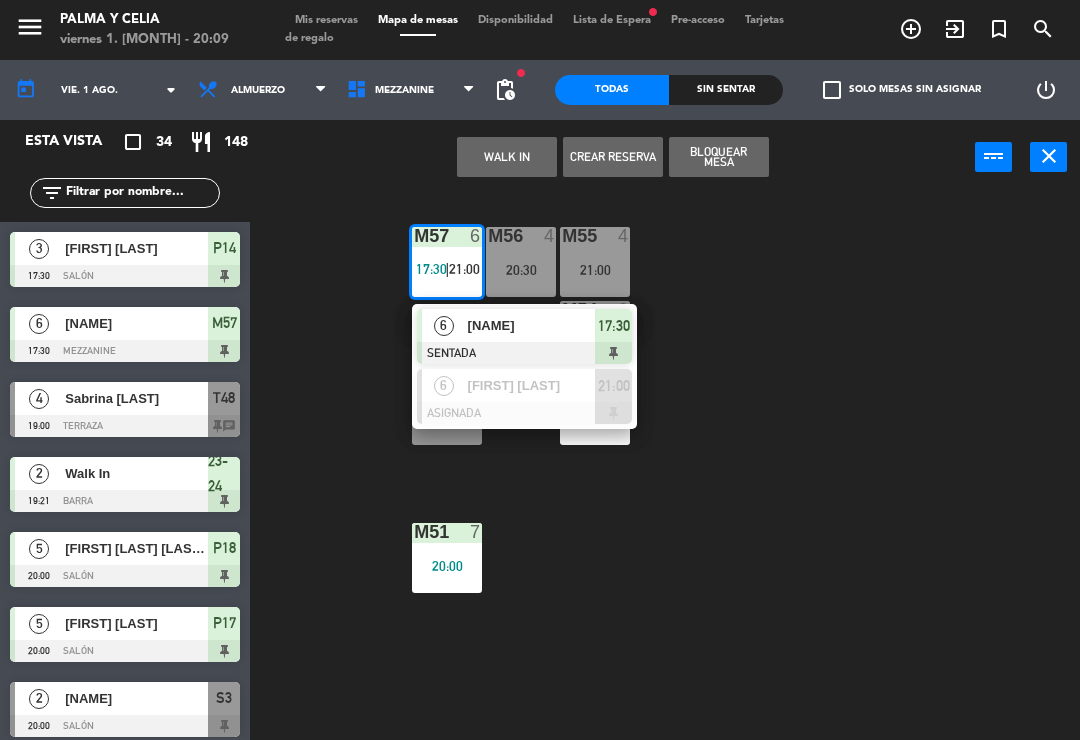 click on "[FIRST] [LAST]" at bounding box center (532, 385) 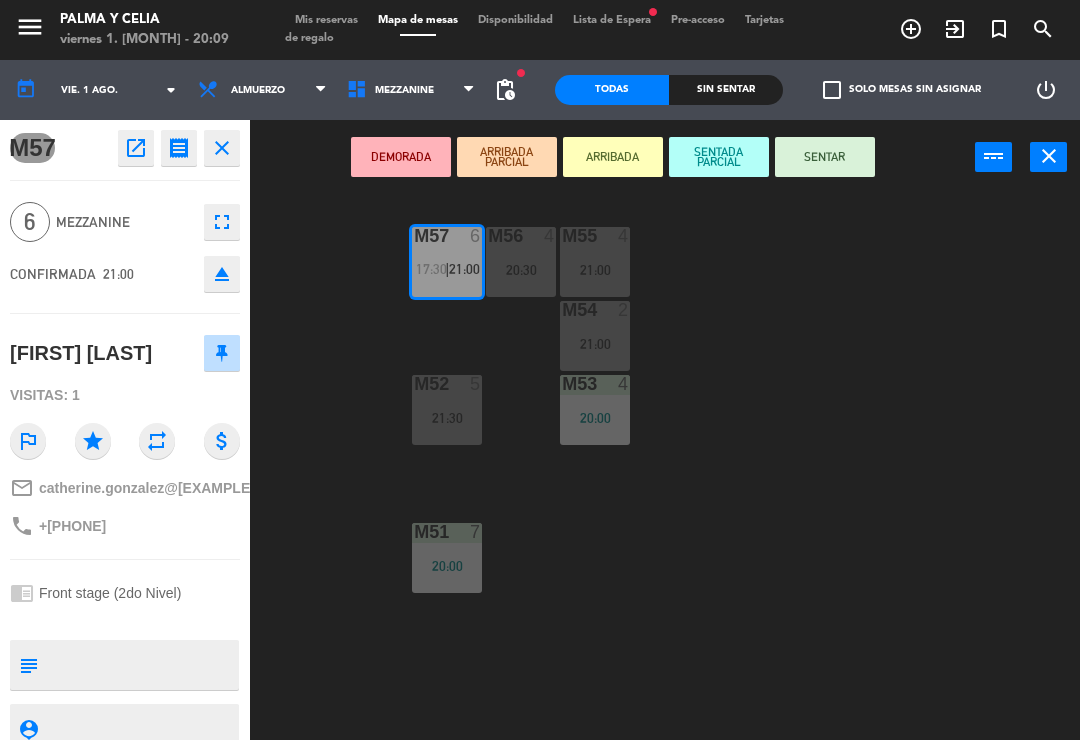 click on "open_in_new" 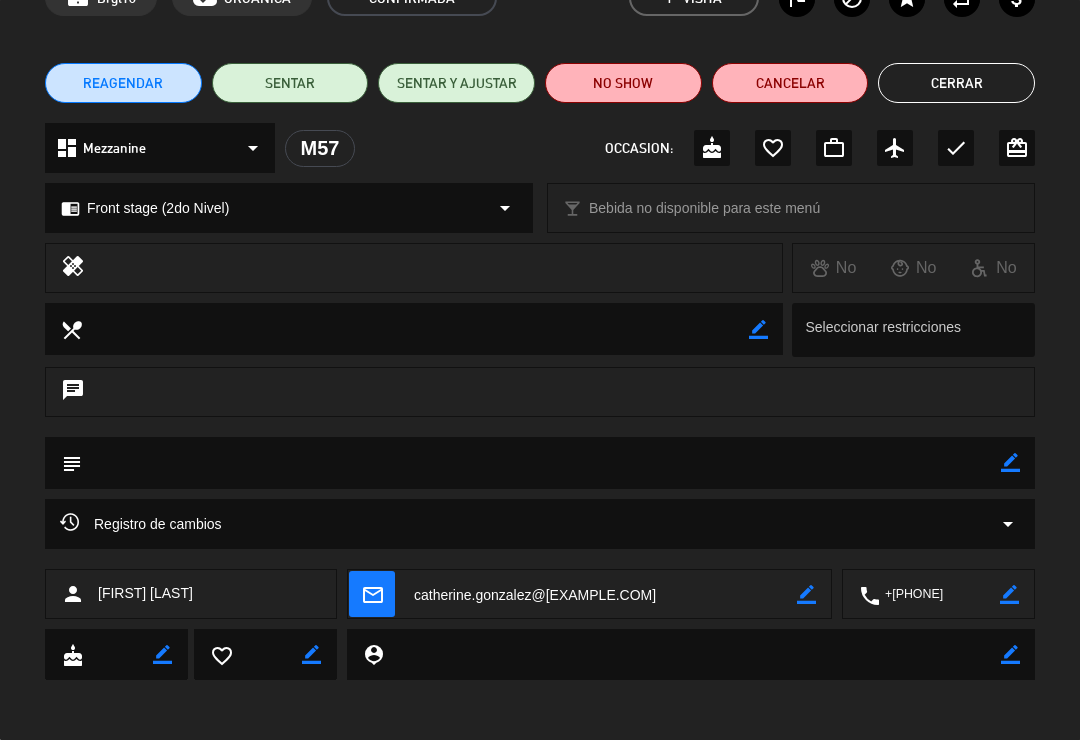scroll, scrollTop: 116, scrollLeft: 0, axis: vertical 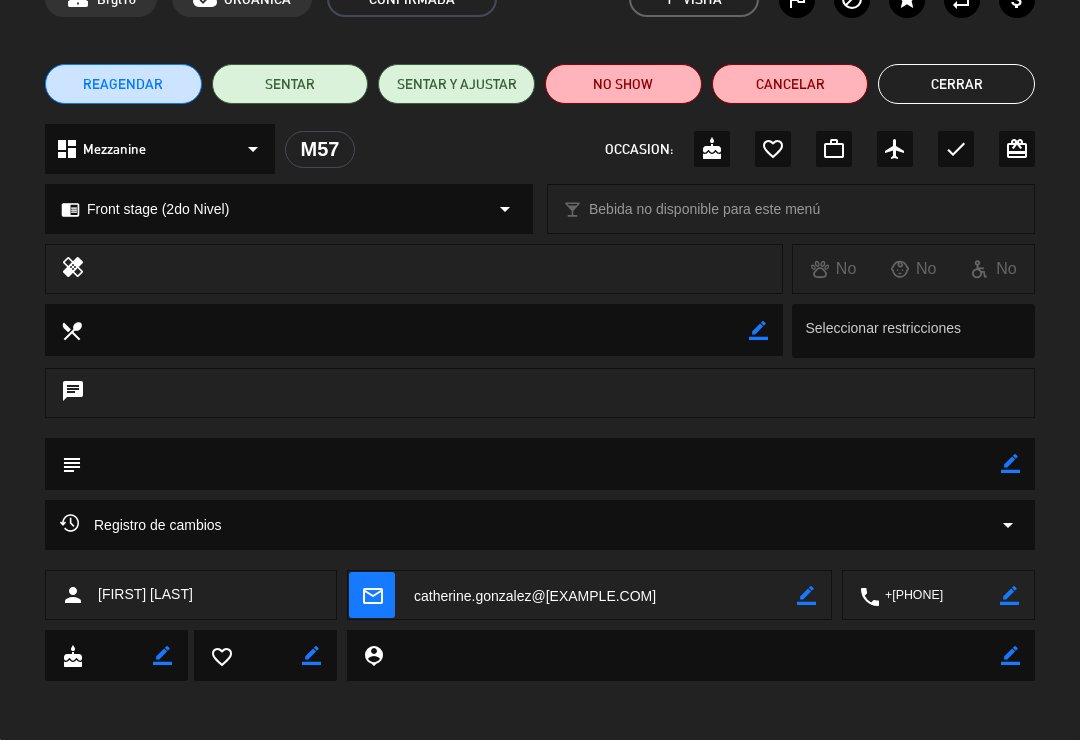 click on "Registro de cambios  arrow_drop_down" 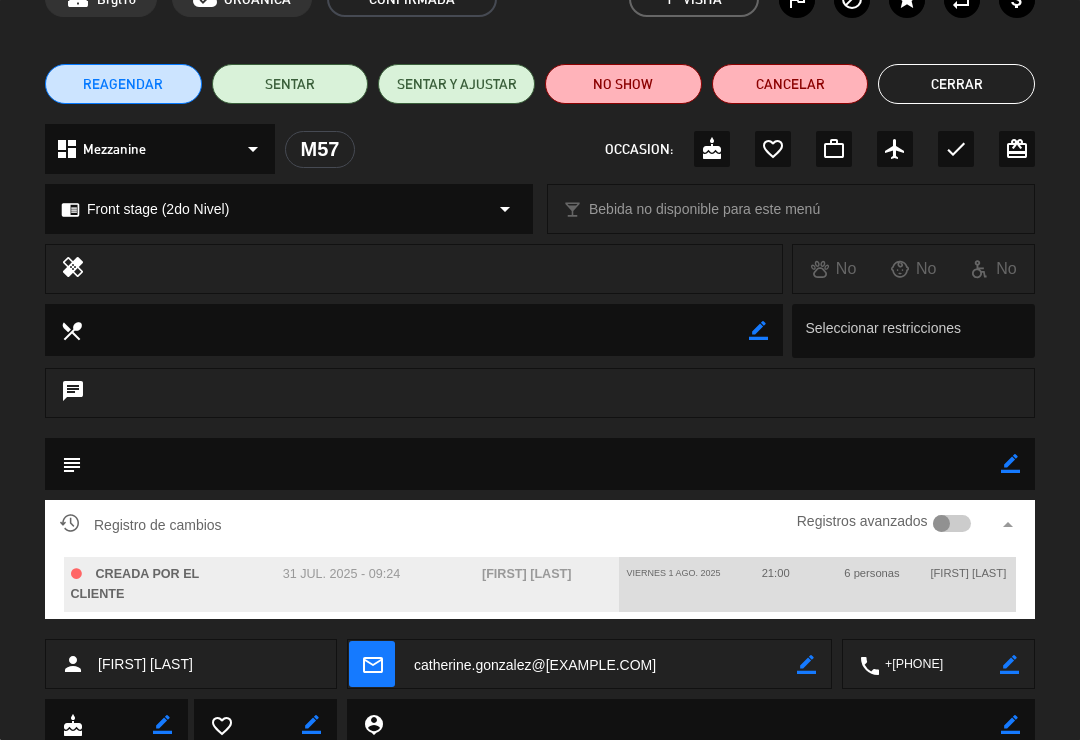 click on "Cerrar" 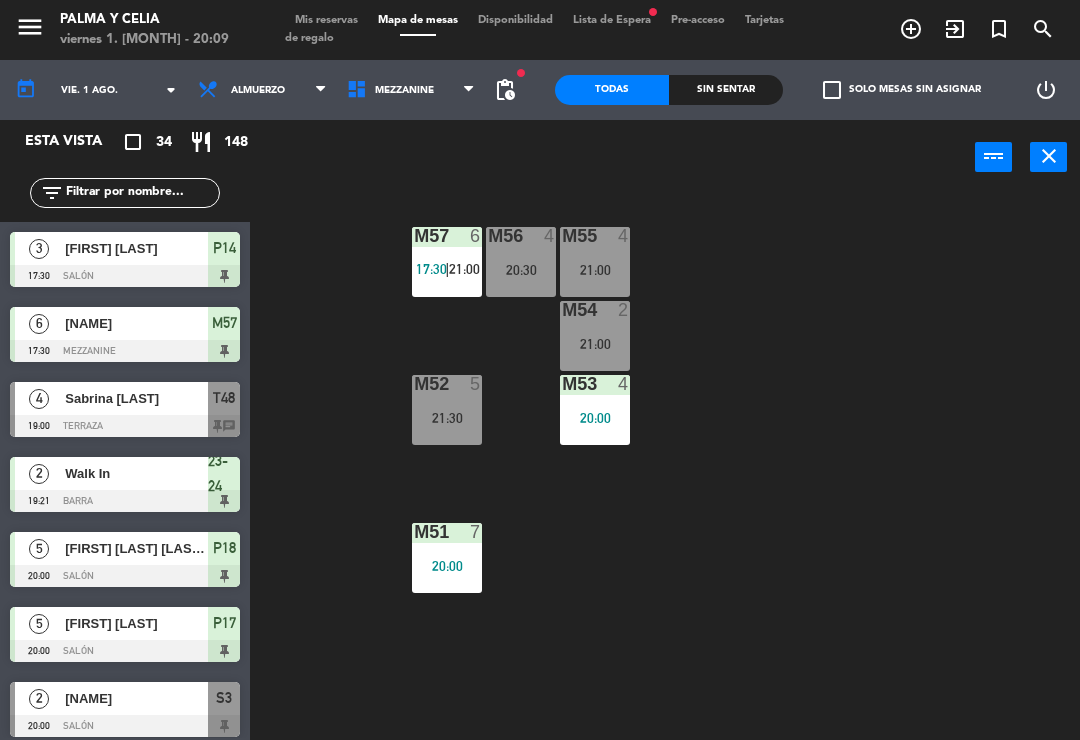 scroll, scrollTop: 1, scrollLeft: 0, axis: vertical 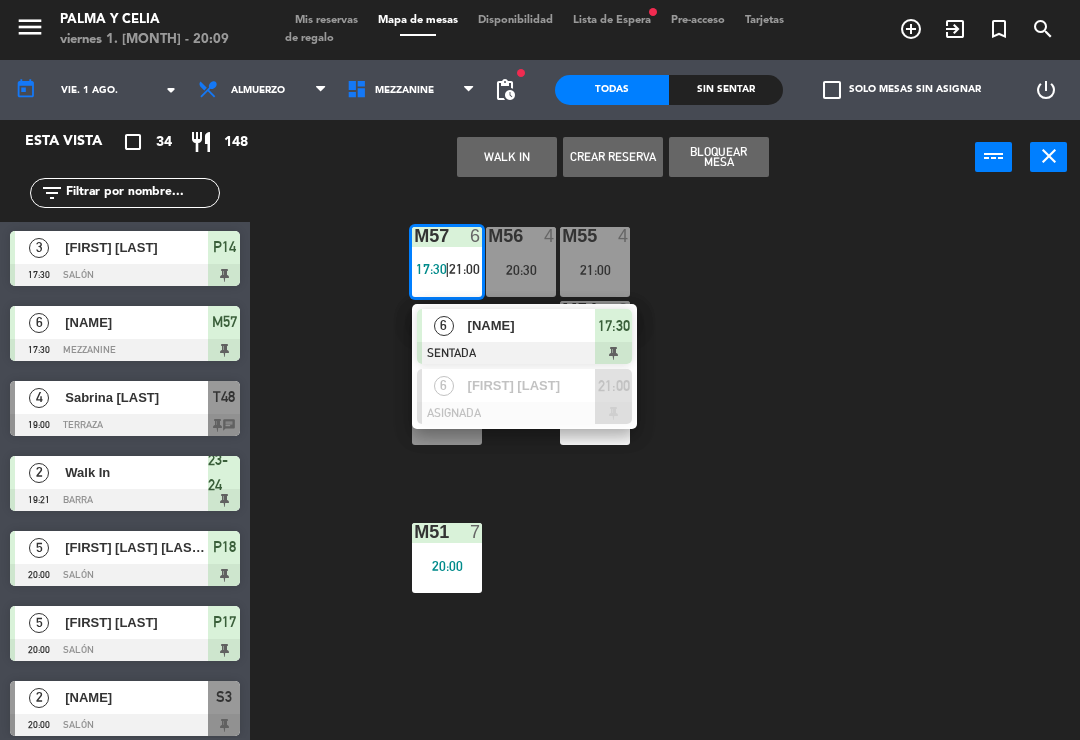 click on "[NAME]" at bounding box center (532, 325) 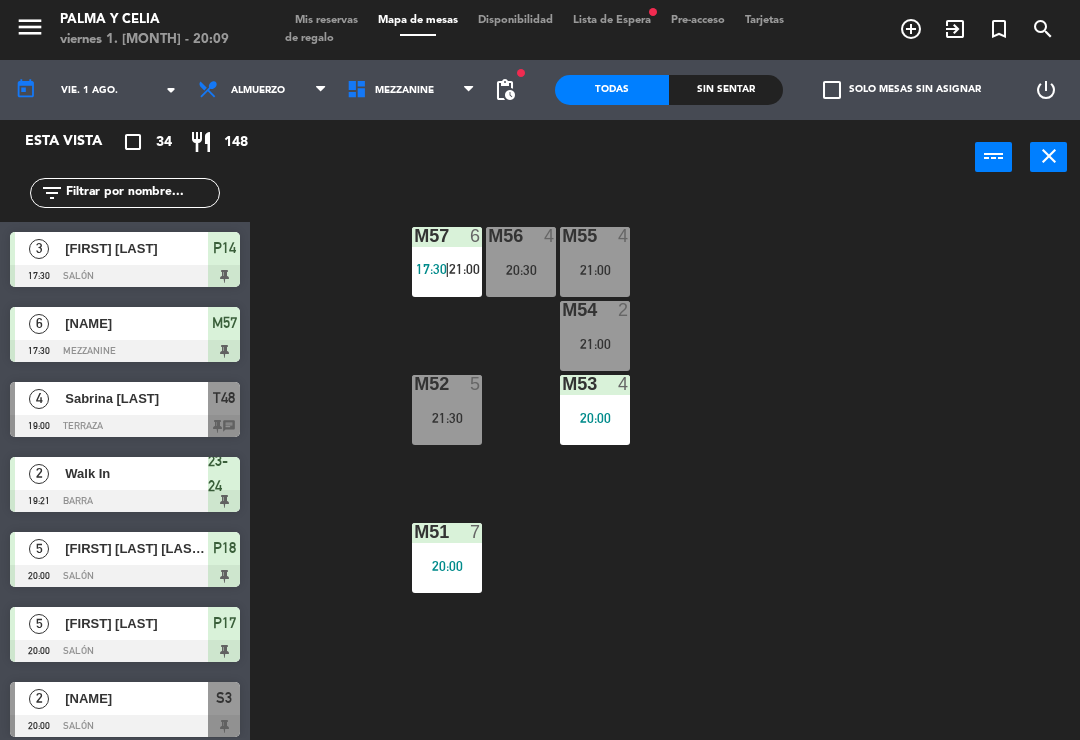 click on "17:30" at bounding box center (431, 269) 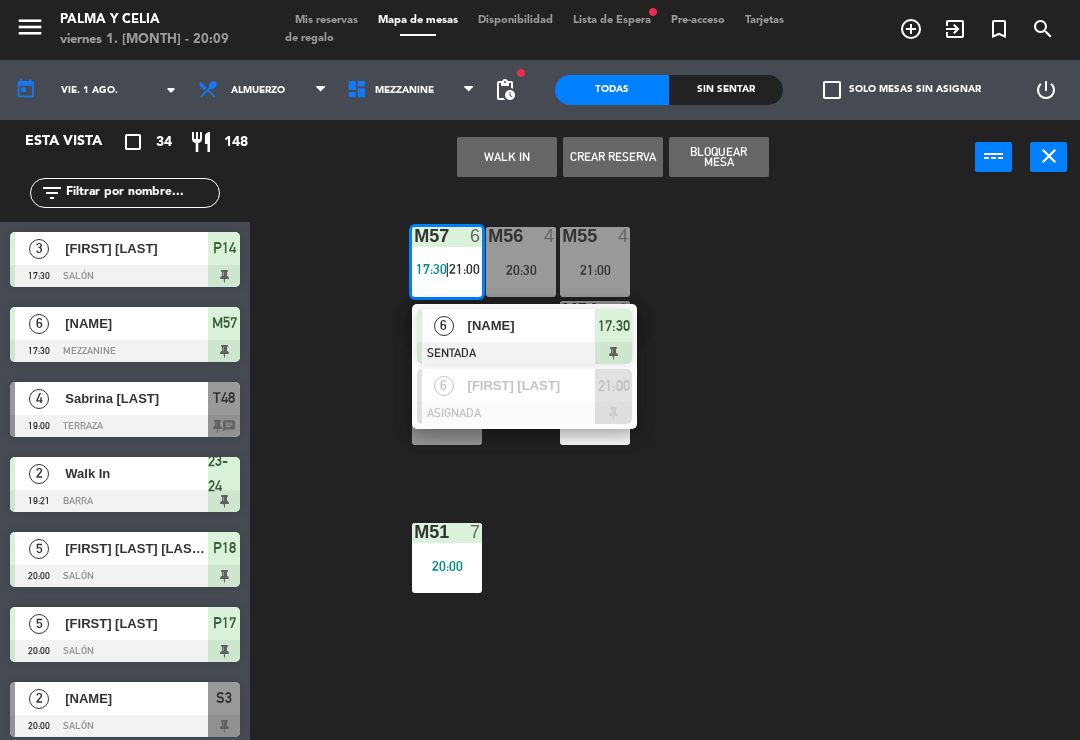 click on "M57  6   17:30    |    21:00      6   [NAME]   SENTADA  17:30  6   [NAME]   ASIGNADA  21:00 M56  4   20:30  M55  4   21:00  M54  2   21:00  M52  5   21:30  M53  4   20:00  M51  7   20:00" 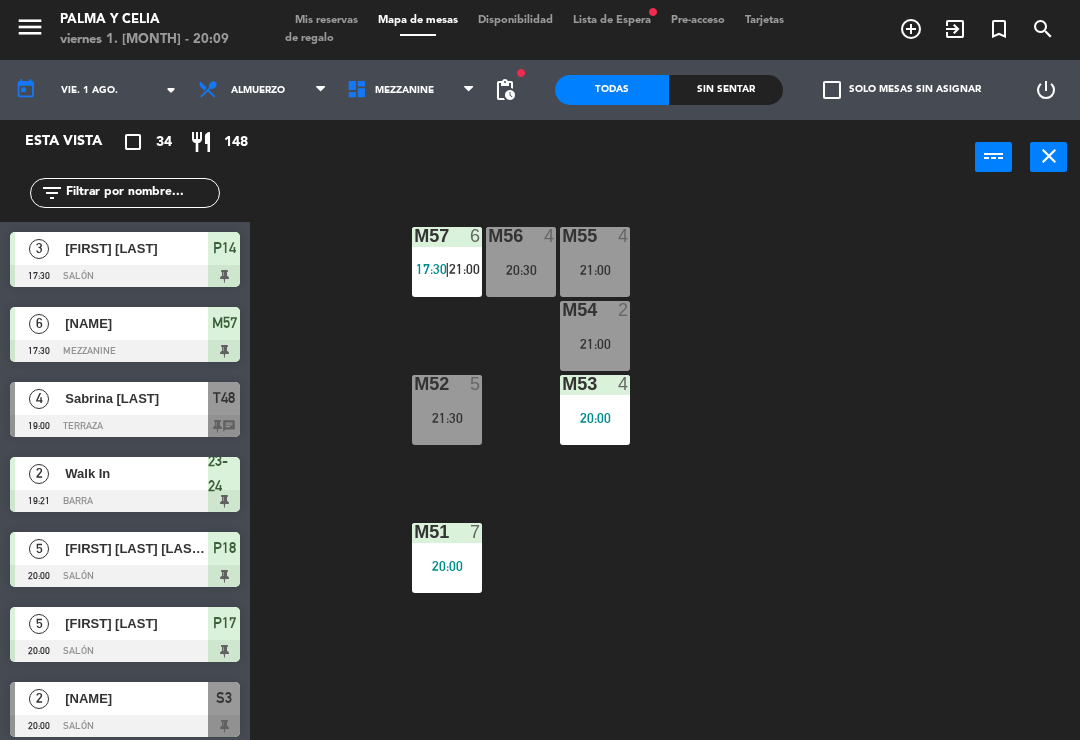 click on "21:00" at bounding box center [464, 269] 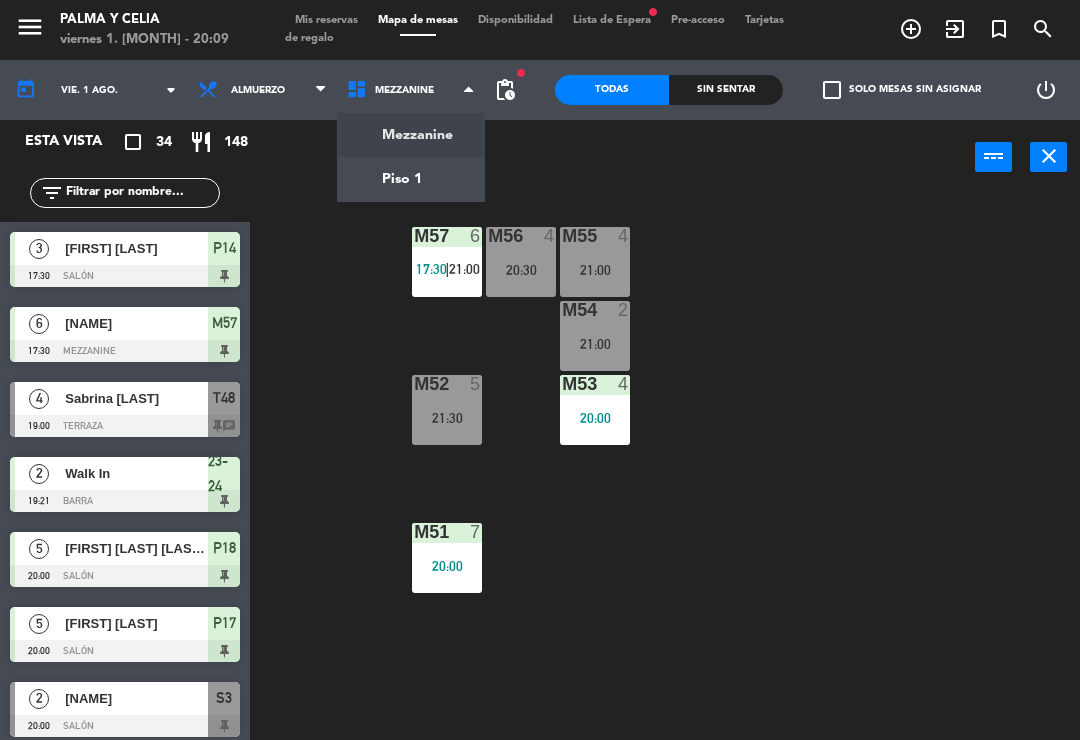 click on "Mezzanine   Piso 1" at bounding box center [411, 157] 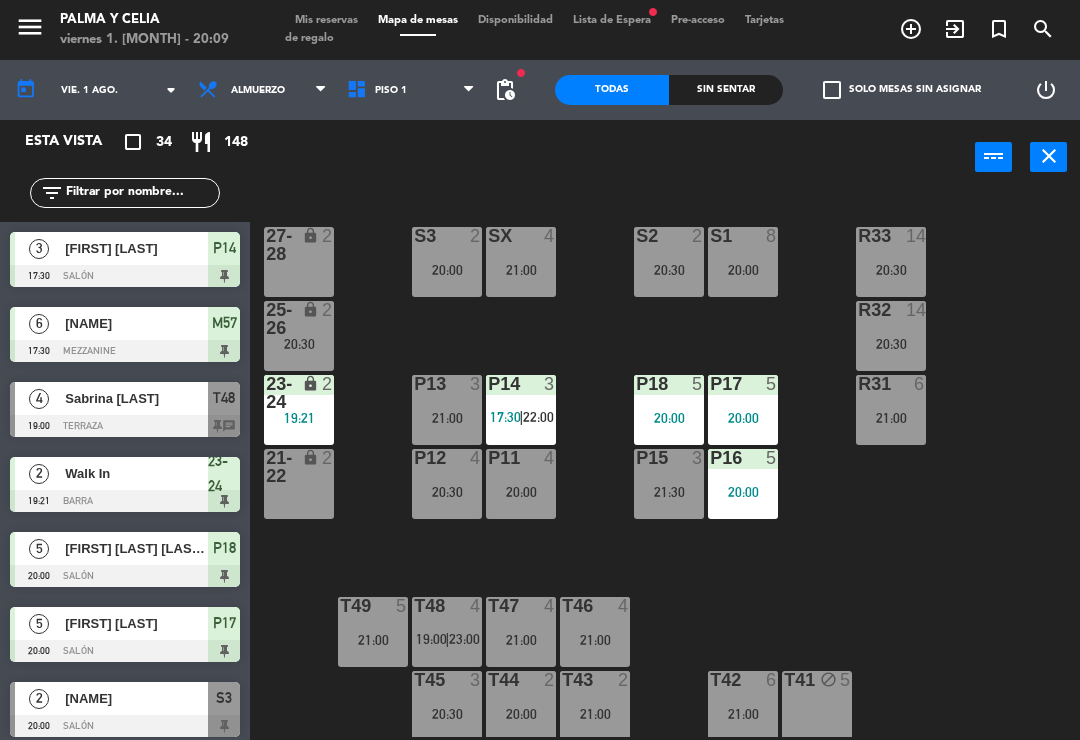 click on "P16  5   20:00" at bounding box center [743, 484] 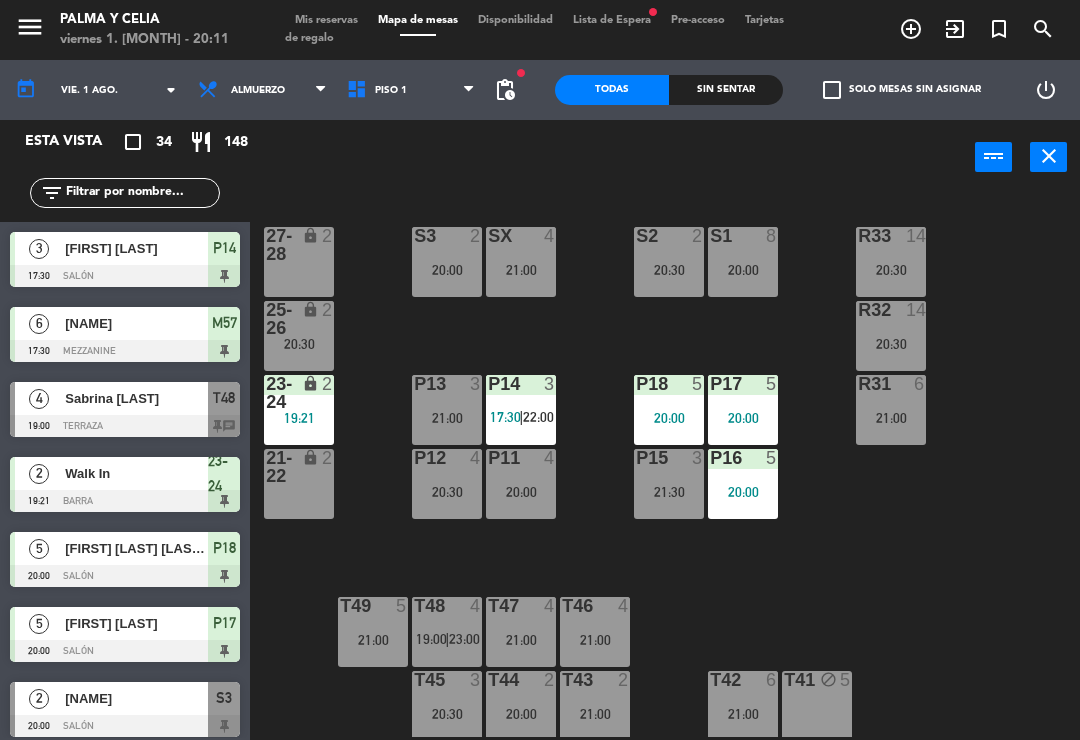 click on "Piso 1" at bounding box center [411, 90] 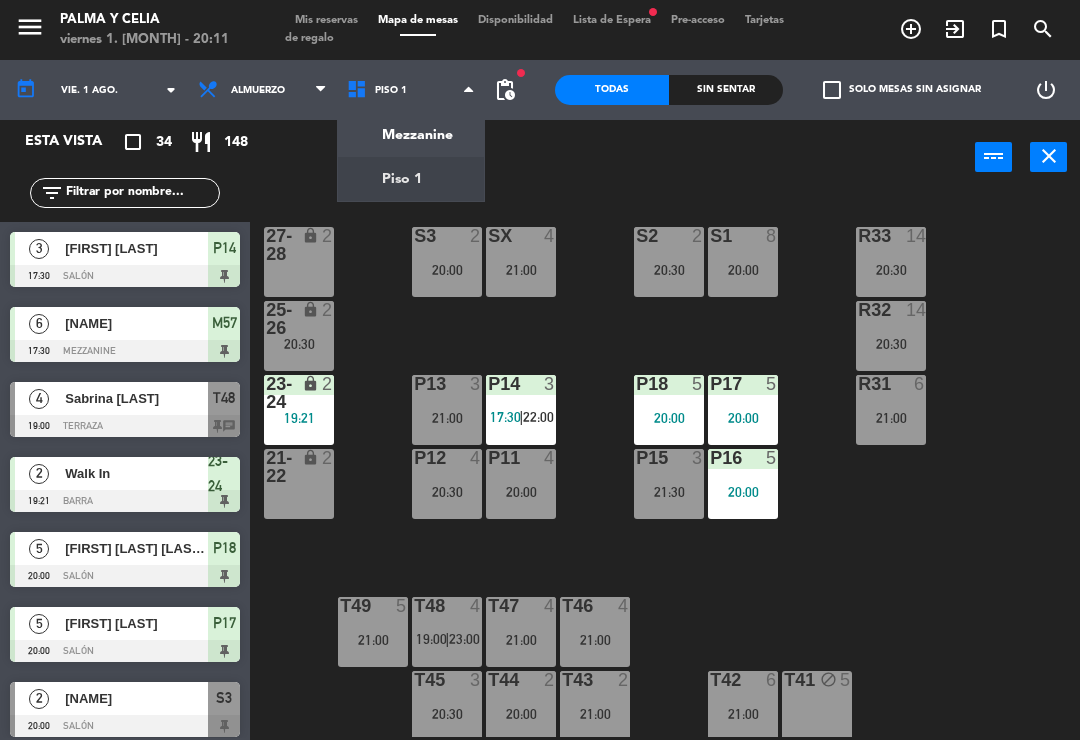 click on "menu  Palma y Celia   viernes 1. agosto - 20:11   Mis reservas   Mapa de mesas   Disponibilidad   Lista de Espera   fiber_manual_record   Pre-acceso   Tarjetas de regalo  add_circle_outline exit_to_app turned_in_not search today    vie. 1 ago. arrow_drop_down  Almuerzo  Almuerzo  Almuerzo  Mezzanine   Piso 1   Piso 1   Mezzanine   Piso 1  fiber_manual_record pending_actions  Todas  Sin sentar  check_box_outline_blank   Solo mesas sin asignar   power_settings_new   Esta vista   crop_square  34  restaurant  148 filter_list  3   [NAME]   17:30   Salón  P14  6   [NAME]   17:30   Mezzanine  M57  4   [NAME]   19:00   Terraza  T48 chat  2   Walk In   19:21   Barra  23-24  5   [NAME]   20:00   Salón  P18  5   [NAME]   20:00   Salón  P17  2   [NAME]   20:00   Salón  S3  8   [NAME]   20:00   Salón  S1  4   [NAME]   20:00   Mezzanine  M53  5   [NAME]   20:00   Salón  P16 chat  7   [NAME]   20:00  M51 chat" 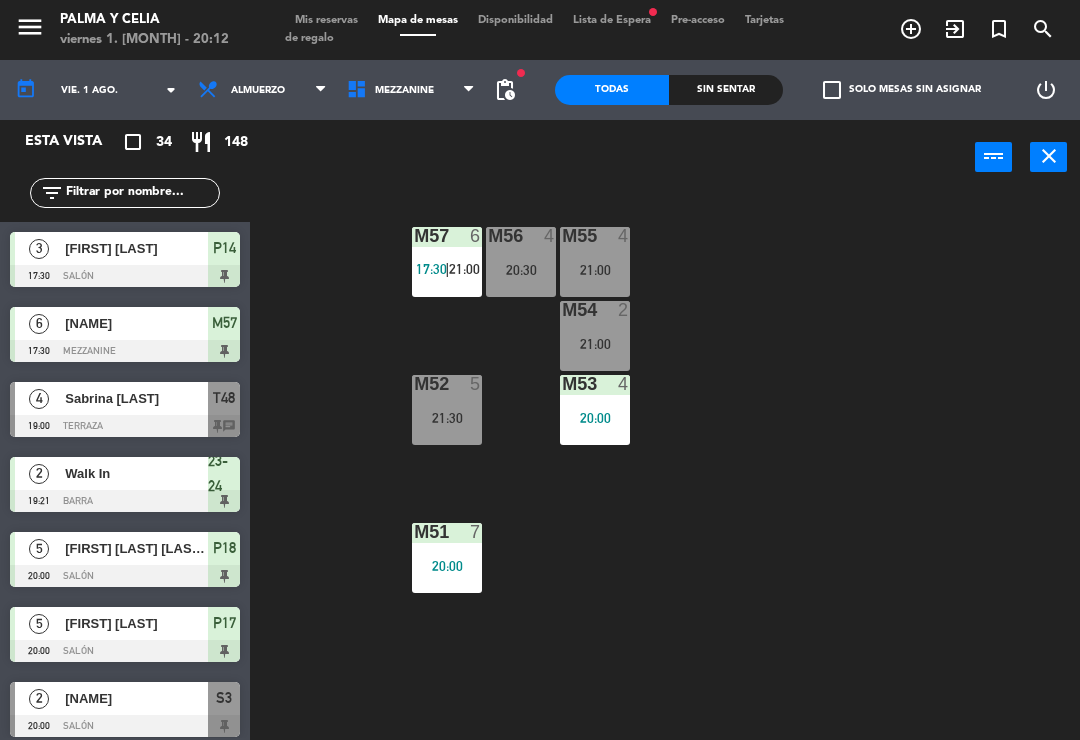 click on "M57  6   17:30    |    21:00" at bounding box center (447, 262) 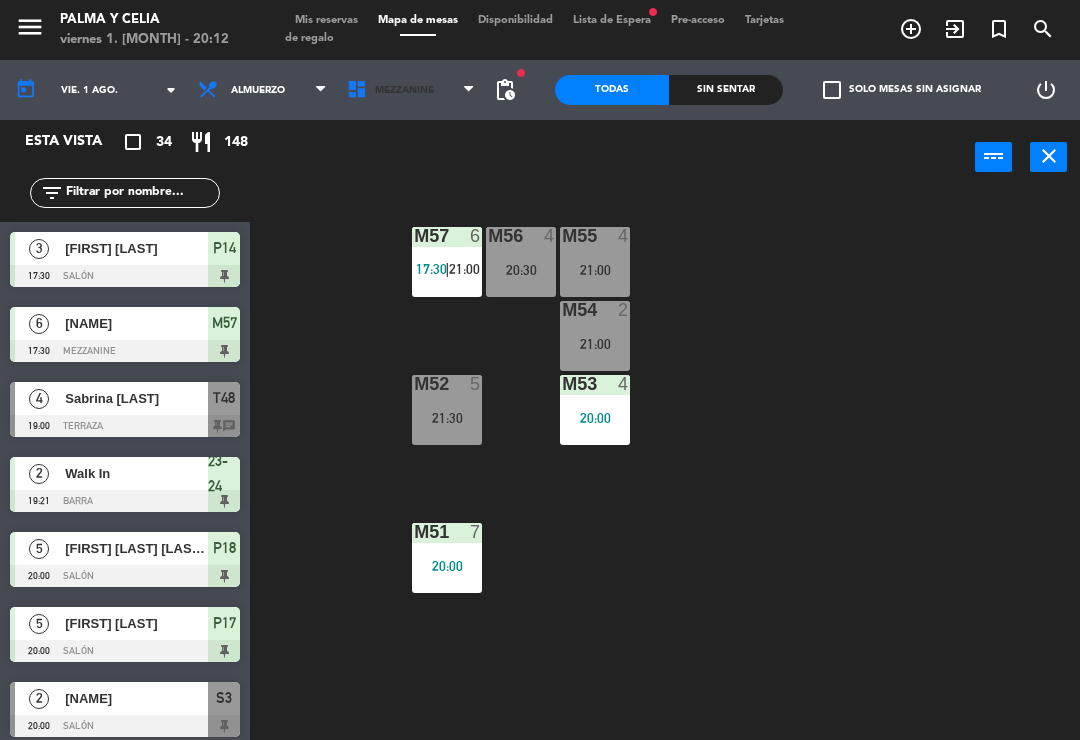 click on "Mezzanine" at bounding box center (411, 90) 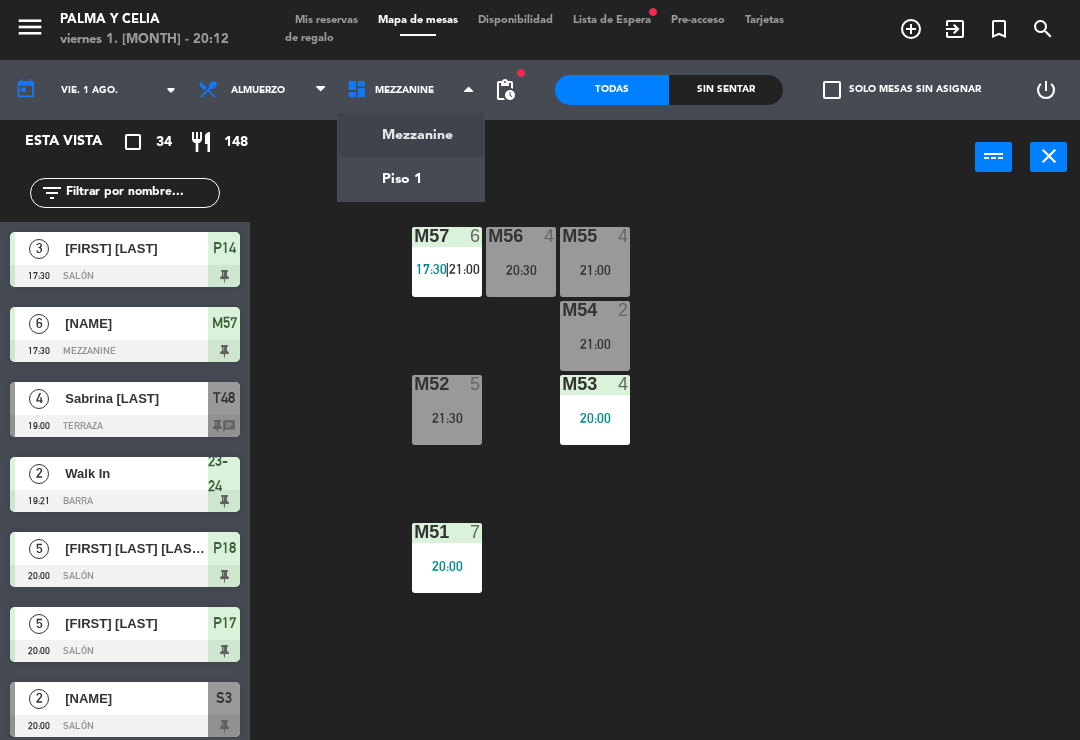 click on "menu  Palma y Celia   viernes 1. agosto - 20:12   Mis reservas   Mapa de mesas   Disponibilidad   Lista de Espera   fiber_manual_record   Pre-acceso   Tarjetas de regalo  add_circle_outline exit_to_app turned_in_not search today    vie. 1 ago. arrow_drop_down  Almuerzo  Almuerzo  Almuerzo  Mezzanine   Piso 1   Mezzanine   Mezzanine   Piso 1  fiber_manual_record pending_actions  Todas  Sin sentar  check_box_outline_blank   Solo mesas sin asignar   power_settings_new   Esta vista   crop_square  34  restaurant  148 filter_list  3   [NAME]   17:30   Salón  P14  6   [NAME]   17:30   Mezzanine  M57  4   [NAME]   19:00   Terraza  T48 chat  2   Walk In   19:21   Barra  23-24  5   [NAME]   20:00   Salón  P18  5   [NAME]   20:00   Salón  P17  2   [NAME]   20:00   Salón  S3  8   [NAME]   20:00   Salón  S1  4   [NAME]   20:00   Mezzanine  M53  5   [NAME]   20:00   Salón  P16 chat  7   [NAME]   20:00  M51 chat" 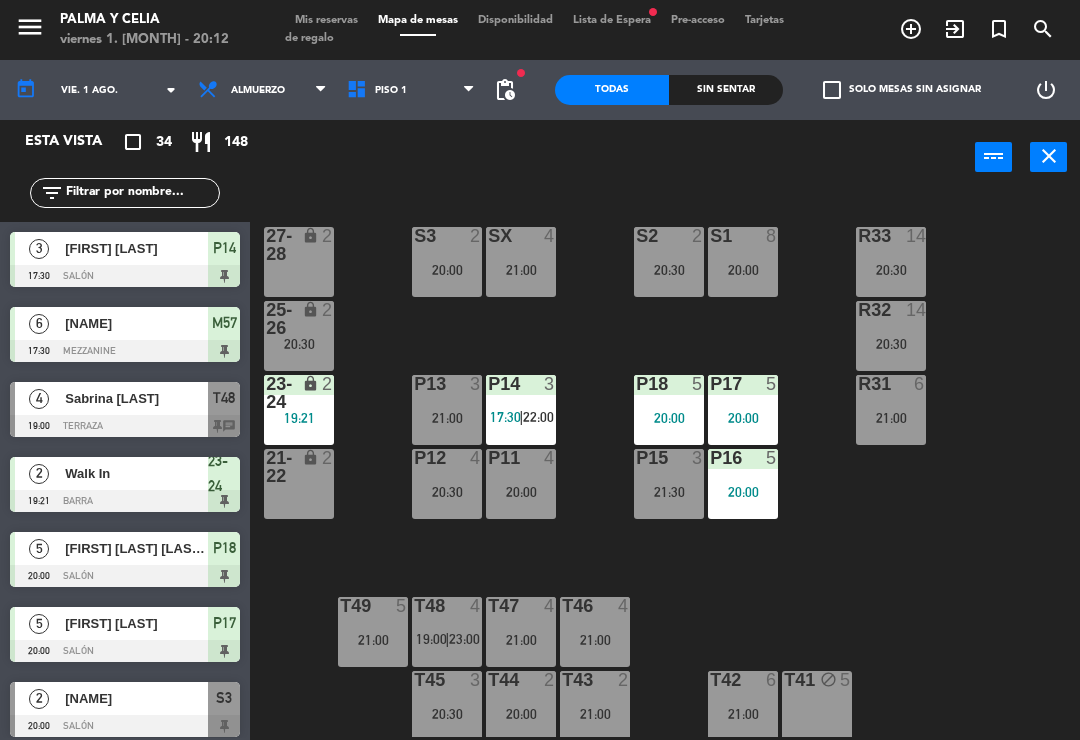 click on "S3  2   20:00" at bounding box center (447, 262) 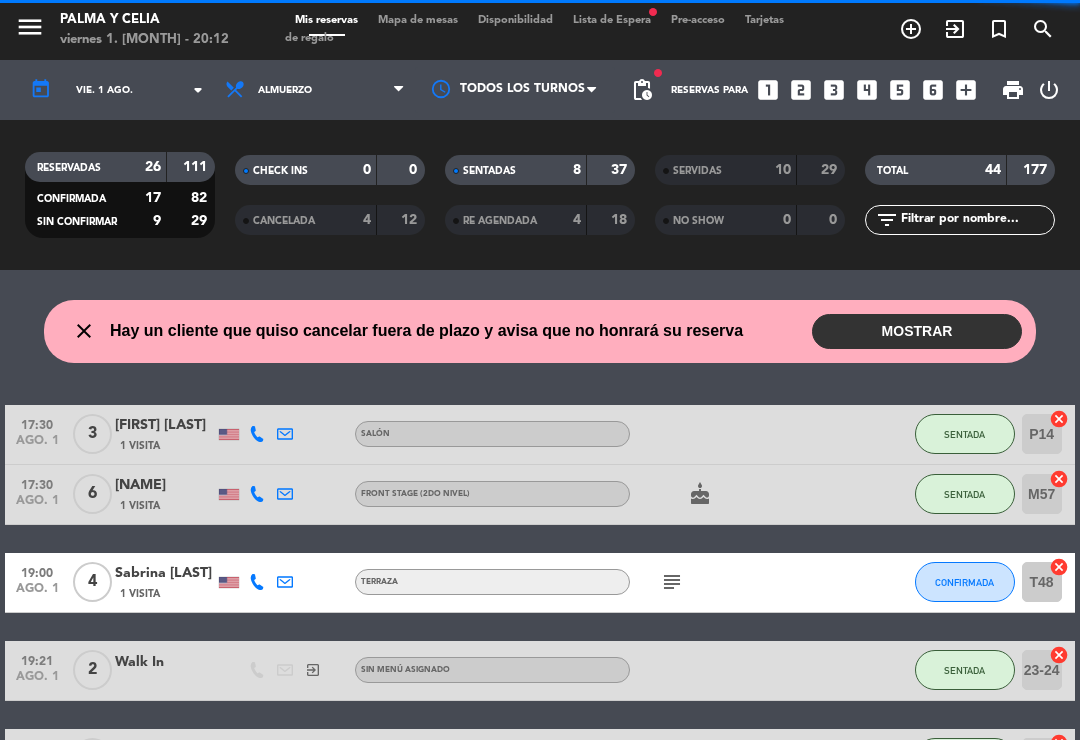 click on "Mapa de mesas" at bounding box center (418, 20) 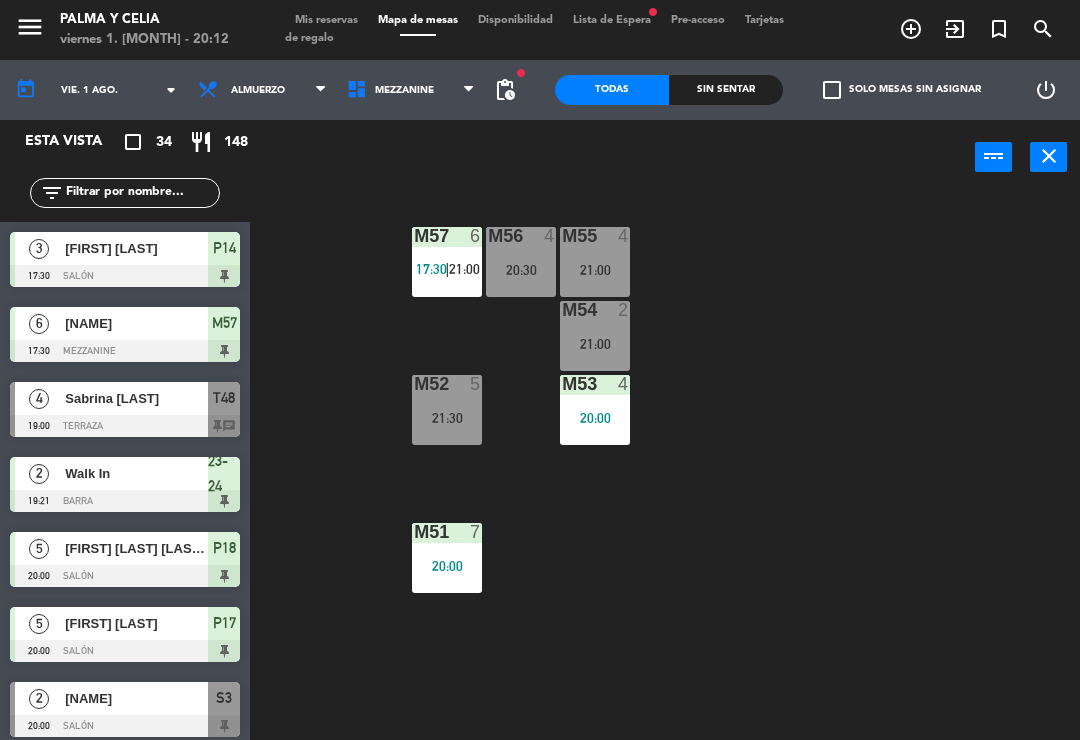 click on "Mis reservas" at bounding box center [326, 20] 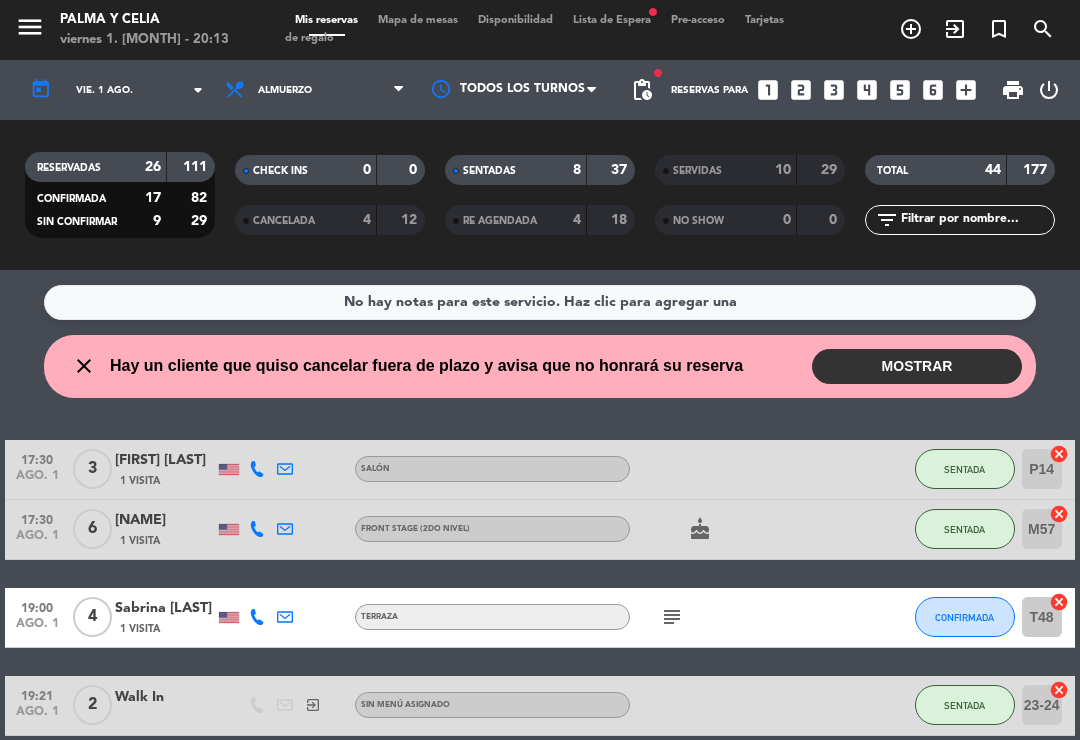 click on "MOSTRAR" at bounding box center (917, 366) 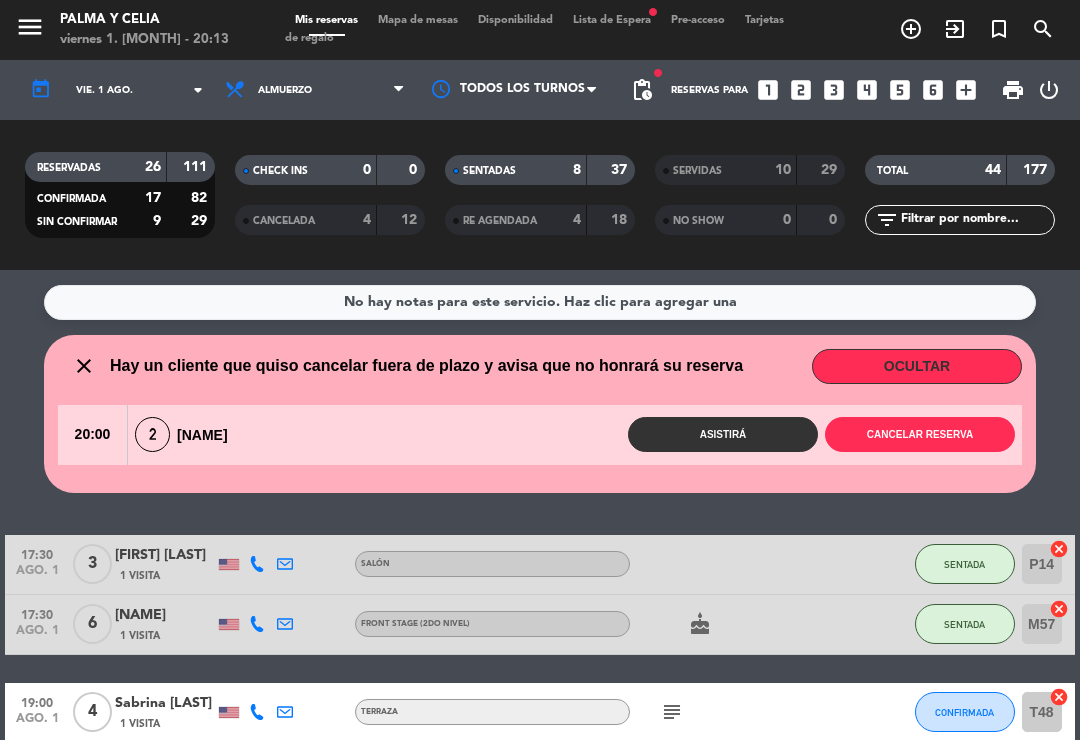 click on "Asistirá   Cancelar reserva" at bounding box center [649, 434] 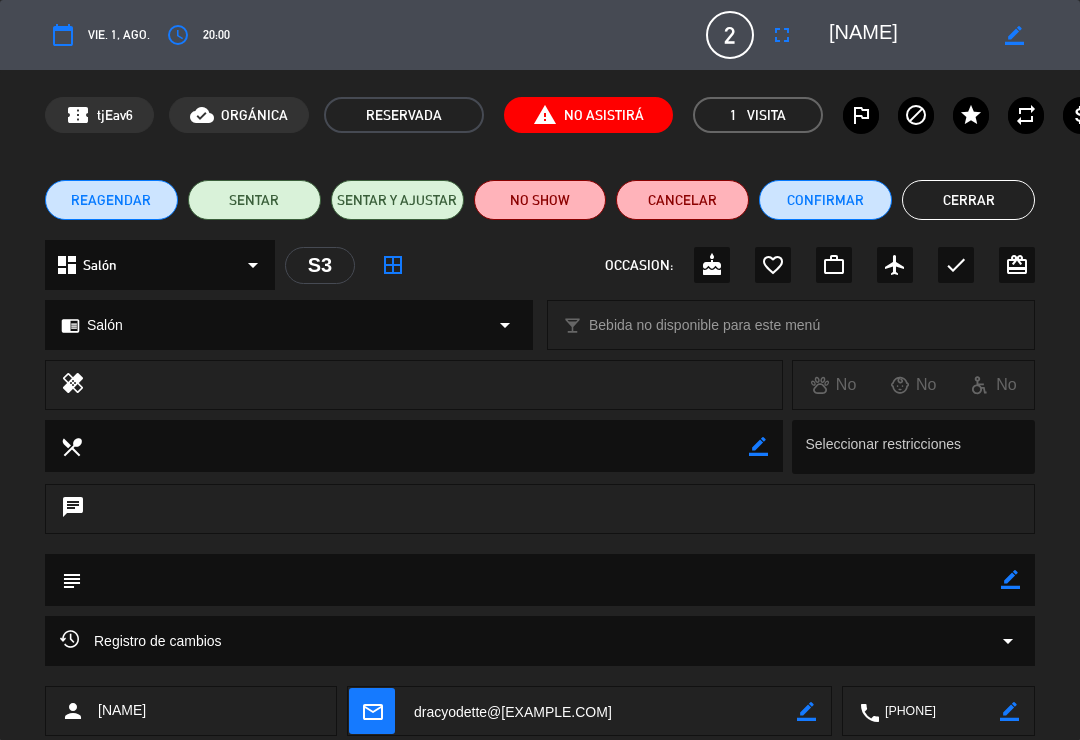click on "Cerrar" 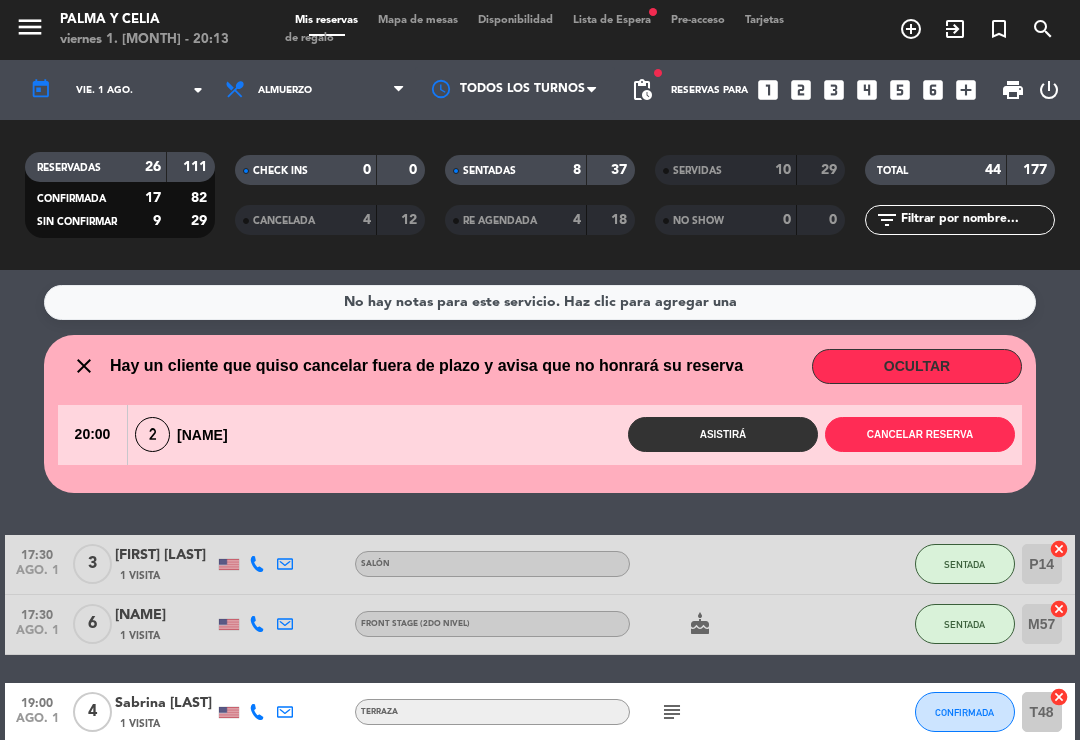 click on "Mapa de mesas" at bounding box center (418, 20) 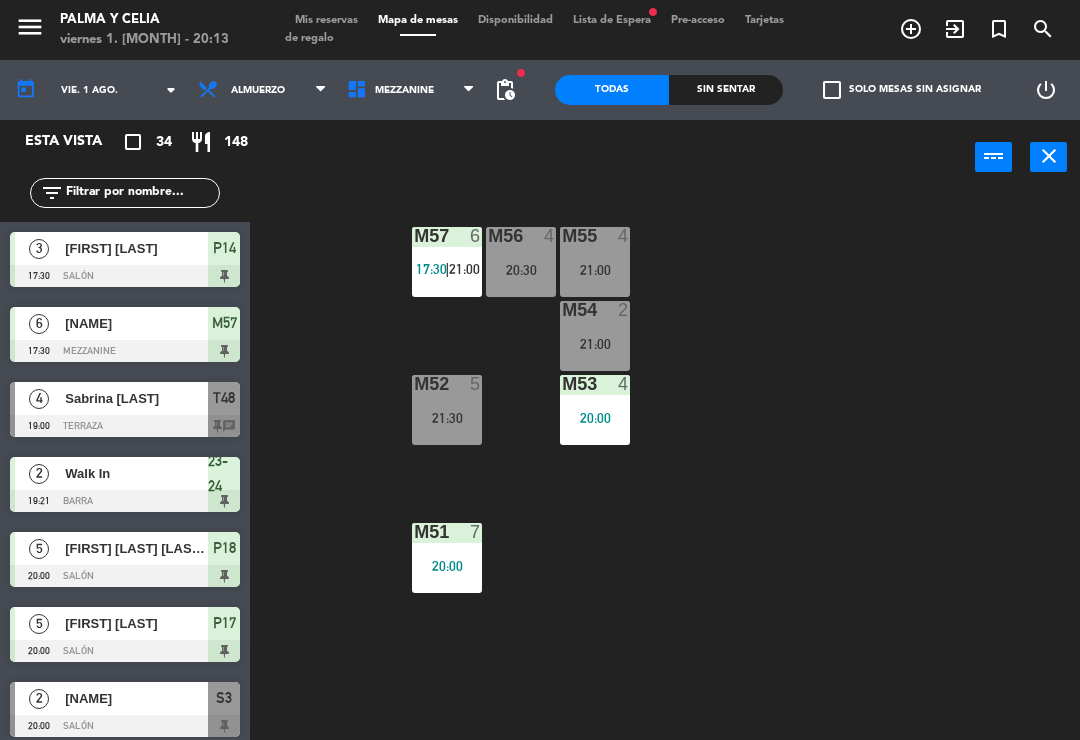 click on "Mezzanine" at bounding box center [411, 90] 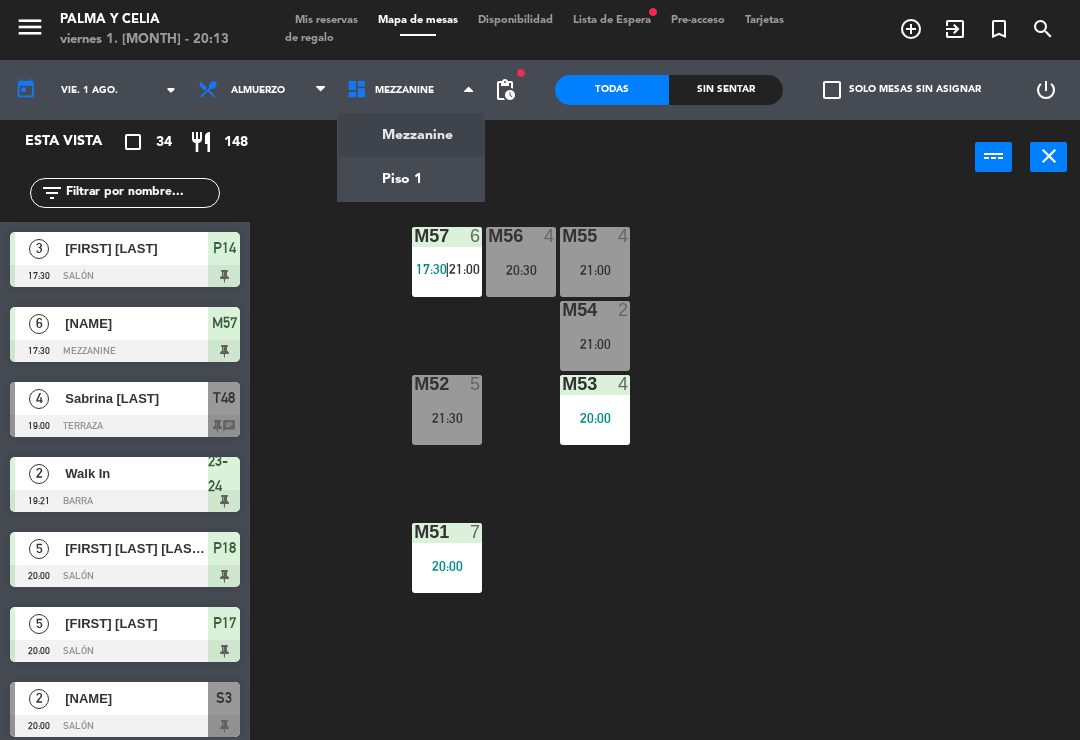 click on "menu  Palma y Celia   viernes 1. [DATE] - 20:13   Mis reservas   Mapa de mesas   Disponibilidad   Lista de Espera   fiber_manual_record   Pre-acceso   Tarjetas de regalo  add_circle_outline exit_to_app turned_in_not search today    vie. 1 [DATE]. arrow_drop_down  Almuerzo  Almuerzo  Almuerzo  Mezzanine   Piso 1   Mezzanine   Mezzanine   Piso 1  fiber_manual_record pending_actions  Todas  Sin sentar  check_box_outline_blank   Solo mesas sin asignar   power_settings_new   Esta vista   crop_square  34  restaurant  148 filter_list  [NAME]   17:30   Salón  P14  6   [NAME]   17:30   Mezzanine  M57  4   [NAME]   19:00   Terraza  T48 chat  2   Walk In   19:21   Barra  23-24  5   [NAME]   20:00   Salón  P18  5   [NAME]   20:00   Salón  P17  2   [NAME]   20:00   Salón  S3  8   [NAME]   20:00   Salón  S1  4   [NAME]   20:00   Mezzanine  M53  5   [NAME]   20:00   Salón  P16 chat  7   [NAME]   20:00  M51  2" 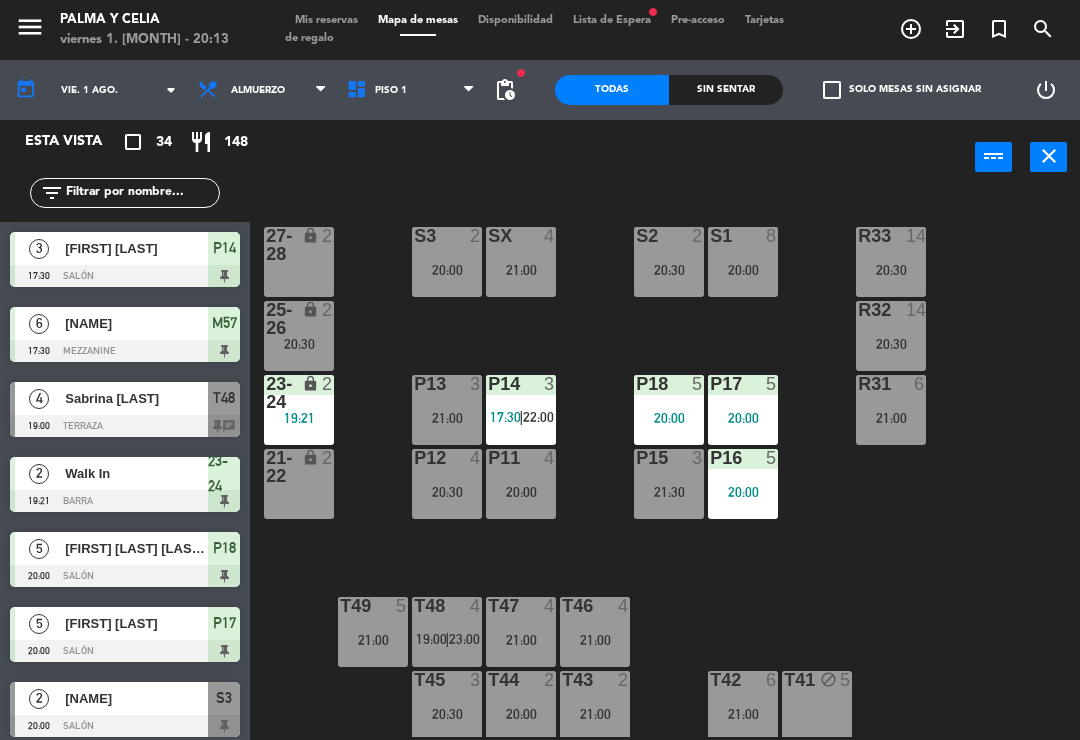 click on "20:30" at bounding box center [299, 344] 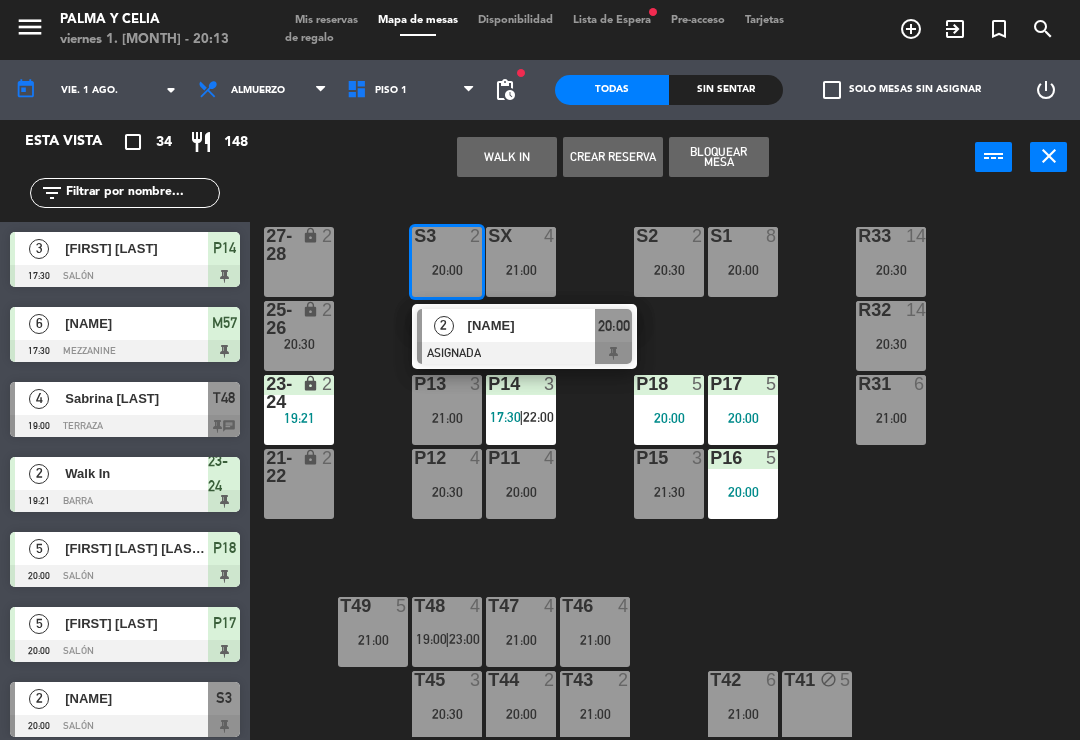 click on "[NAME]" at bounding box center (532, 325) 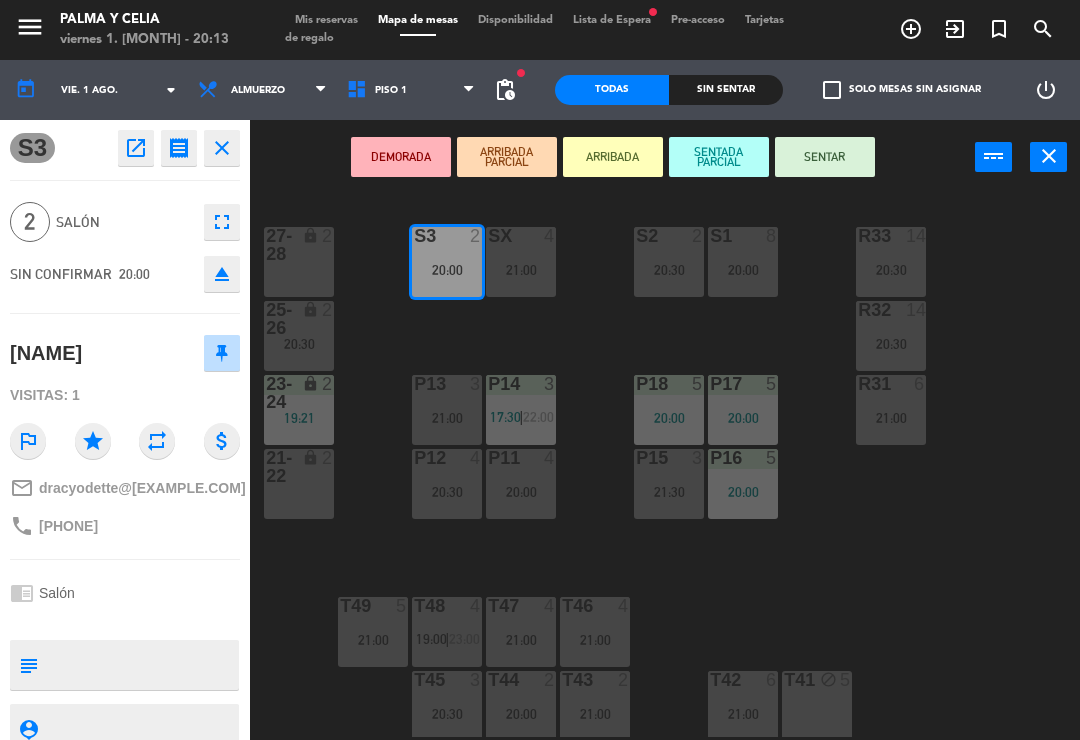 click on "2" at bounding box center (332, 319) 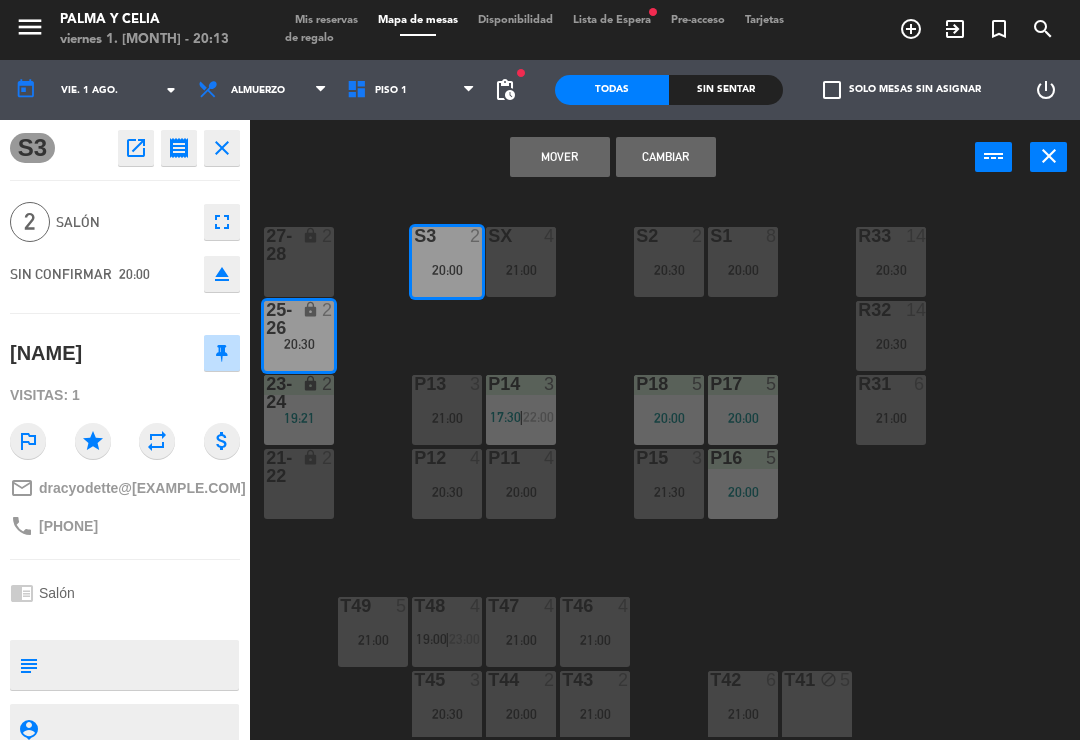 click on "Cambiar" at bounding box center (666, 157) 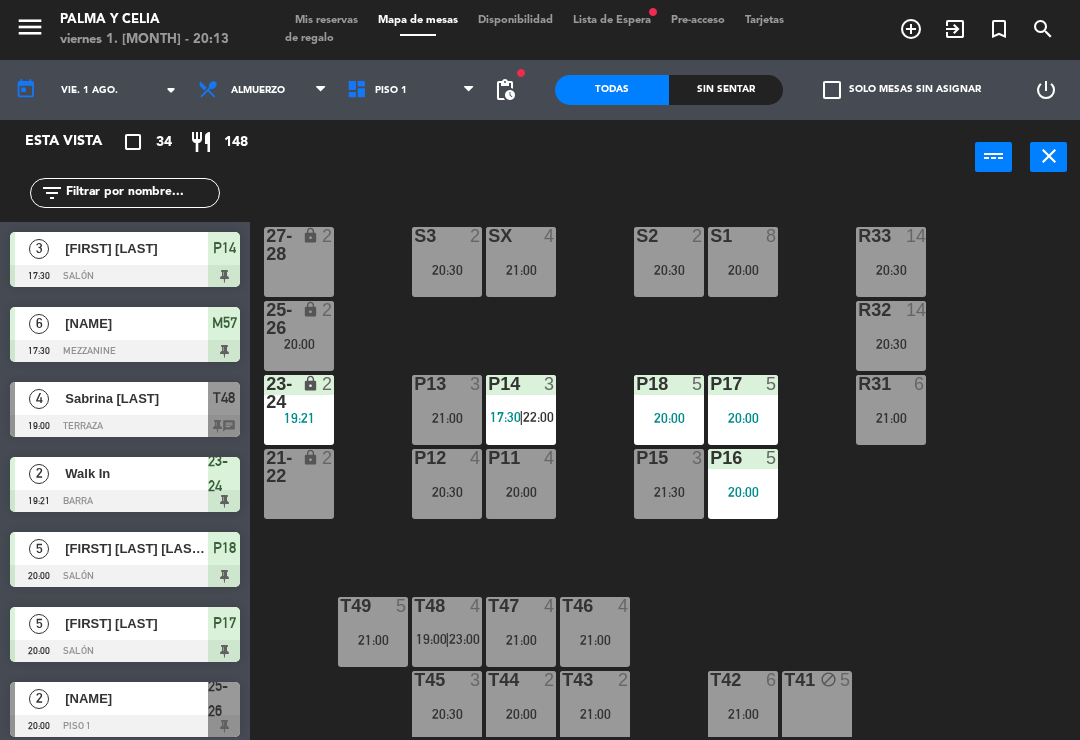 scroll, scrollTop: 0, scrollLeft: 0, axis: both 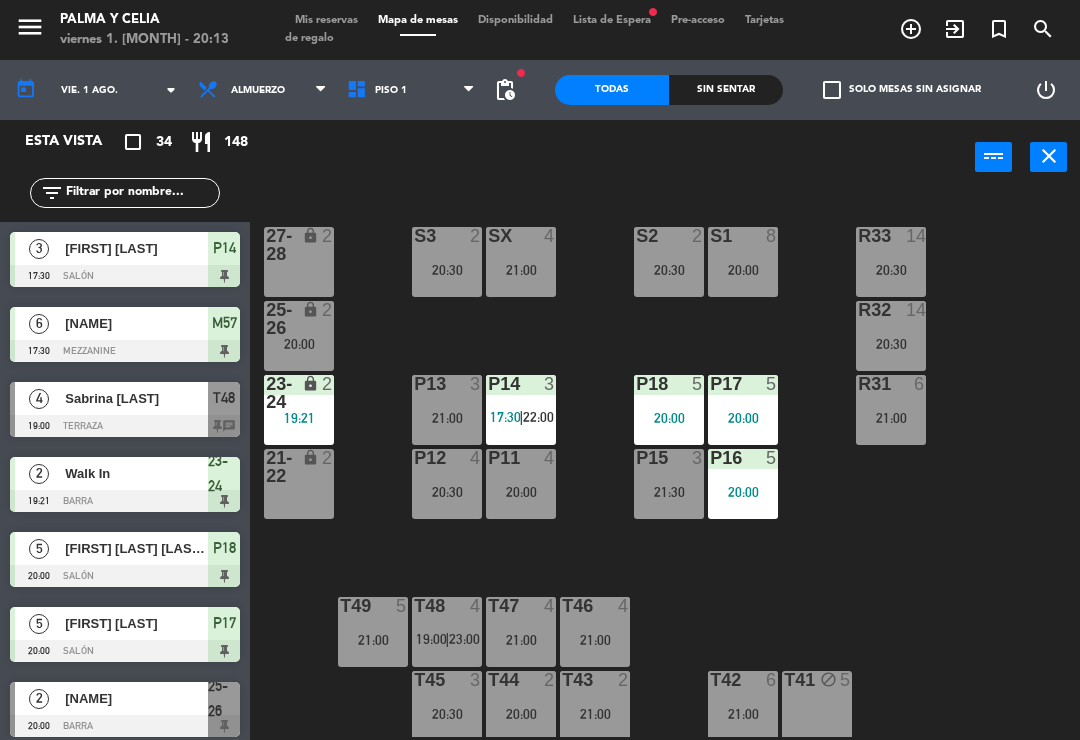 click on "R33  14   20:30  S1  8   20:00  S2  2   20:30  S3  2   20:30  SX  4   21:00  27-28 lock  2  R32  14   20:30  25-26 lock  2   20:00  P13  3   21:00  P14  3   17:30    |    22:00     P18  5   20:00  P17  5   20:00  R31  6   21:00  23-24 lock  2   19:21  P12  4   20:30  P11  4   20:00  P15  3   21:30  P16  5   20:00  21-22 lock  2  T48  4   19:00    |    23:00     T47  4   21:00  T46  4   21:00  T49  5   21:00  T45  3   20:30  T44  2   20:00  T43  2   21:00  T42  6   21:00  T41 block  5" 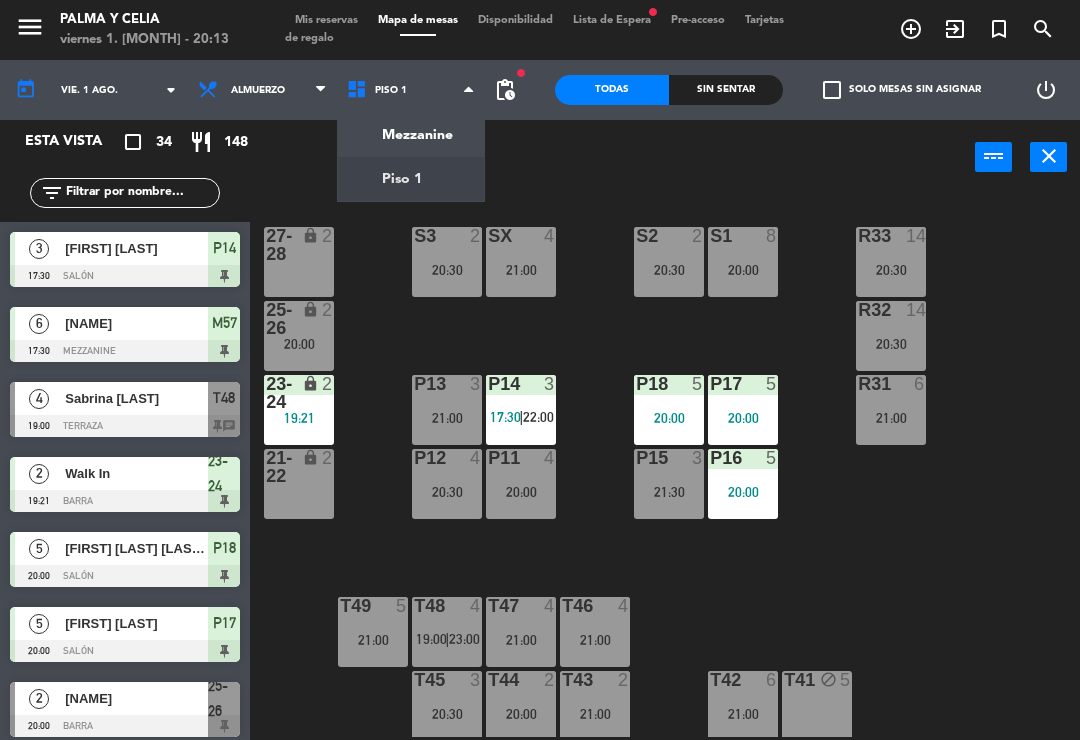 click on "menu  Palma y Celia   viernes 1. agosto - 20:13   Mis reservas   Mapa de mesas   Disponibilidad   Lista de Espera   fiber_manual_record   Pre-acceso   Tarjetas de regalo  add_circle_outline exit_to_app turned_in_not search today    vie. 1 ago. arrow_drop_down  Almuerzo  Almuerzo  Almuerzo  Mezzanine   Piso 1   Piso 1   Mezzanine   Piso 1  fiber_manual_record pending_actions  Todas  Sin sentar  check_box_outline_blank   Solo mesas sin asignar   power_settings_new   Esta vista   crop_square  34  restaurant  148 filter_list  3   [NAME]   17:30   Salón  P14  6   [NAME]   17:30   Mezzanine  M57  4   [NAME]   19:00   Terraza  T48 chat  2   Walk In   19:21   Barra  23-24  5   [NAME]   20:00   Salón  P18  5   [NAME]   20:00   Salón  P17  2   [NAME]   20:00   Barra  25-26  8   [NAME]   20:00   Salón  S1  4   [NAME]   20:00   Mezzanine  M53  5   [NAME]   20:00   Salón  P16 chat  7   [NAME]   20:00  M51 chat" 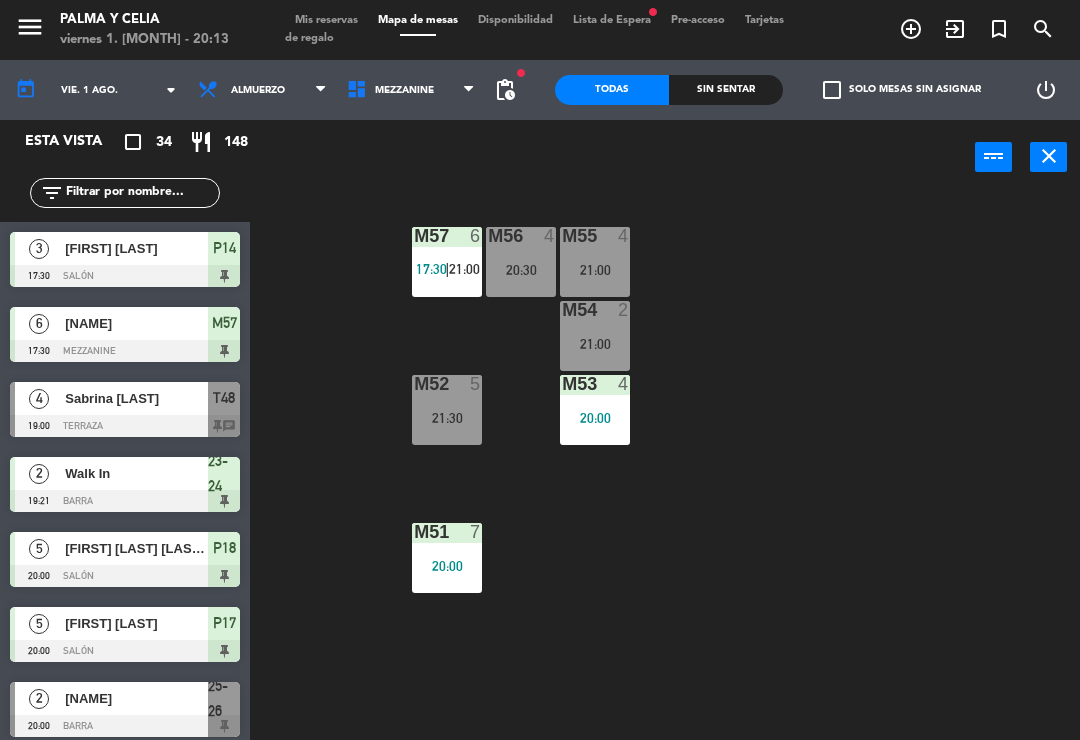 click at bounding box center (360, 90) 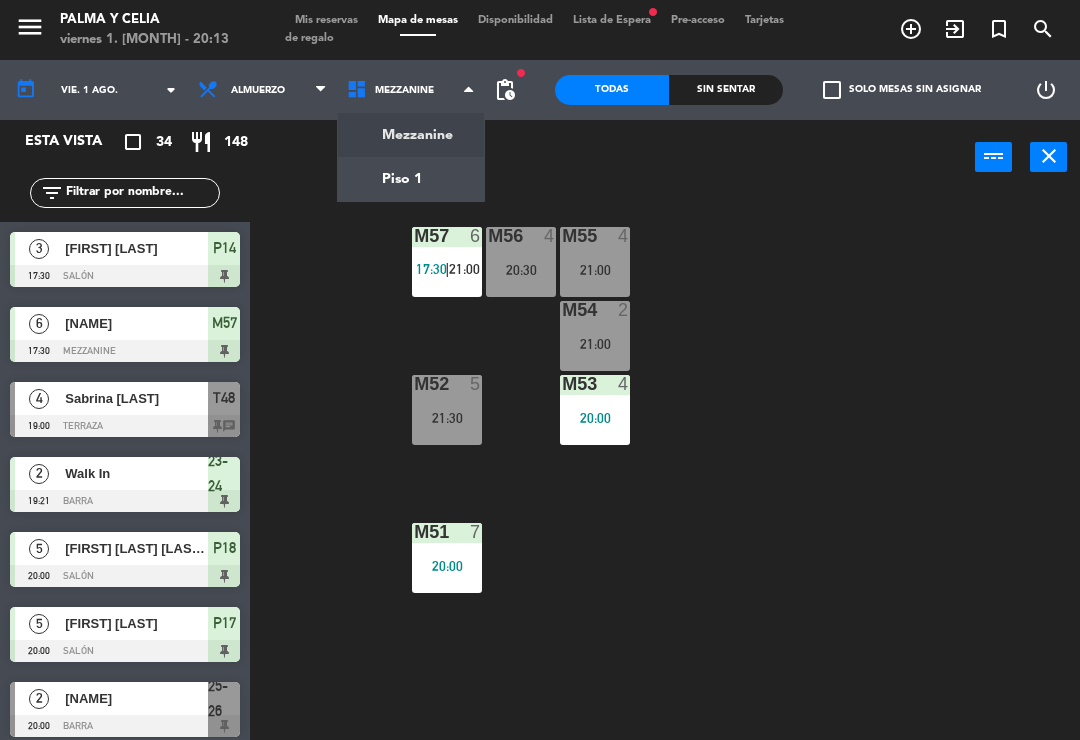click on "menu  Palma y Celia   viernes 1. [MONTH] - 20:13   Mis reservas   Mapa de mesas   Disponibilidad   Lista de Espera   fiber_manual_record   Pre-acceso   Tarjetas de regalo  add_circle_outline exit_to_app turned_in_not search today    vie. 1 [MONTH]. arrow_drop_down  Almuerzo  Almuerzo  Almuerzo  Mezzanine   Piso 1   Mezzanine   Mezzanine   Piso 1  fiber_manual_record pending_actions  Todas  Sin sentar  check_box_outline_blank   Solo mesas sin asignar   power_settings_new   Esta vista   crop_square  34  restaurant  148 filter_list  3   [FIRST] [LAST]   17:30   Salón  P14  6   [FIRST] [LAST]   17:30   Mezzanine  M57  4   [FIRST] [LAST]   19:00   Terraza  T48 chat  2   Walk In   19:21   Barra  23-24  5   [FIRST] [LAST] [LAST]   20:00   Salón  P18  5   [FIRST] [LAST]   20:00   Salón  P17  2   [FIRST] [LAST] [LAST]   20:00   Barra  25-26  8   [FIRST] [LAST]   20:00   Salón  S1  4   [FIRST] [LAST]   20:00   Mezzanine  M53  5   [FIRST] [LAST]   20:00   Salón  P16 chat  7   [FIRST] [LAST]   20:00  M51" 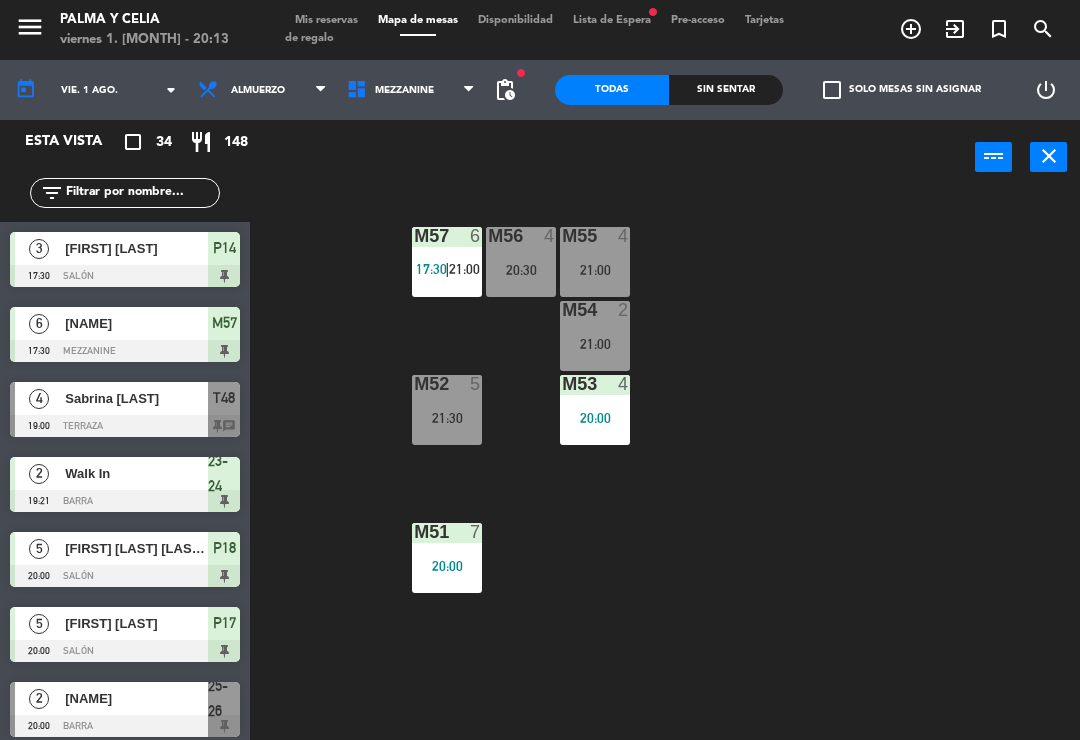 click on "Mezzanine" at bounding box center [404, 90] 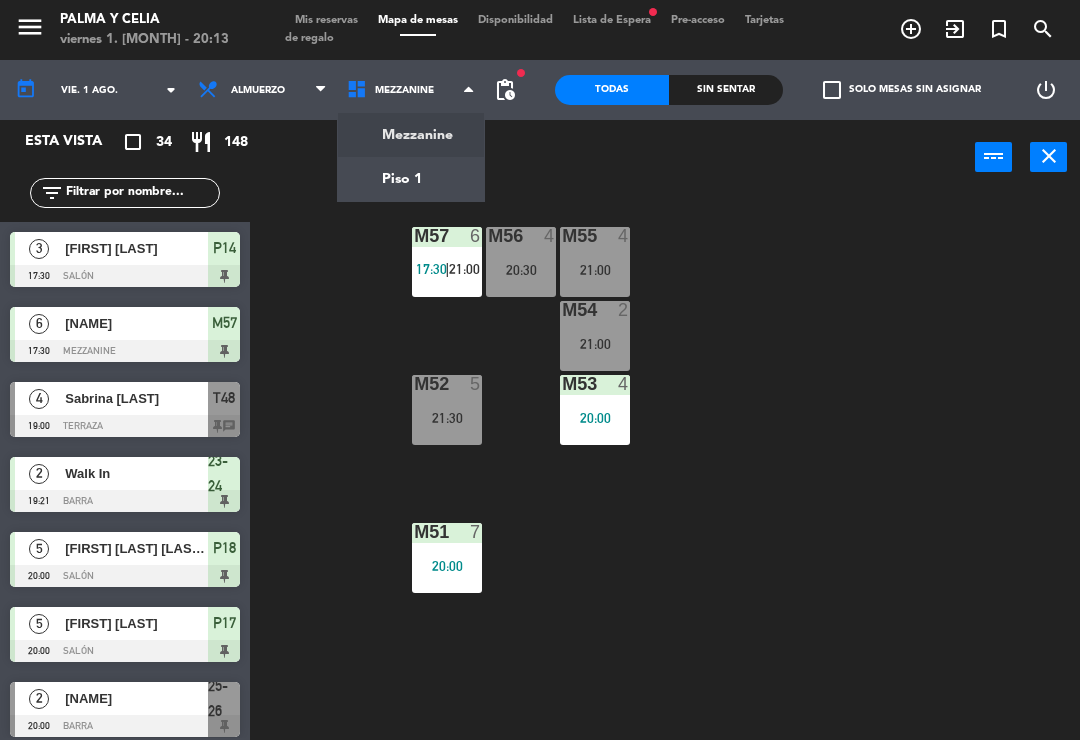 click on "menu  Palma y Celia   viernes 1. [MONTH] - 20:13   Mis reservas   Mapa de mesas   Disponibilidad   Lista de Espera   fiber_manual_record   Pre-acceso   Tarjetas de regalo  add_circle_outline exit_to_app turned_in_not search today    vie. 1 [MONTH]. arrow_drop_down  Almuerzo  Almuerzo  Almuerzo  Mezzanine   Piso 1   Mezzanine   Mezzanine   Piso 1  fiber_manual_record pending_actions  Todas  Sin sentar  check_box_outline_blank   Solo mesas sin asignar   power_settings_new   Esta vista   crop_square  34  restaurant  148 filter_list  3   [FIRST] [LAST]   17:30   Salón  P14  6   [FIRST] [LAST]   17:30   Mezzanine  M57  4   [FIRST] [LAST]   19:00   Terraza  T48 chat  2   Walk In   19:21   Barra  23-24  5   [FIRST] [LAST] [LAST]   20:00   Salón  P18  5   [FIRST] [LAST]   20:00   Salón  P17  2   [FIRST] [LAST] [LAST]   20:00   Barra  25-26  8   [FIRST] [LAST]   20:00   Salón  S1  4   [FIRST] [LAST]   20:00   Mezzanine  M53  5   [FIRST] [LAST]   20:00   Salón  P16 chat  7   [FIRST] [LAST]   20:00  M51" 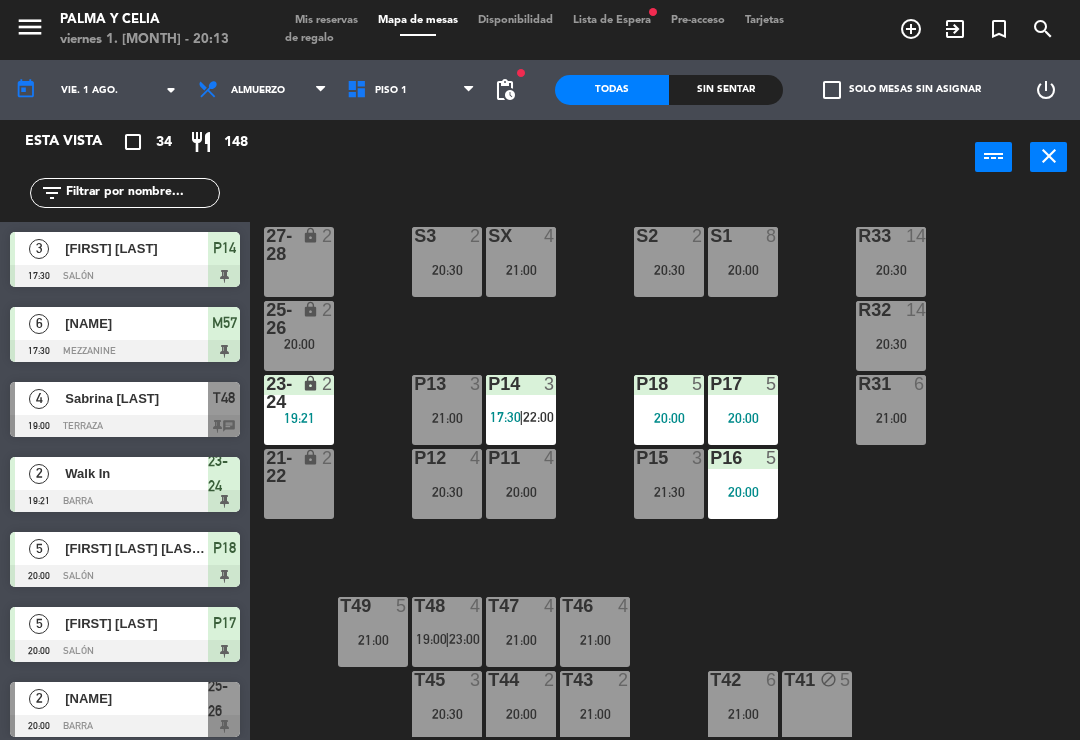click on "Tarjetas de regalo" at bounding box center (534, 29) 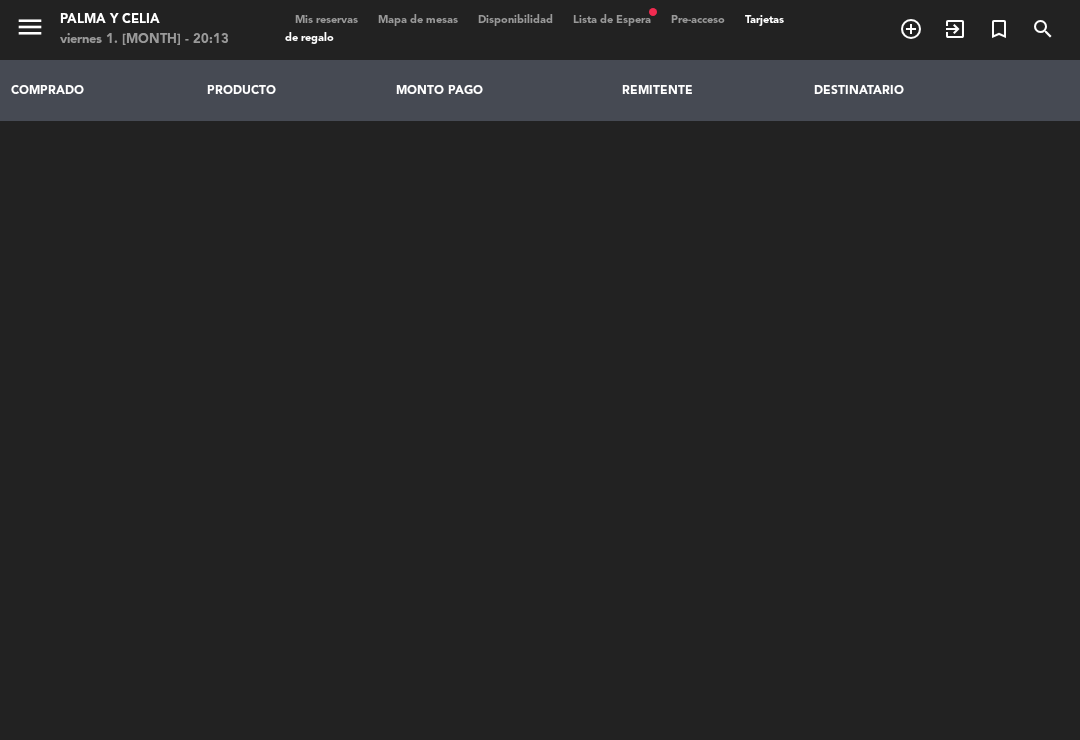 click on "Tarjetas de regalo" at bounding box center (534, 29) 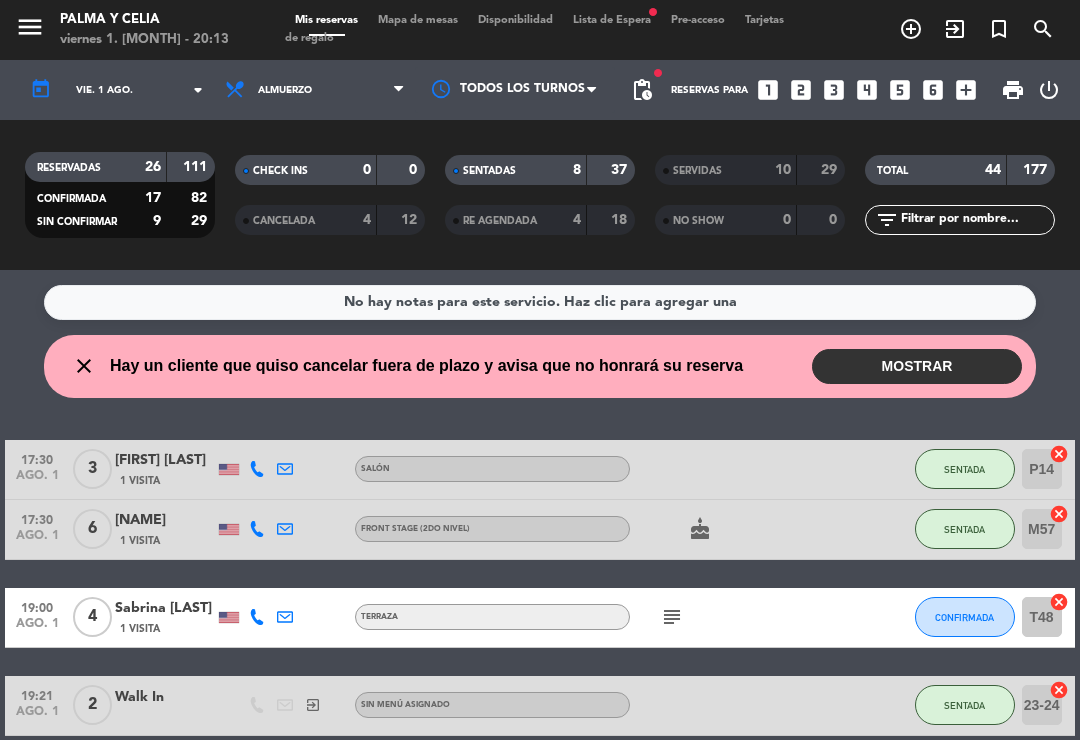 click on "MOSTRAR" at bounding box center (917, 366) 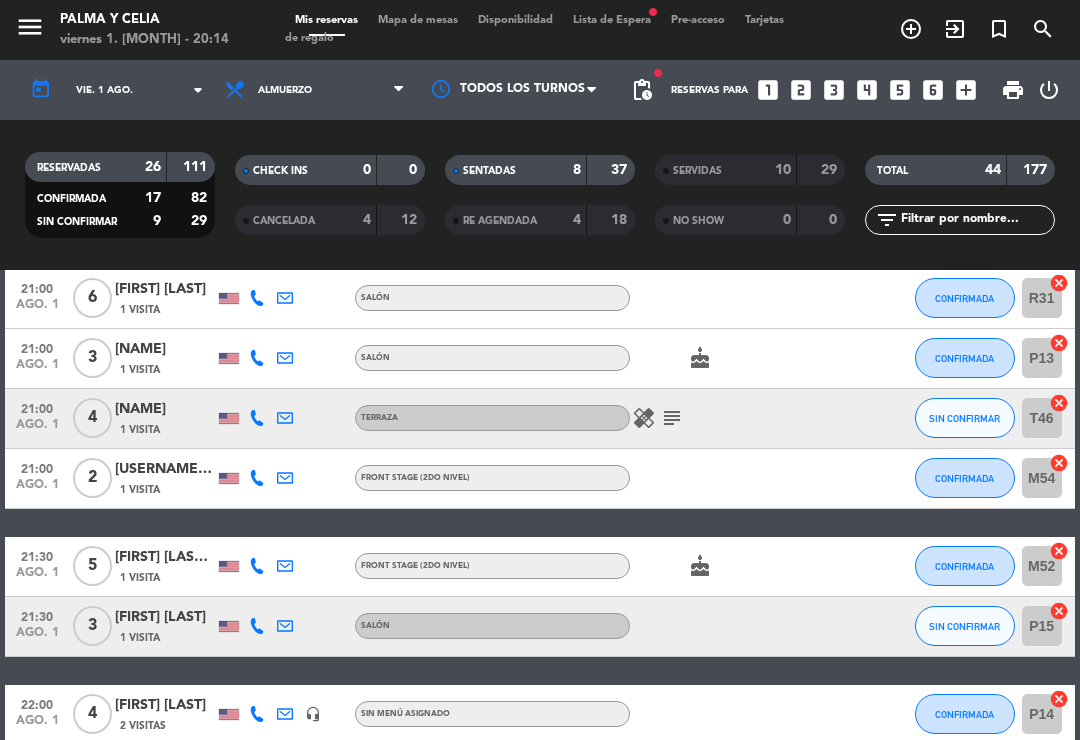 scroll, scrollTop: 1967, scrollLeft: 0, axis: vertical 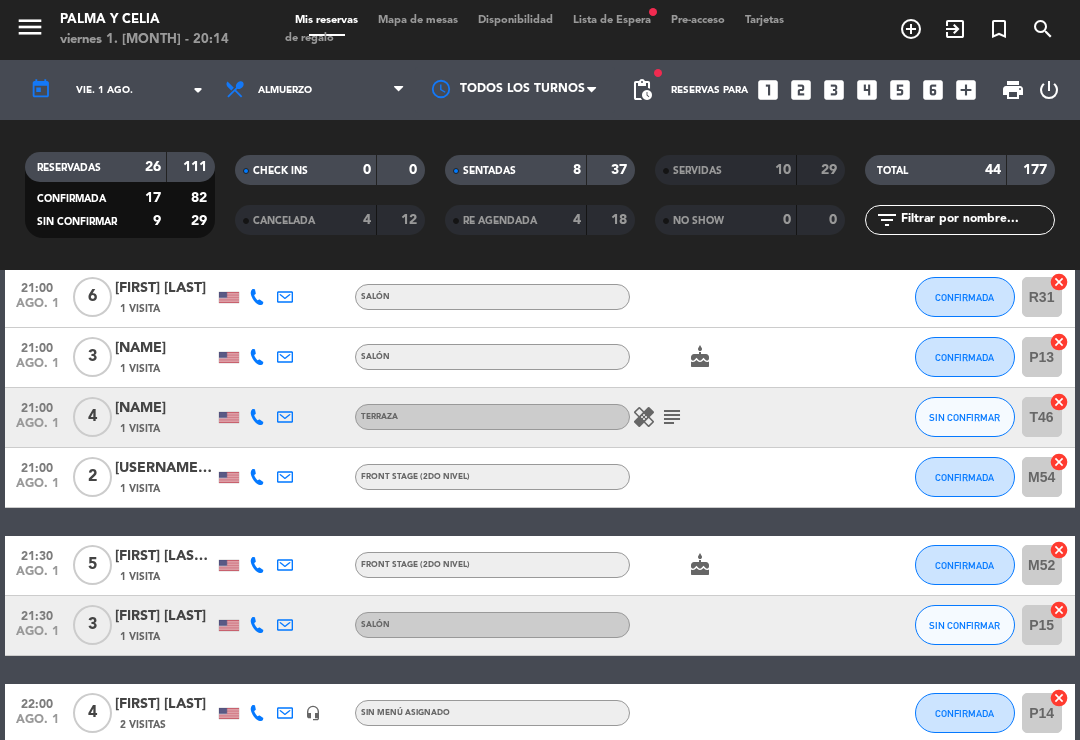 click on "subject" 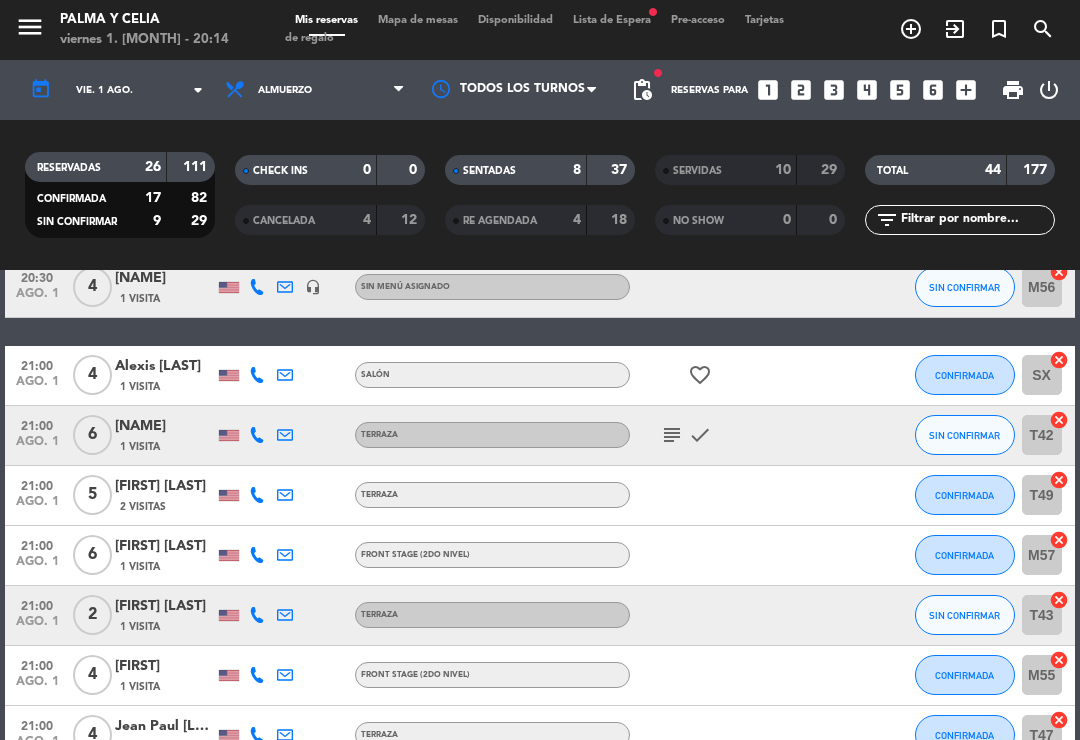 scroll, scrollTop: 1449, scrollLeft: 0, axis: vertical 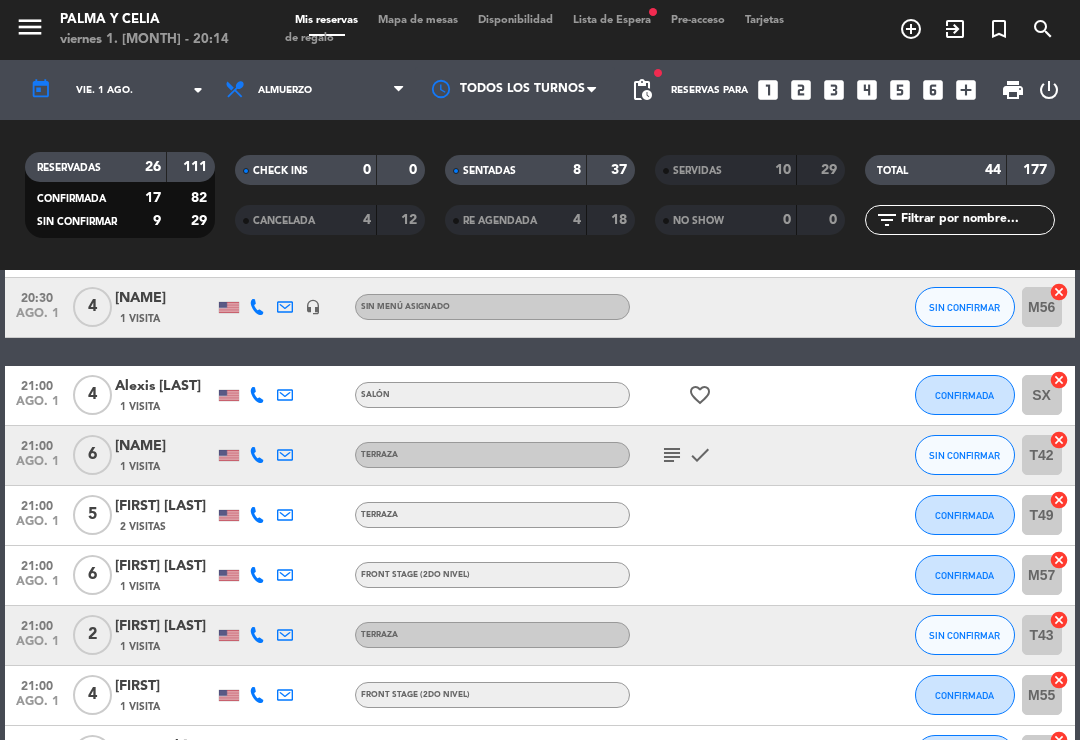 click on "subject" 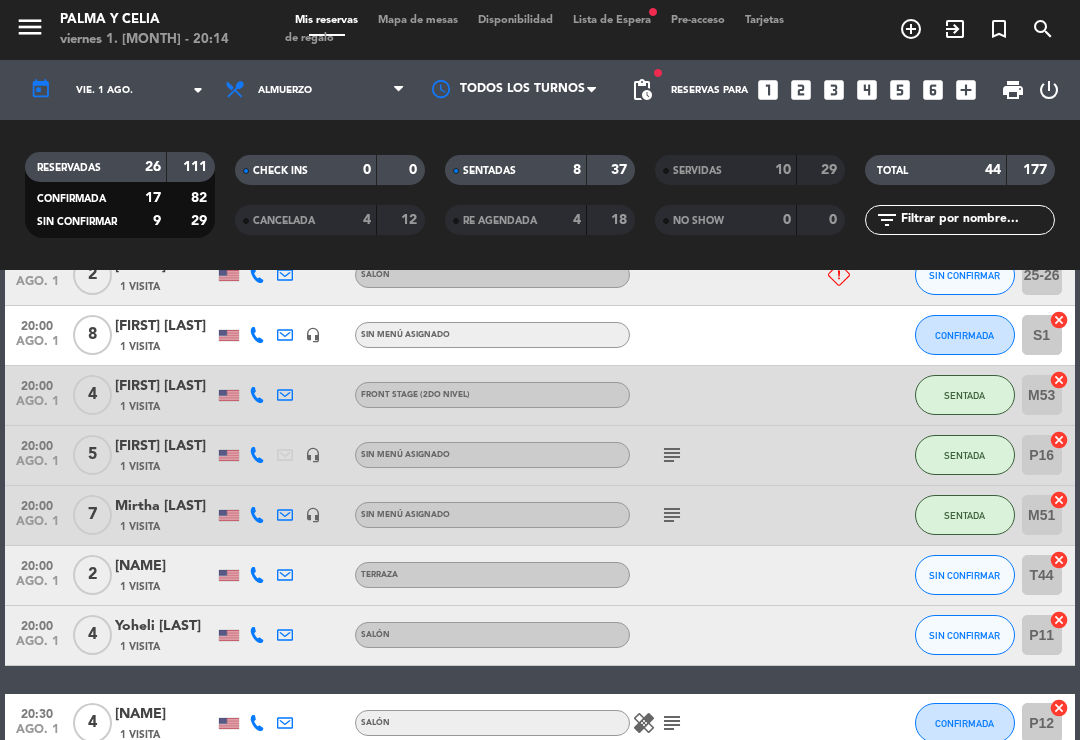 scroll, scrollTop: 677, scrollLeft: 0, axis: vertical 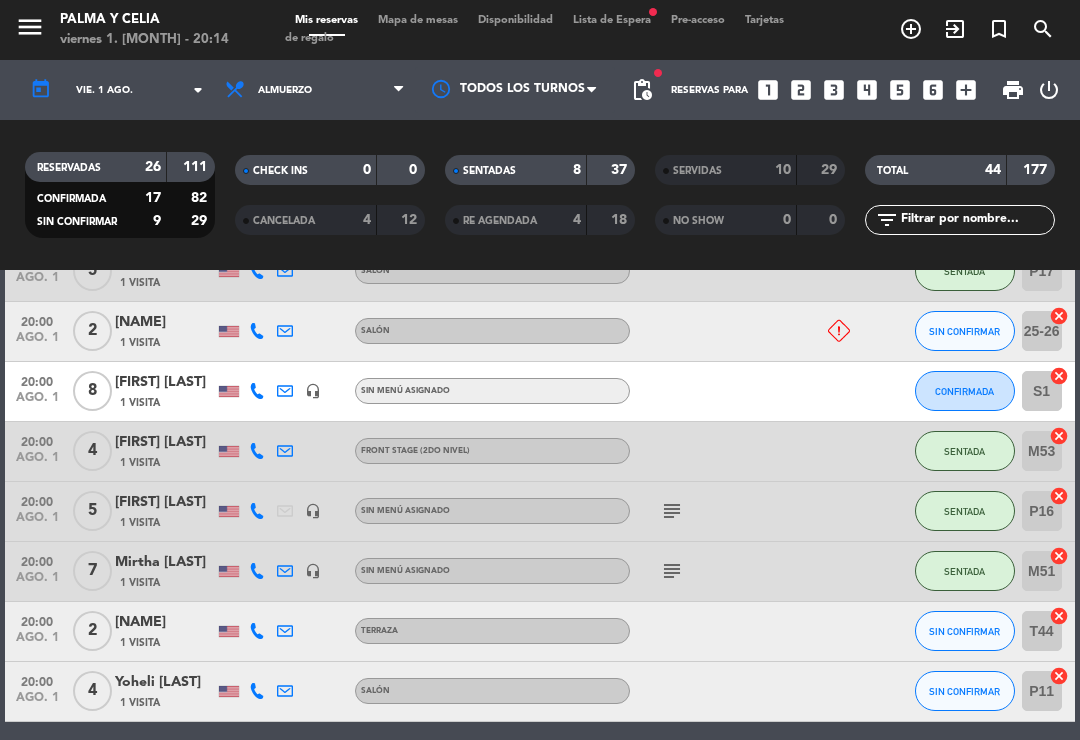 click on "Mapa de mesas" at bounding box center [418, 20] 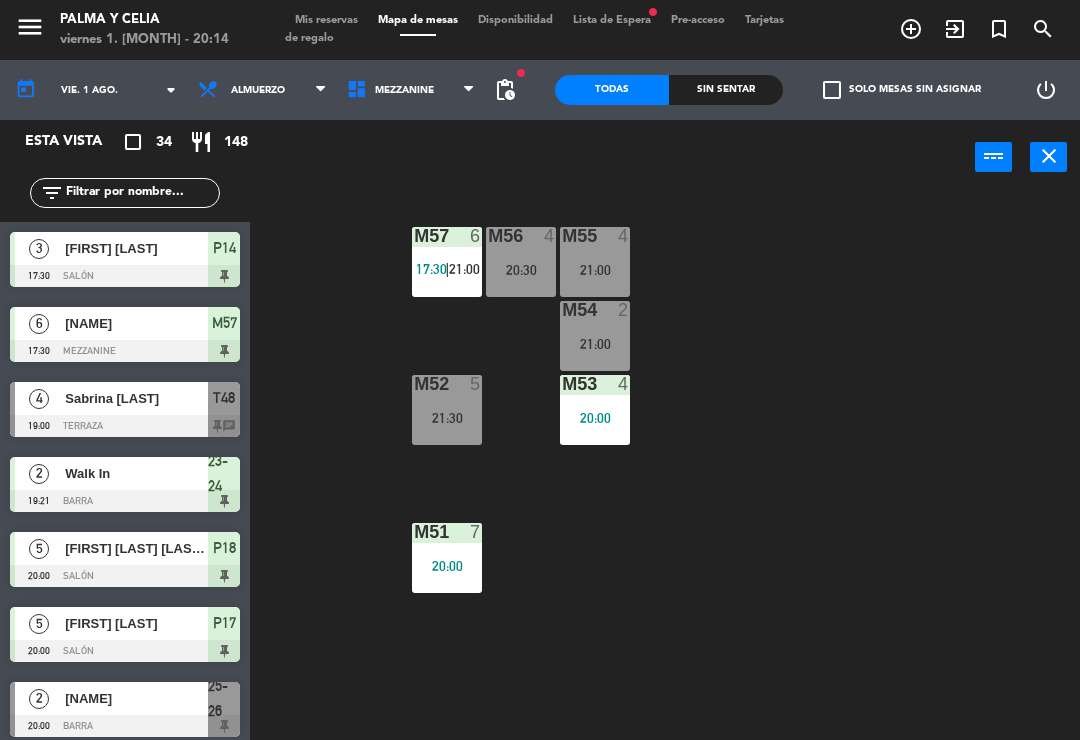 click 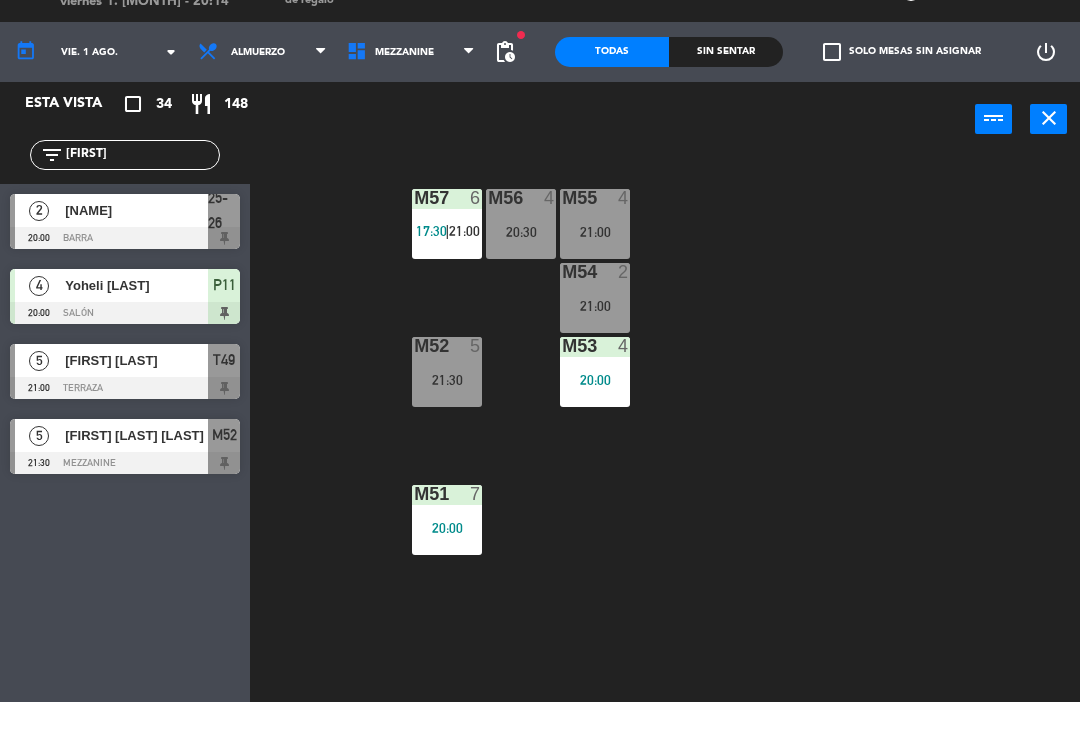 type on "[FIRST]" 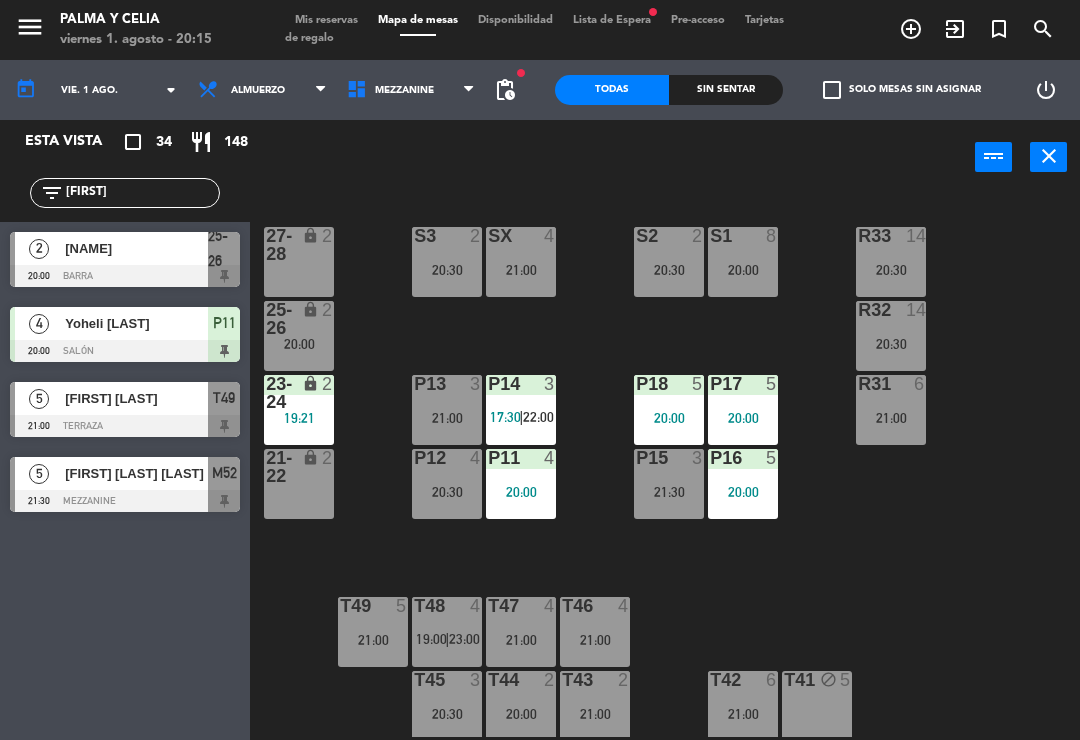 click on "R33  14   20:30  S1  8   20:00  S2  2   20:30  S3  2   20:30  SX  4   21:00  27-28 lock  2  R32  14   20:30  25-26 lock  2   20:00  P13  3   21:00  P14  3   17:30    |    22:00     P18  5   20:00  P17  5   20:00  R31  6   21:00  23-24 lock  2   19:21  P12  4   20:30  P11  4   20:00  P15  3   21:30  P16  5   20:00  21-22 lock  2  T48  4   19:00    |    23:00     T47  4   21:00  T46  4   21:00  T49  5   21:00  T45  3   20:30  T44  2   20:00  T43  2   21:00  T42  6   21:00  T41 block  5" 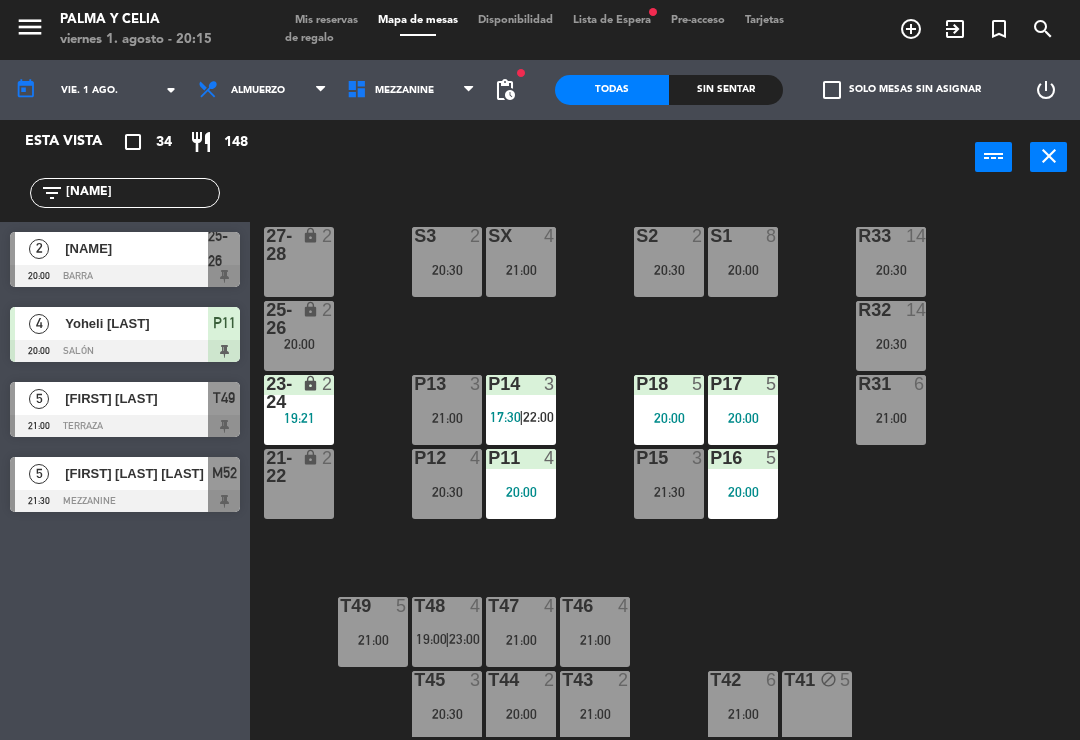 type on "D" 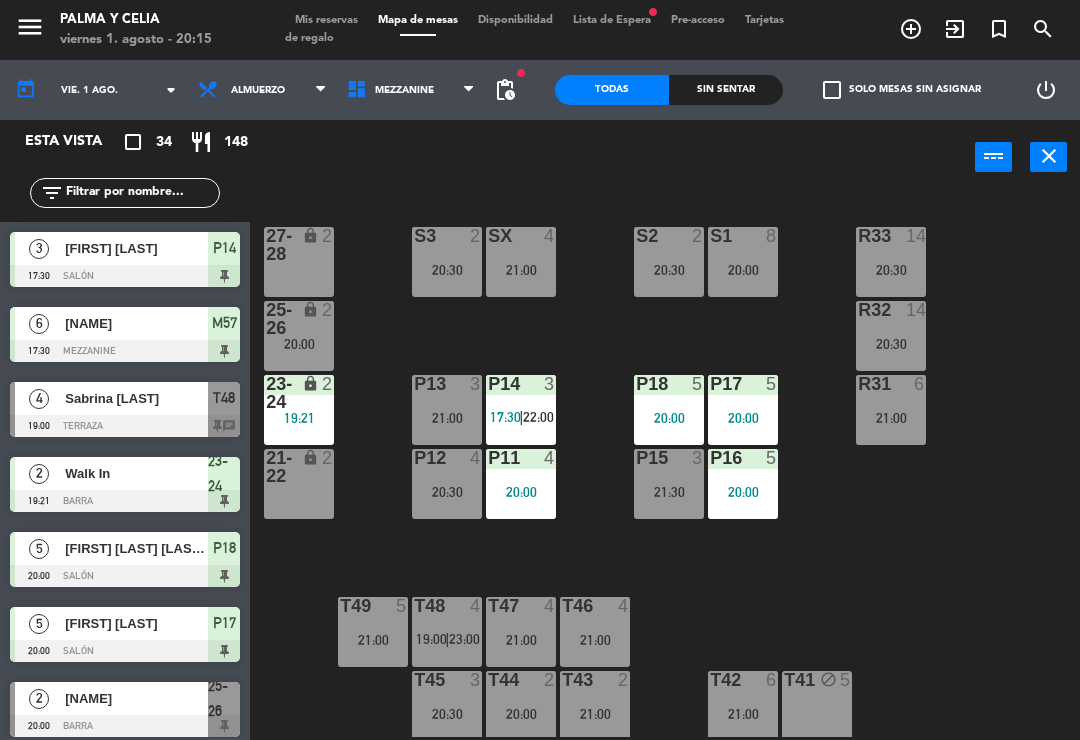 type 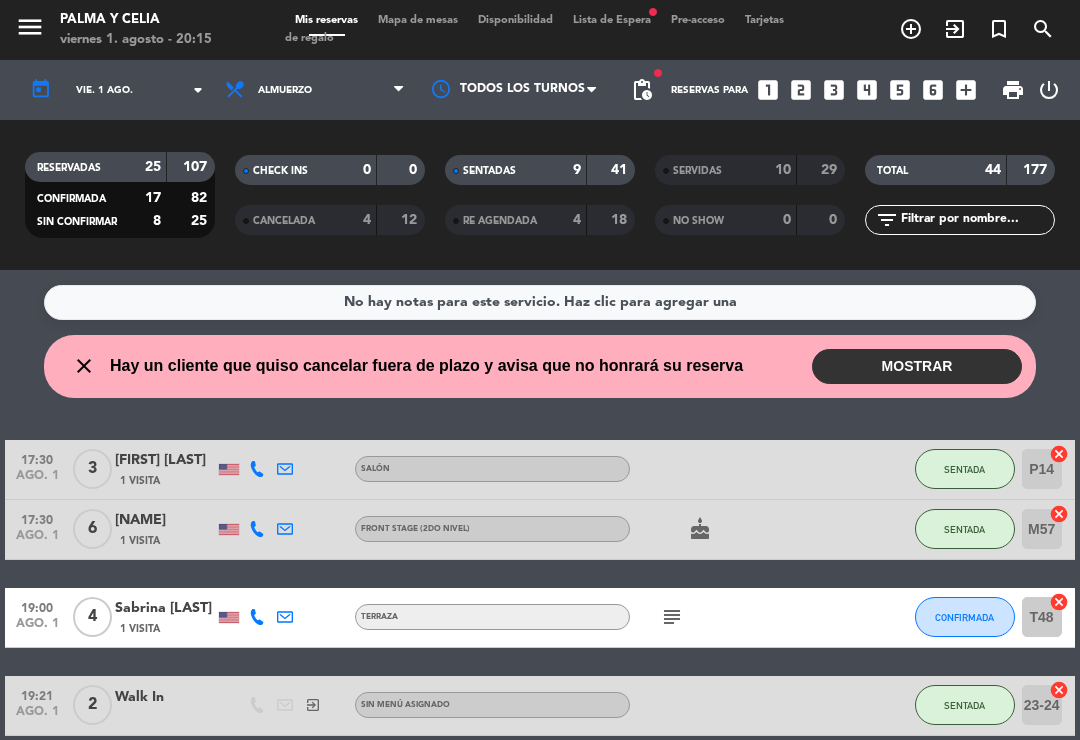 scroll, scrollTop: 0, scrollLeft: 0, axis: both 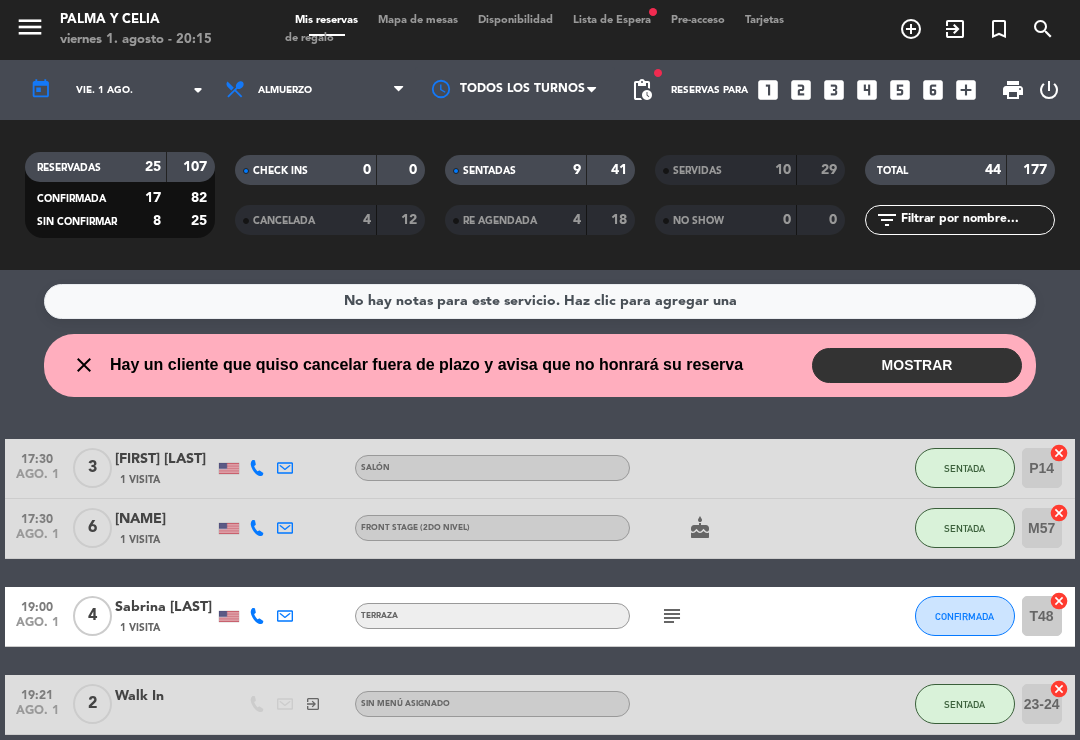 click on "MOSTRAR" at bounding box center [917, 365] 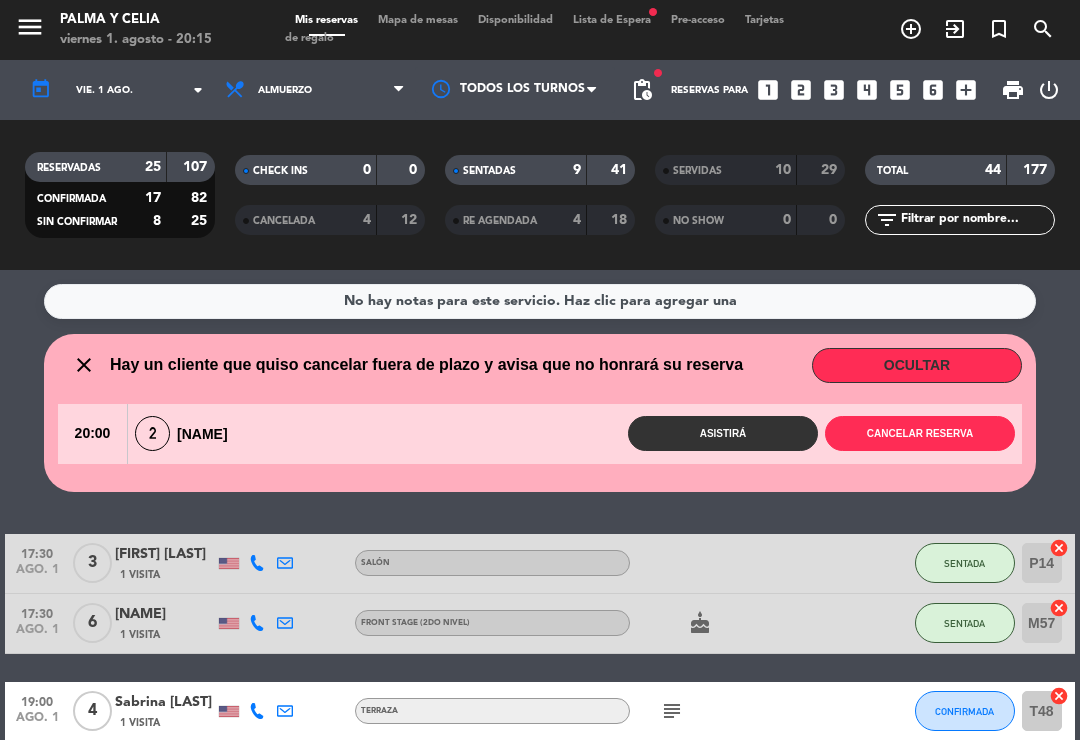 click on "Mapa de mesas" at bounding box center (418, 20) 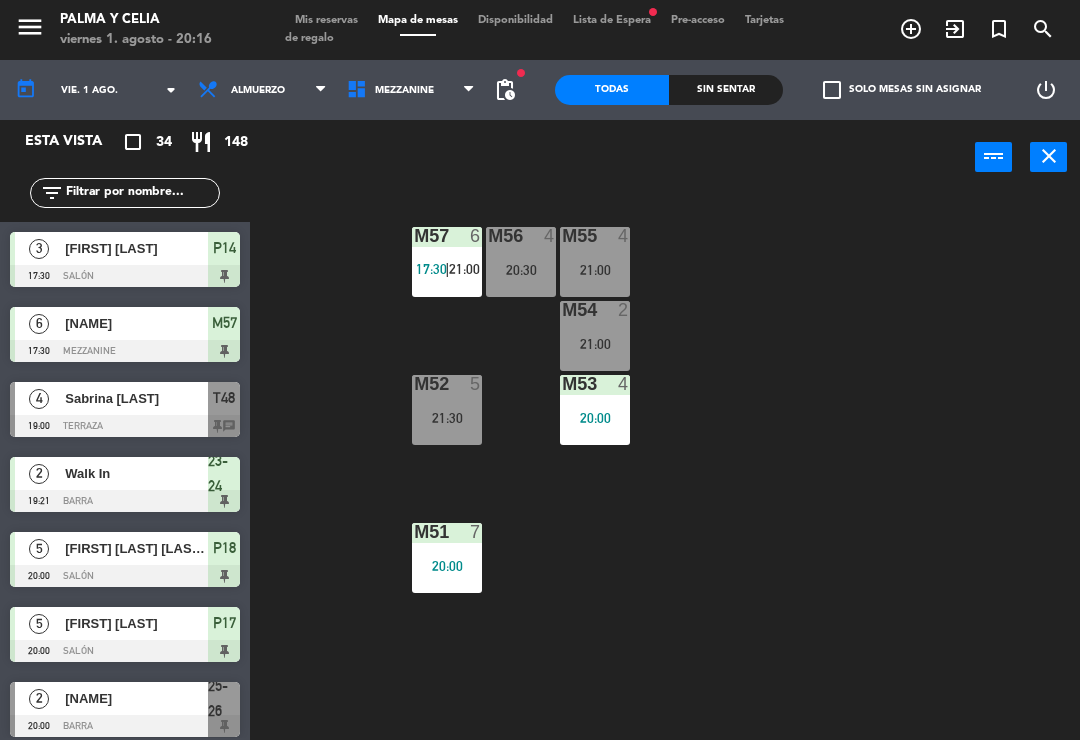 click on "Mezzanine" at bounding box center (411, 90) 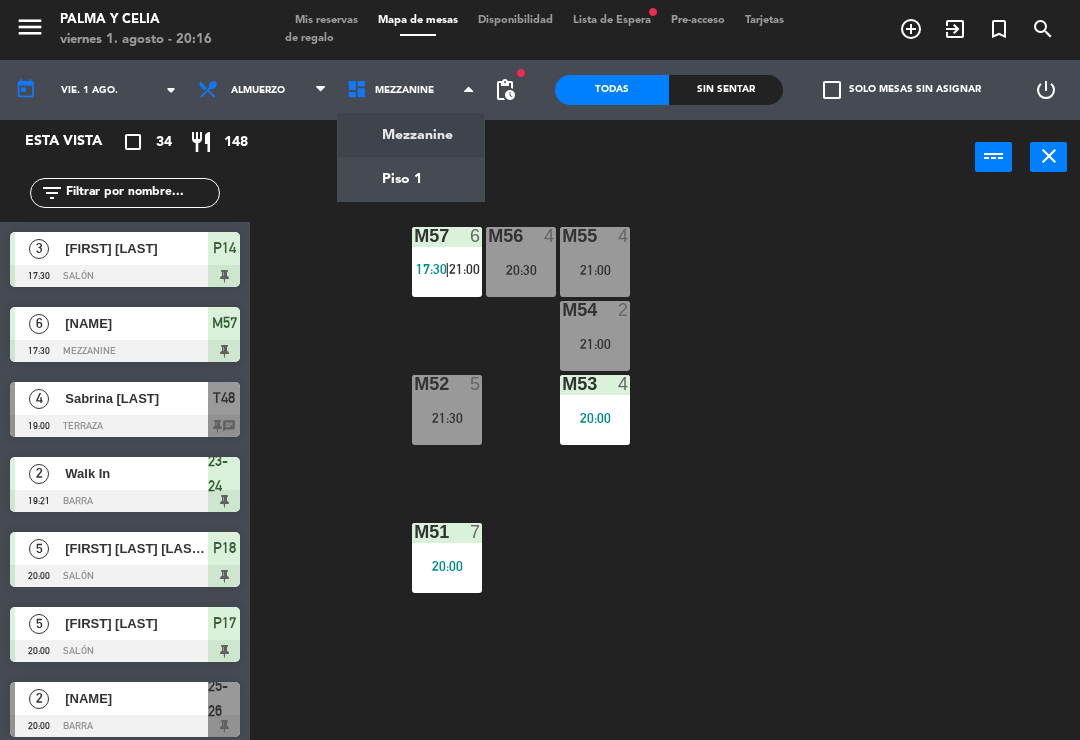 click on "menu  Palma y Celia   viernes 1. [MONTH] - 20:16   Mis reservas   Mapa de mesas   Disponibilidad   Lista de Espera   fiber_manual_record   Pre-acceso   Tarjetas de regalo  add_circle_outline exit_to_app turned_in_not search today    vie. 1 ago. arrow_drop_down  Almuerzo  Almuerzo  Almuerzo  Mezzanine   Piso 1   Mezzanine   Mezzanine   Piso 1  fiber_manual_record pending_actions  Todas  Sin sentar  check_box_outline_blank   Solo mesas sin asignar   power_settings_new   Esta vista   crop_square  34  restaurant  148 filter_list  3   Michelle Attias   17:30   Salón  P14  6   Wanda Morel   17:30   Mezzanine  M57  4   Sabrina Beberlys   19:00   Terraza  T48 chat  2   Walk In   19:21   Barra  23-24  5   Arisleyda Cristina Beliar Reynoso   20:00   Salón  P18  5   Christian Subero   20:00   Salón  P17  2   Dracy Odette Diaz   20:00   Barra  25-26  8   Leticia De Andres   20:00   Salón  S1  4   Maitex morales   20:00   Mezzanine  M53  5   Marcia Guerrero   20:00   Salón  P16 chat  7   Mirtha Gonzalez   20:00  M51" 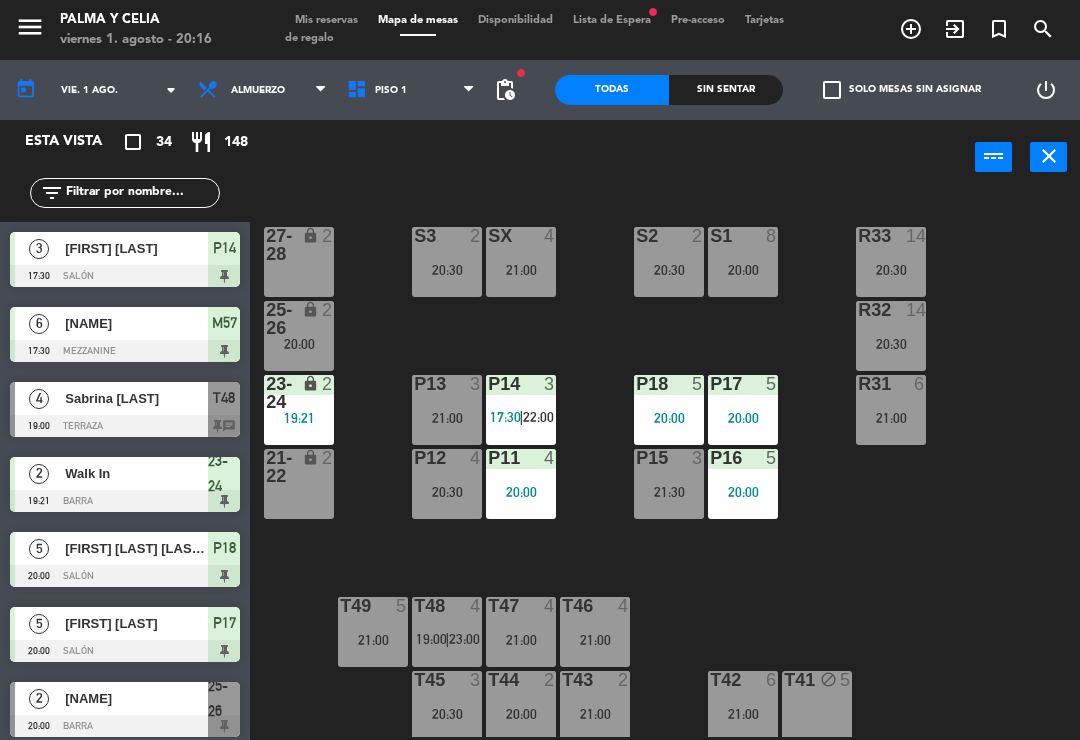 click on "20:00" at bounding box center [743, 270] 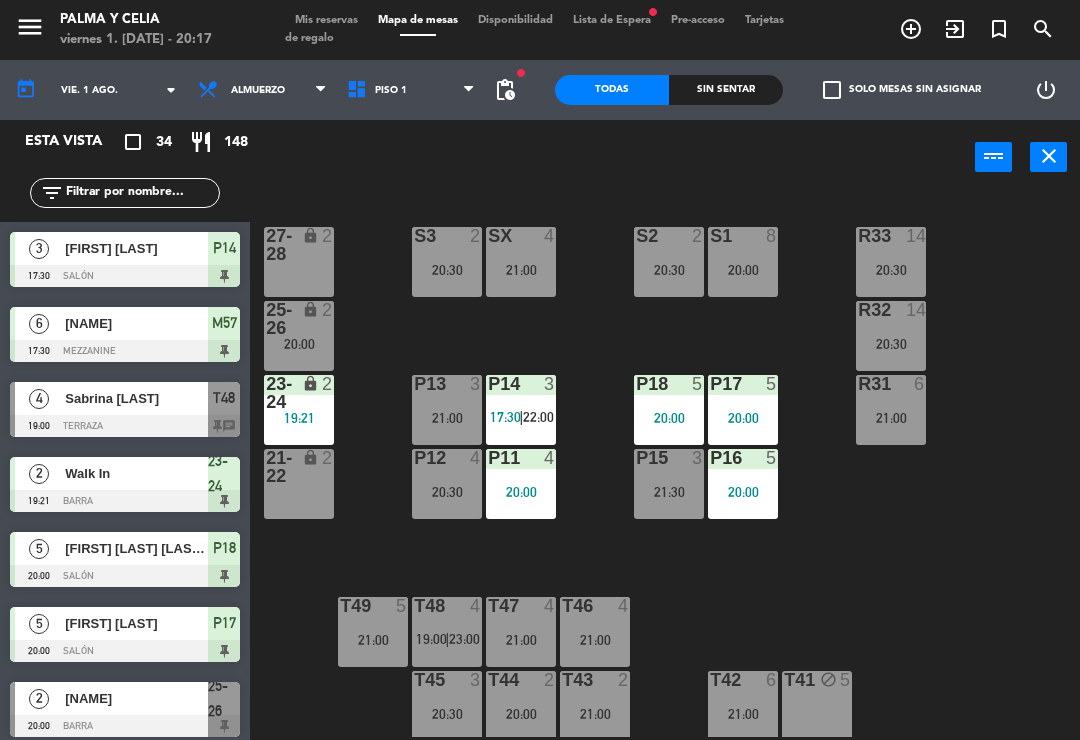 click on "R33  14   20:30  S1  8   20:00  S2  2   20:30  S3  2   20:30  SX  4   21:00  27-28 lock  2  R32  14   20:30  25-26 lock  2   20:00  P13  3   21:00  P14  3   17:30    |    22:00     P18  5   20:00  P17  5   20:00  R31  6   21:00  23-24 lock  2   19:21  P12  4   20:30  P11  4   20:00  P15  3   21:30  P16  5   20:00  21-22 lock  2  T48  4   19:00    |    23:00     T47  4   21:00  T46  4   21:00  T49  5   21:00  T45  3   20:30  T44  2   20:00  T43  2   21:00  T42  6   21:00  T41 block  5" 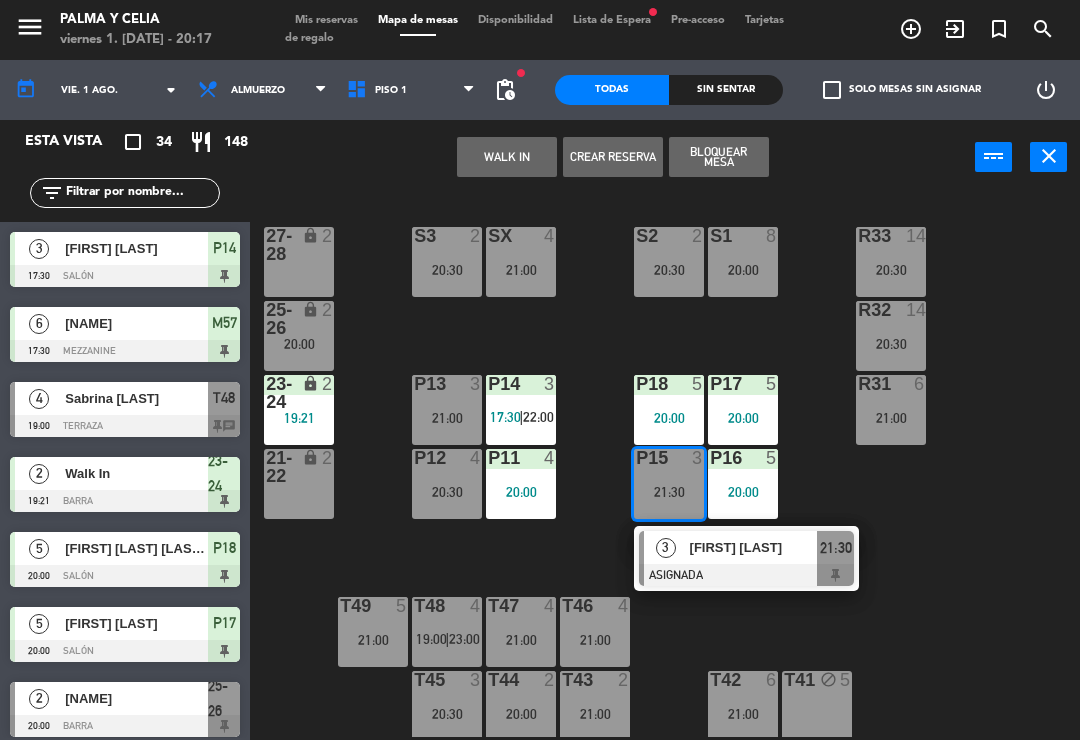 click on "R31  6   21:00" at bounding box center (891, 410) 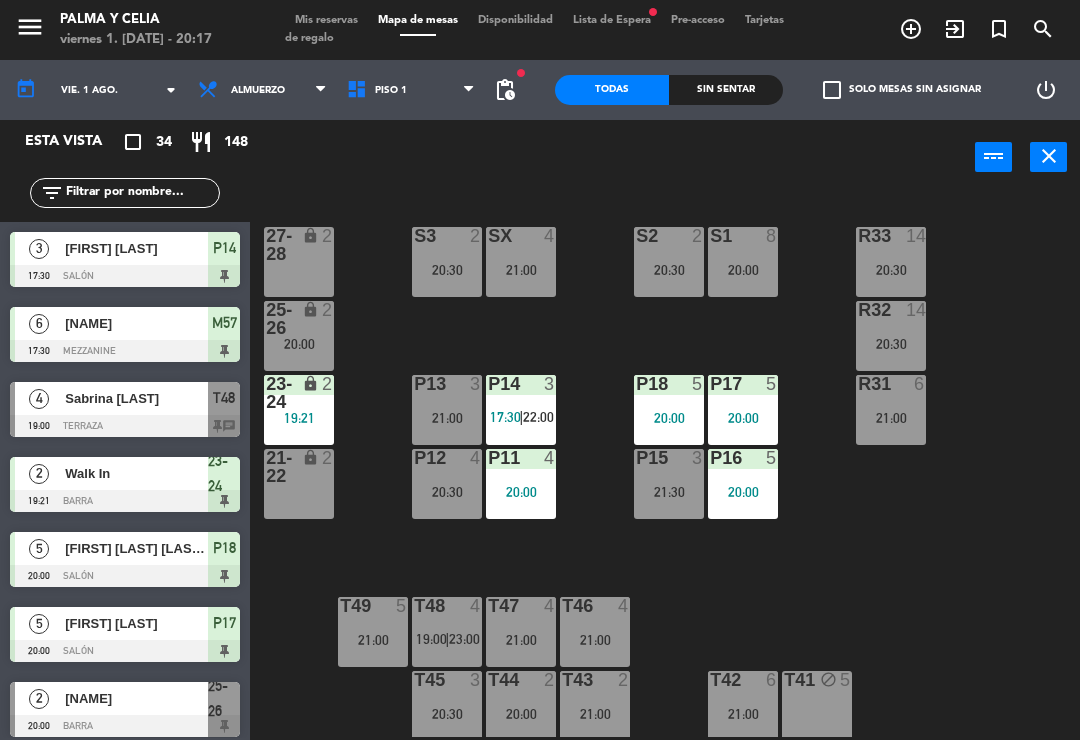 click on "R33  14   20:30  S1  8   20:00  S2  2   20:30  S3  2   20:30  SX  4   21:00  27-28 lock  2  R32  14   20:30  25-26 lock  2   20:00  P13  3   21:00  P14  3   17:30    |    22:00     P18  5   20:00  P17  5   20:00  R31  6   21:00  23-24 lock  2   19:21  P12  4   20:30  P11  4   20:00  P15  3   21:30  P16  5   20:00  21-22 lock  2  T48  4   19:00    |    23:00     T47  4   21:00  T46  4   21:00  T49  5   21:00  T45  3   20:30  T44  2   20:00  T43  2   21:00  T42  6   21:00  T41 block  5" 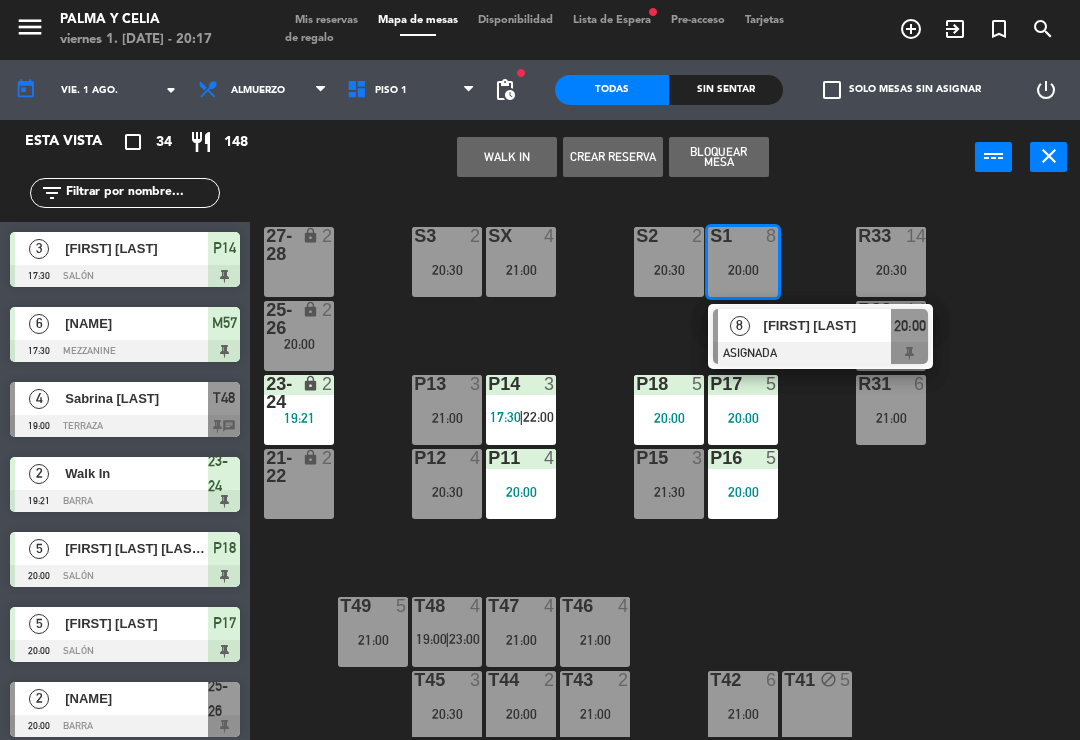 click on "R33  14   20:30  S1  8   20:00   8   [NAME]   ASIGNADA  20:00 S2  2   20:30  S3  2   20:00  SX  4   21:00  27-28 lock  2  R32  14   20:30  25-26 lock  2   20:00  P13  3   21:00  P14  3   17:30    |    22:00     P18  5   20:00  P17  5   20:00  R31  6   21:00  23-24 lock  2   19:21  P12  4   20:30  P11  4   20:00  P15  3   21:30  P16  5   20:00  21-22 lock  2  T48  4   19:00    |    23:00     T47  4   21:00  T46  4   21:00  T49  5   21:00  T45  3   20:30  T44  2   20:00  T43  2   21:00  T42  6   21:00  T41 block  5" 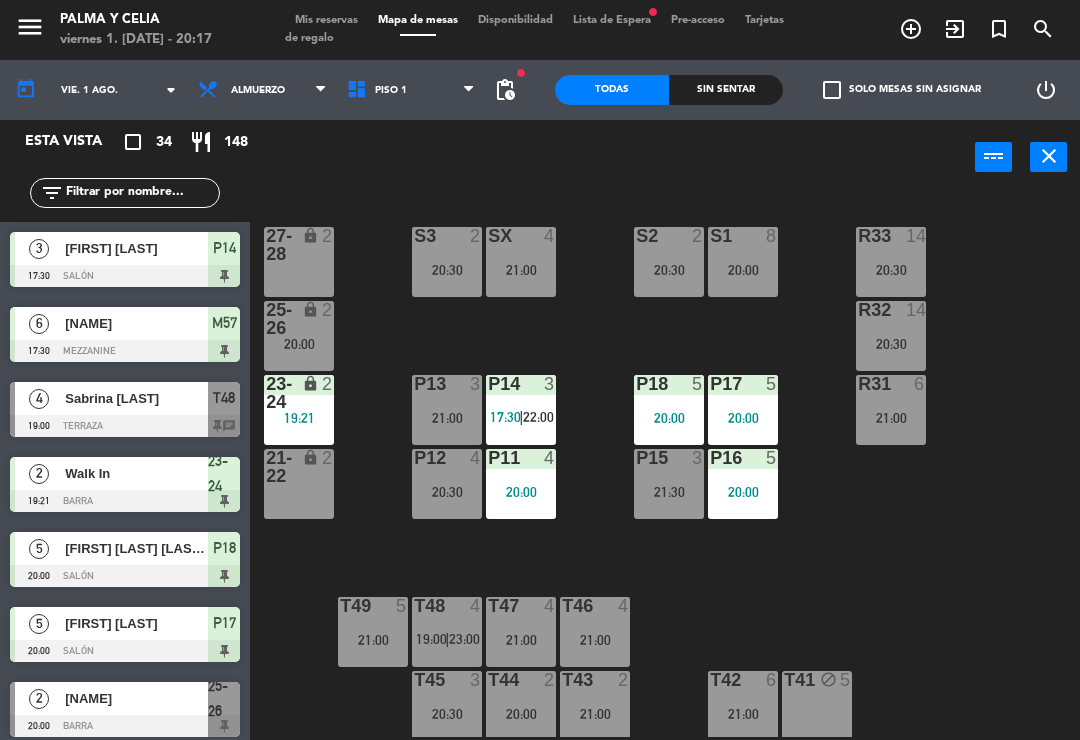 click on "P14  3   17:30    |    22:00" at bounding box center (521, 410) 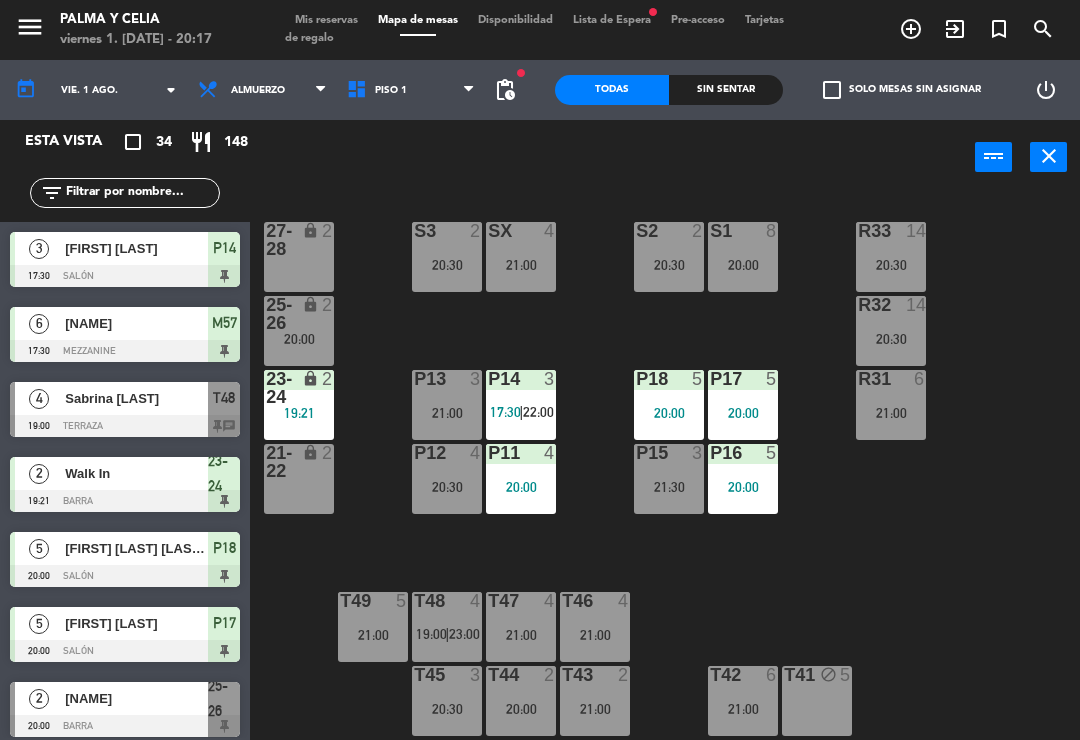 scroll, scrollTop: 5, scrollLeft: 0, axis: vertical 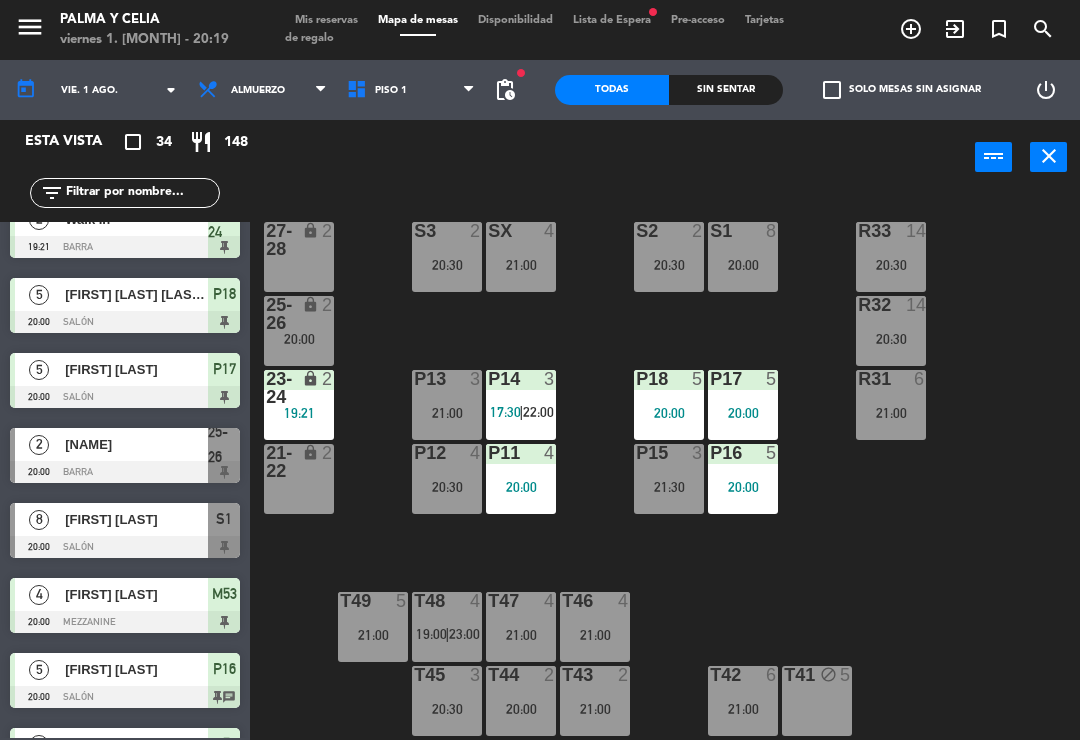click at bounding box center (125, 547) 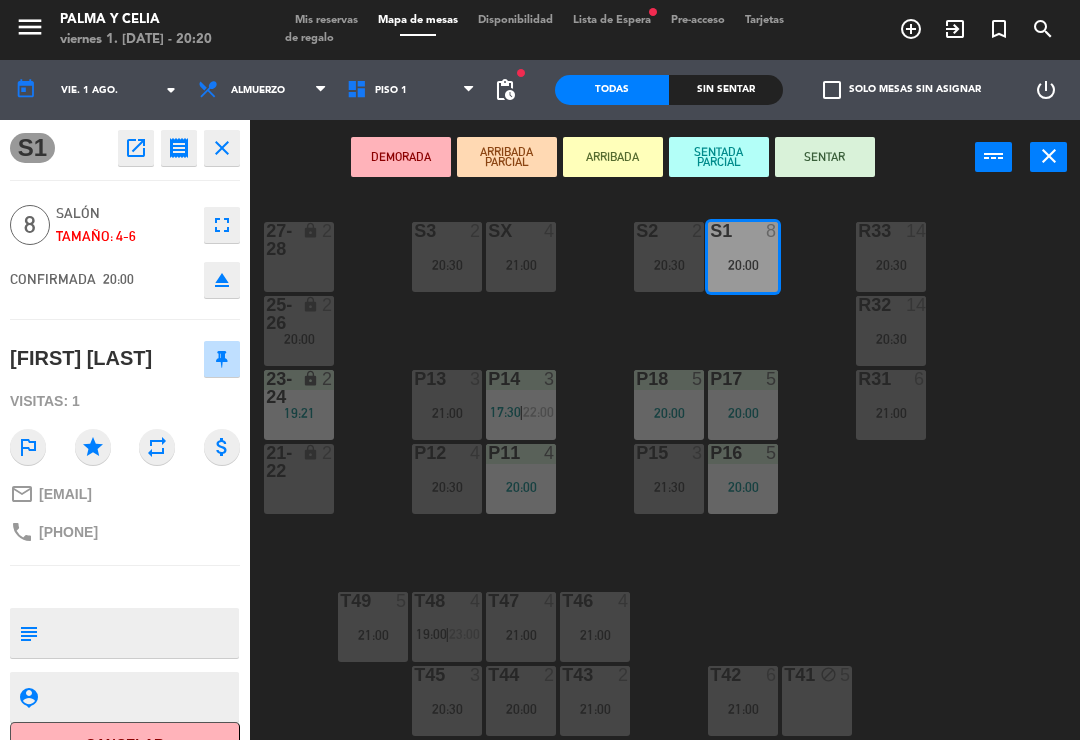 click on "SENTAR" at bounding box center (825, 157) 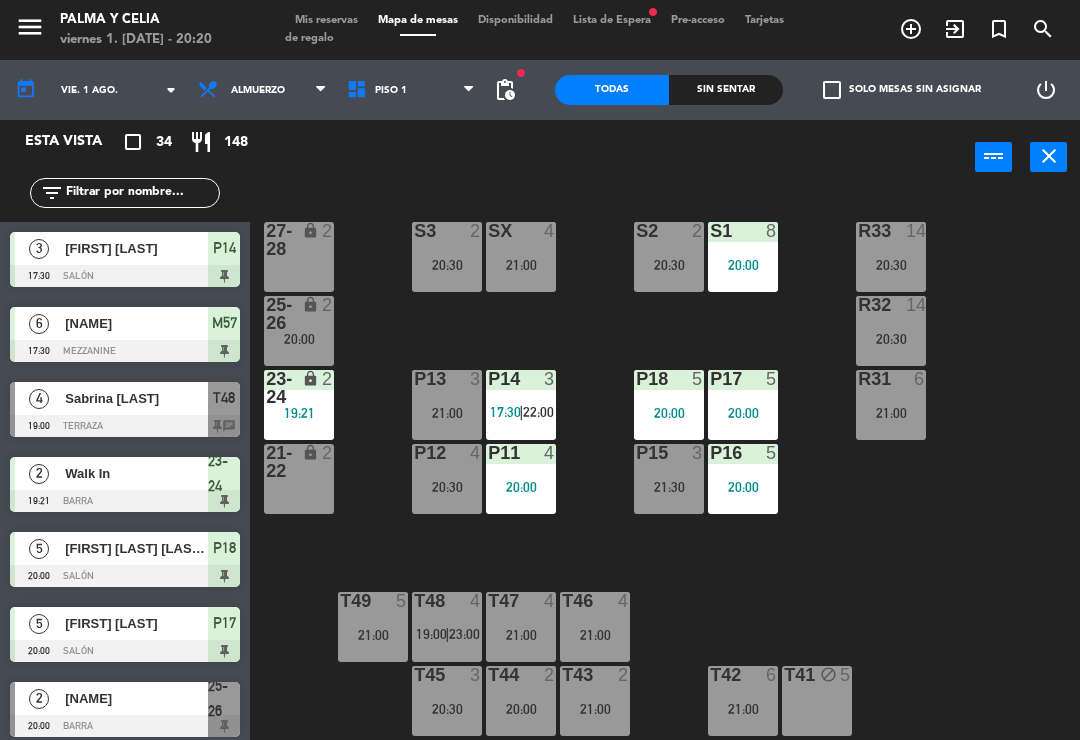 scroll, scrollTop: 0, scrollLeft: 0, axis: both 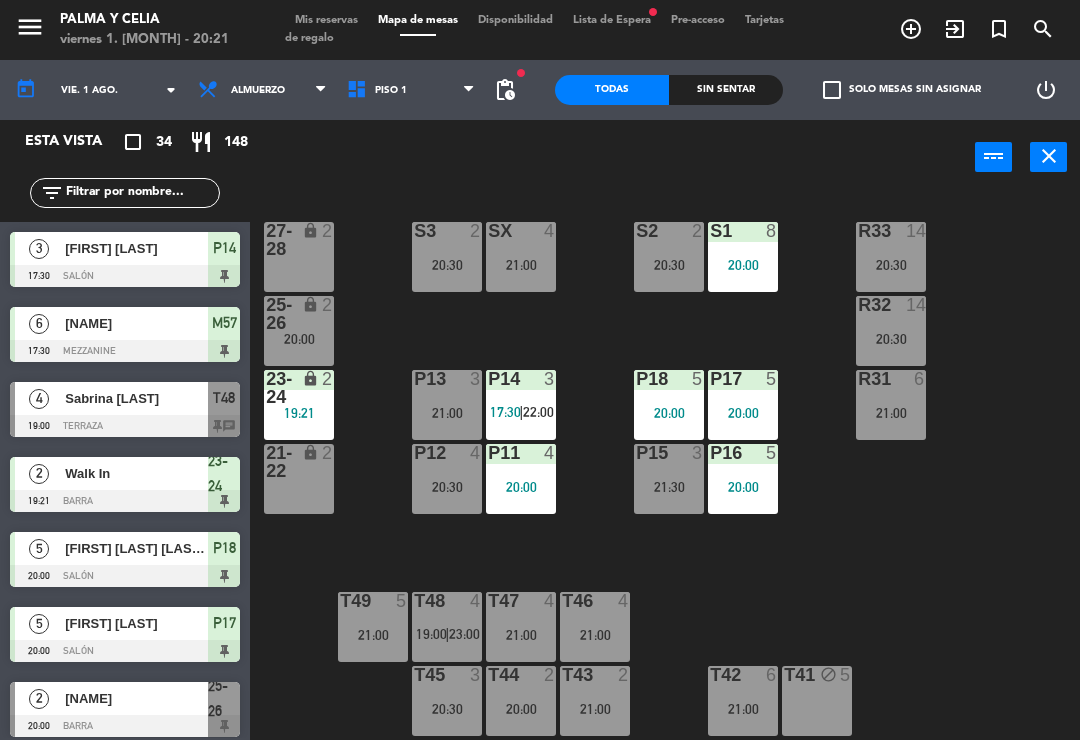 click on "power_input close" at bounding box center [612, 158] 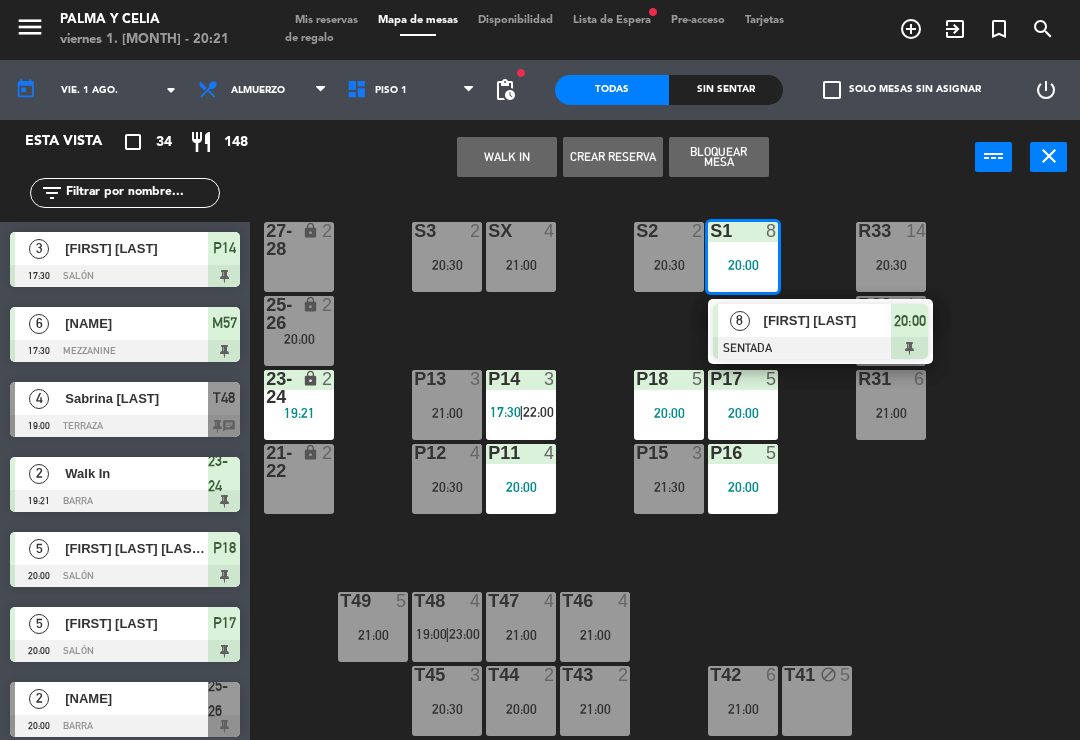 click on "[FIRST] [LAST]" at bounding box center [828, 320] 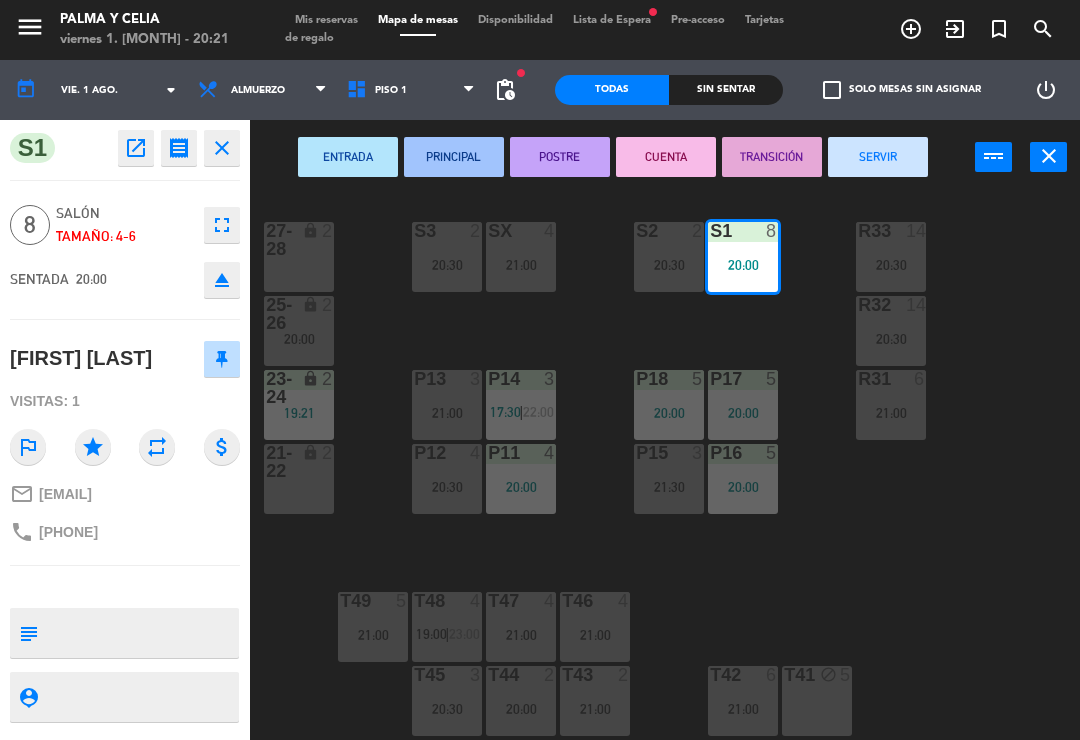 click on "SX  4   21:00" at bounding box center (521, 257) 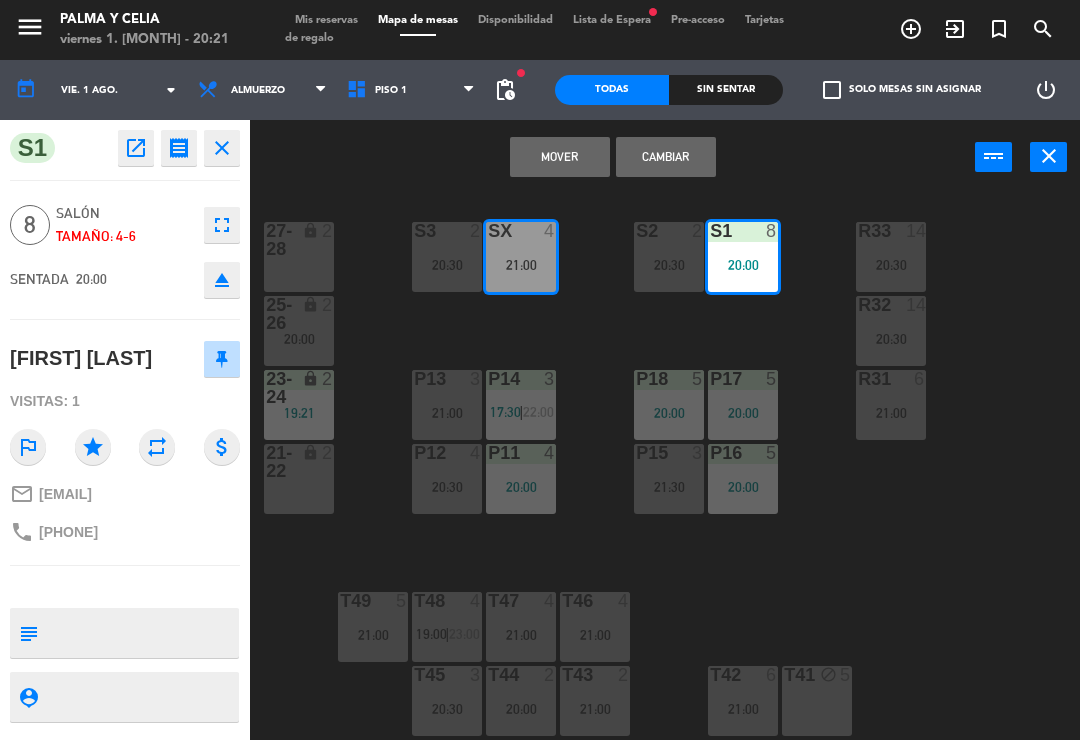 click on "Cambiar" at bounding box center [666, 157] 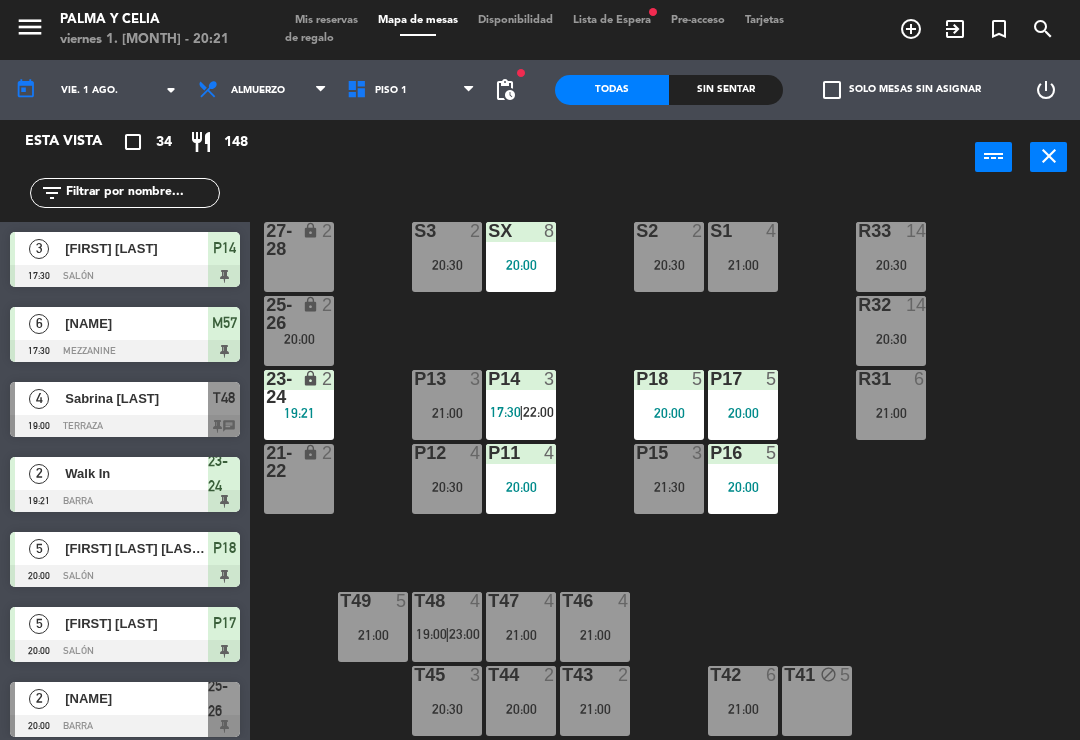 scroll, scrollTop: 0, scrollLeft: 0, axis: both 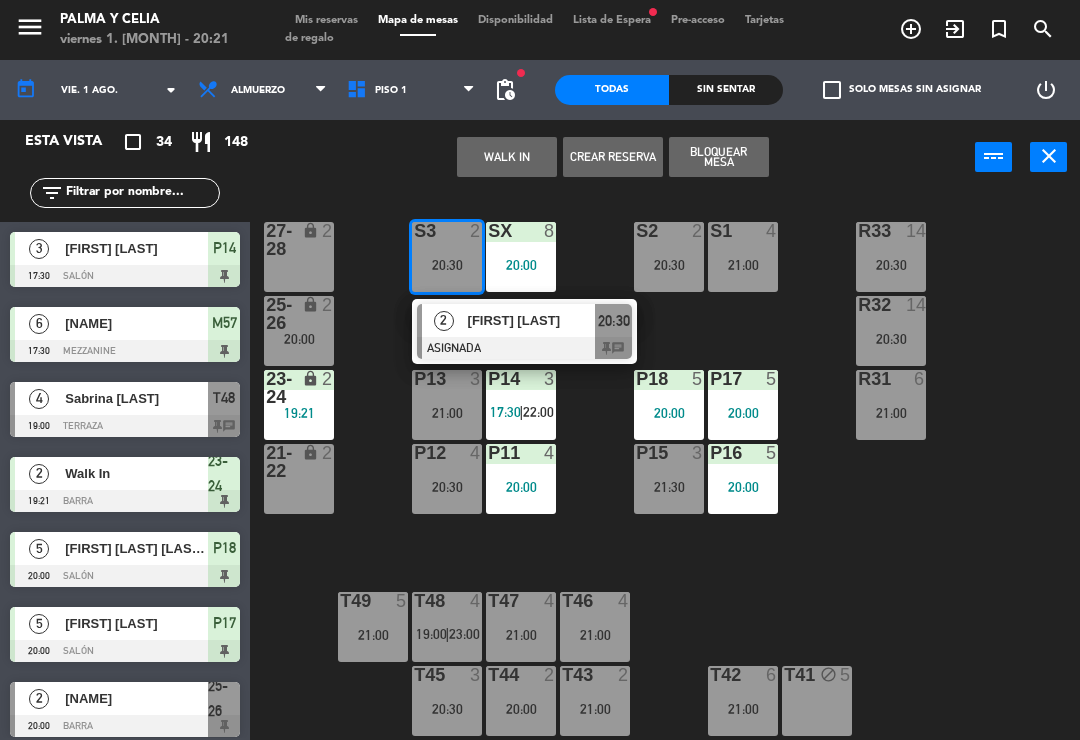 click on "R33  14   20:30  S1  4   21:00  S2  2   20:30  S3  2   20:30   2   [FIRST] [LAST]   ASIGNADA  20:30 chat SX  8   20:00  27-28 lock  2  R32  14   20:30  25-26 lock  2   20:00  P13  3   21:00  P14  3   17:30    |    22:00     P18  5   20:00  P17  5   20:00  R31  6   21:00  23-24 lock  2   19:21  P12  4   20:30  P11  4   20:00  P15  3   21:30  P16  5   20:00  21-22 lock  2  T48  4   19:00    |    23:00     T47  4   21:00  T46  4   21:00  T49  5   21:00  T45  3   20:30  T44  2   20:00  T43  2   21:00  T42  6   21:00  T41 block  5" 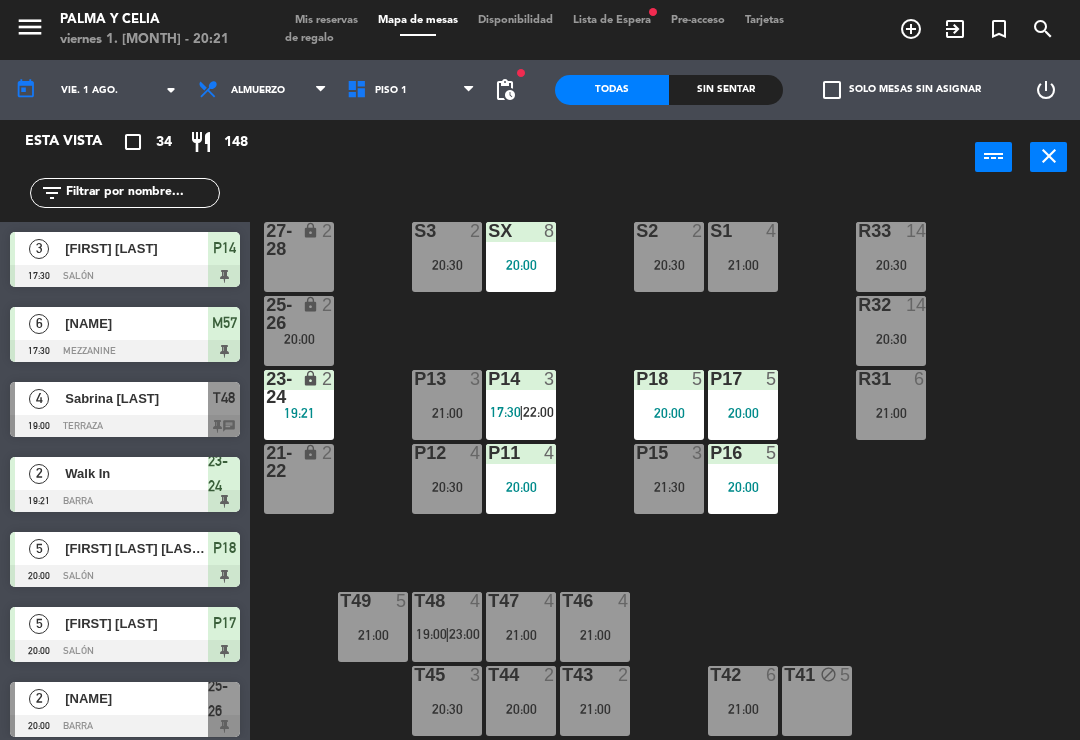 click on "R33  14   20:30  S1  4   21:00  S2  2   20:30  S3  2   20:30  SX  8   20:00  27-28 lock  2  R32  14   20:30  25-26 lock  2   20:00  P13  3   21:00  P14  3   17:30    |    22:00     P18  5   20:00  P17  5   20:00  R31  6   21:00  23-24 lock  2   19:21  P12  4   20:30  P11  4   20:00  P15  3   21:30  P16  5   20:00  21-22 lock  2  T48  4   19:00    |    23:00     T47  4   21:00  T46  4   21:00  T49  5   21:00  T45  3   20:30  T44  2   20:00  T43  2   21:00  T42  6   21:00  T41 block  5" 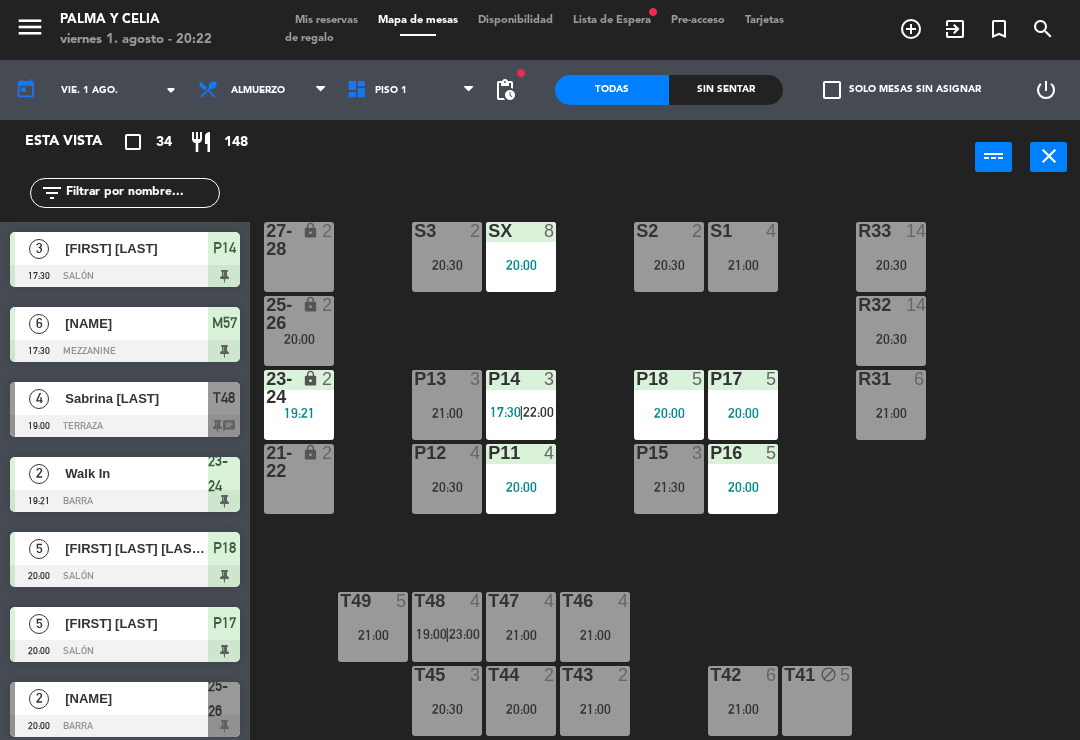 click 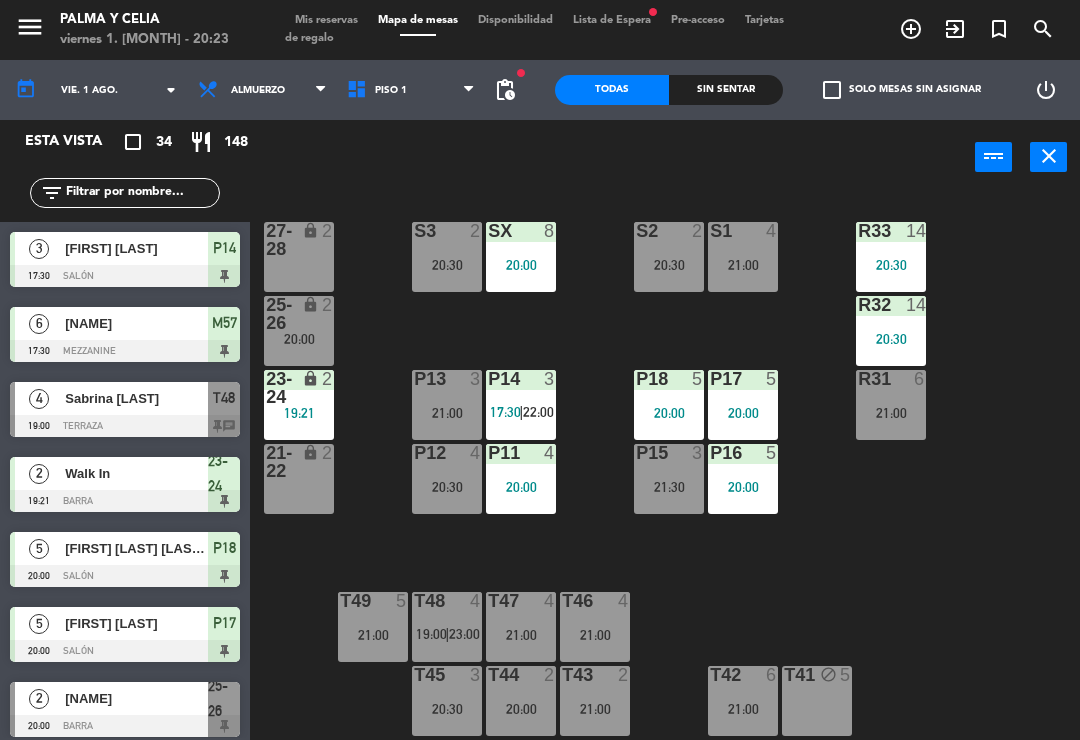 click on "close  × Palma y Celia ×  chrome_reader_mode   Listado de Reservas   account_box   Clientes   account_balance_wallet   Transacciones   calendar_month   Calendario   assessment   ANÁLISIS SEMANALES   settings_applications   Configuración   Suscripción   Días abiertos   Días de Operación   Disponibilidad pública   Menus   Gestión de usuarios   Agente de IA   Nuevo   Configuraciones avanzadas  English Español Português Español English Español Português  CERRAR SESIÓN  menu  Palma y Celia   viernes 1. agosto - 20:23   Mis reservas   Mapa de mesas   Disponibilidad   Lista de Espera   fiber_manual_record   Pre-acceso   Tarjetas de regalo  add_circle_outline exit_to_app turned_in_not search today    vie. 1 ago. arrow_drop_down  Almuerzo  Almuerzo  Almuerzo  Mezzanine   Piso 1   Piso 1   Mezzanine   Piso 1  fiber_manual_record pending_actions  Todas  Sin sentar  check_box_outline_blank   Solo mesas sin asignar   power_settings_new   Esta vista   crop_square  34  restaurant  148 filter_list  3" at bounding box center (540, 370) 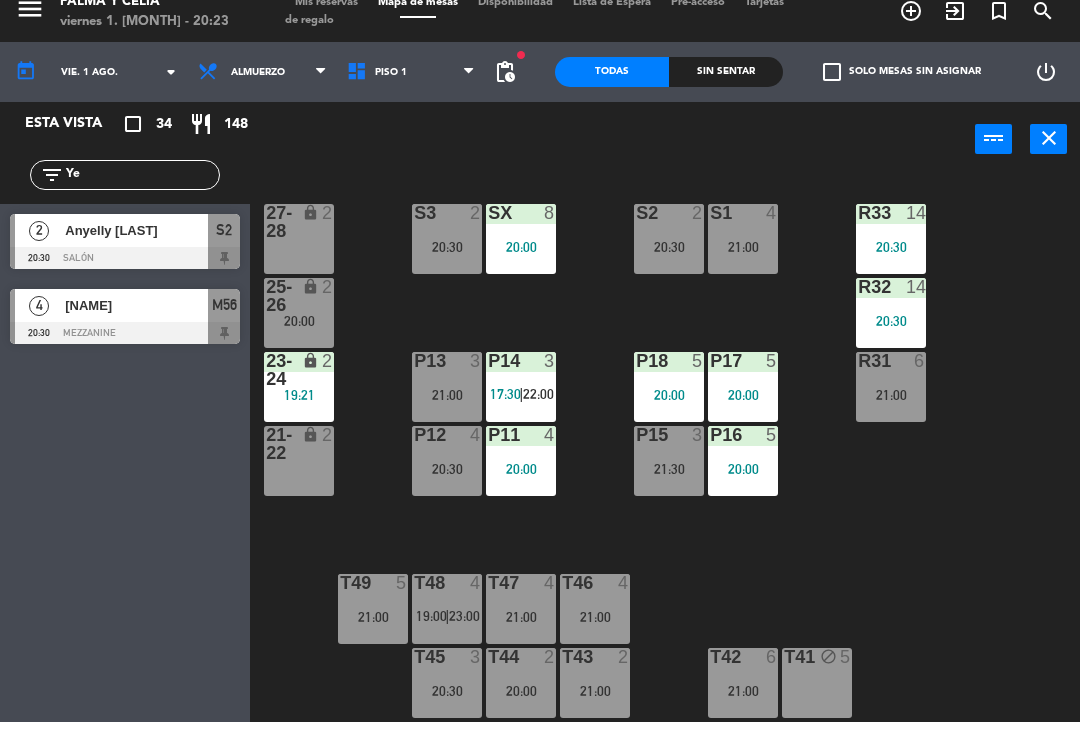 type on "Ye" 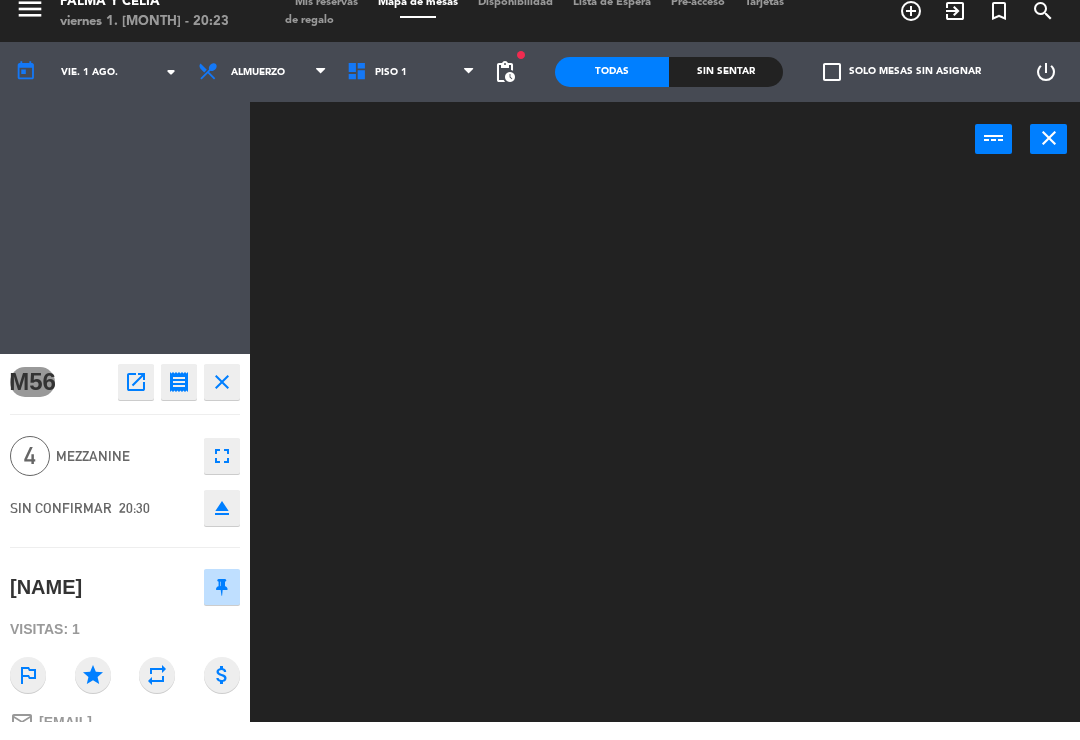 scroll, scrollTop: 0, scrollLeft: 0, axis: both 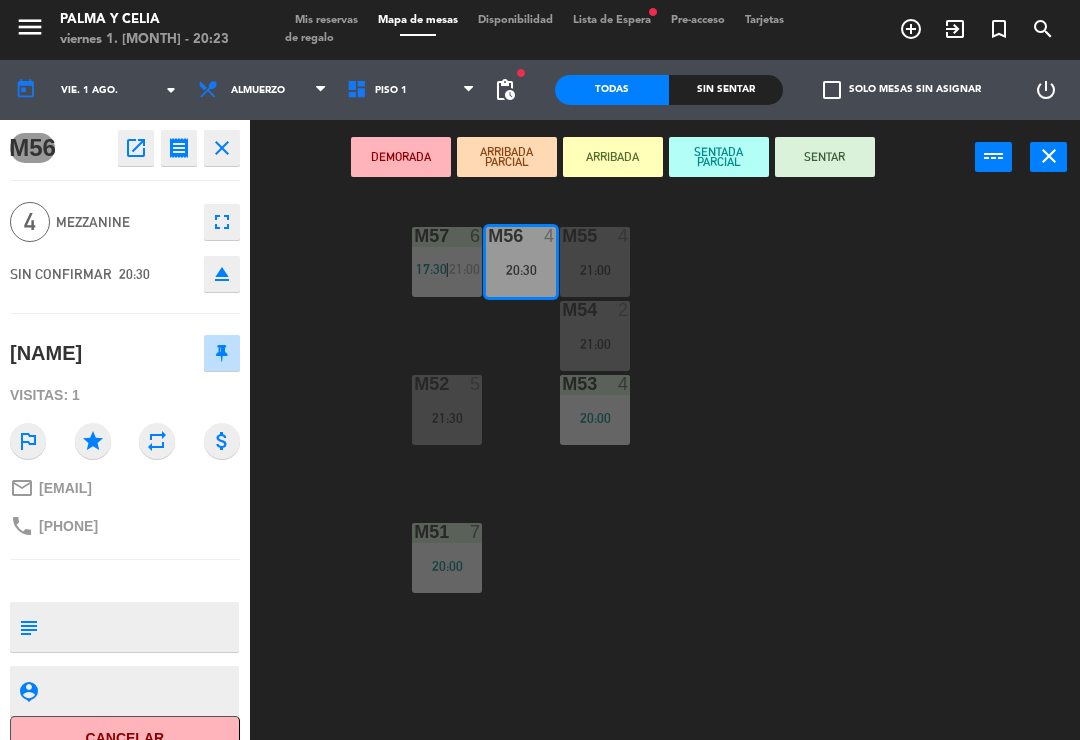 click on "SENTAR" at bounding box center [825, 157] 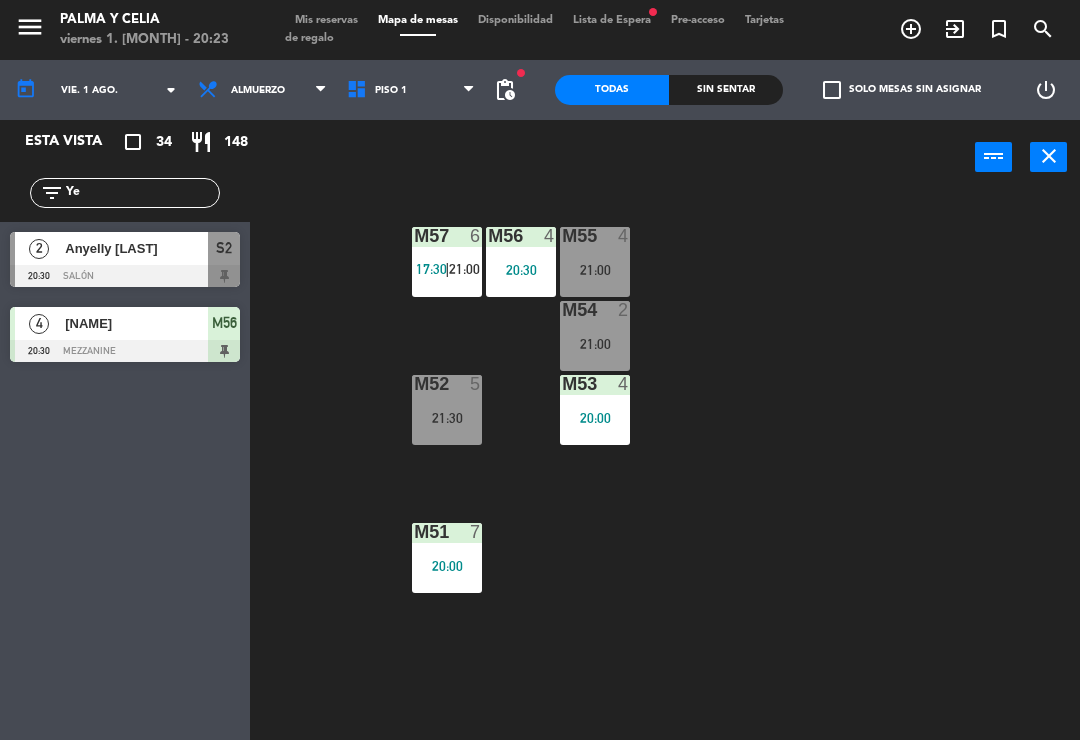 click on "M57  6   17:30    |    21:00     M56  4   20:30  M55  4   21:00  M54  2   21:00  M52  5   21:30  M53  4   20:00  M51  7   20:00" 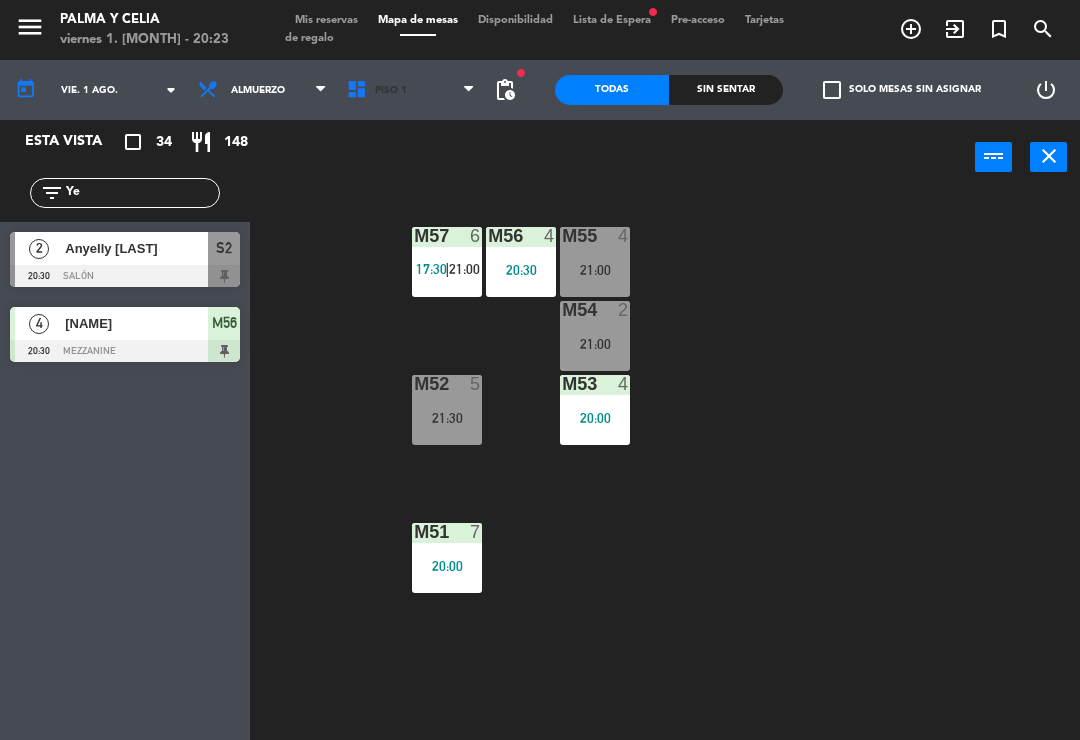 click on "Piso 1" at bounding box center [411, 90] 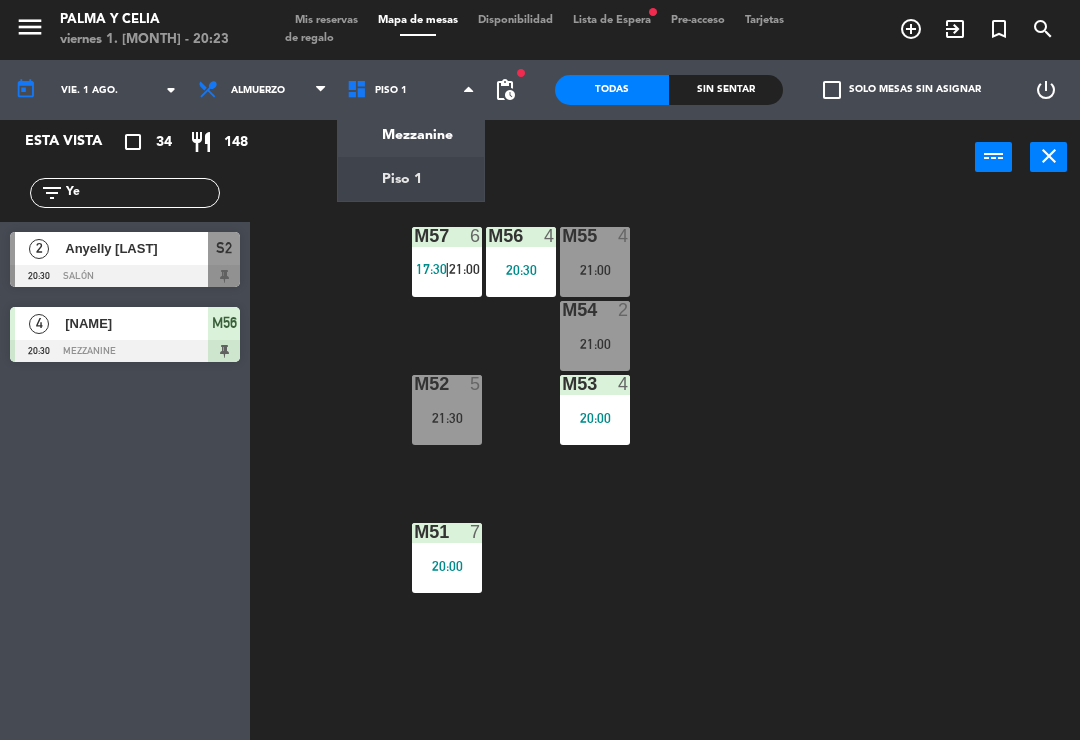 click on "menu  Palma y Celia   viernes 1. [MONTH] - 20:23   Mis reservas   Mapa de mesas   Disponibilidad   Lista de Espera   fiber_manual_record   Pre-acceso   Tarjetas de regalo  add_circle_outline exit_to_app turned_in_not search today    vie. 1 [MONTH]  arrow_drop_down  Almuerzo  Almuerzo  Almuerzo  Mezzanine   Piso 1   Piso 1   Mezzanine   Piso 1  fiber_manual_record pending_actions  Todas  Sin sentar  check_box_outline_blank   Solo mesas sin asignar   power_settings_new   Esta vista   crop_square  34  restaurant  148 filter_list [FIRST]  2   [FIRST] [LAST]   20:30   Salón  S2  4   [FIRST] [LAST]   20:30   Mezzanine  M56 power_input close M57  6   17:30    |    21:00     M56  4   20:30  M55  4   21:00  M54  2   21:00  M52  5   21:30  M53  4   20:00  M51  7   20:00" 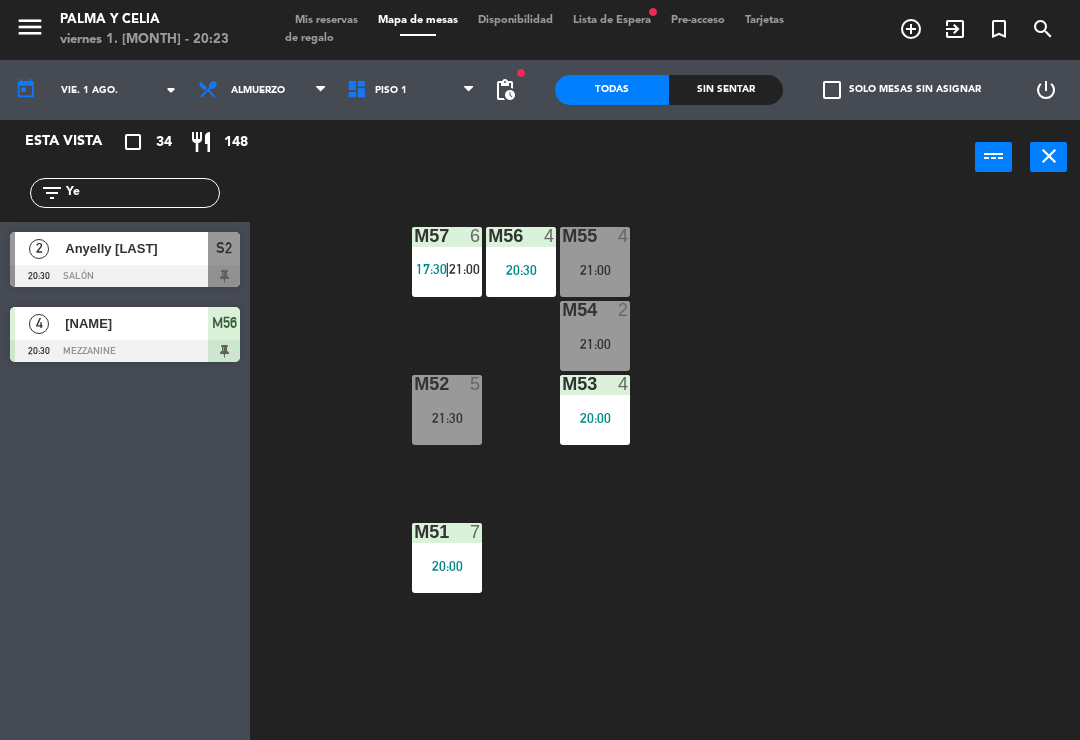 click on "Piso 1" at bounding box center (411, 90) 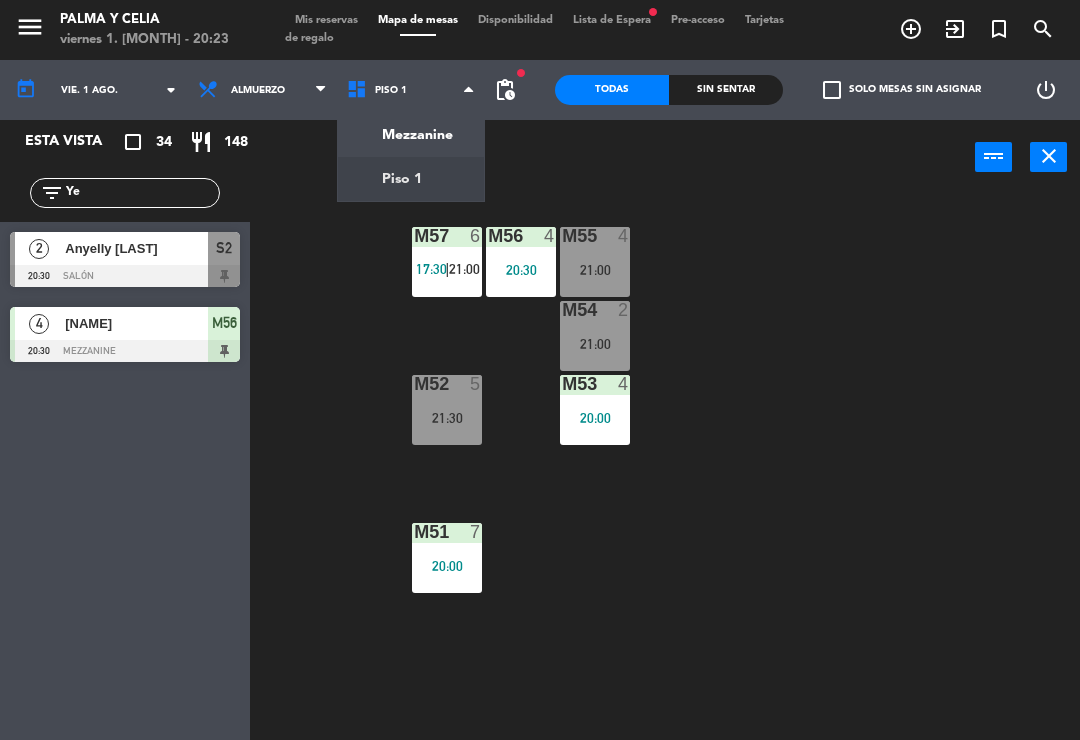 click on "menu  Palma y Celia   viernes 1. [MONTH] - 20:23   Mis reservas   Mapa de mesas   Disponibilidad   Lista de Espera   fiber_manual_record   Pre-acceso   Tarjetas de regalo  add_circle_outline exit_to_app turned_in_not search today    vie. 1 [MONTH]  arrow_drop_down  Almuerzo  Almuerzo  Almuerzo  Mezzanine   Piso 1   Piso 1   Mezzanine   Piso 1  fiber_manual_record pending_actions  Todas  Sin sentar  check_box_outline_blank   Solo mesas sin asignar   power_settings_new   Esta vista   crop_square  34  restaurant  148 filter_list [FIRST]  2   [FIRST] [LAST]   20:30   Salón  S2  4   [FIRST] [LAST]   20:30   Mezzanine  M56 power_input close M57  6   17:30    |    21:00     M56  4   20:30  M55  4   21:00  M54  2   21:00  M52  5   21:30  M53  4   20:00  M51  7   20:00" 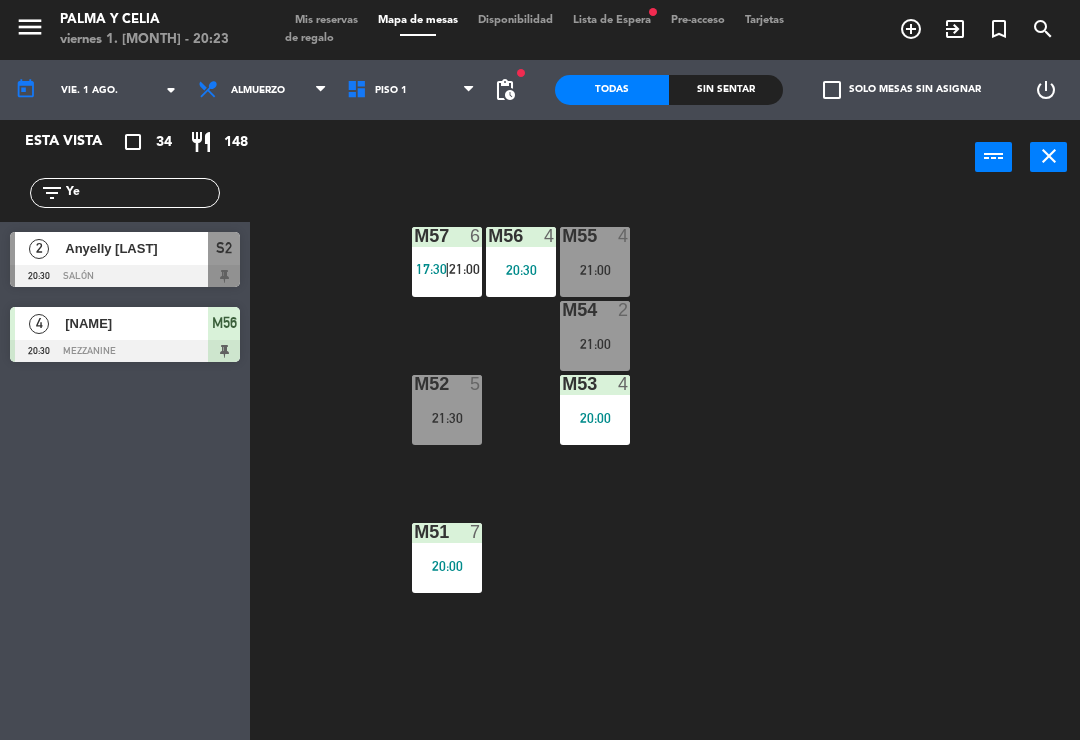 click on "Piso 1" at bounding box center [391, 90] 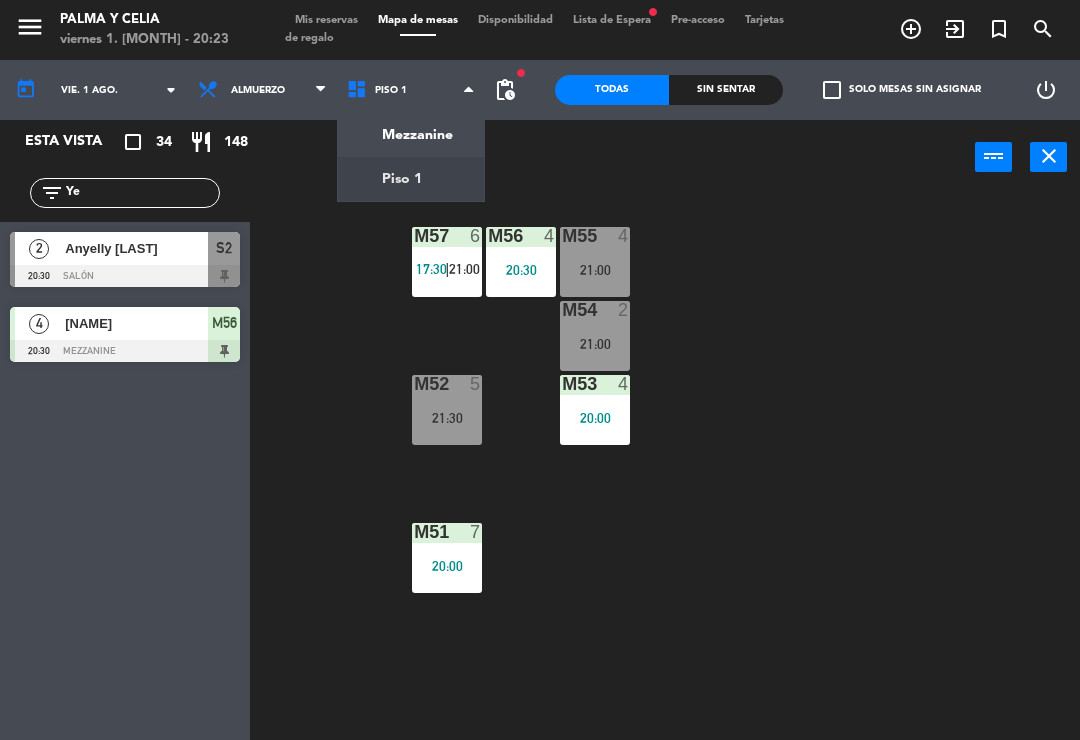 click on "menu  Palma y Celia   viernes 1. [MONTH] - 20:23   Mis reservas   Mapa de mesas   Disponibilidad   Lista de Espera   fiber_manual_record   Pre-acceso   Tarjetas de regalo  add_circle_outline exit_to_app turned_in_not search today    vie. 1 [MONTH]  arrow_drop_down  Almuerzo  Almuerzo  Almuerzo  Mezzanine   Piso 1   Piso 1   Mezzanine   Piso 1  fiber_manual_record pending_actions  Todas  Sin sentar  check_box_outline_blank   Solo mesas sin asignar   power_settings_new   Esta vista   crop_square  34  restaurant  148 filter_list [FIRST]  2   [FIRST] [LAST]   20:30   Salón  S2  4   [FIRST] [LAST]   20:30   Mezzanine  M56 power_input close M57  6   17:30    |    21:00     M56  4   20:30  M55  4   21:00  M54  2   21:00  M52  5   21:30  M53  4   20:00  M51  7   20:00" 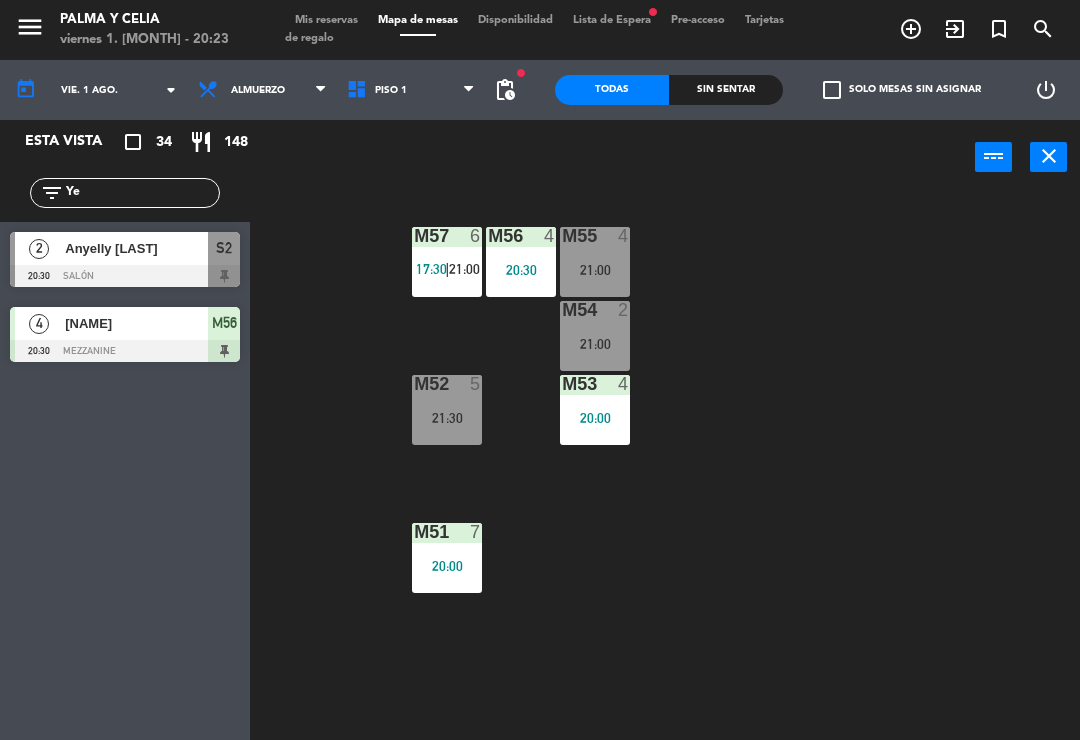 click on "M57  6   17:30    |    21:00     M56  4   20:30  M55  4   21:00  M54  2   21:00  M52  5   21:30  M53  4   20:00  M51  7   20:00" 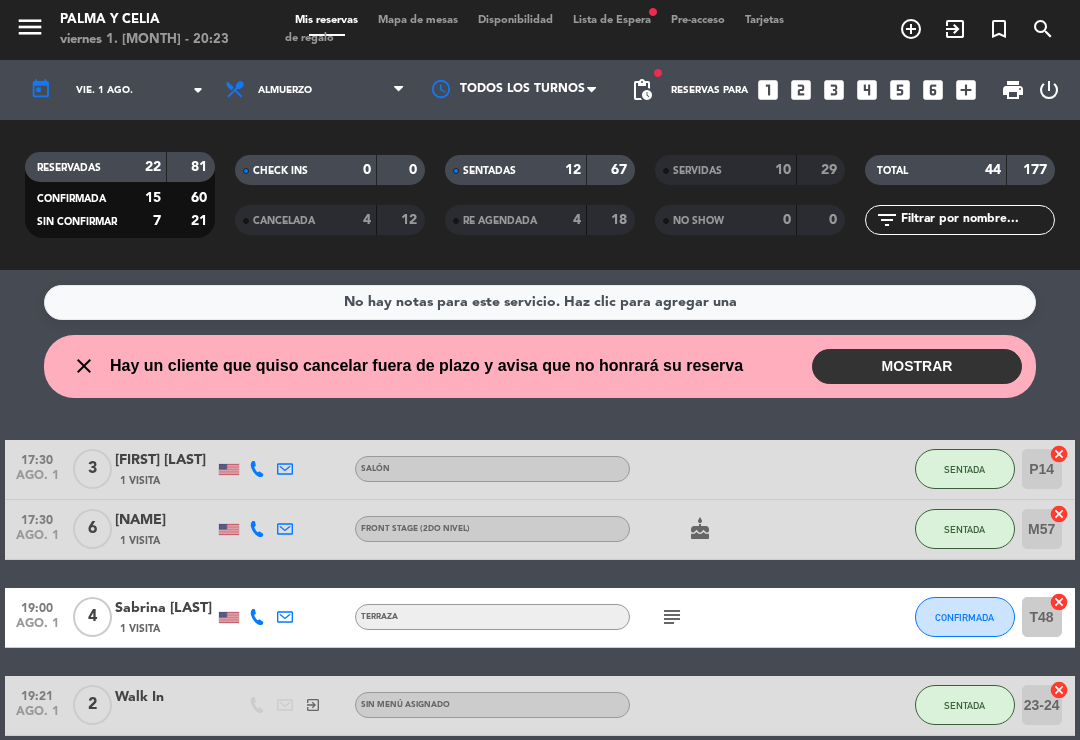 click on "Mapa de mesas" at bounding box center (418, 20) 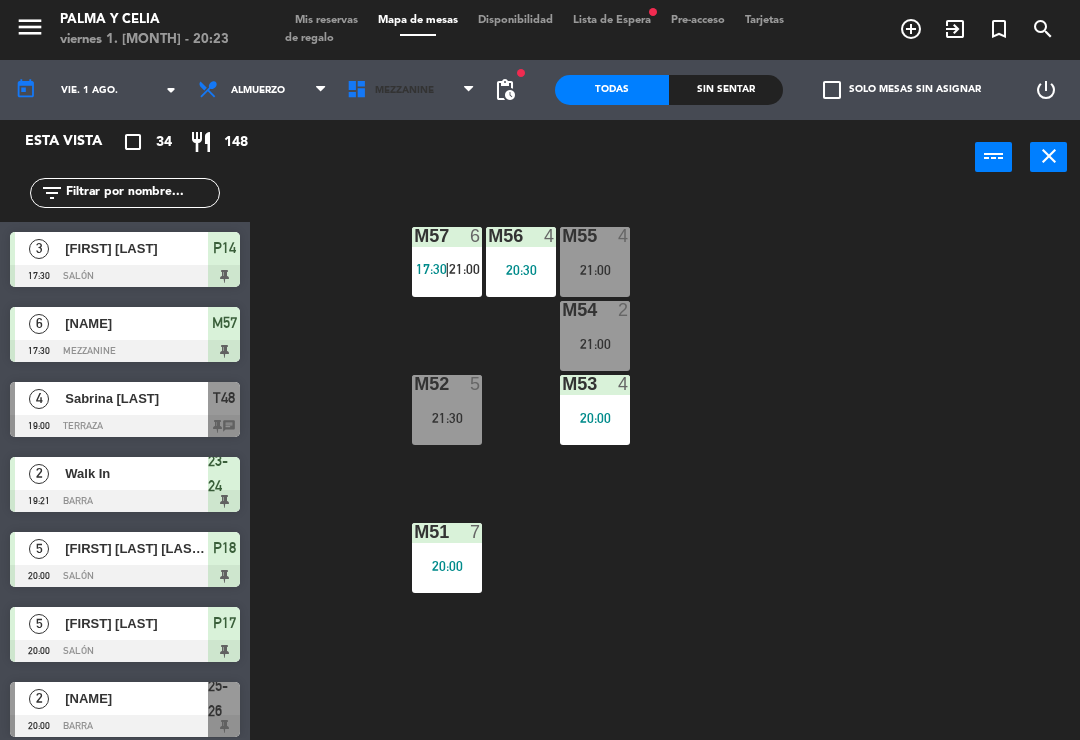 click on "Mezzanine" at bounding box center (404, 90) 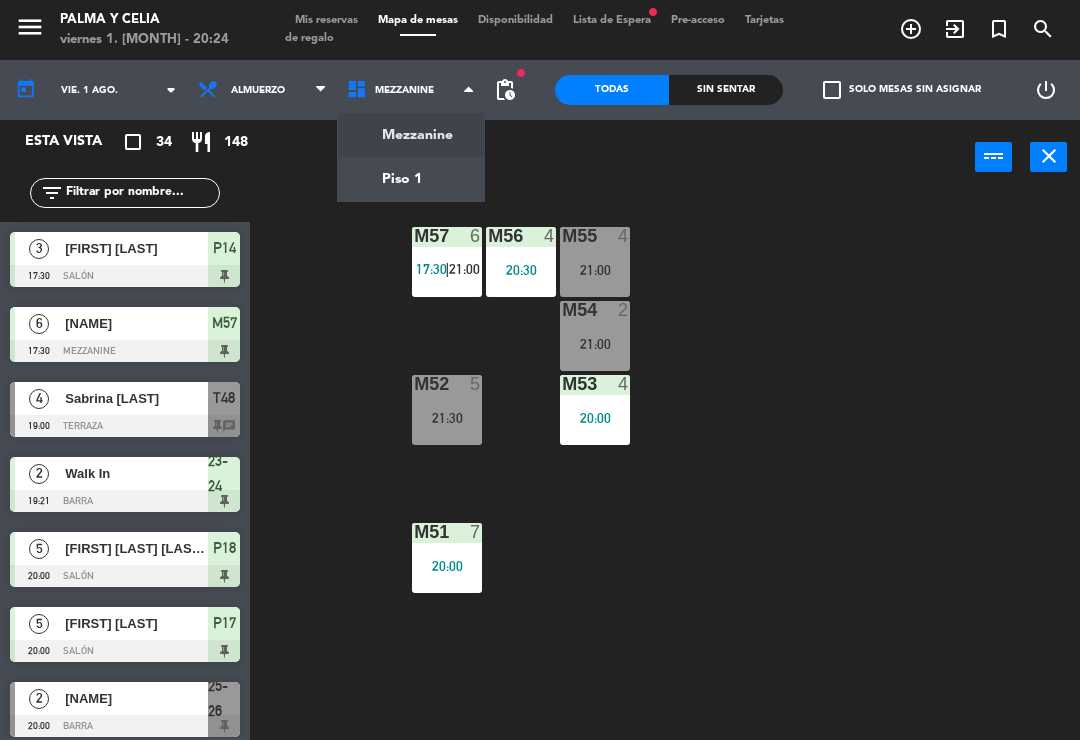 click on "menu  Palma y Celia   viernes 1. [MONTH] - 20:24   Mis reservas   Mapa de mesas   Disponibilidad   Lista de Espera   fiber_manual_record   Pre-acceso   Tarjetas de regalo  add_circle_outline exit_to_app turned_in_not search today    vie. 1 [MONTH]  arrow_drop_down  Almuerzo  Almuerzo  Almuerzo  Mezzanine   Piso 1   Mezzanine   Mezzanine   Piso 1  fiber_manual_record pending_actions  Todas  Sin sentar  check_box_outline_blank   Solo mesas sin asignar   power_settings_new   Esta vista   crop_square  34  restaurant  148 filter_list  3   [FIRST] [LAST]   17:30   Salón  P14  6   [FIRST] [LAST]   17:30   Mezzanine  M57  4   [FIRST] [LAST]   19:00   Terraza  T48 chat  2   Walk In   19:21   Barra  23-24  5   [FIRST] [LAST] [LAST] [LAST]   20:00   Salón  P18  5   [FIRST] [LAST]   20:00   Salón  P17  2   [FIRST] [LAST] [LAST]   20:00   Barra  25-26  8   [FIRST] [LAST]   20:00   Salón  SX  4   [FIRST] [LAST]   20:00   Mezzanine  M53  5   [FIRST] [LAST]   20:00   Salón  P16 chat  7   [FIRST] [LAST]   20:00  M51" 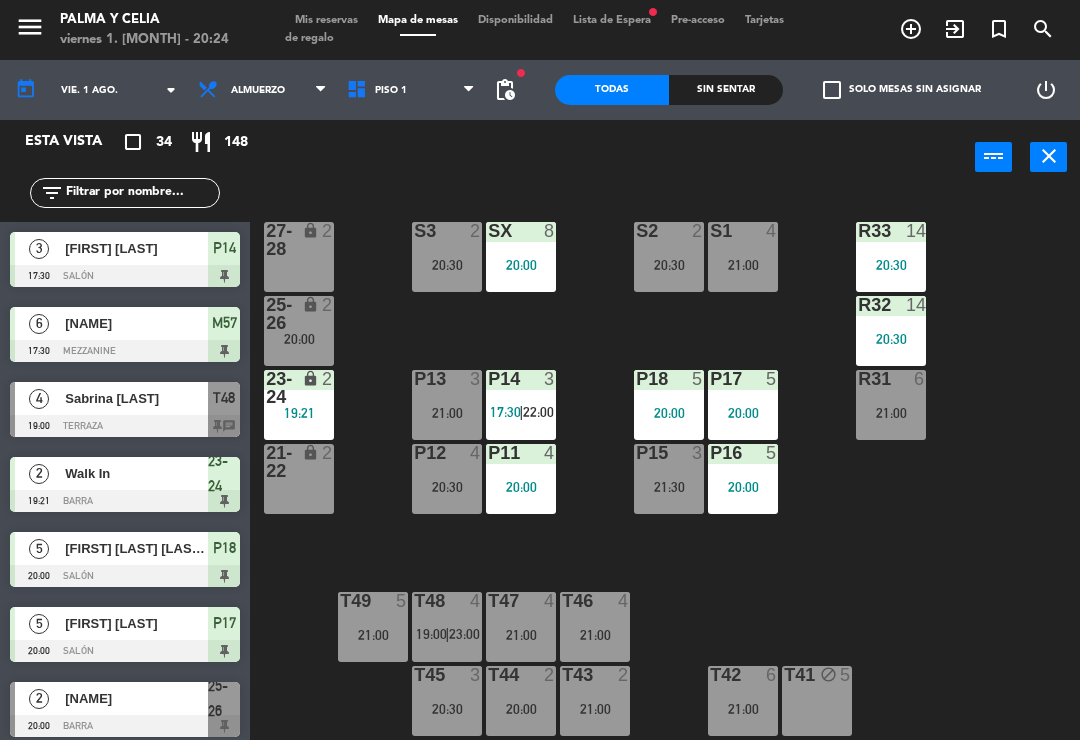 scroll, scrollTop: 5, scrollLeft: 0, axis: vertical 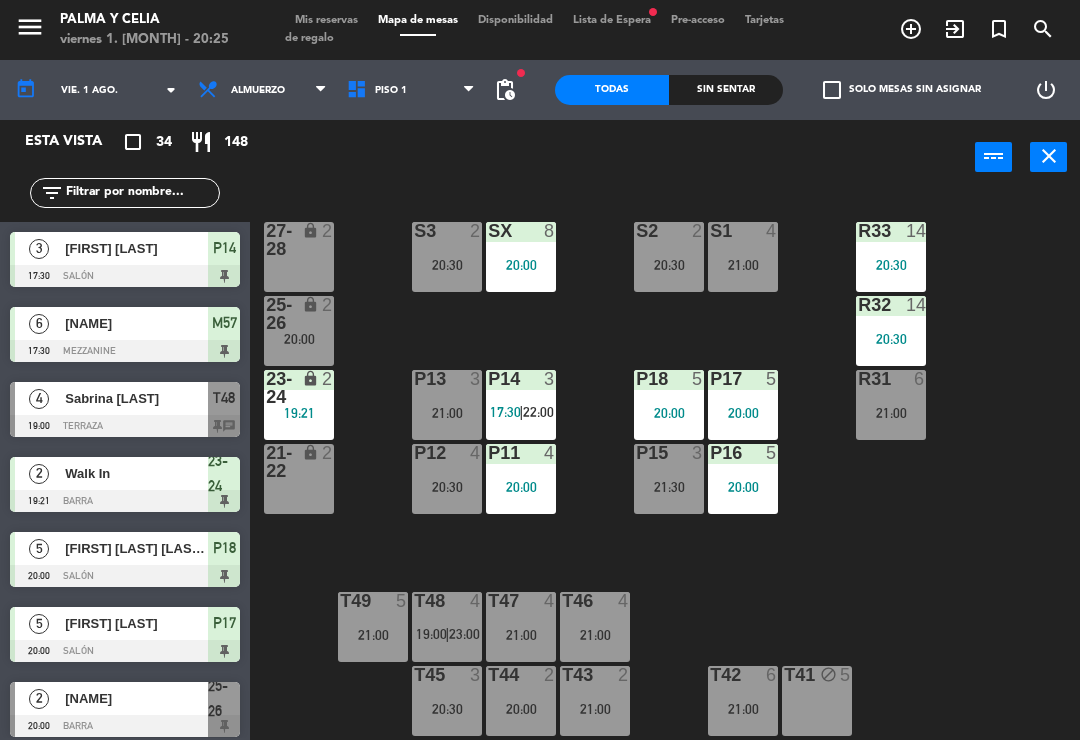 click on "R33  14   20:30  S1  4   21:00  S2  2   20:30  S3  2   20:30  SX  8   20:00  27-28 lock  2  R32  14   20:30  25-26 lock  2   20:00  P13  3   21:00  P14  3   17:30    |    22:00     P18  5   20:00  P17  5   20:00  R31  6   21:00  23-24 lock  2   19:21  P12  4   20:30  P11  4   20:00  P15  3   21:30  P16  5   20:00  21-22 lock  2  T48  4   19:00    |    23:00     T47  4   21:00  T46  4   21:00  T49  5   21:00  T45  3   20:30  T44  2   20:00  T43  2   21:00  T42  6   21:00  T41 block  5" 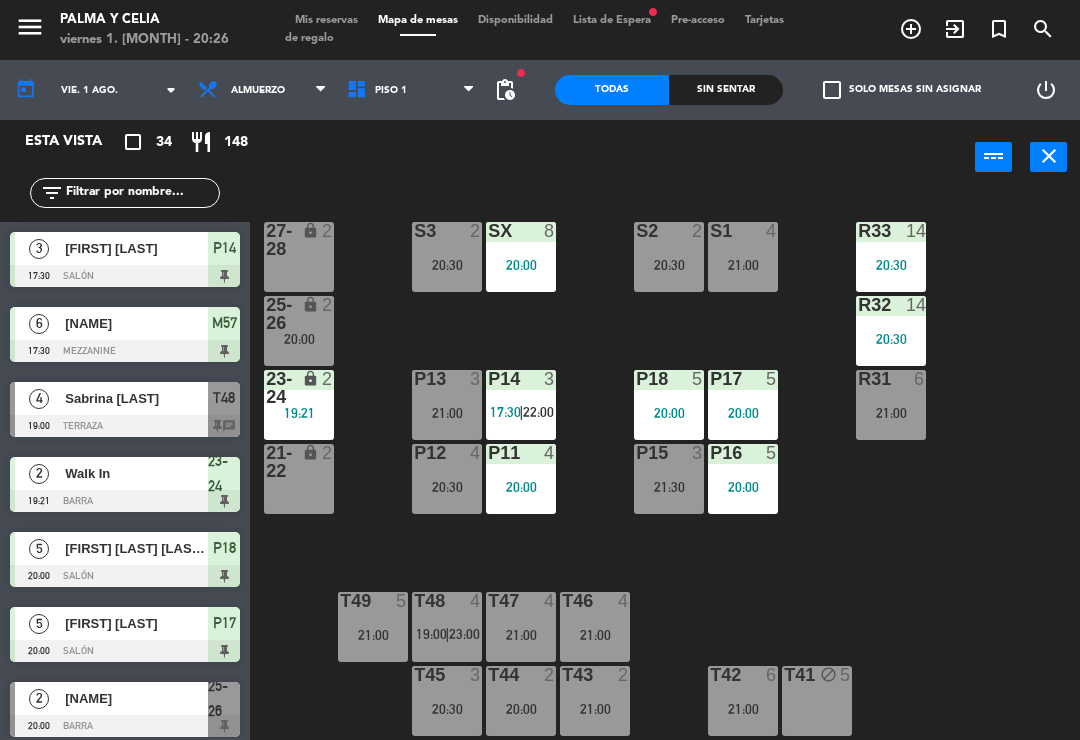 click at bounding box center [743, 231] 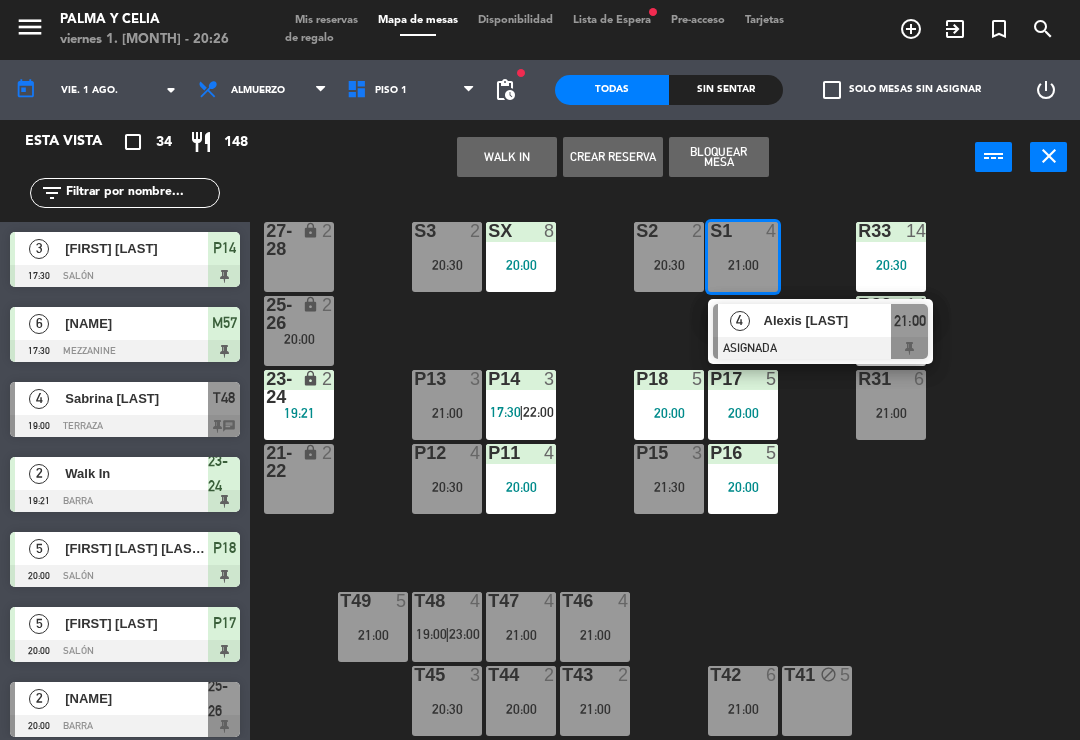 click on "Alexis [LAST]" at bounding box center (828, 320) 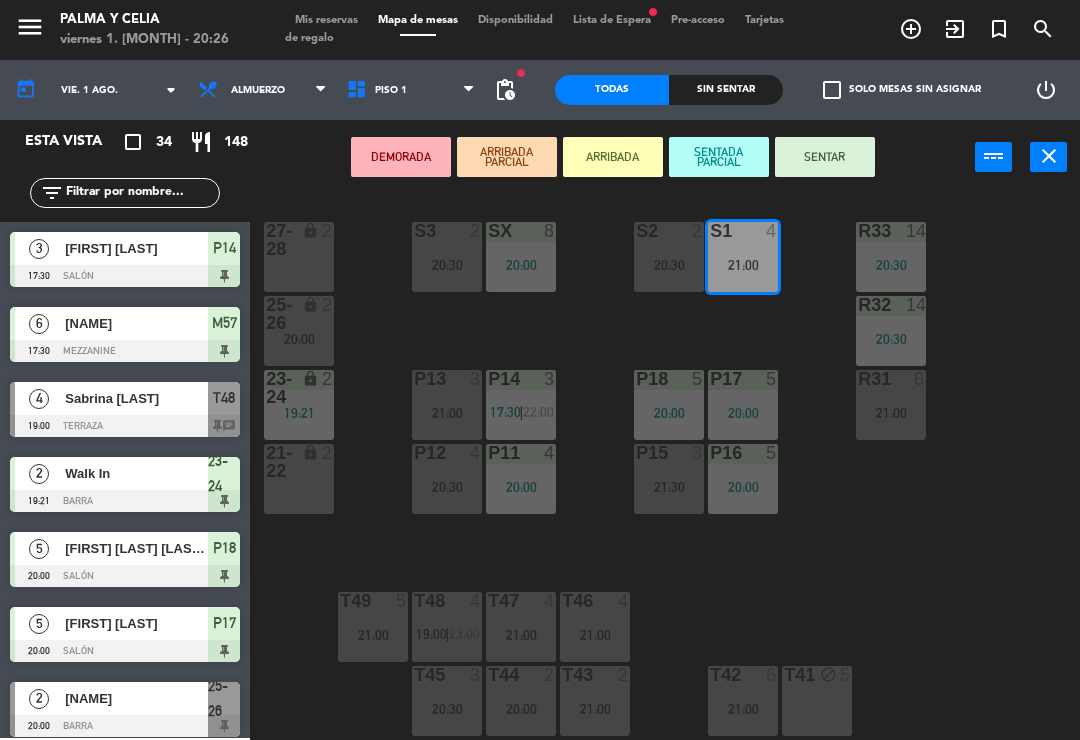 click on "S2  2   20:30" at bounding box center [669, 257] 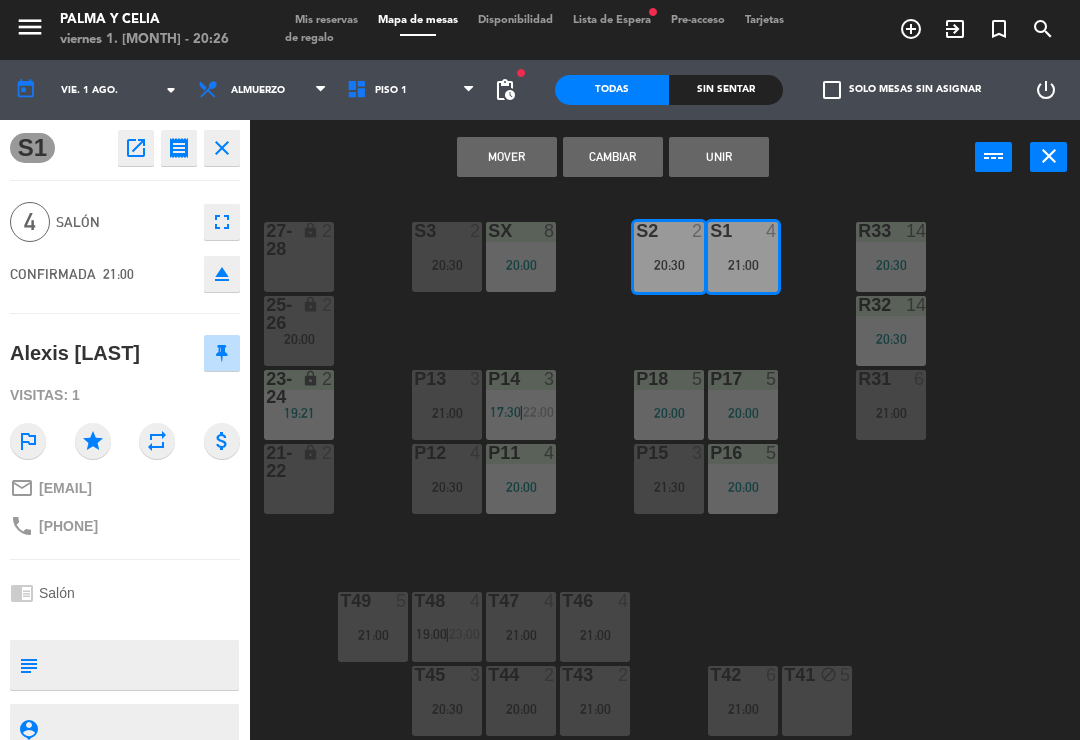 click on "Mover" at bounding box center [507, 157] 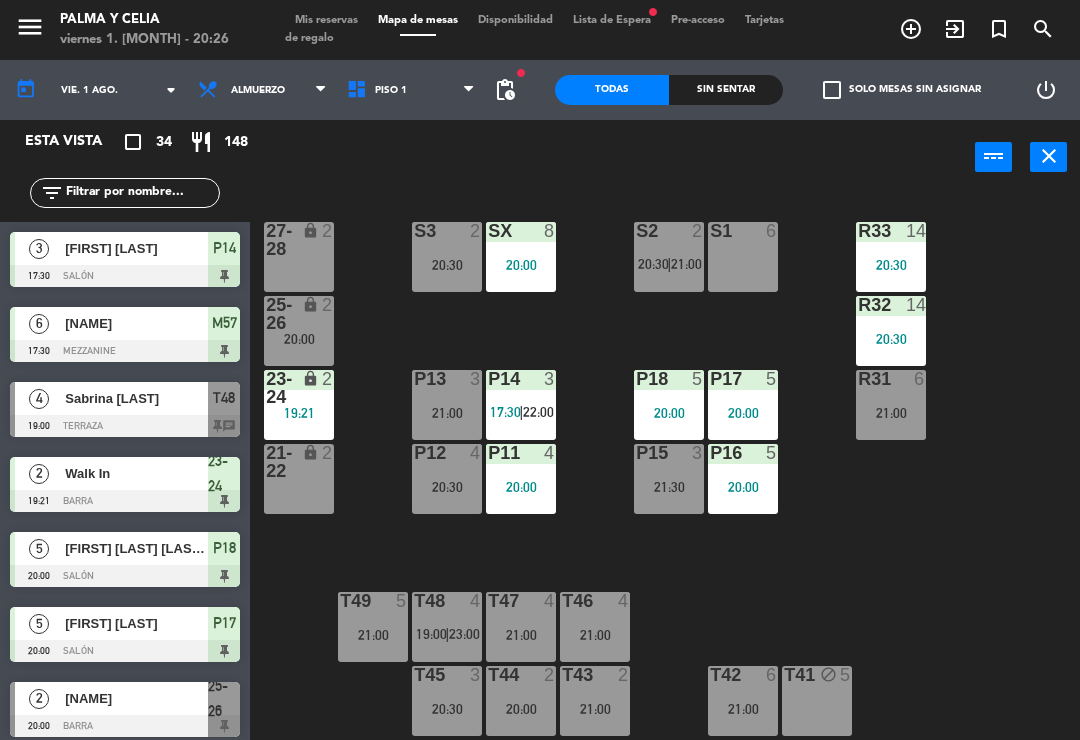 scroll, scrollTop: 0, scrollLeft: 0, axis: both 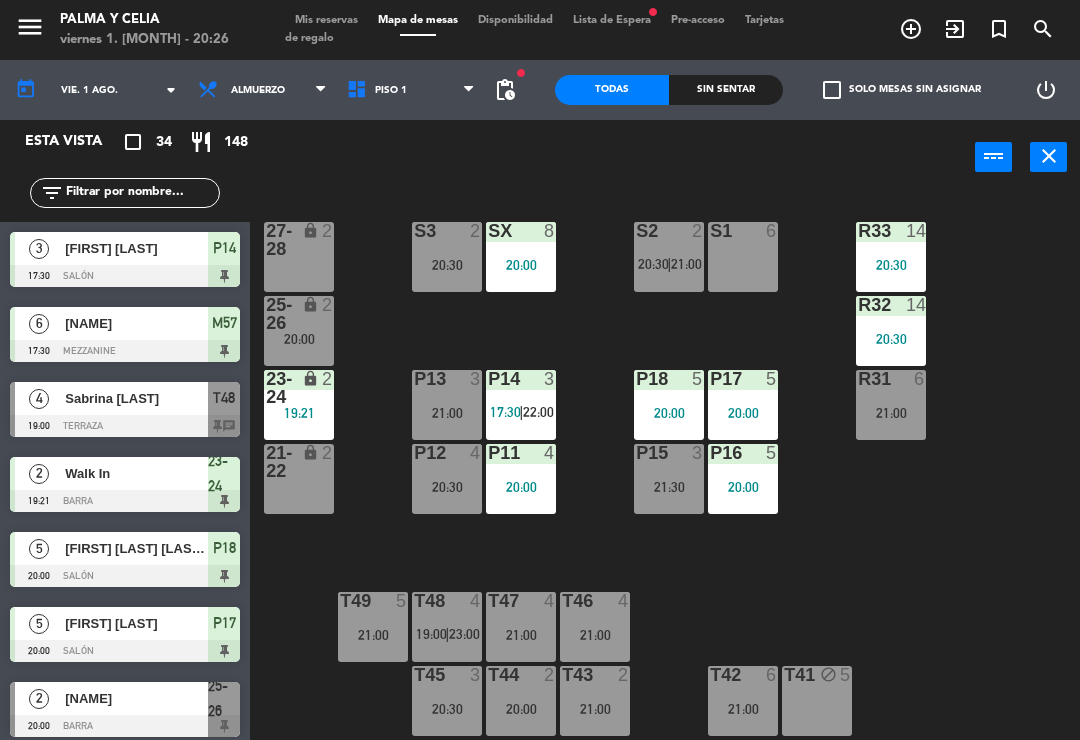 click at bounding box center [669, 231] 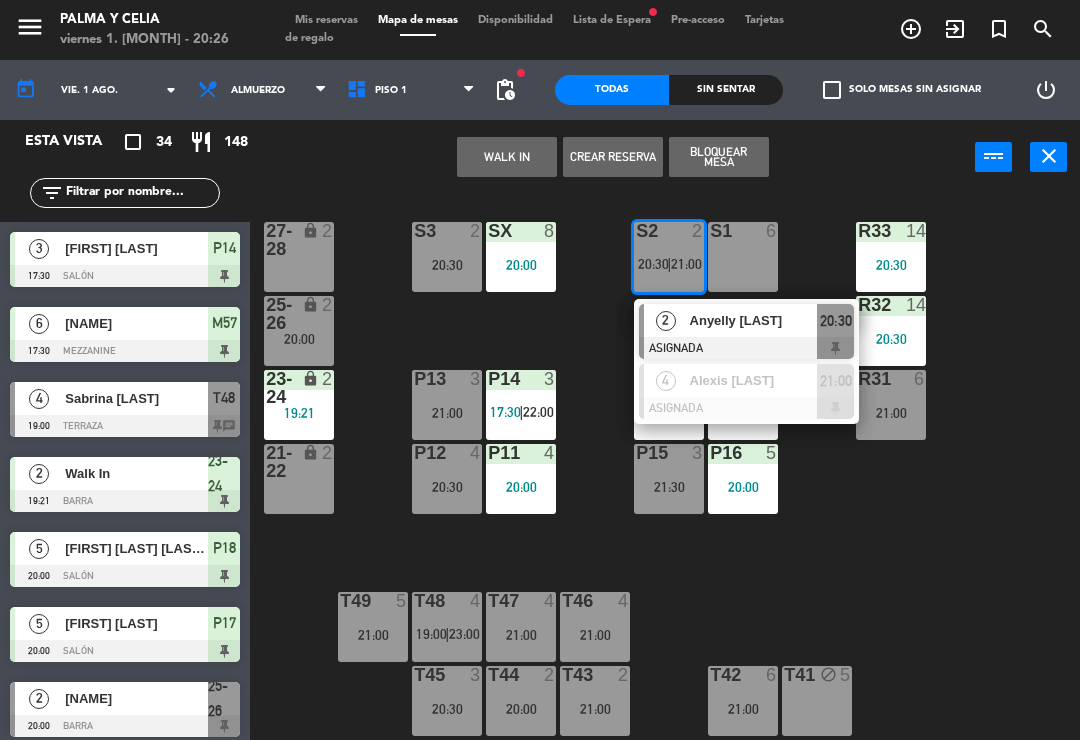 click on "Alexis [LAST]" at bounding box center [754, 380] 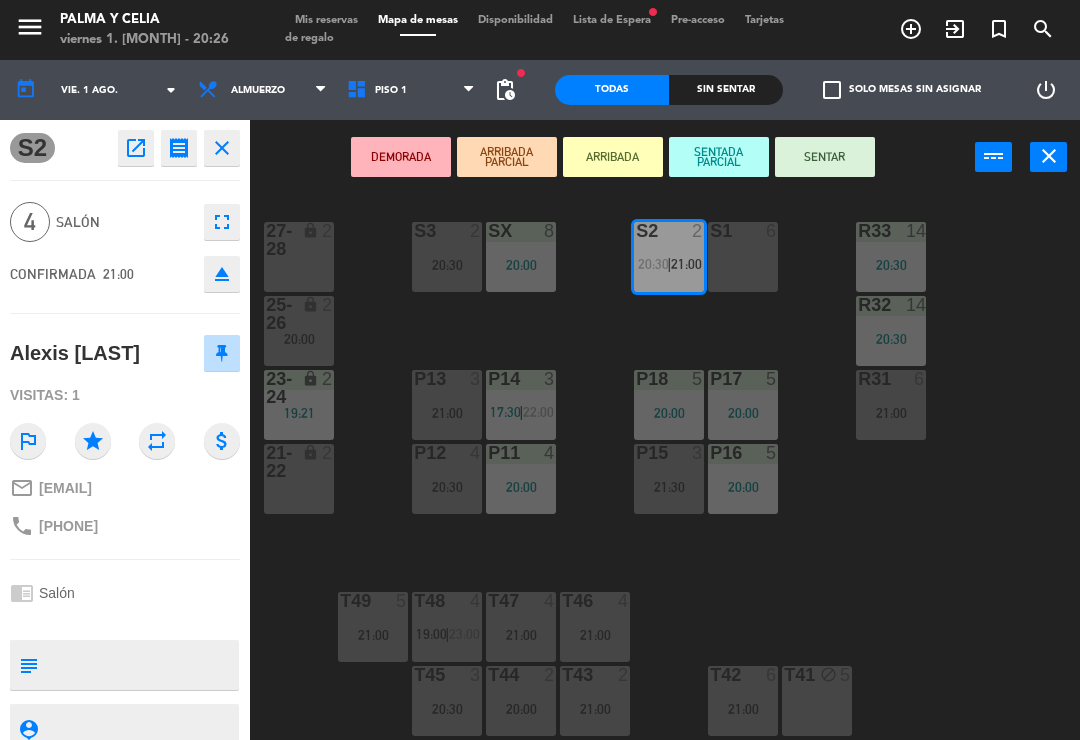 click on "S2  2" at bounding box center [669, 232] 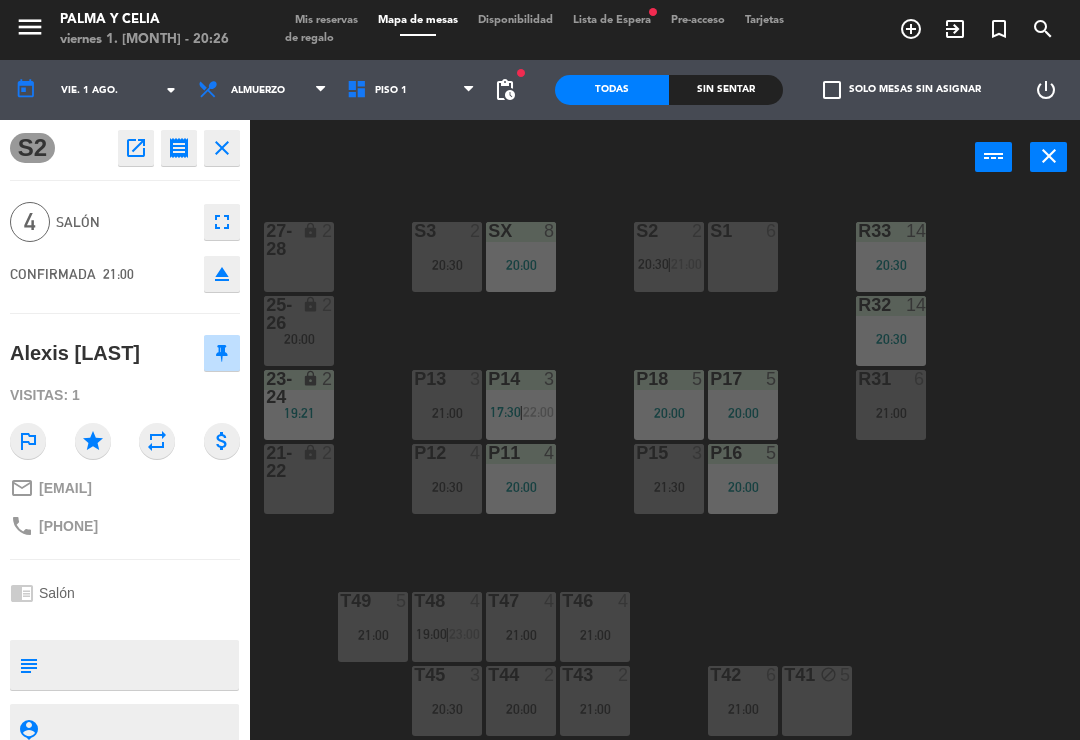 scroll, scrollTop: 0, scrollLeft: 0, axis: both 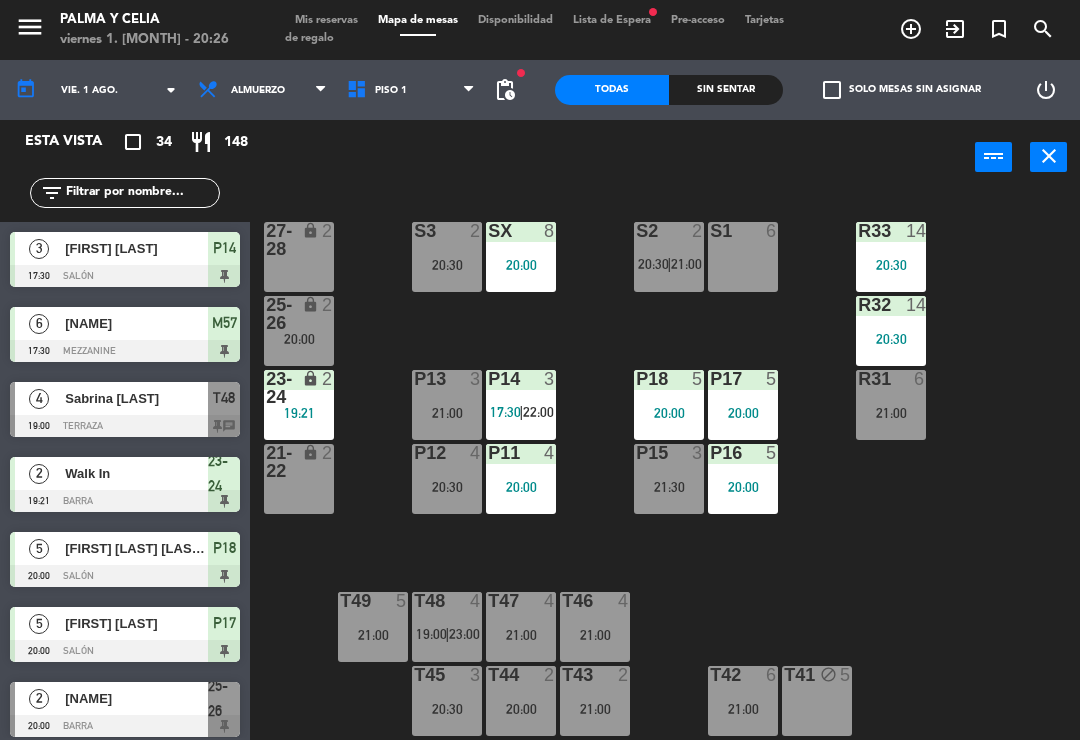 click on "S2  2   20:30    |    21:00" at bounding box center (669, 257) 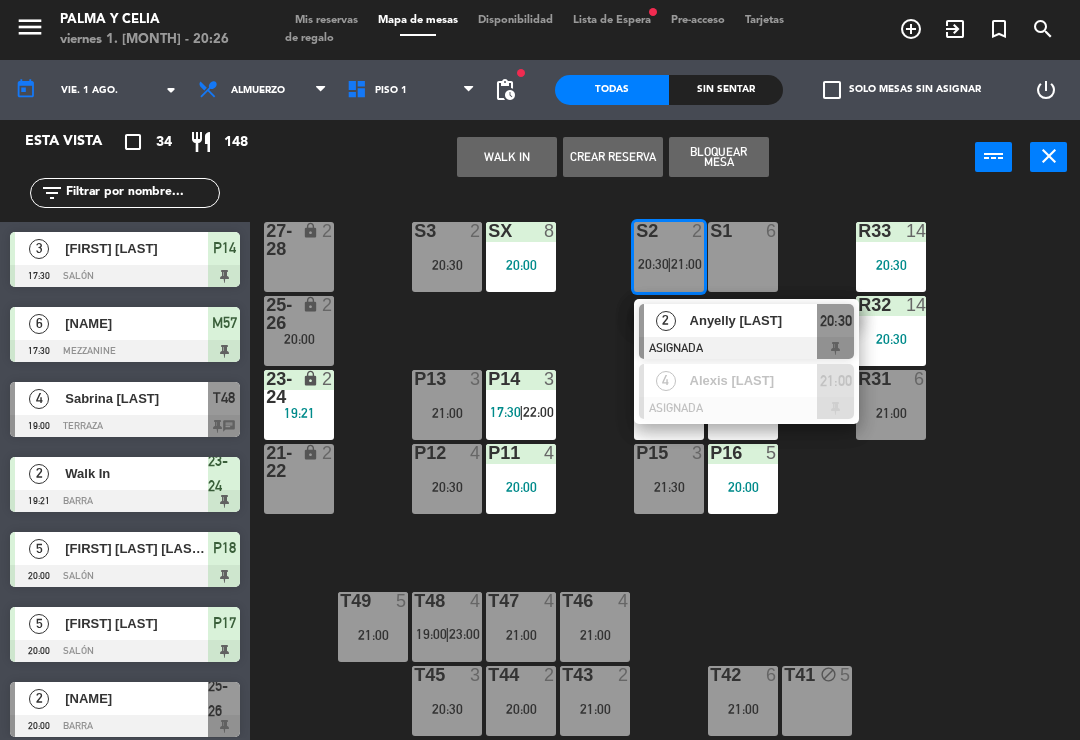 click on "Anyelly [LAST]" at bounding box center [754, 320] 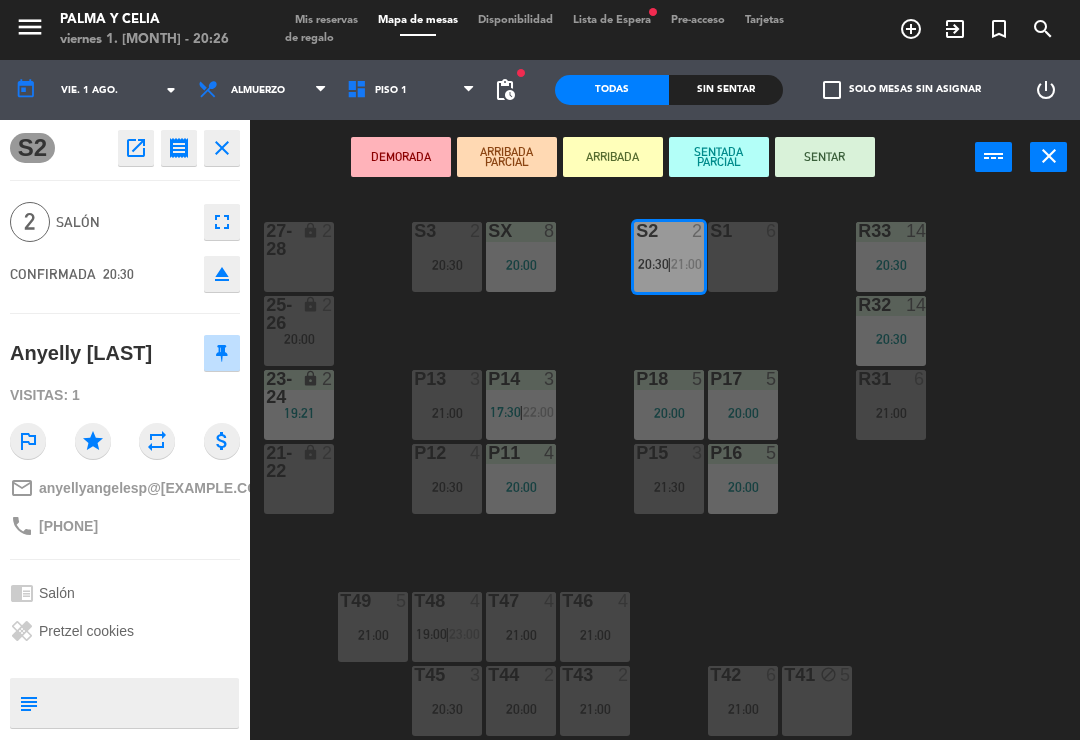 click at bounding box center (743, 231) 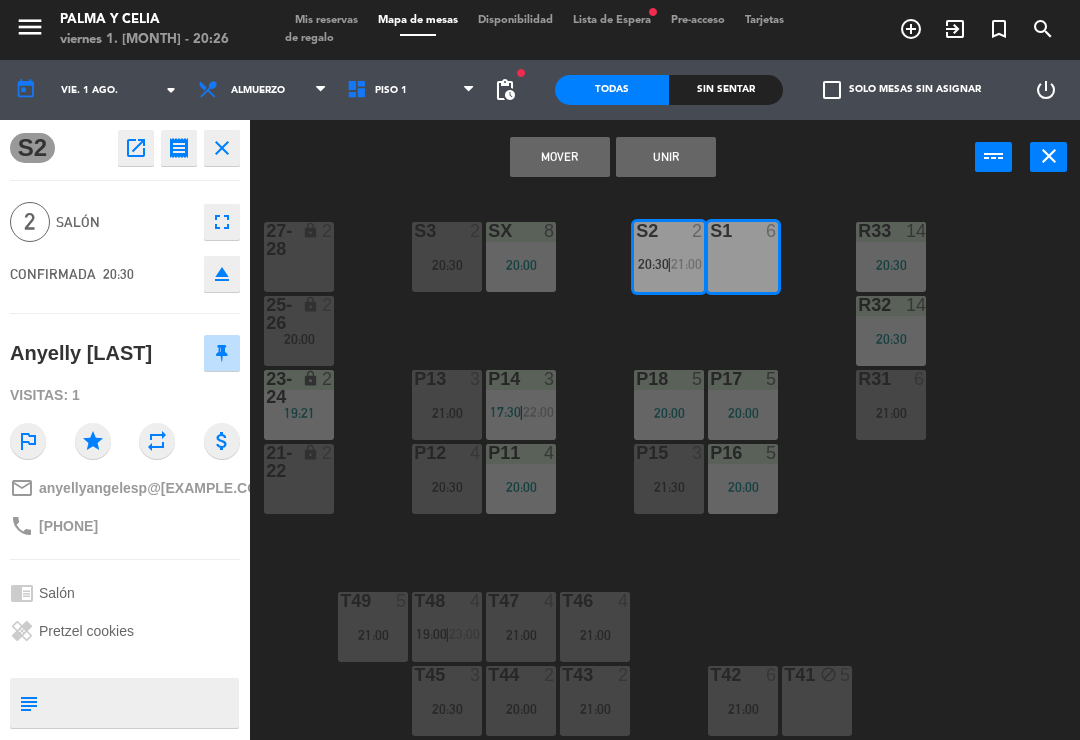 click on "Unir" at bounding box center (666, 157) 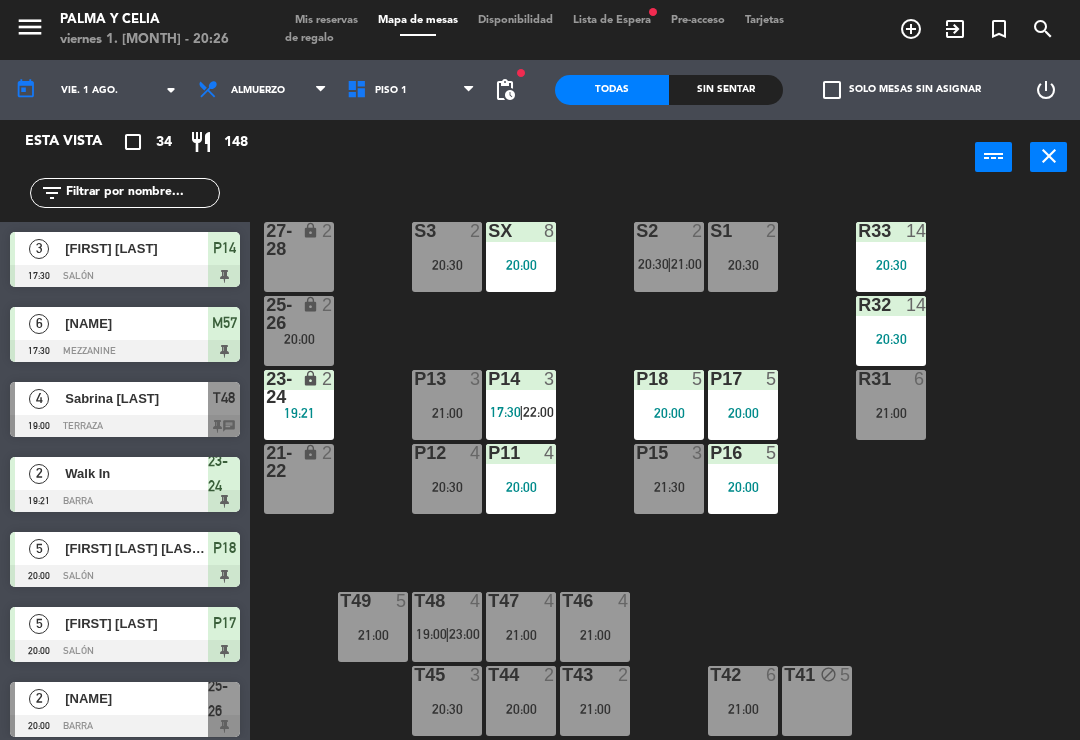 scroll, scrollTop: 0, scrollLeft: 0, axis: both 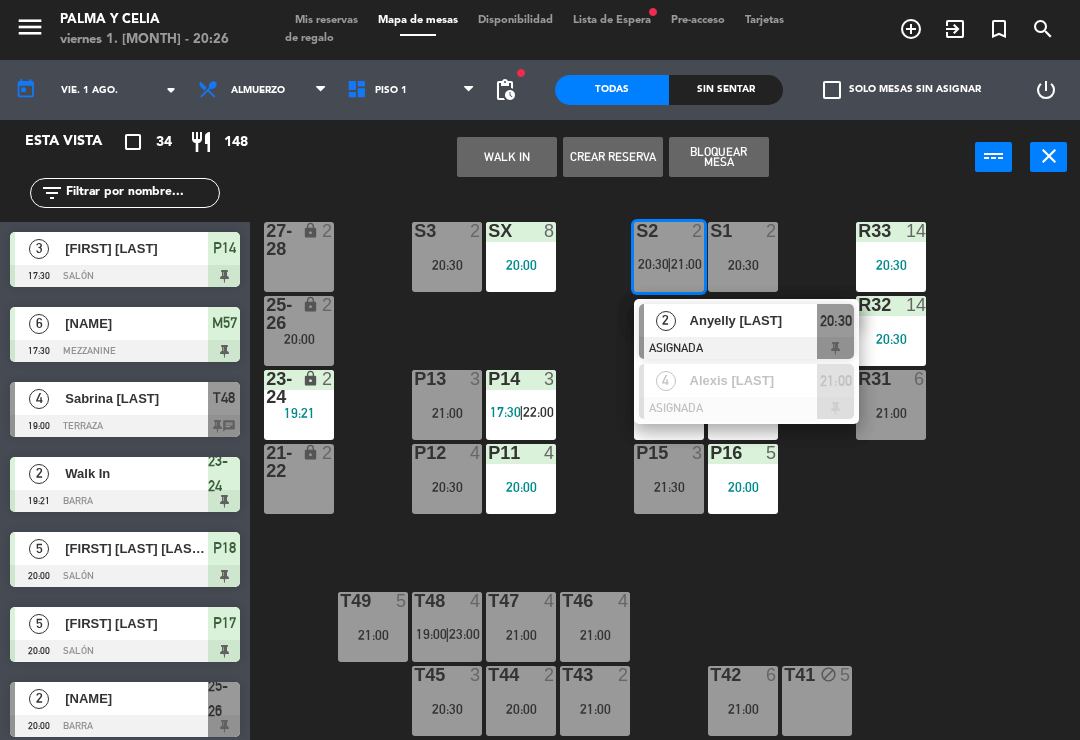 click on "Anyelly [LAST]" at bounding box center (754, 320) 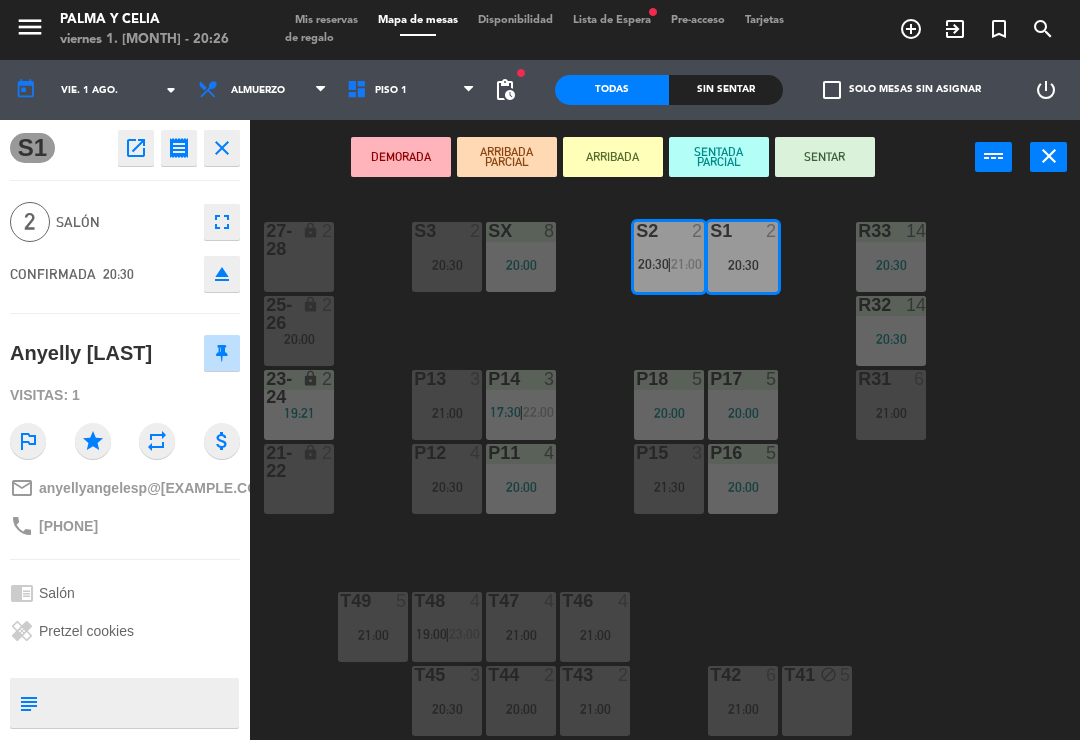 click on "lock" at bounding box center [299, 240] 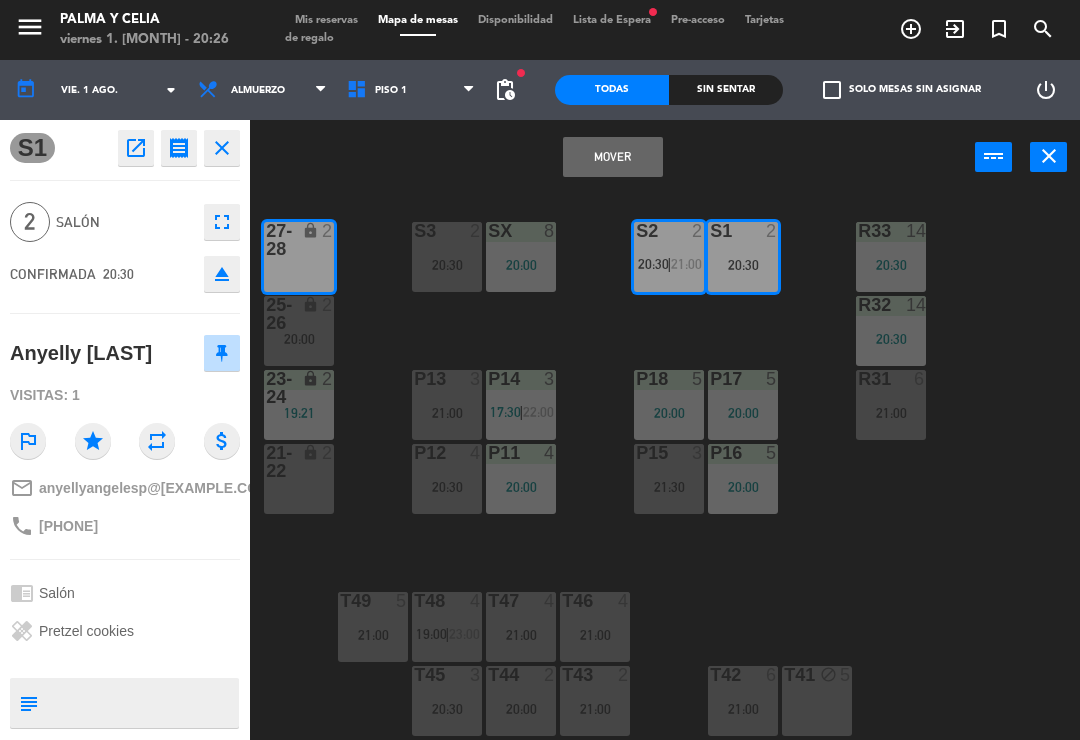 click on "Mover" at bounding box center [613, 157] 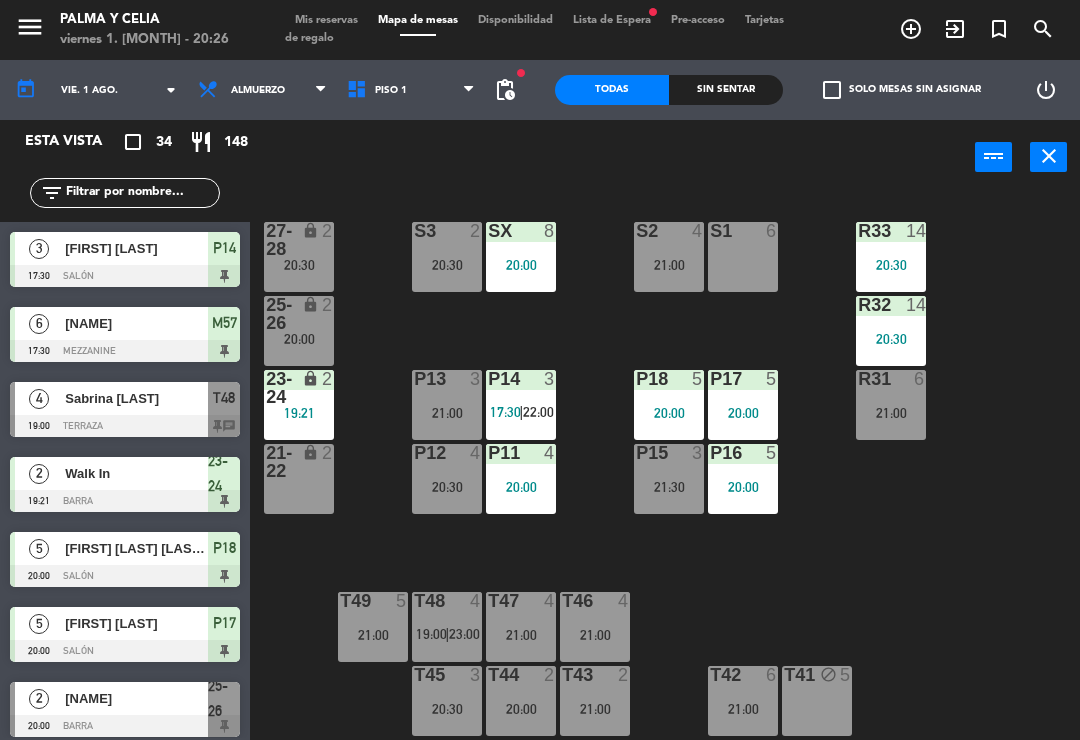 scroll, scrollTop: 0, scrollLeft: 0, axis: both 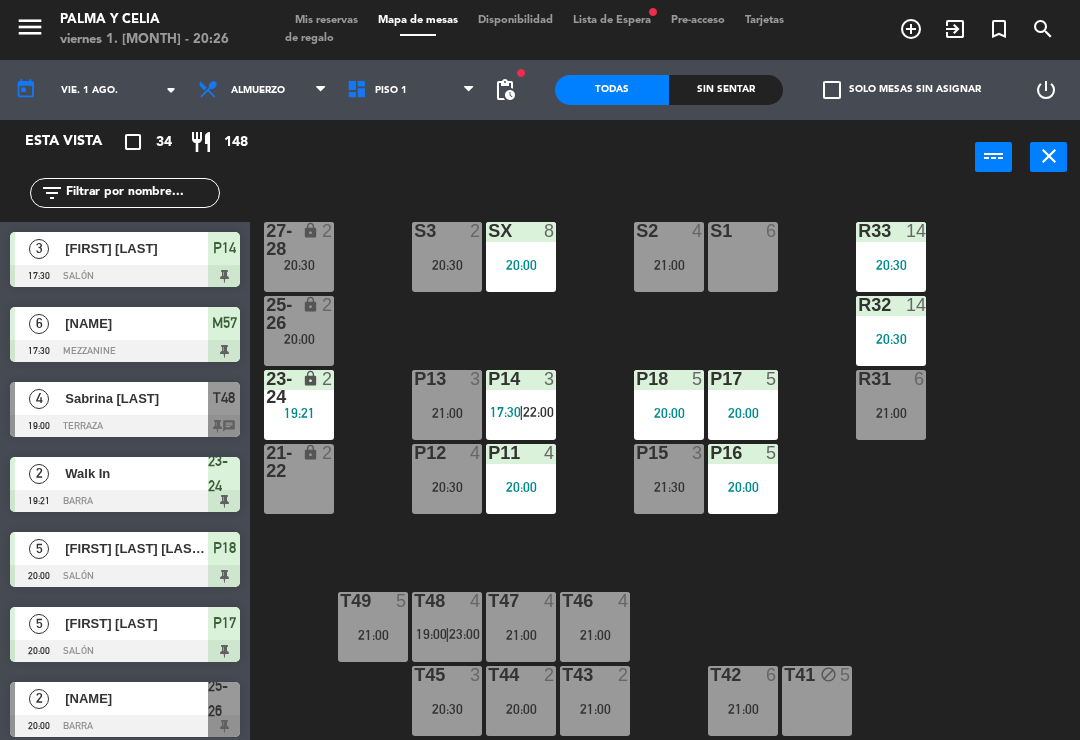 click on "lock" at bounding box center (299, 240) 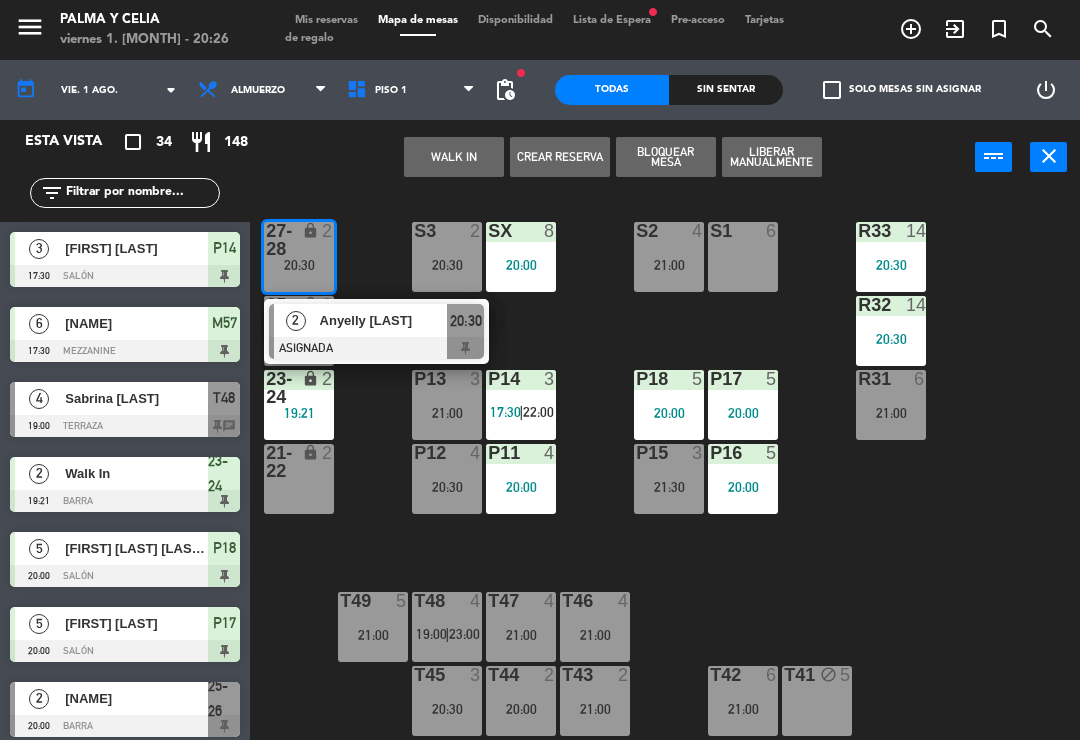 click on "Anyelly [LAST]" at bounding box center (384, 320) 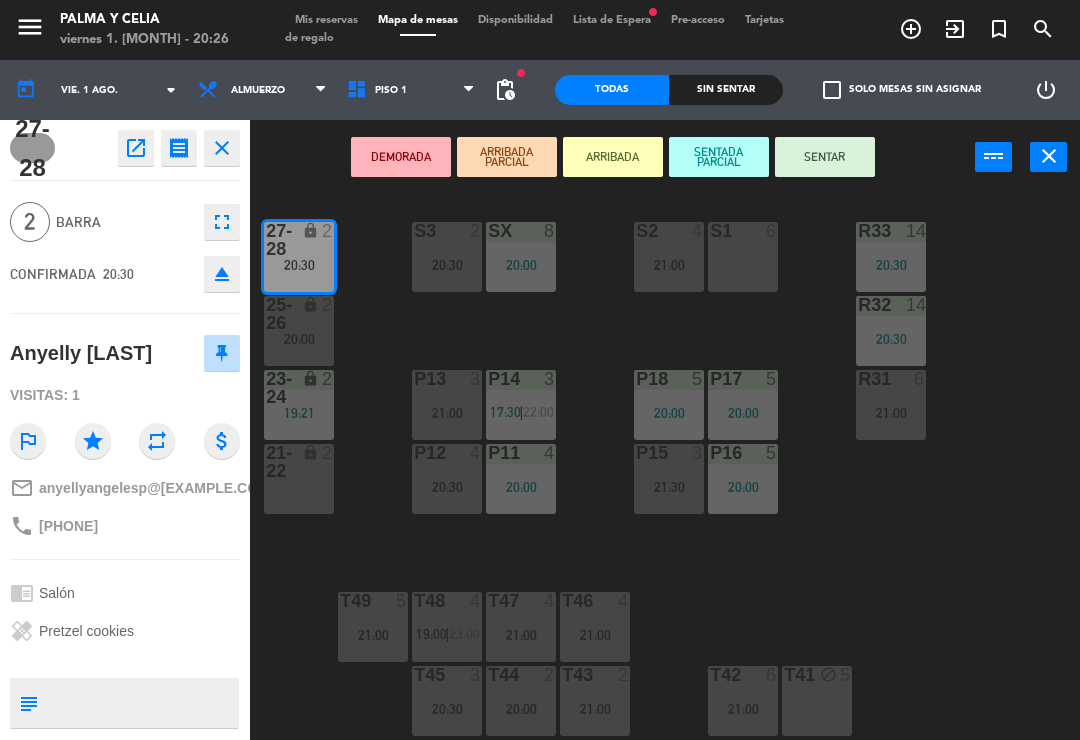 click on "S1  6" at bounding box center (743, 257) 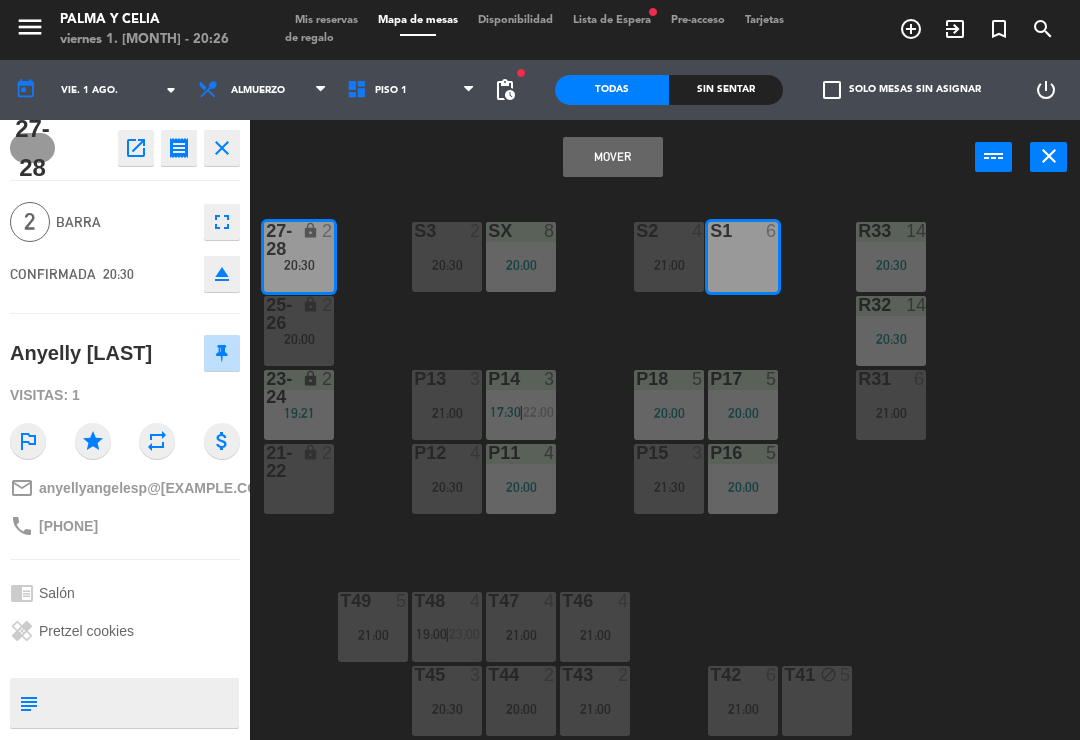 click on "Mover" at bounding box center (613, 157) 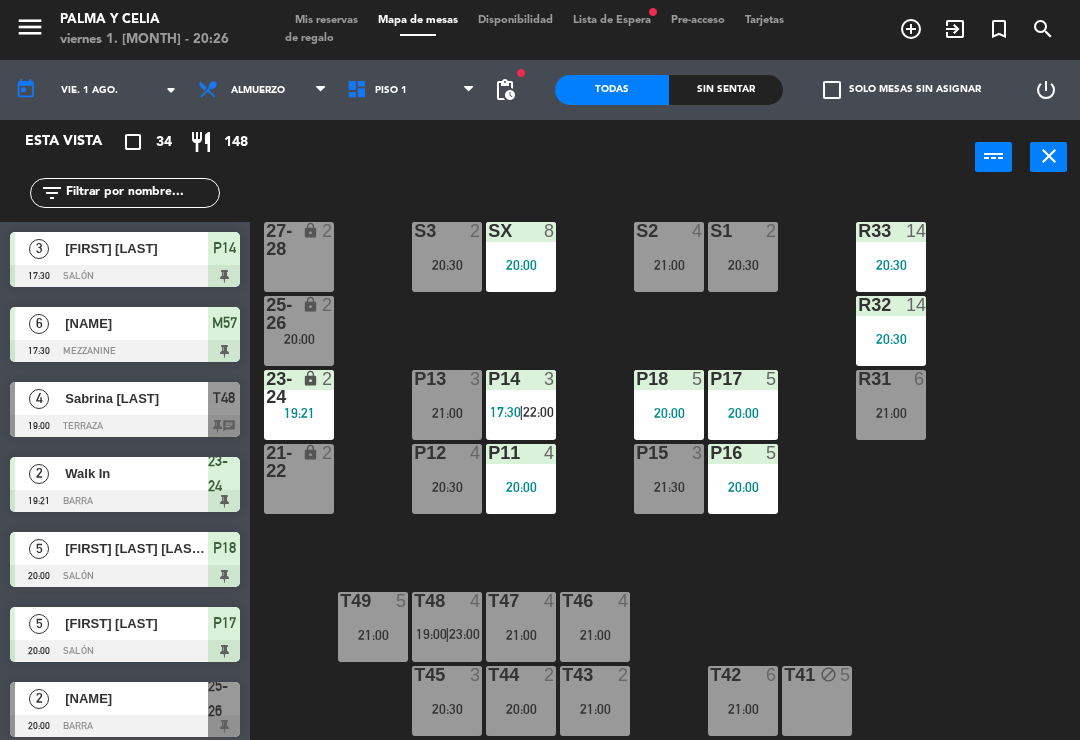 scroll, scrollTop: 0, scrollLeft: 0, axis: both 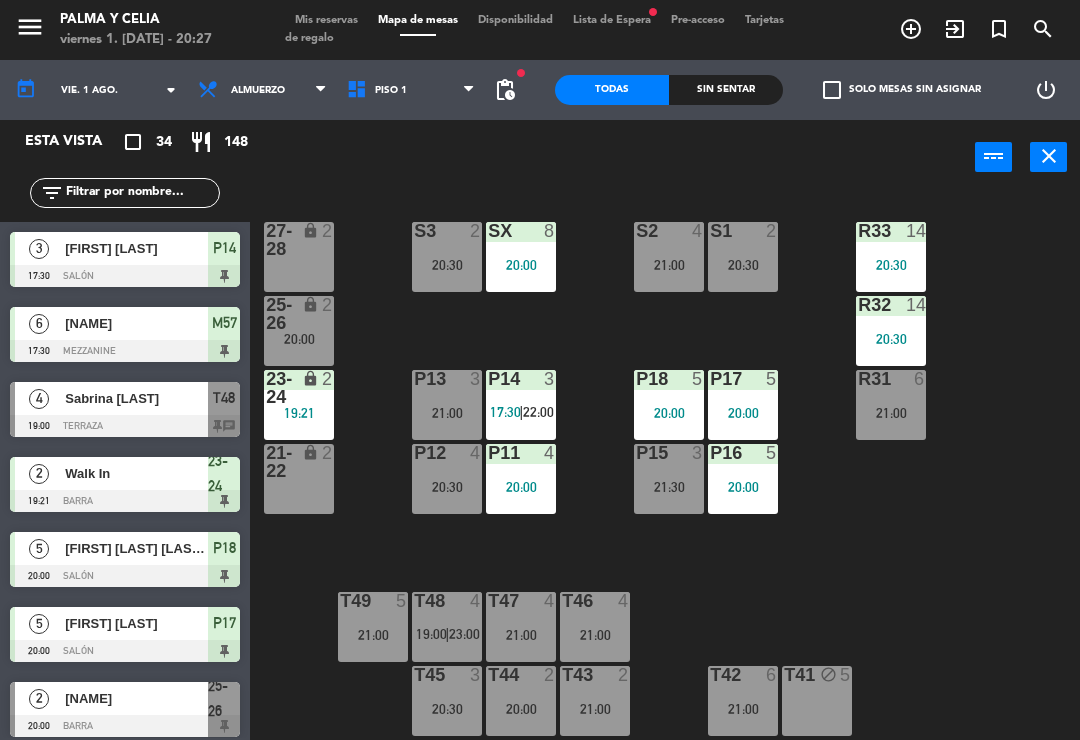 click on "R33  14   20:30  S1  2   20:30  S2  4   21:00  S3  2   20:30  SX  8   20:00  27-28 lock  2  R32  14   20:30  25-26 lock  2   20:00  P13  3   21:00  P14  3   17:30    |    22:00     P18  5   20:00  P17  5   20:00  R31  6   21:00  23-24 lock  2   19:21  P12  4   20:30  P11  4   20:00  P15  3   21:30  P16  5   20:00  21-22 lock  2  T48  4   19:00    |    23:00     T47  4   21:00  T46  4   21:00  T49  5   21:00  T45  3   20:30  T44  2   20:00  T43  2   21:00  T42  6   21:00  T41 block  5" 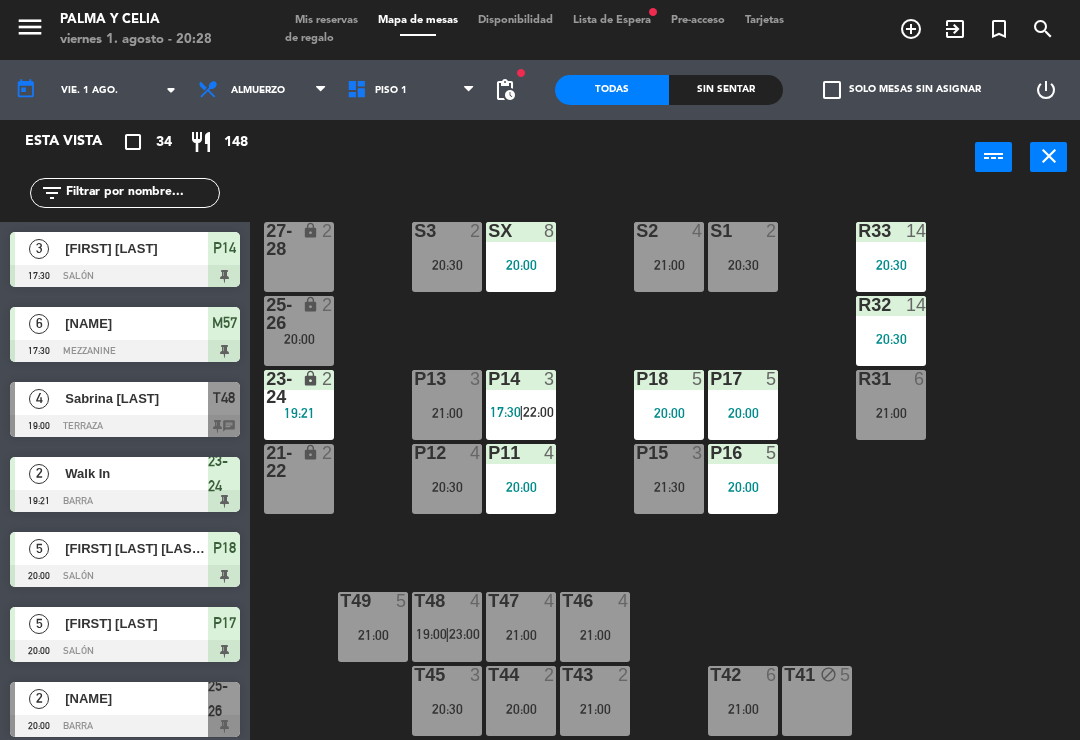 click on "R33  14   20:30  S1  2   20:30  S2  4   21:00  S3  2   20:30  SX  8   20:00  27-28 lock  2  R32  14   20:30  25-26 lock  2   20:00  P13  3   21:00  P14  3   17:30    |    22:00     P18  5   20:00  P17  5   20:00  R31  6   21:00  23-24 lock  2   19:21  P12  4   20:30  P11  4   20:00  P15  3   21:30  P16  5   20:00  21-22 lock  2  T48  4   19:00    |    23:00     T47  4   21:00  T46  4   21:00  T49  5   21:00  T45  3   20:30  T44  2   20:00  T43  2   21:00  T42  6   21:00  T41 block  5" 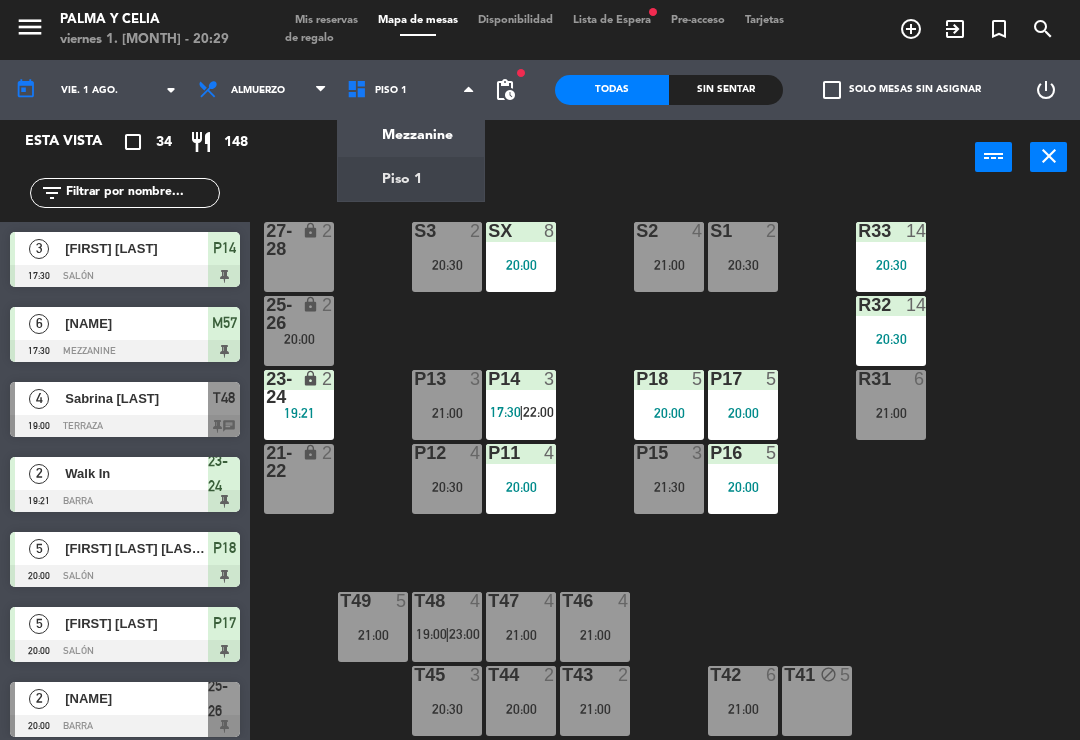 click on "menu  Palma y Celia   viernes 1. [MONTH] - 20:29   Mis reservas   Mapa de mesas   Disponibilidad   Lista de Espera   fiber_manual_record   Pre-acceso   Tarjetas de regalo  add_circle_outline exit_to_app turned_in_not search today    vie. 1 [MONTH]. arrow_drop_down  Almuerzo  Almuerzo  Almuerzo  Mezzanine   Piso 1   Piso 1   Mezzanine   Piso 1  fiber_manual_record pending_actions  Todas  Sin sentar  check_box_outline_blank   Solo mesas sin asignar   power_settings_new   Esta vista   crop_square  34  restaurant  148 filter_list  3   [FIRST] [LAST]   17:30   Salón  P14  6   [FIRST] [LAST]   17:30   Mezzanine  M57  4   [FIRST] [LAST]   19:00   Terraza  T48 chat  2   Walk In   19:21   Barra  23-24  5   [FIRST] [LAST] [LAST]   20:00   Salón  P18  5   [FIRST] [LAST]   20:00   Salón  P17  2   [FIRST] [LAST] [LAST]   20:00   Barra  25-26  8   [FIRST] [LAST]   20:00   Salón  SX  4   [FIRST] [LAST]   20:00   Mezzanine  M53  5   [FIRST] [LAST]   20:00   Salón  P16 chat  7   [FIRST] [LAST]   20:00  M51 chat" 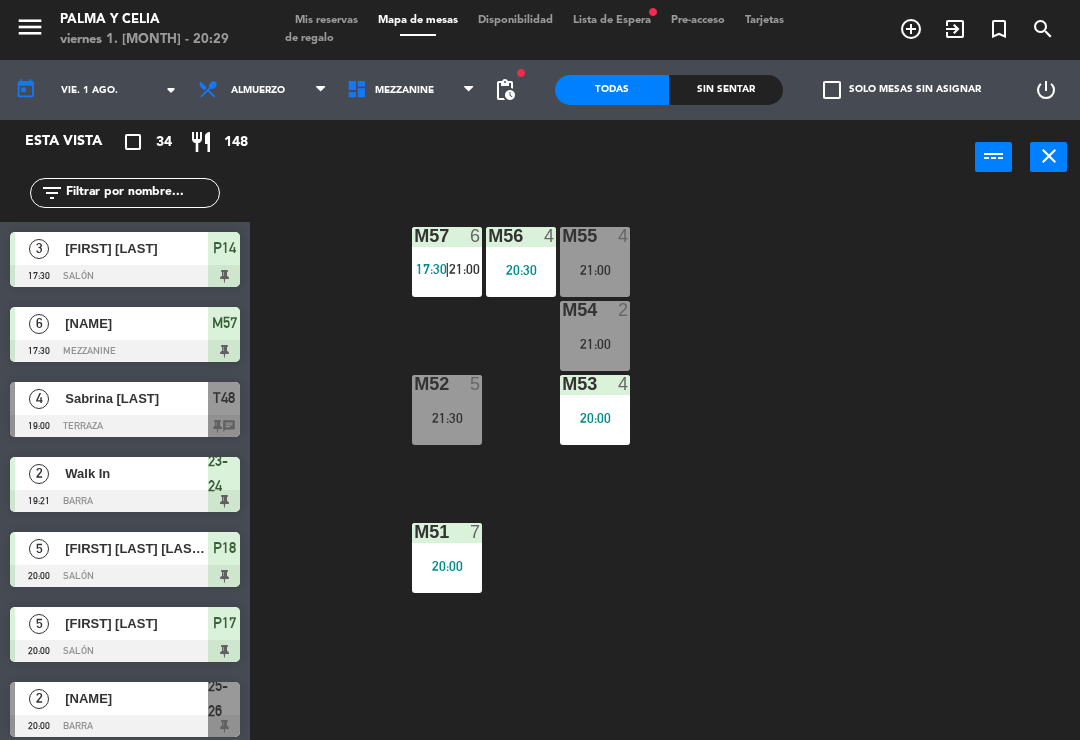 click on "power_input close" at bounding box center (612, 158) 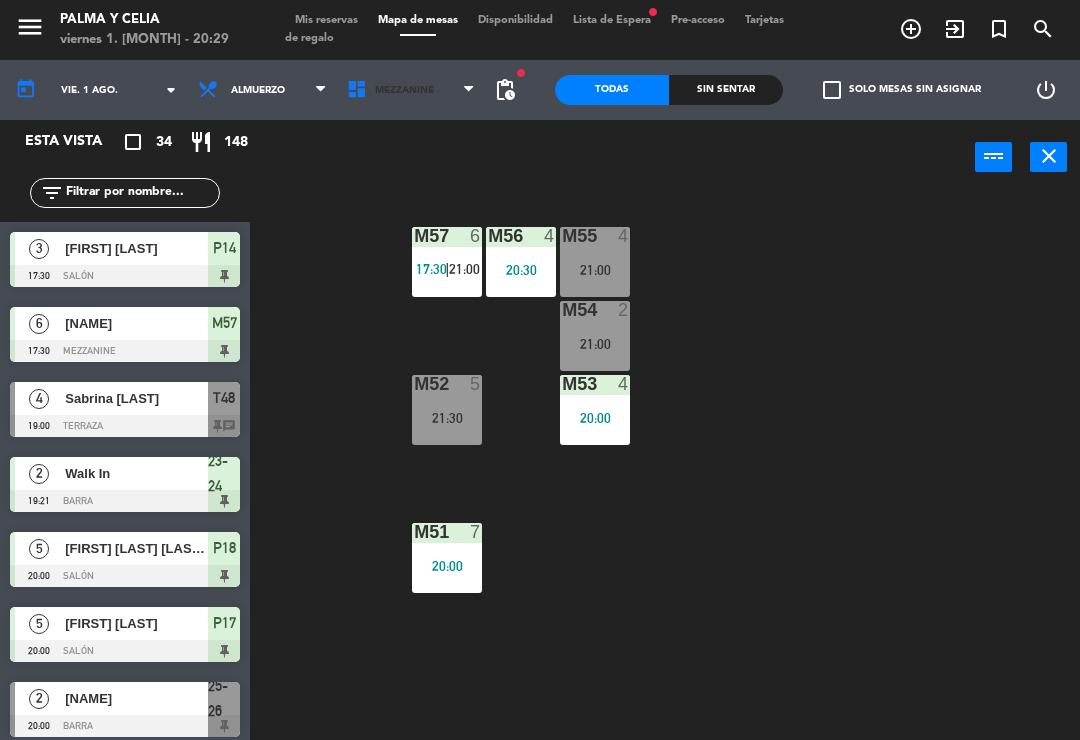 click on "Mezzanine" at bounding box center [404, 90] 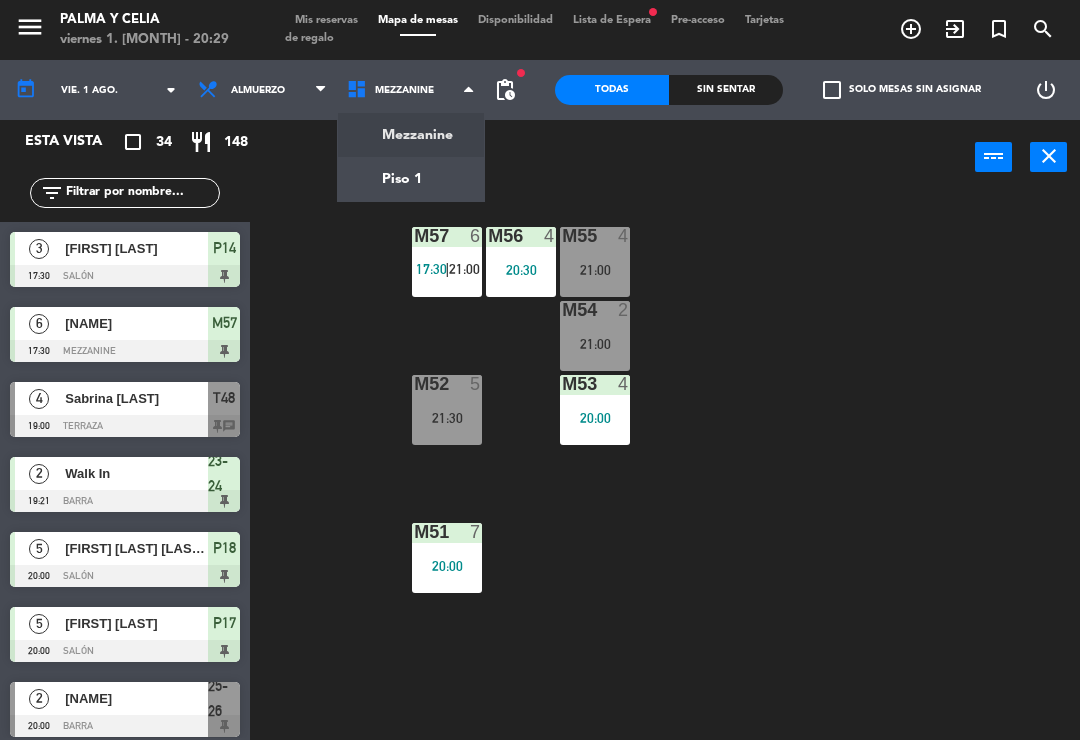 click on "menu  Palma y Celia   viernes 1. [DATE] - 20:29   Mis reservas   Mapa de mesas   Disponibilidad   Lista de Espera   fiber_manual_record   Pre-acceso   Tarjetas de regalo  add_circle_outline exit_to_app turned_in_not search today    vie. 1 [DATE]. arrow_drop_down  Almuerzo  Almuerzo  Almuerzo  Mezzanine   Piso 1   Mezzanine   Mezzanine   Piso 1  fiber_manual_record pending_actions  Todas  Sin sentar  check_box_outline_blank   Solo mesas sin asignar   power_settings_new   Esta vista   crop_square  34  restaurant  148 filter_list  [NAME]   17:30   Salón  P14  6   [NAME]   17:30   Mezzanine  M57  4   [NAME]   19:00   Terraza  T48 chat  2   Walk In   19:21   Barra  23-24  5   [NAME]   20:00   Salón  P18  5   [NAME]   20:00   Salón  P17  2   [NAME]   20:00   Barra  25-26  8   [NAME]   20:00   Salón  SX  4   [NAME]   20:00   Mezzanine  M53  5   [NAME]   20:00   Salón  P16 chat  7   [NAME]   20:00  M51" 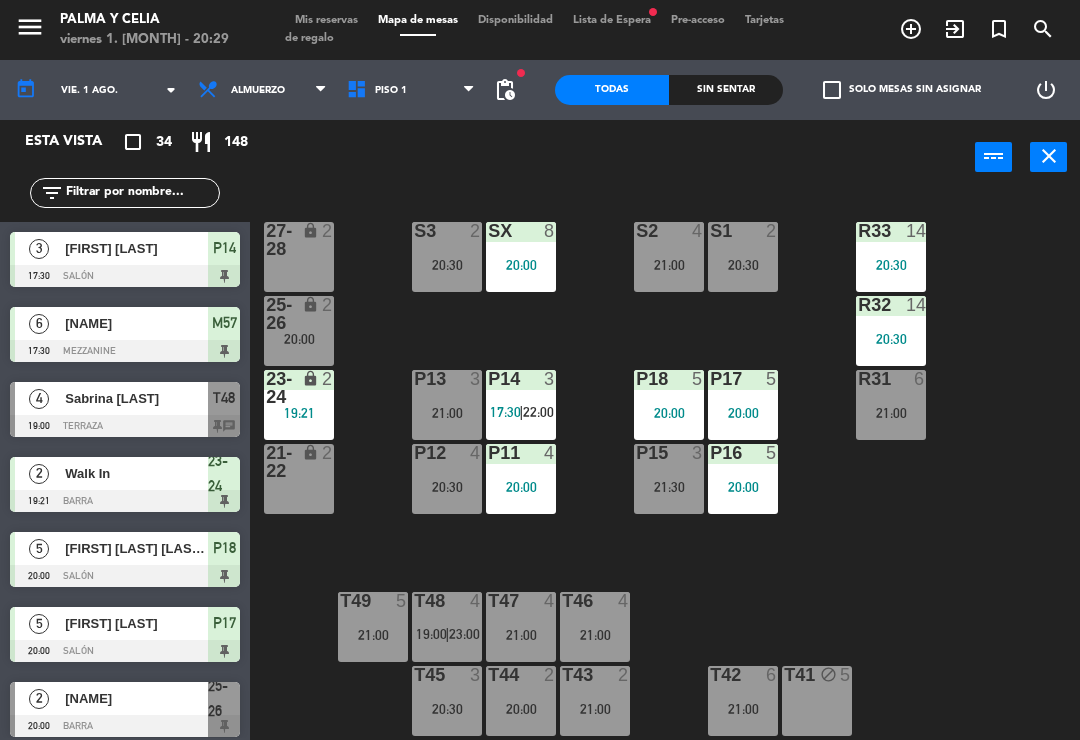 scroll, scrollTop: 5, scrollLeft: 0, axis: vertical 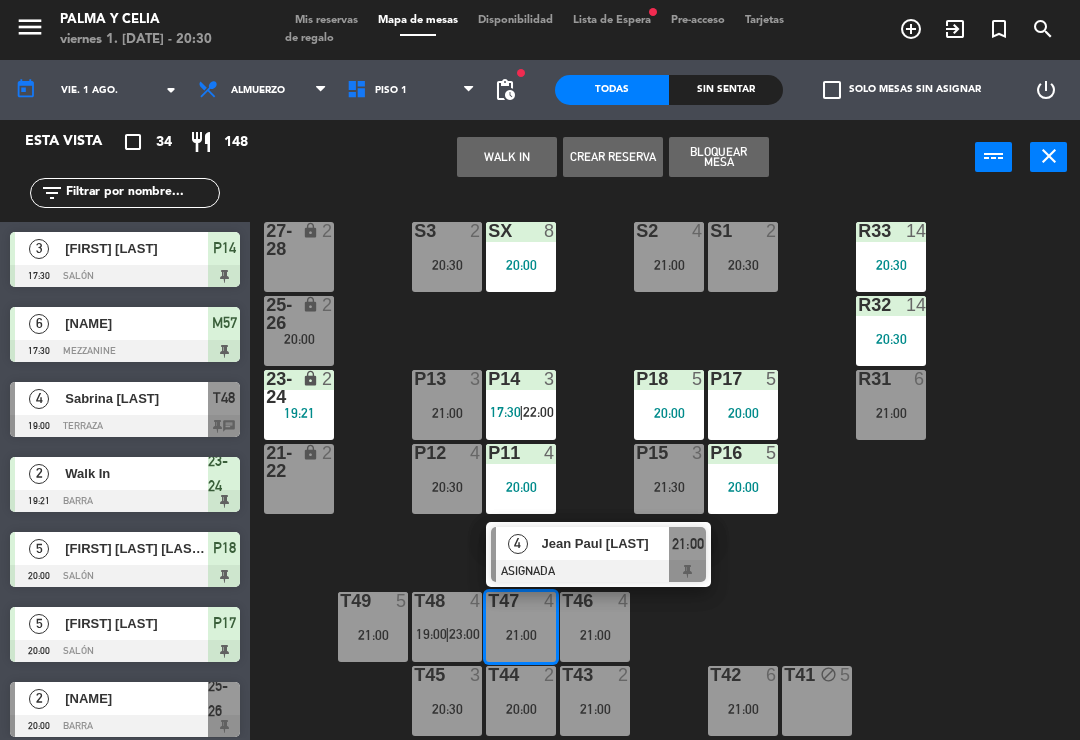 click on "lock" at bounding box center (299, 240) 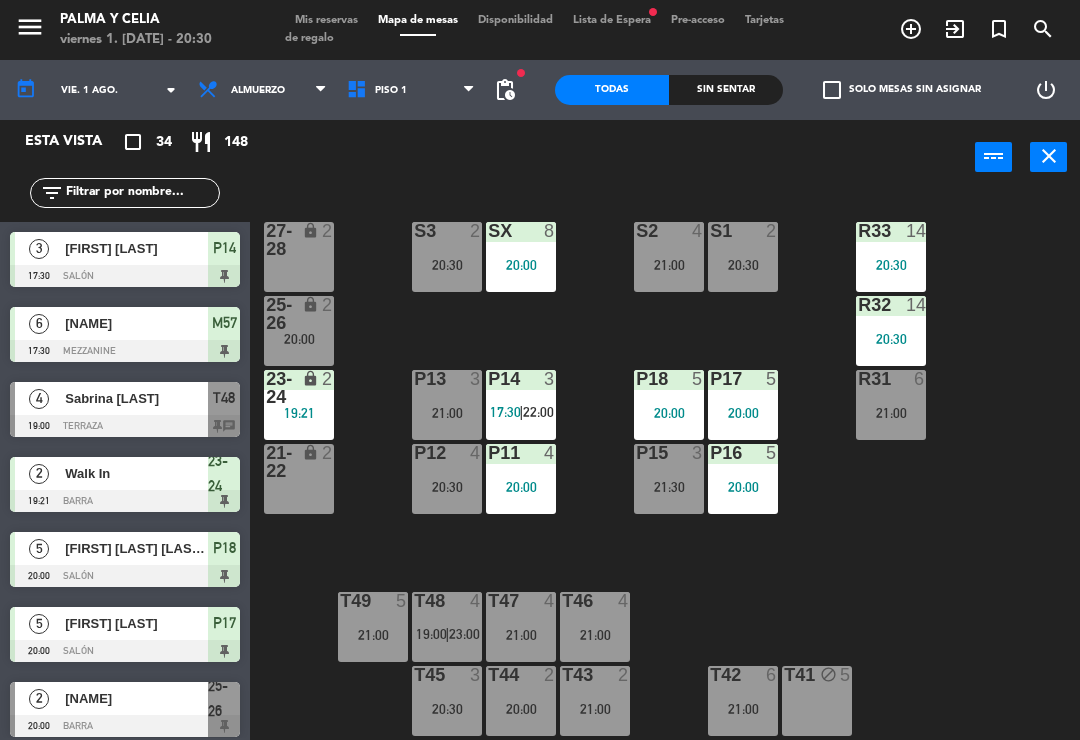 click on "R33  14   20:30  S1  2   20:30  S2  4   21:00  S3  2   20:30  SX  8   20:00  27-28 lock  2  R32  14   20:30  25-26 lock  2   20:00  P13  3   21:00  P14  3   17:30    |    22:00     P18  5   20:00  P17  5   20:00  R31  6   21:00  23-24 lock  2   19:21  P12  4   20:30  P11  4   20:00  P15  3   21:30  P16  5   20:00  21-22 lock  2  T48  4   19:00    |    23:00     T47  4   21:00  T46  4   21:00  T49  5   21:00  T45  3   20:30  T44  2   20:00  T43  2   21:00  T42  6   21:00  T41 block  5" 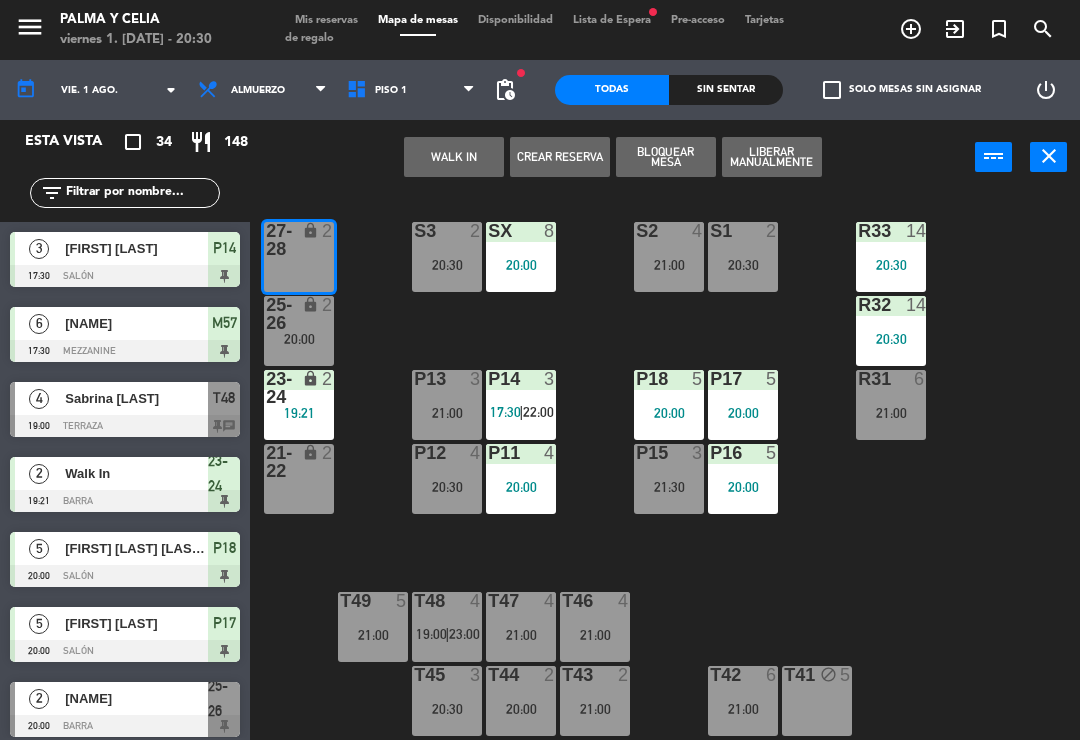 click on "Crear Reserva" at bounding box center [560, 157] 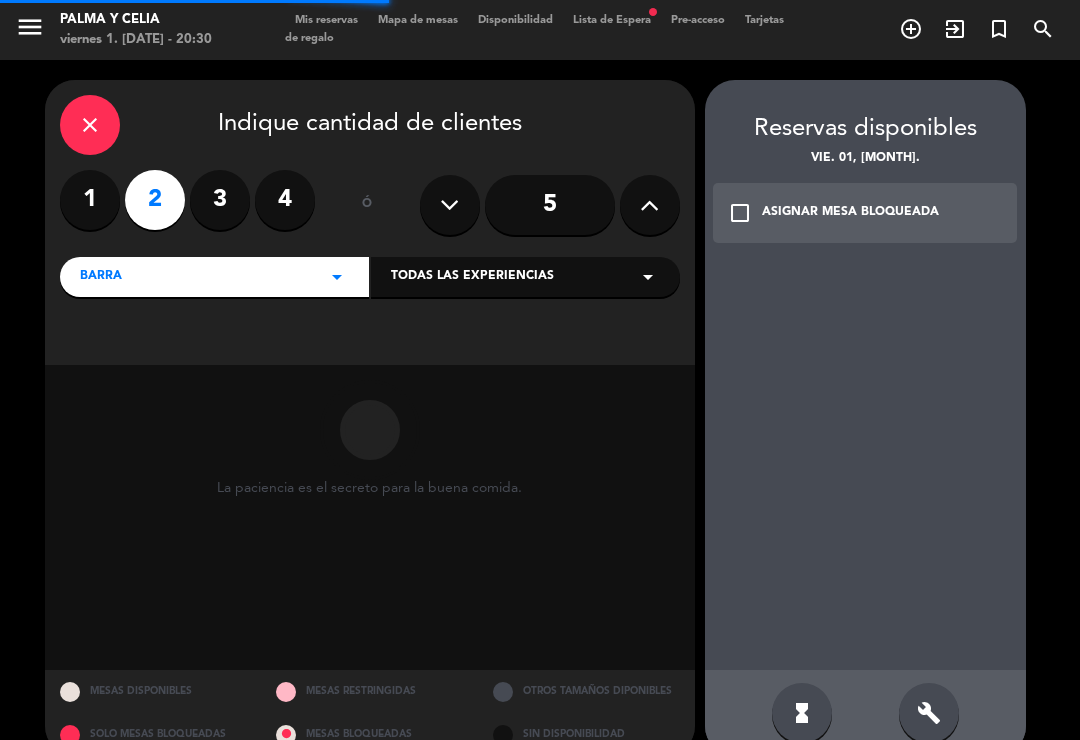 click on "4" at bounding box center [285, 200] 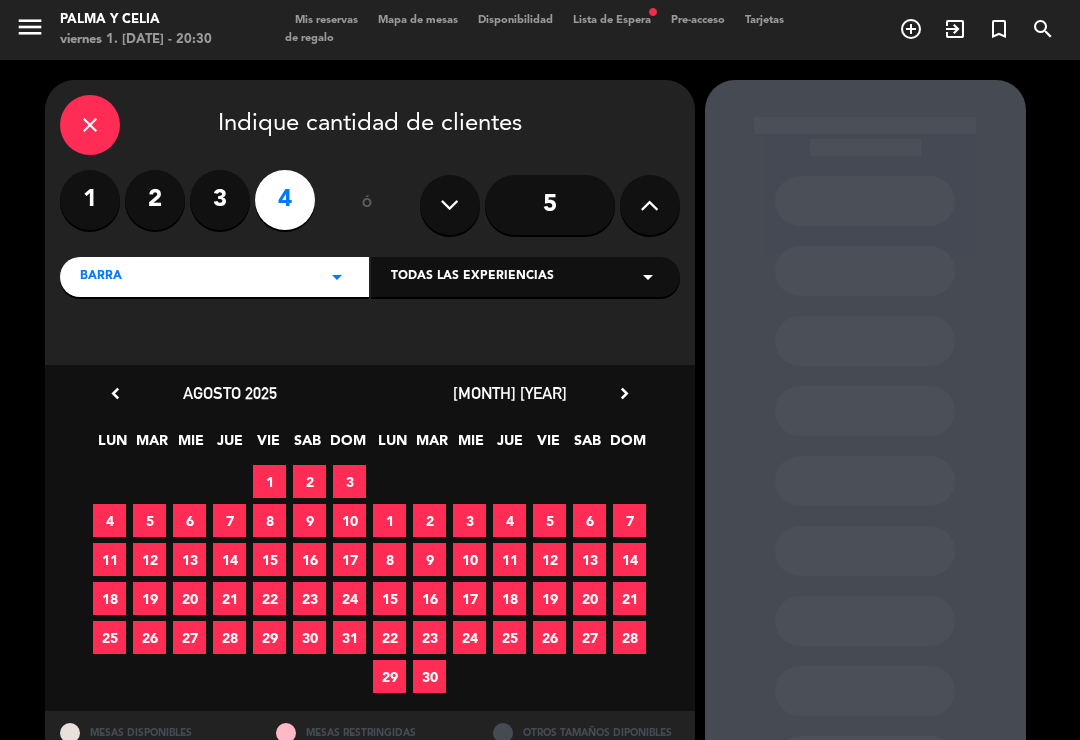 click on "1" at bounding box center [269, 481] 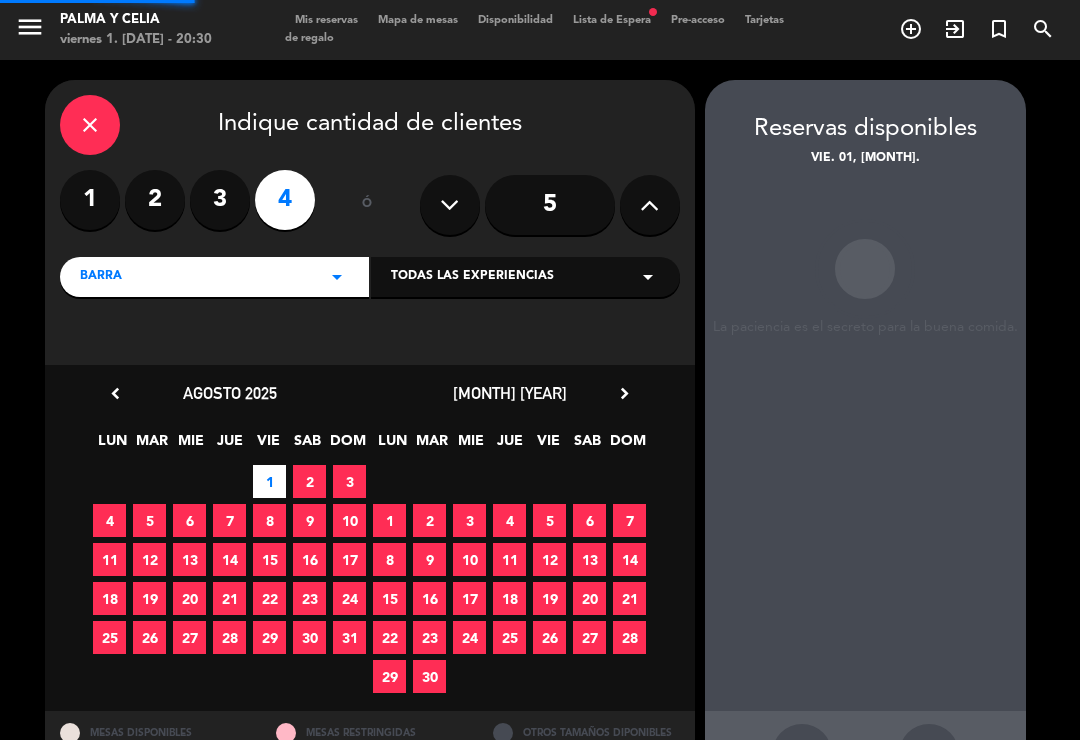 scroll, scrollTop: 43, scrollLeft: 0, axis: vertical 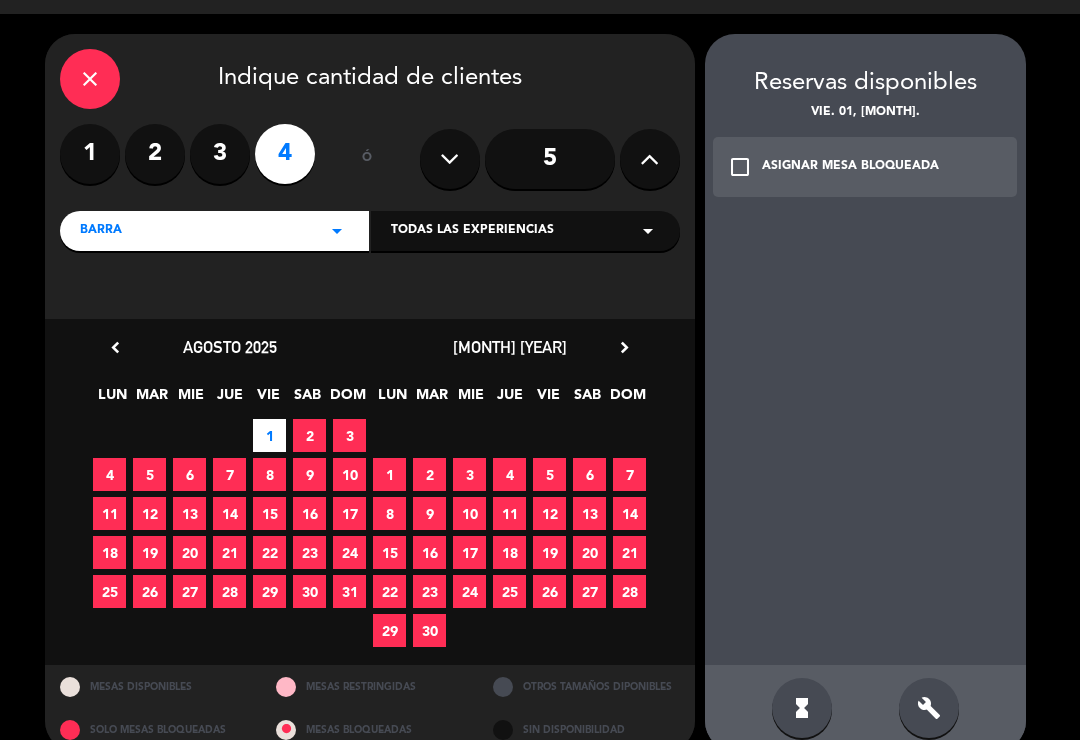 click on "build" at bounding box center [929, 708] 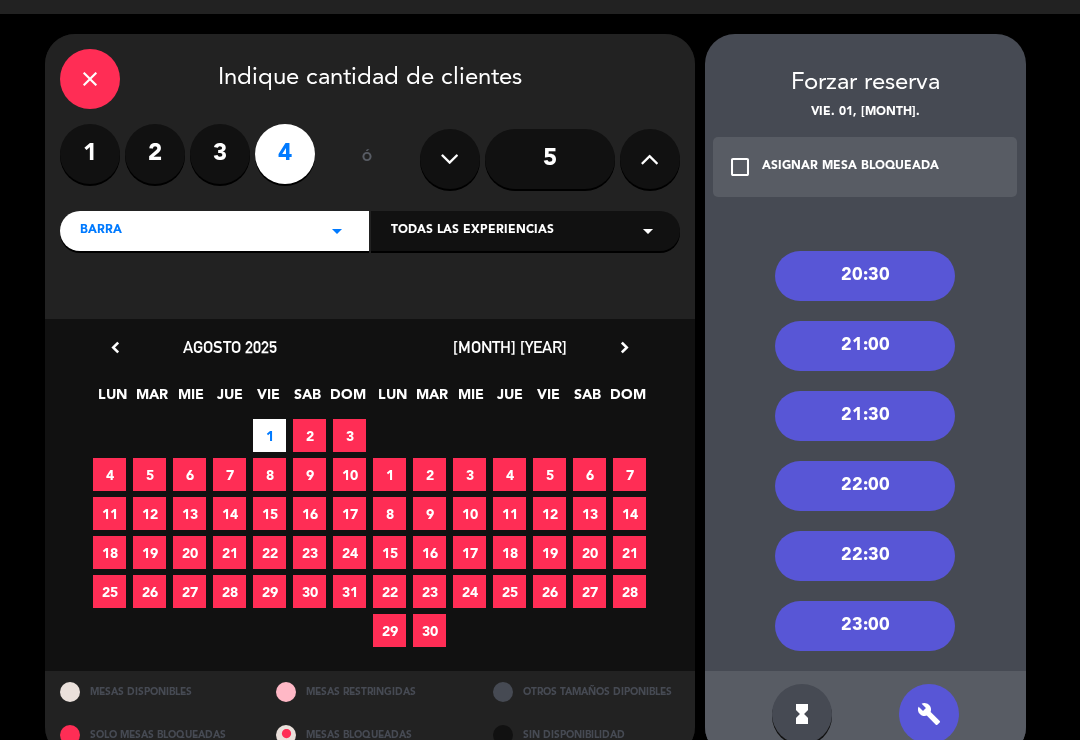 click on "21:30" at bounding box center [865, 416] 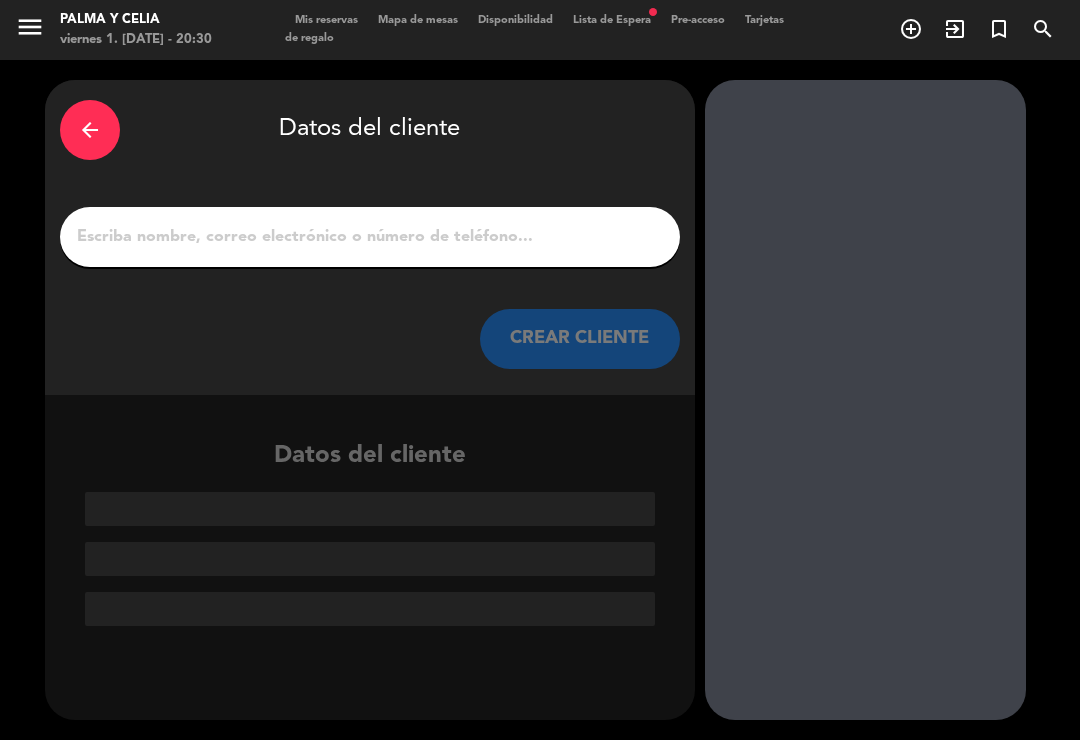 scroll, scrollTop: 0, scrollLeft: 0, axis: both 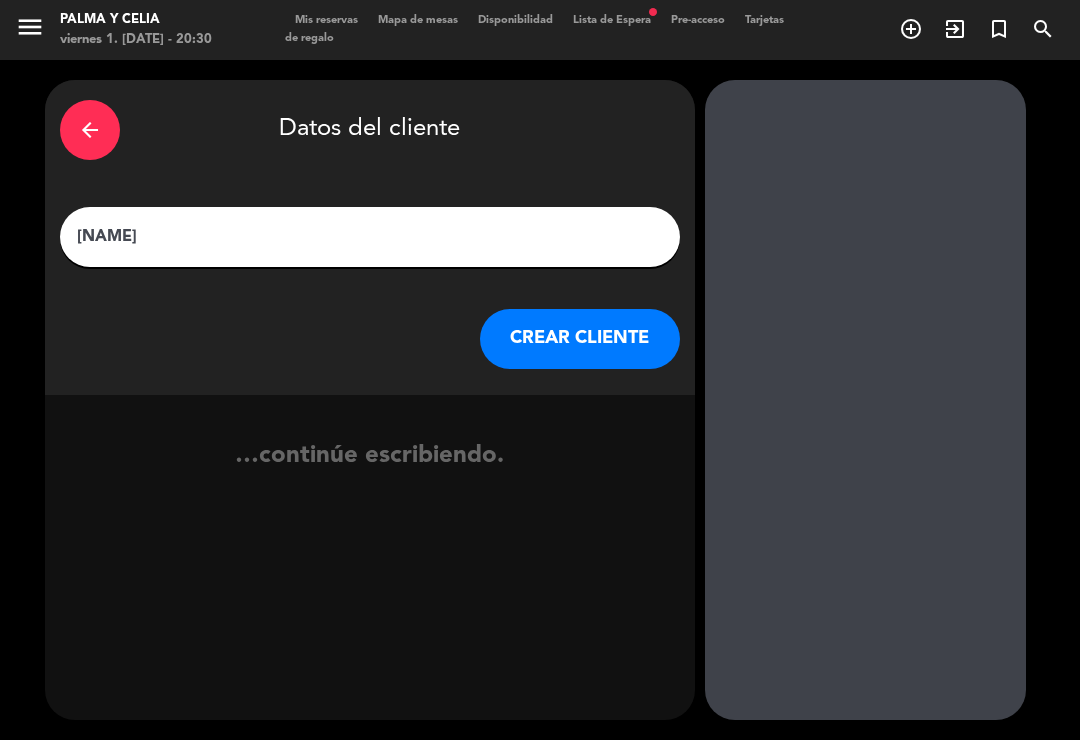 type on "[NAME]" 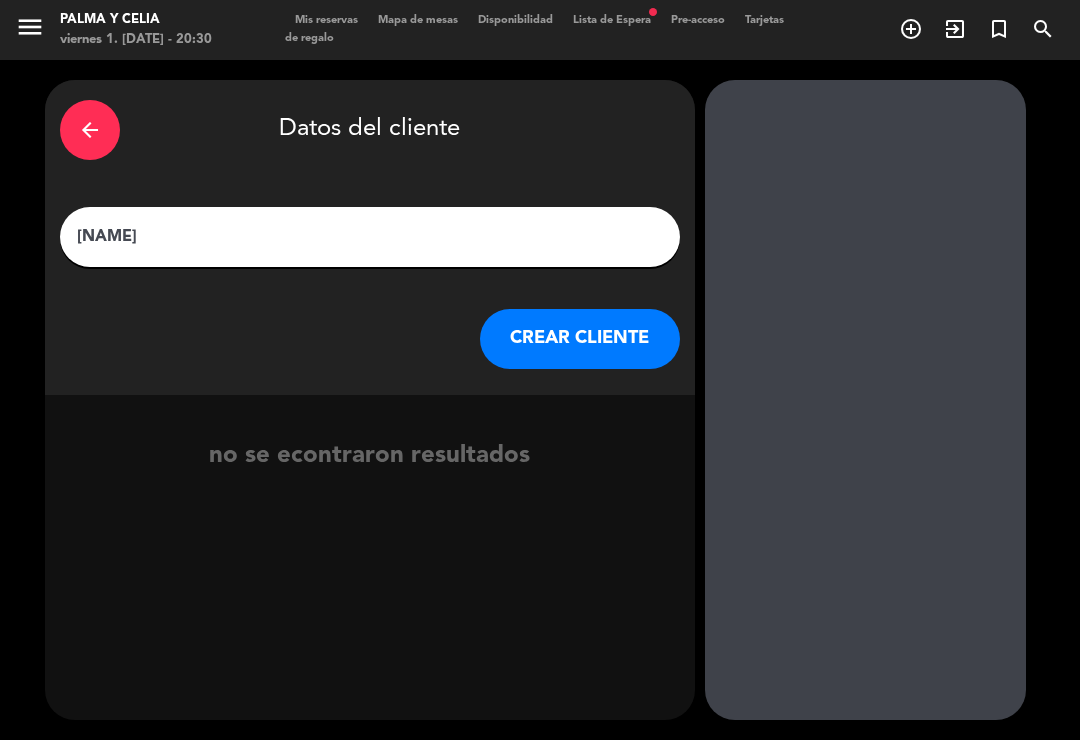click on "CREAR CLIENTE" at bounding box center (580, 339) 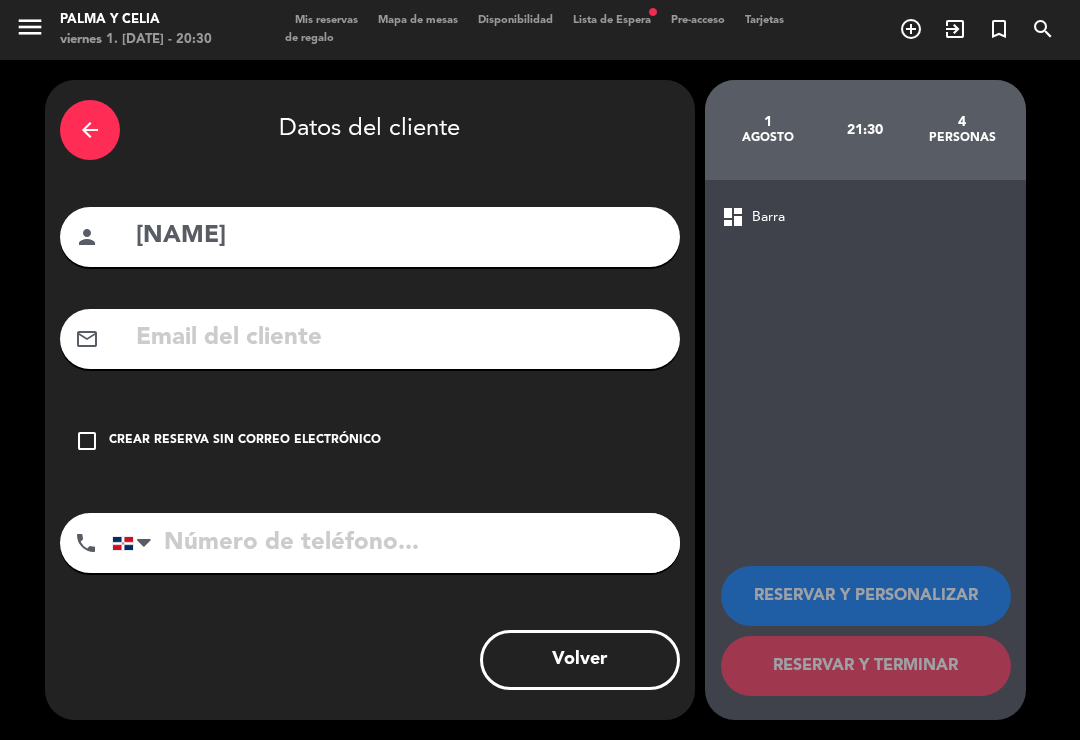 click on "Crear reserva sin correo electrónico" at bounding box center [245, 441] 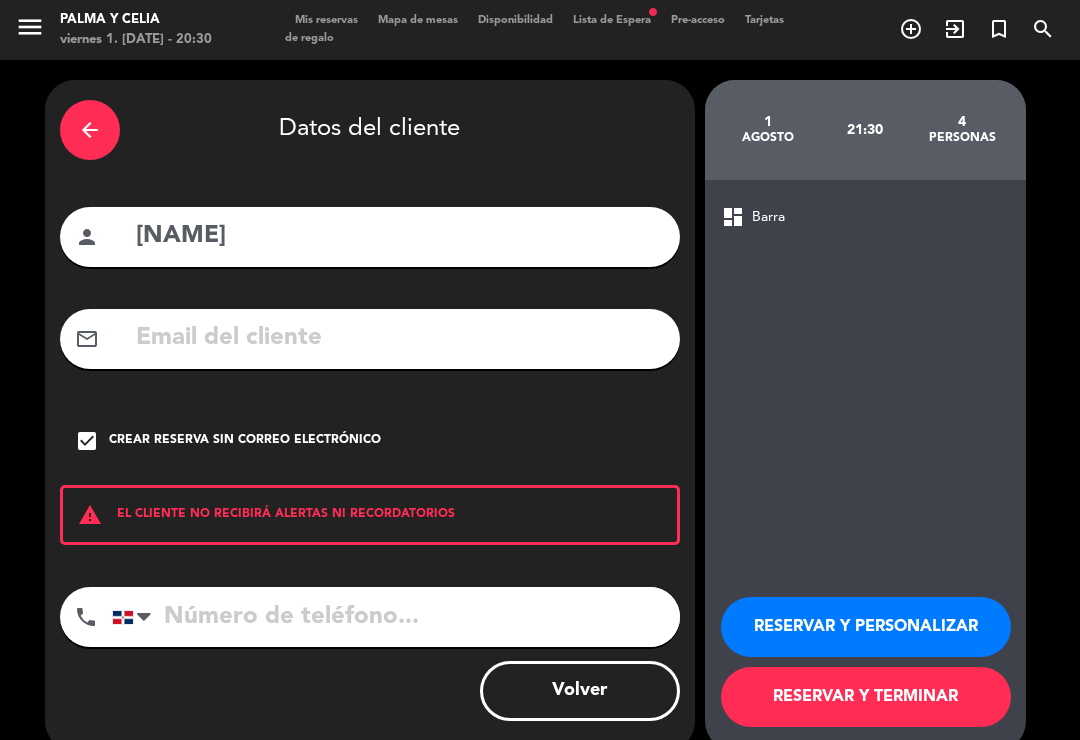 click on "RESERVAR Y TERMINAR" at bounding box center [866, 697] 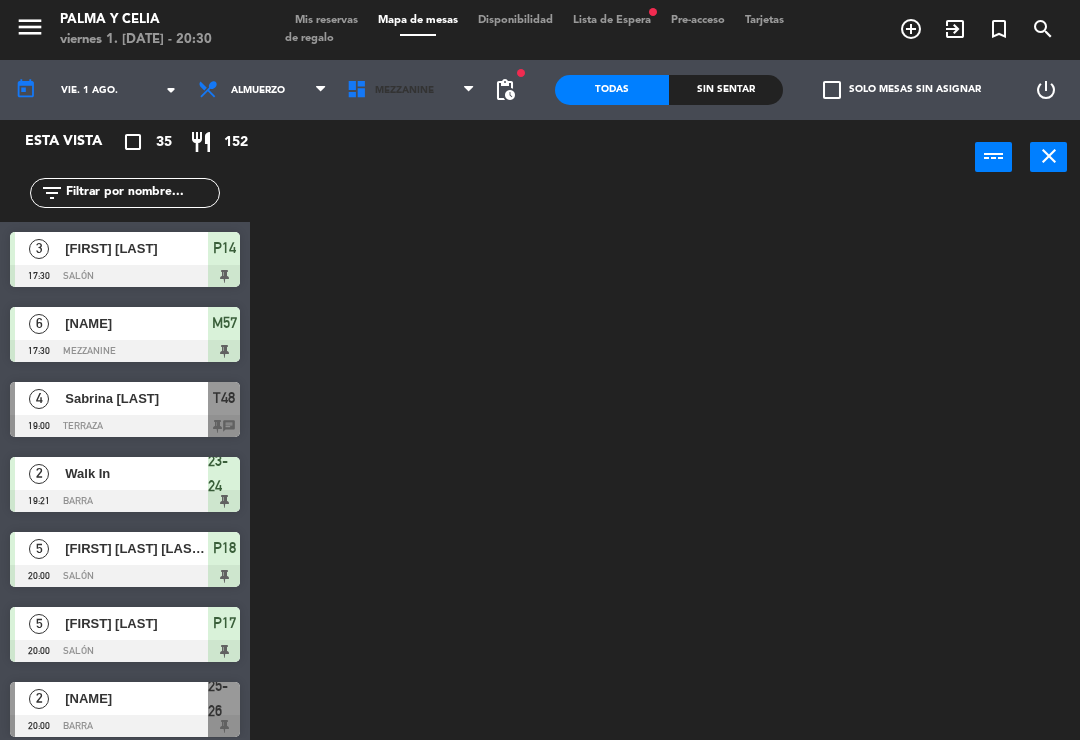 click on "Mezzanine" at bounding box center (411, 90) 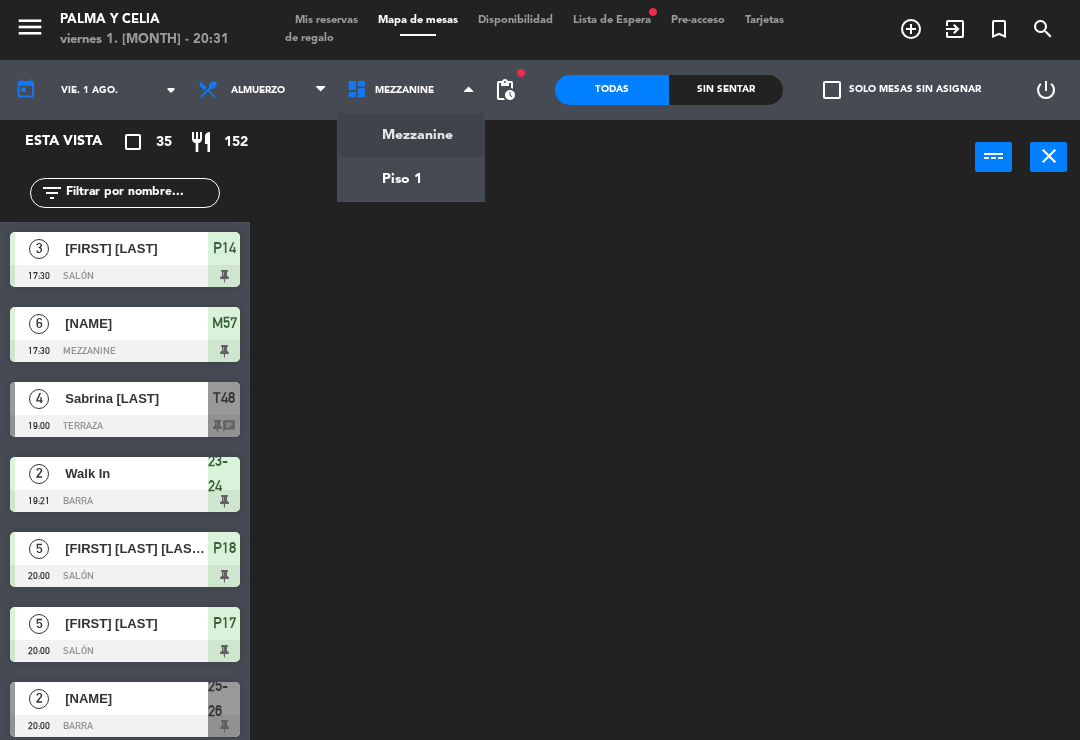 click on "menu  Palma y Celia   viernes 1. [MONTH] - 20:31   Mis reservas   Mapa de mesas   Disponibilidad   Lista de Espera   fiber_manual_record   Pre-acceso   Tarjetas de regalo  add_circle_outline exit_to_app turned_in_not search today    vie. 1 [MONTH]. arrow_drop_down  Almuerzo  Almuerzo  Almuerzo  Mezzanine   Piso 1   Mezzanine   Mezzanine   Piso 1  fiber_manual_record pending_actions  Todas  Sin sentar  check_box_outline_blank   Solo mesas sin asignar   power_settings_new   Esta vista   crop_square  35  restaurant  152 filter_list  3   [FIRST] [LAST]   17:30   Salón  P14  6   [FIRST] [LAST]   17:30   Mezzanine  M57  4   [FIRST] [LAST]   19:00   Terraza  T48 chat  2   Walk In   19:21   Barra  23-24  5   [FIRST] [LAST] [LAST]   20:00   Salón  P18  5   [FIRST] [LAST]   20:00   Salón  P17  2   [FIRST] [LAST] [LAST]   20:00   Barra  25-26  8   [FIRST] [LAST]   20:00   Salón  SX  4   [FIRST] [LAST]   20:00   Mezzanine  M53  5   [FIRST] [LAST]   20:00   Salón  P16 chat  7   [FIRST] [LAST]   20:00  M51" 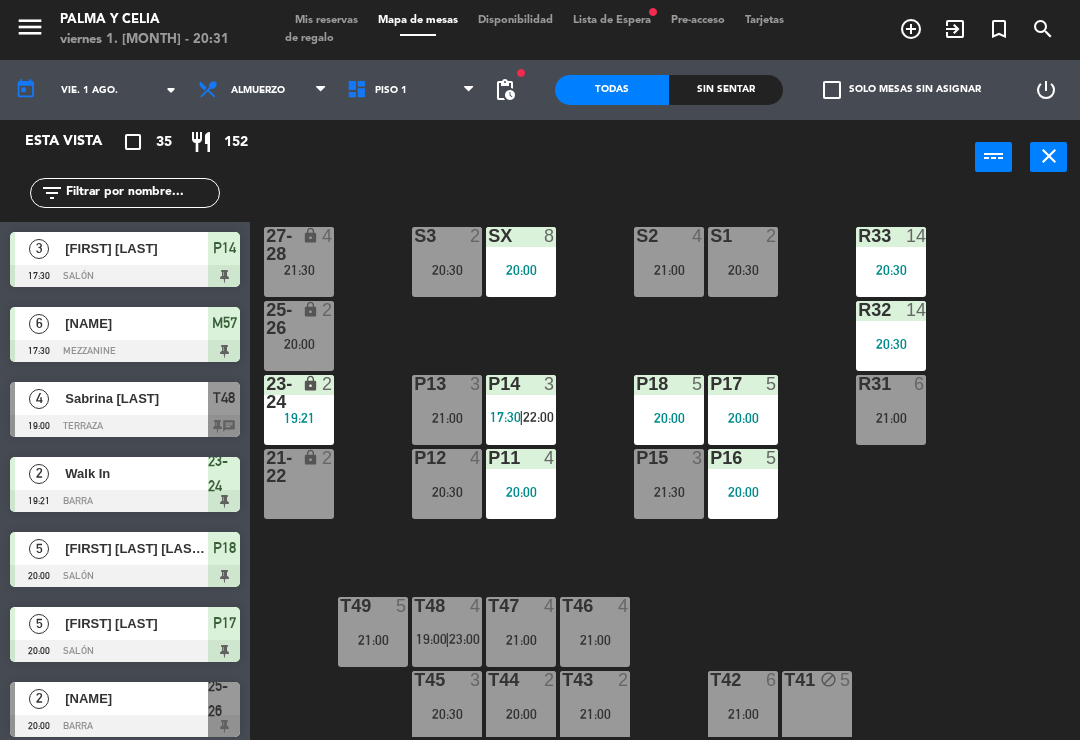 click on "21-22 lock  2" at bounding box center [299, 484] 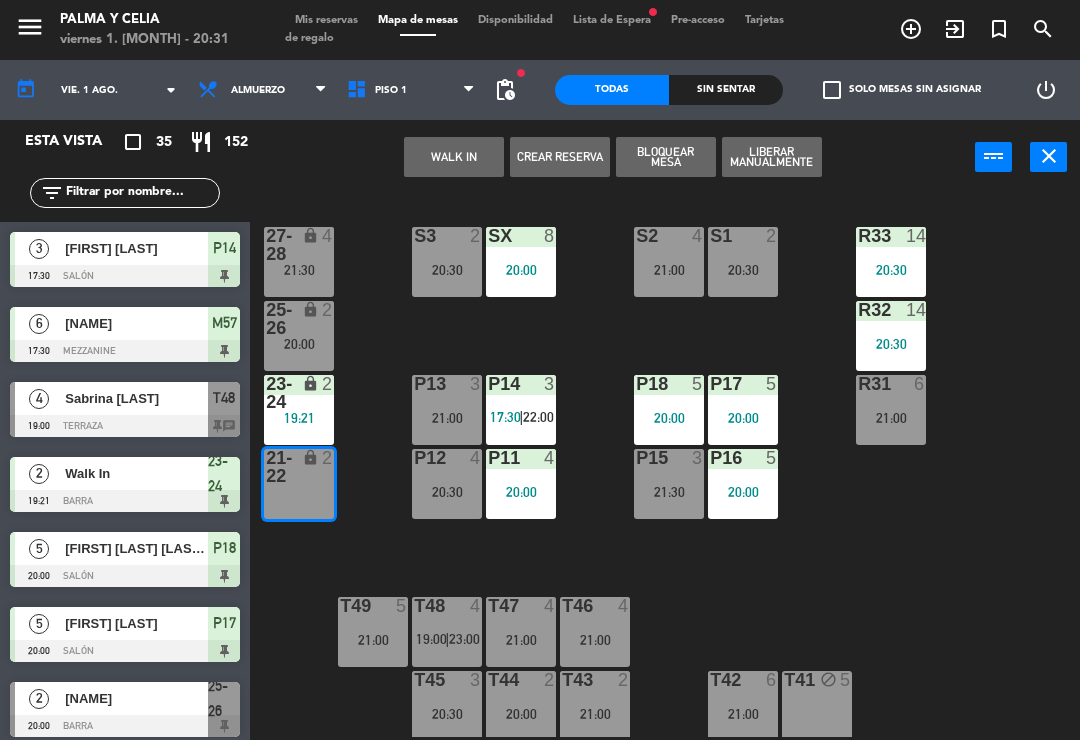 click on "WALK IN" at bounding box center [454, 157] 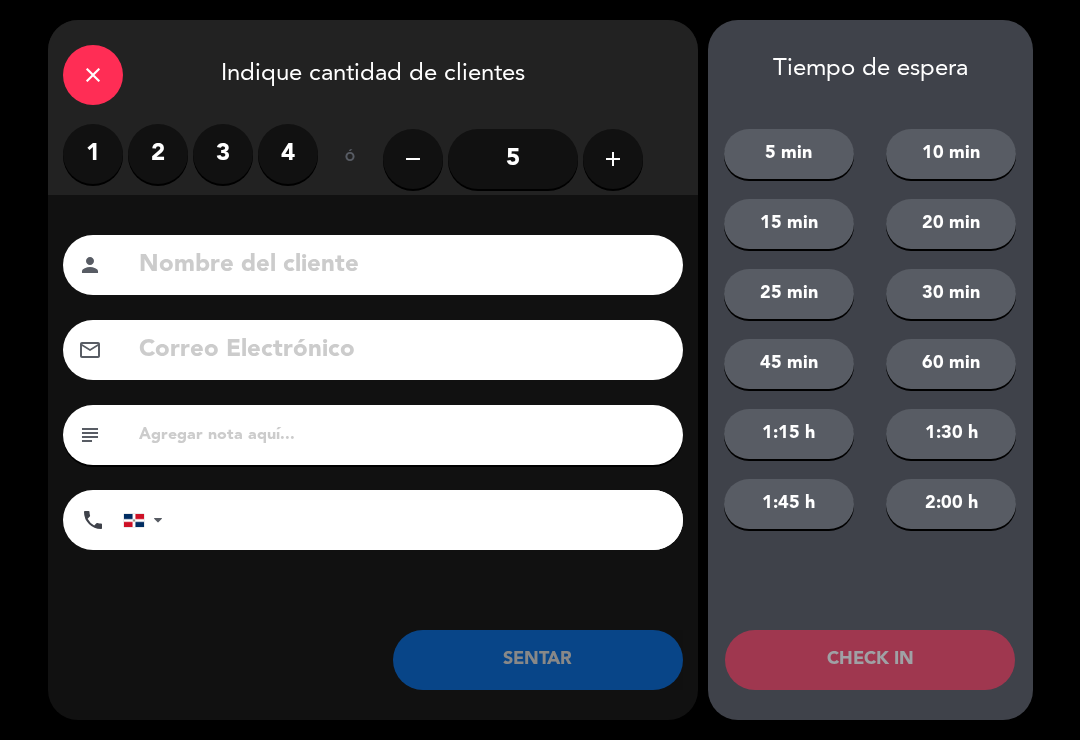 click on "2" at bounding box center (158, 154) 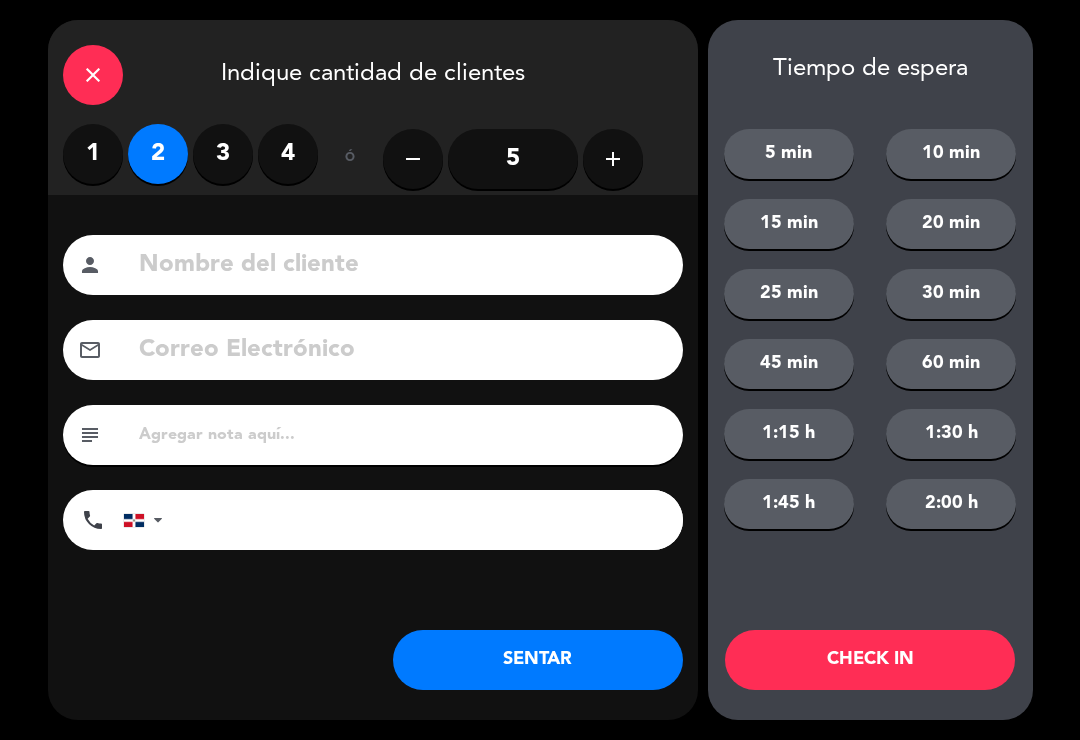 click on "SENTAR" 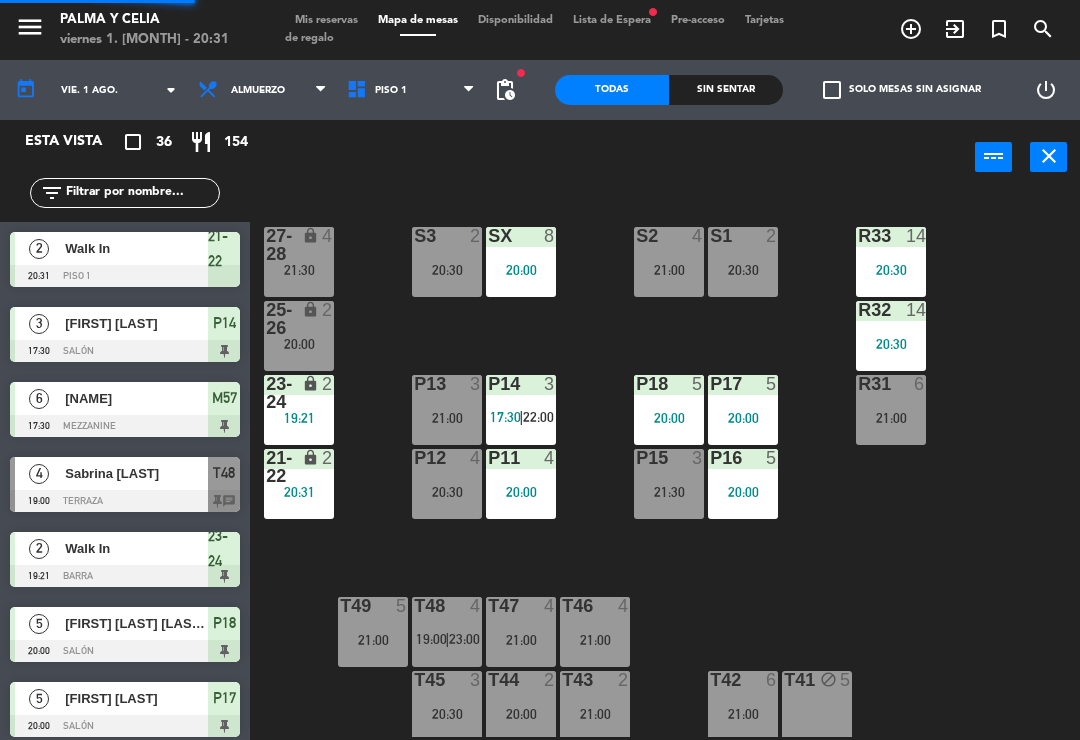 click on "R33  14   20:30  S1  2   20:30  S2  4   21:00  S3  2   20:30  SX  8   20:00  27-28 lock  4   21:30  R32  14   20:30  25-26 lock  2   20:00  P13  3   21:00  P14  3   17:30    |    22:00     P18  5   20:00  P17  5   20:00  R31  6   21:00  23-24 lock  2   19:21  P12  4   20:30  P11  4   20:00  P15  3   21:30  P16  5   20:00  21-22 lock  2   20:31  T48  4   19:00    |    23:00     T47  4   21:00  T46  4   21:00  T49  5   21:00  T45  3   20:30  T44  2   20:00  T43  2   21:00  T42  6   21:00  T41 block  5" 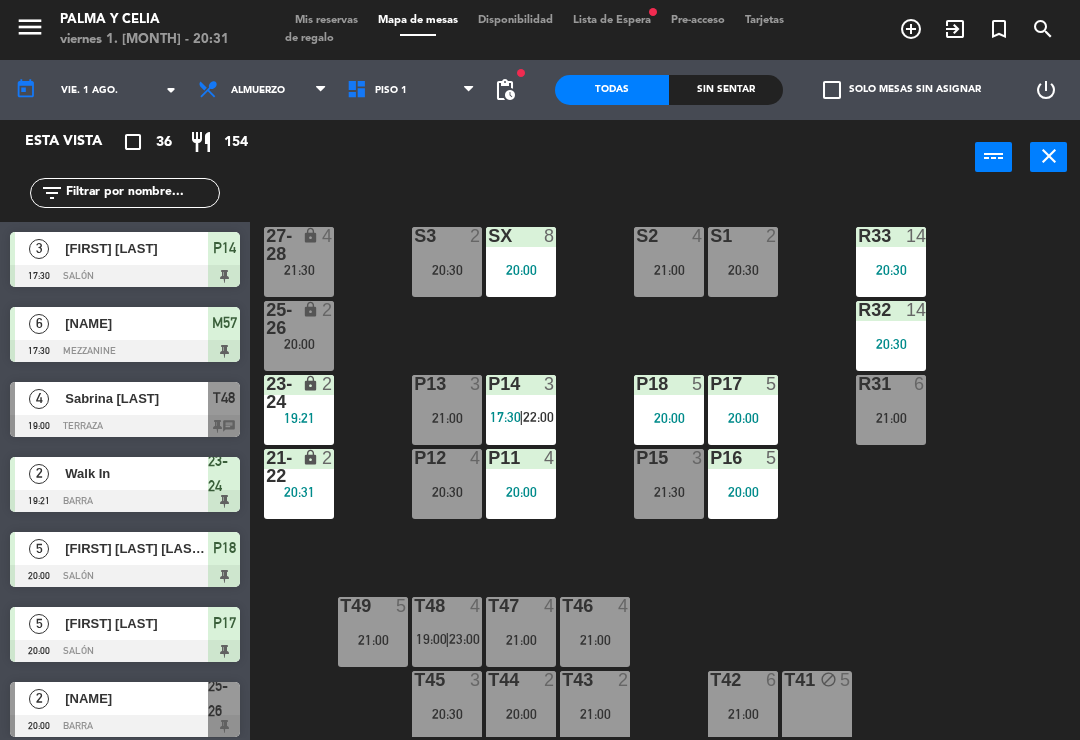 click on "P16  5   20:00" at bounding box center [743, 484] 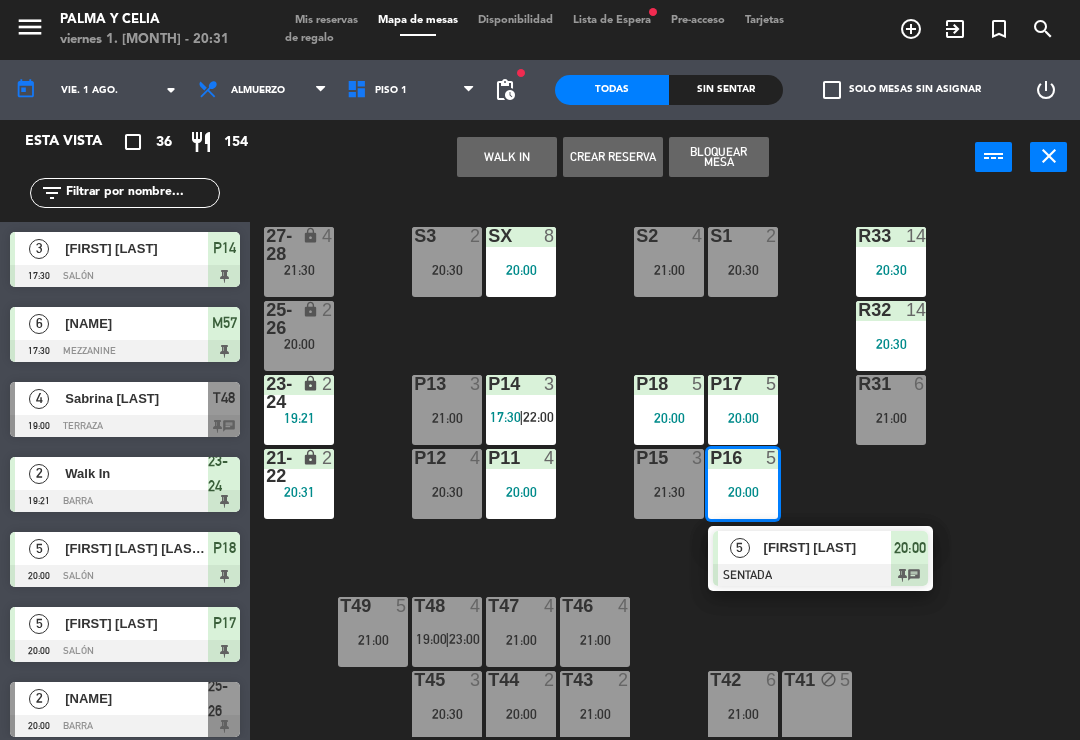 click on "R33  14   20:30  S1  2   20:30  S2  4   21:00  S3  2   20:30  SX  8   20:00  27-28 lock  4   21:30  R32  14   20:30  25-26 lock  2   20:00  P13  3   21:00  P14  3   17:30    |    22:00     P18  5   20:00  P17  5   20:00  R31  6   21:00  23-24 lock  2   19:21  P12  4   20:30  P11  4   20:00  P15  3   21:30  P16  5   20:00   5   [NAME]   SENTADA  20:00 chat 21-22 lock  2   20:31  T48  4   19:00    |    23:00     T47  4   21:00  T46  4   21:00  T49  5   21:00  T45  3   20:30  T44  2   20:00  T43  2   21:00  T42  6   21:00  T41 block  5" 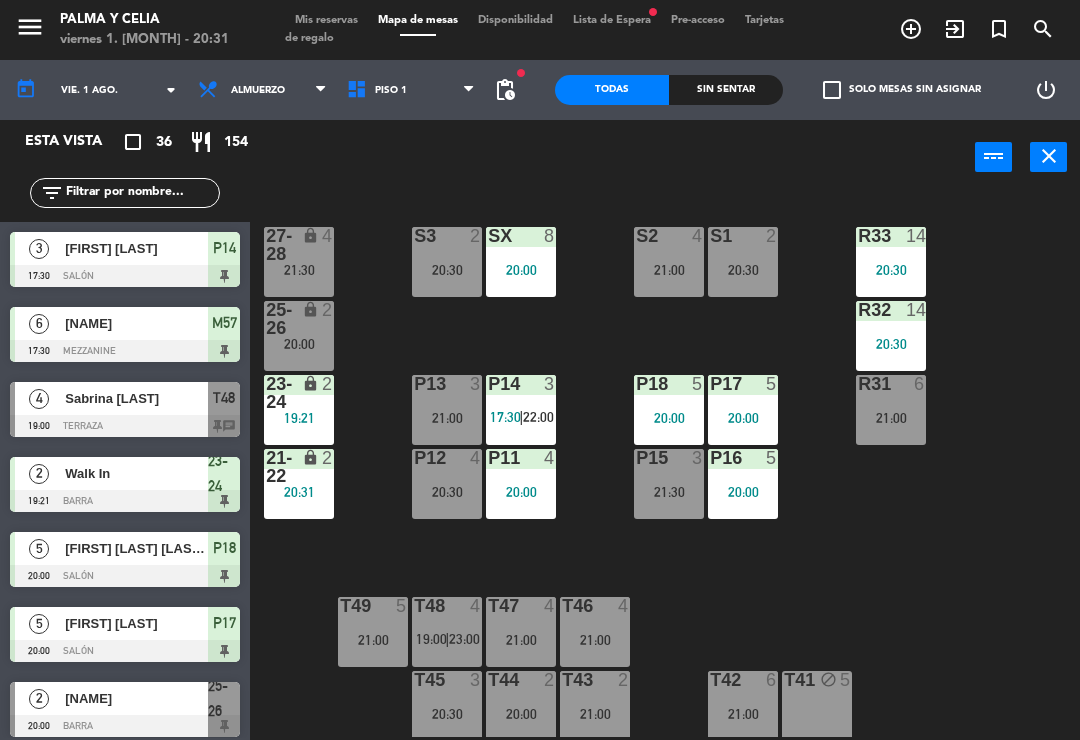 click on "20:30" at bounding box center (447, 270) 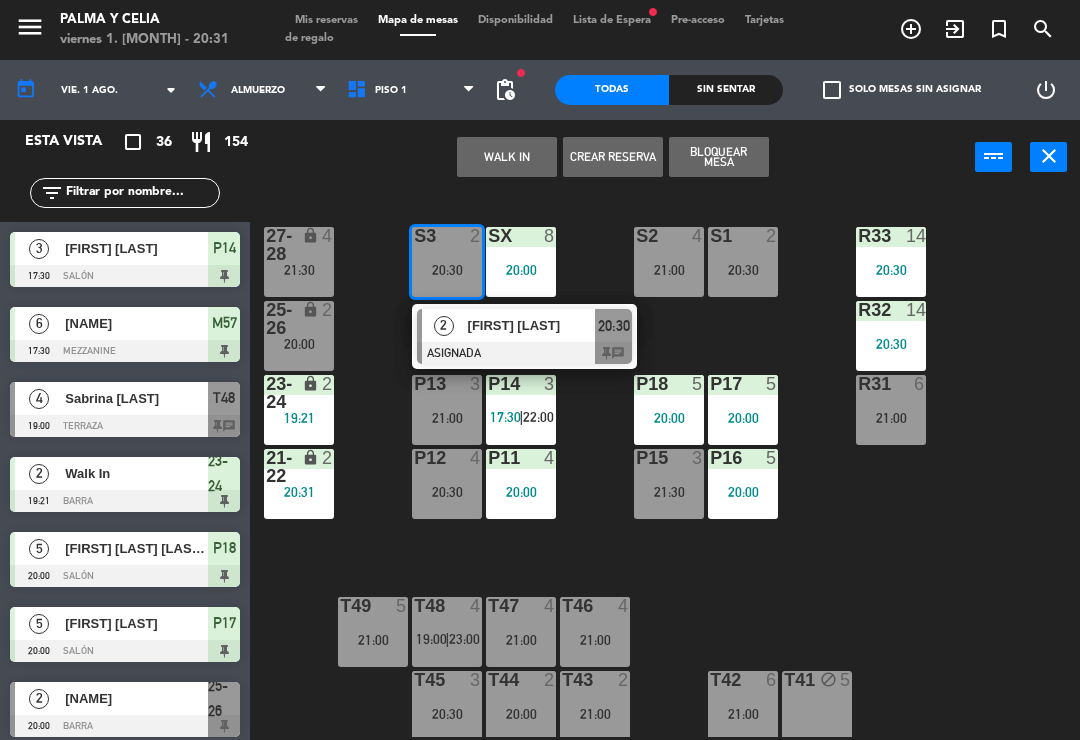 click at bounding box center (524, 353) 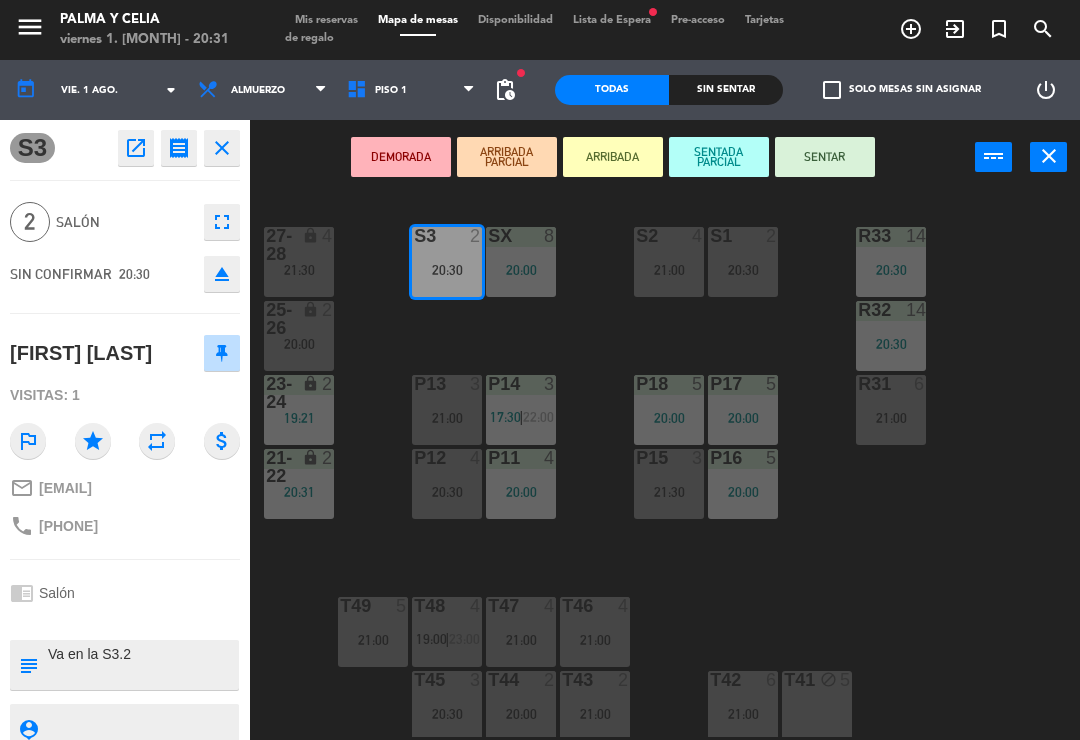 scroll, scrollTop: 0, scrollLeft: 0, axis: both 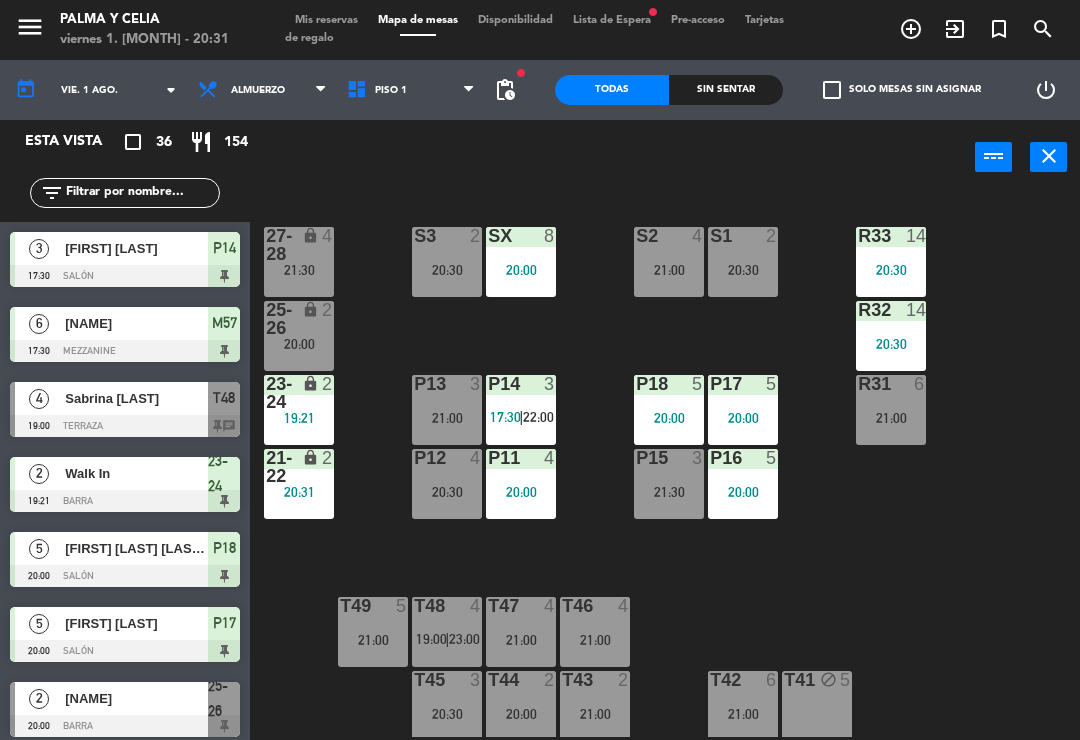 click at bounding box center (743, 236) 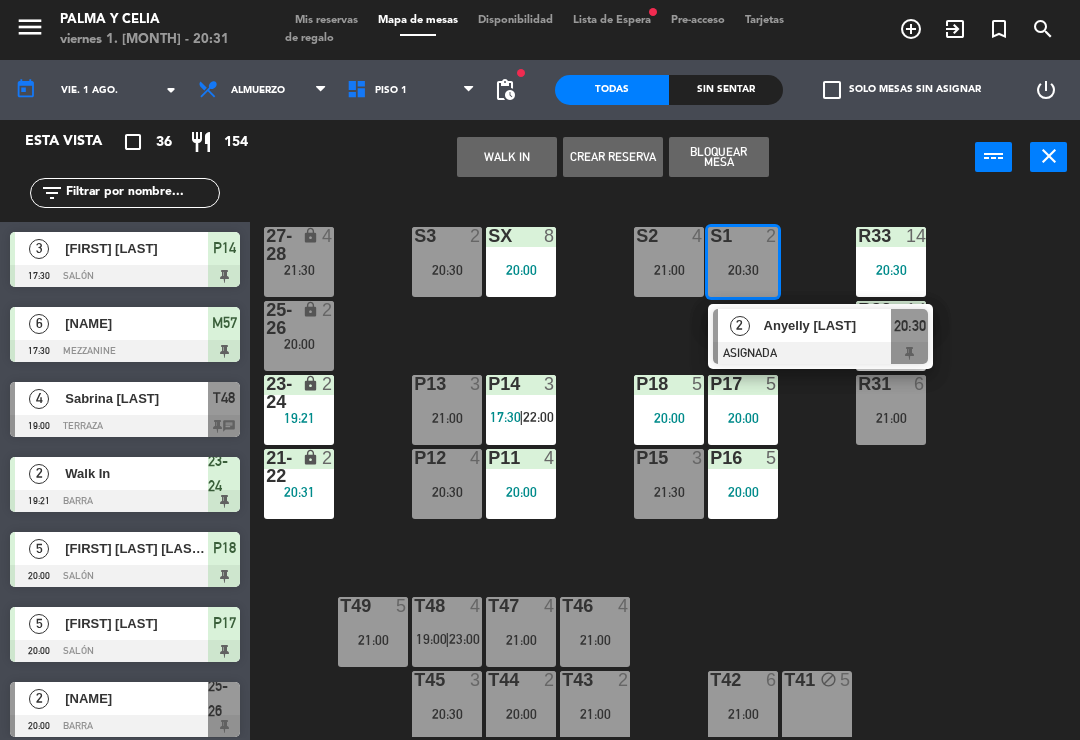 click on "20:30" at bounding box center [447, 492] 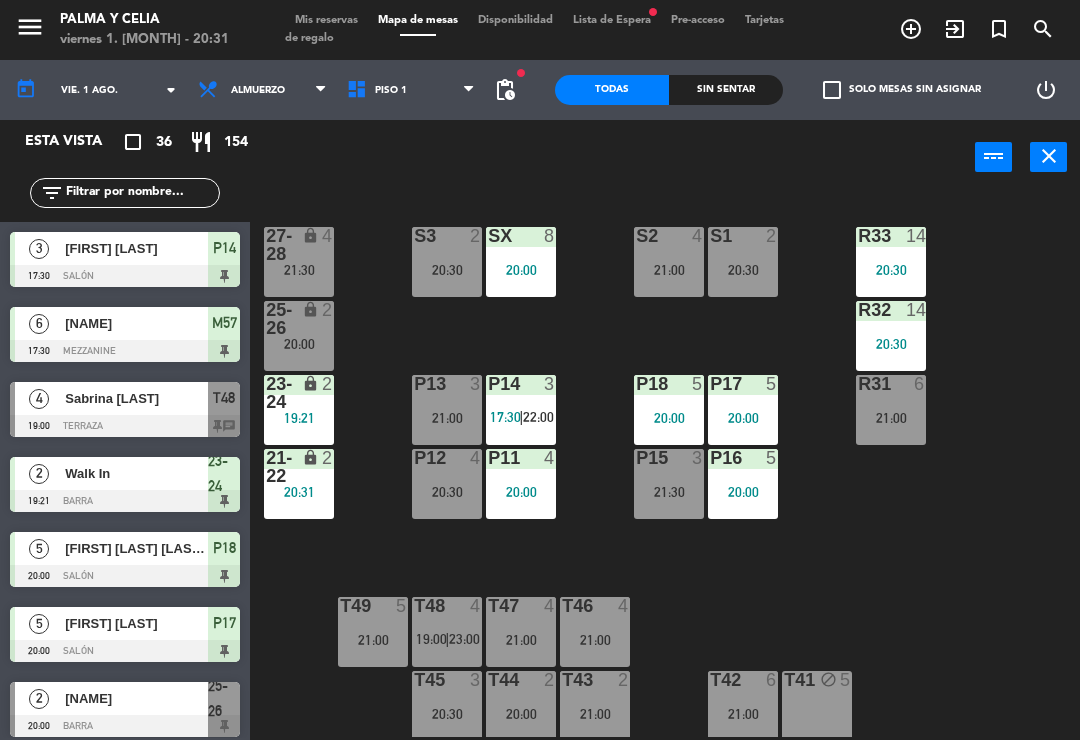 click on "R33  14   20:30  S1  2   20:30  S2  4   21:00  S3  2   20:30  SX  8   20:00  27-28 lock  4   21:30  R32  14   20:30  25-26 lock  2   20:00  P13  3   21:00  P14  3   17:30    |    22:00     P18  5   20:00  P17  5   20:00  R31  6   21:00  23-24 lock  2   19:21  P12  4   20:30  P11  4   20:00  P15  3   21:30  P16  5   20:00  21-22 lock  2   20:31  T48  4   19:00    |    23:00     T47  4   21:00  T46  4   21:00  T49  5   21:00  T45  3   20:30  T44  2   20:00  T43  2   21:00  T42  6   21:00  T41 block  5" 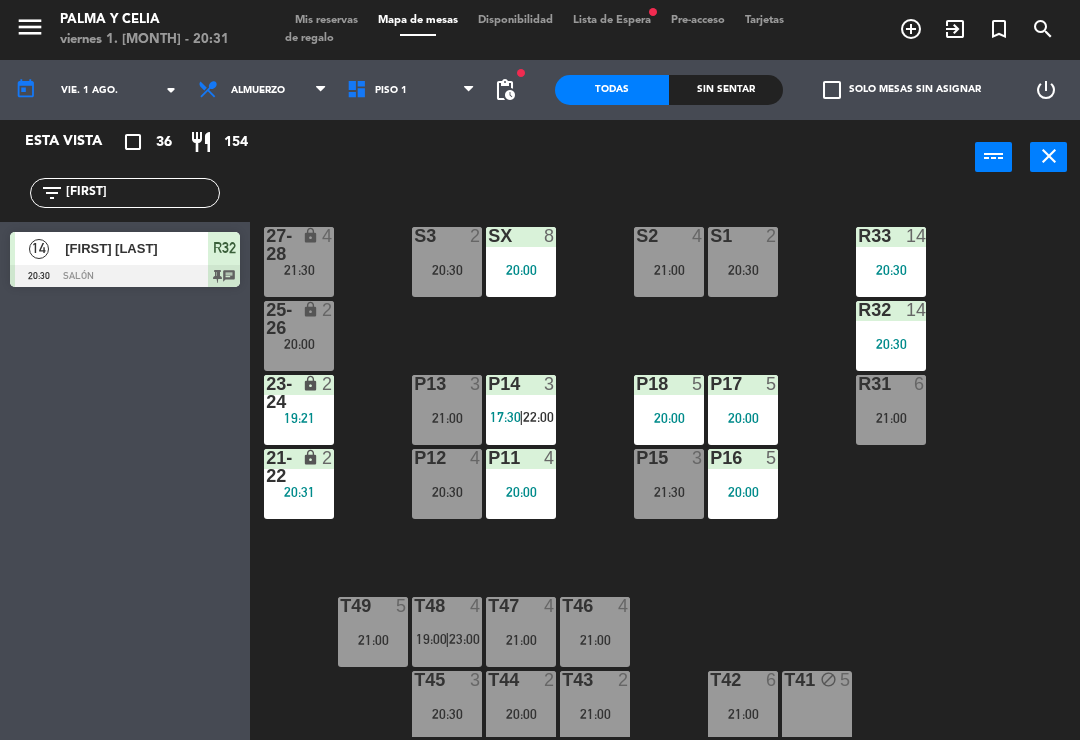 type on "[FIRST]" 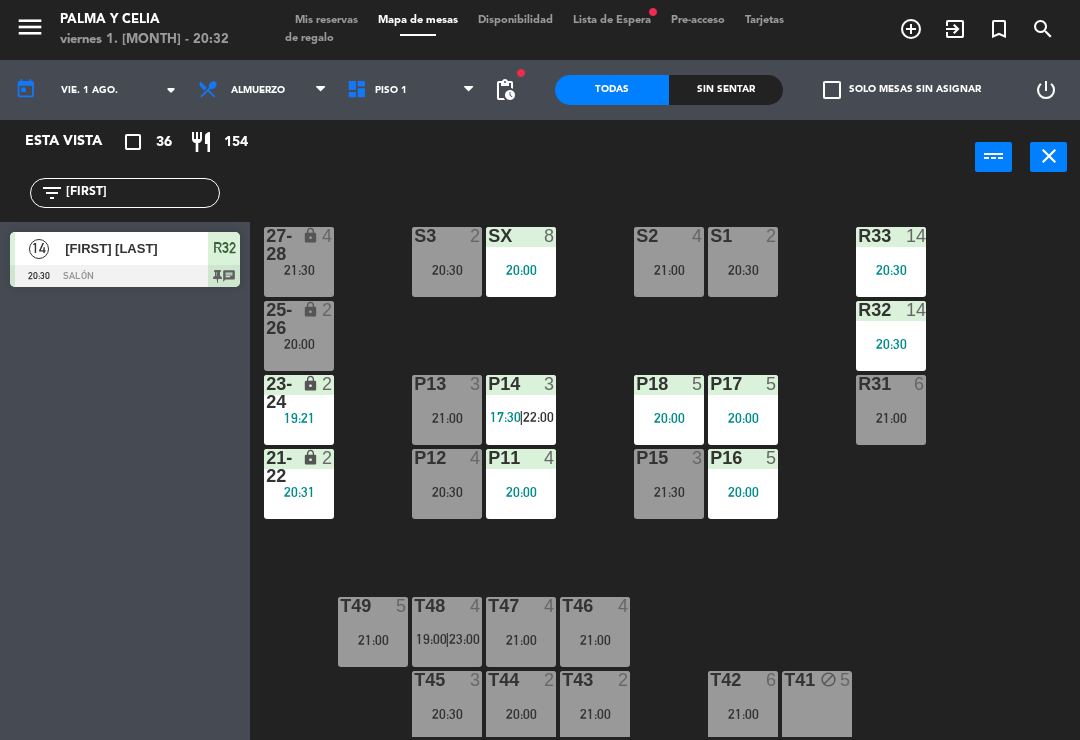 click on "R33  14   20:30  S1  2   20:30  S2  4   21:00  S3  2   20:30  SX  8   20:00  27-28 lock  4   21:30  R32  14   20:30  25-26 lock  2   20:00  P13  3   21:00  P14  3   17:30    |    22:00     P18  5   20:00  P17  5   20:00  R31  6   21:00  23-24 lock  2   19:21  P12  4   20:30  P11  4   20:00  P15  3   21:30  P16  5   20:00  21-22 lock  2   20:31  T48  4   19:00    |    23:00     T47  4   21:00  T46  4   21:00  T49  5   21:00  T45  3   20:30  T44  2   20:00  T43  2   21:00  T42  6   21:00  T41 block  5" 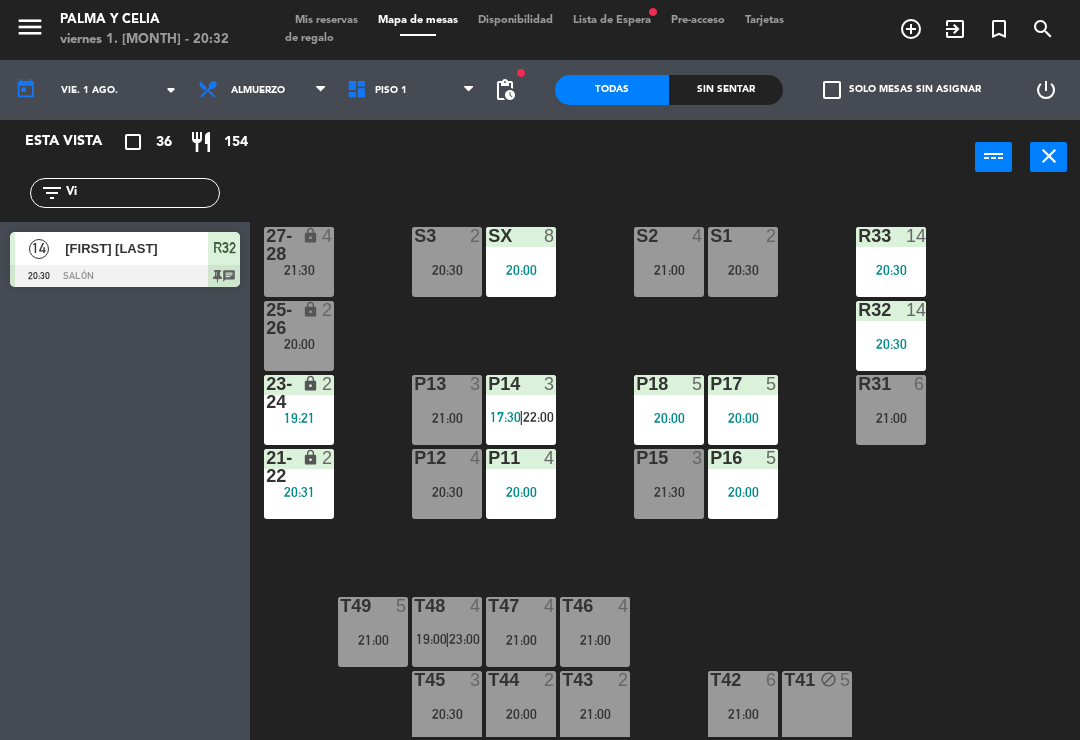 type on "V" 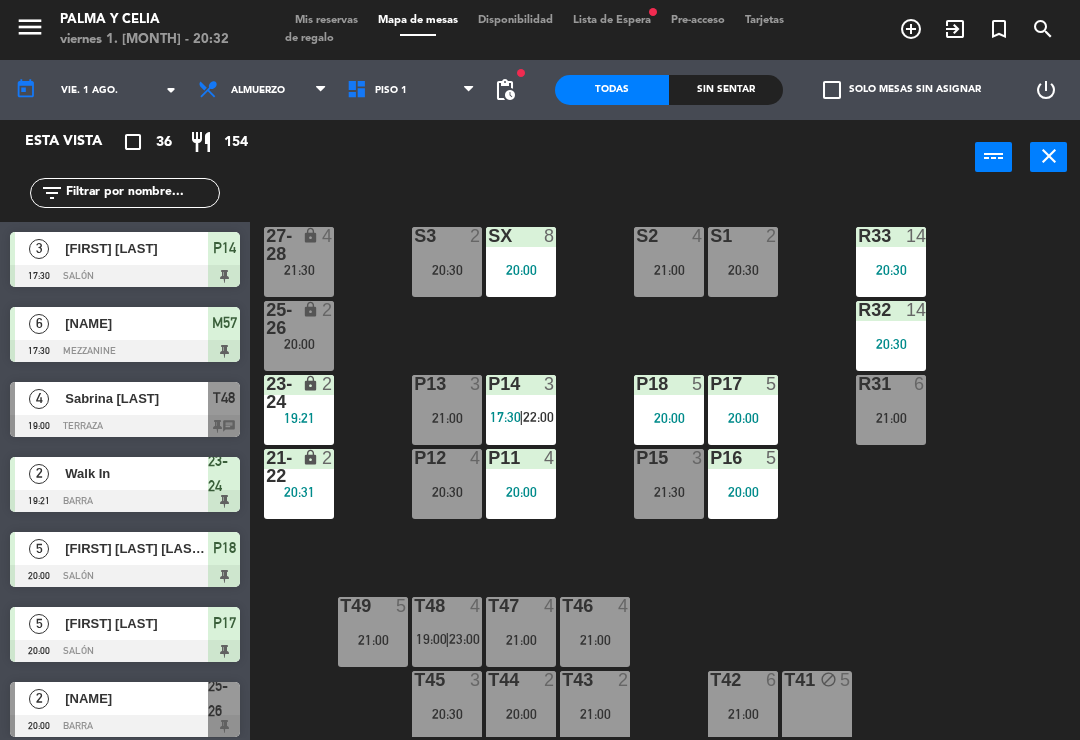 type 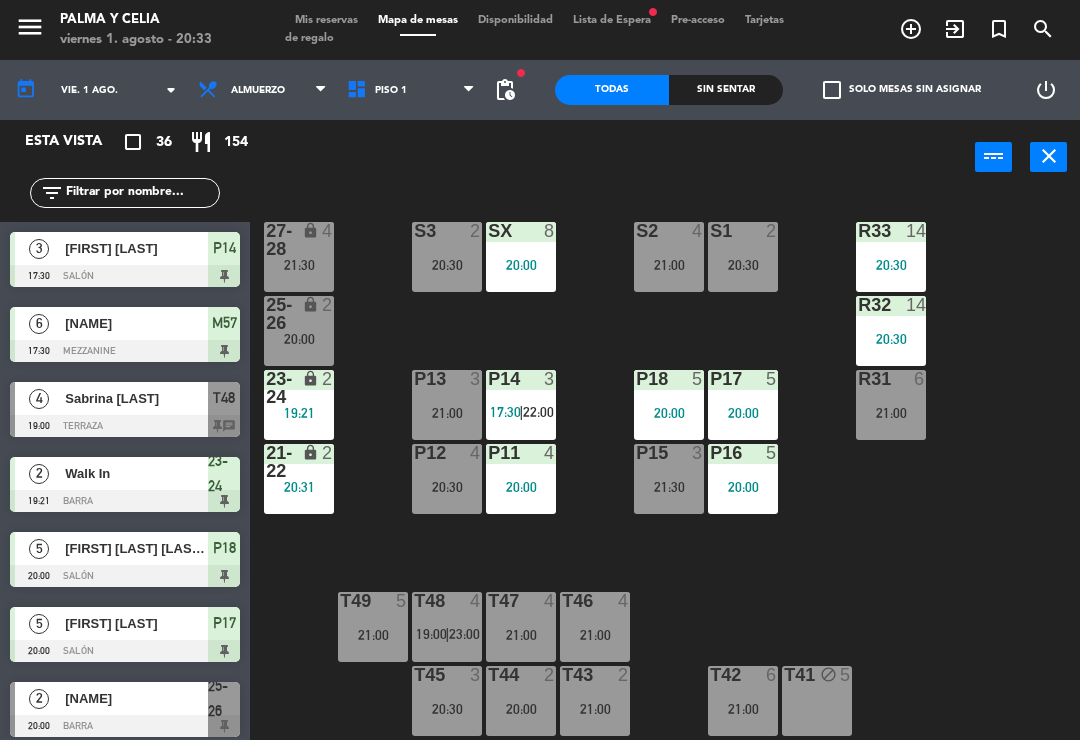 scroll, scrollTop: 5, scrollLeft: 0, axis: vertical 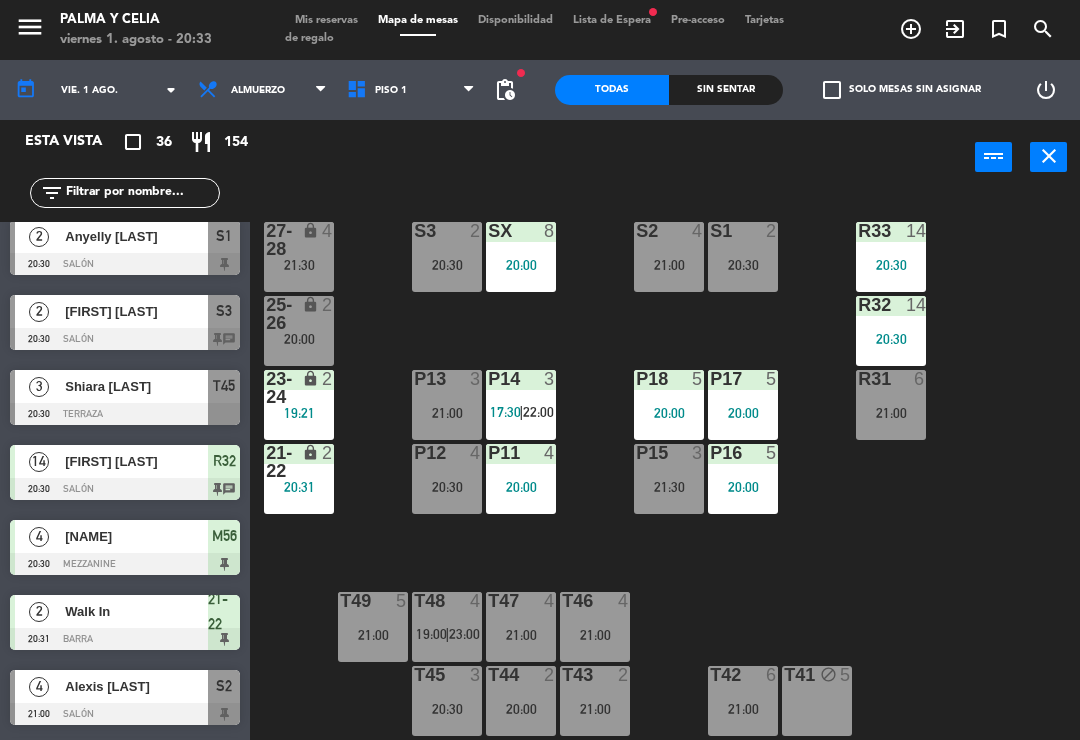 click at bounding box center [125, 564] 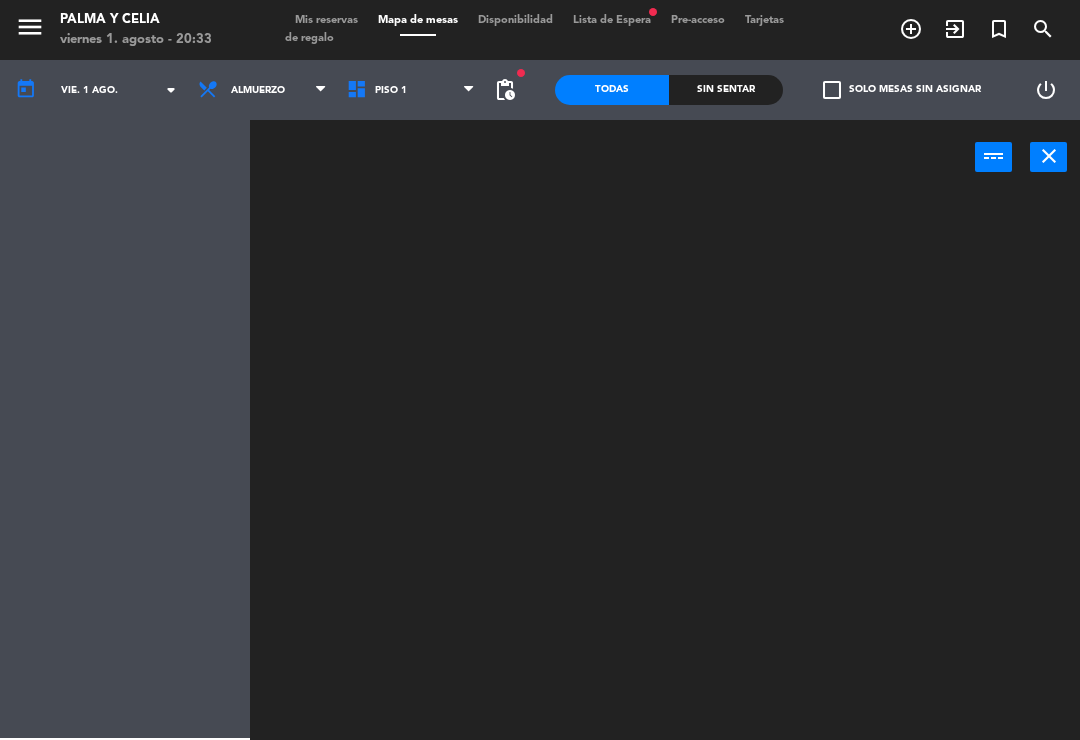 scroll, scrollTop: 0, scrollLeft: 0, axis: both 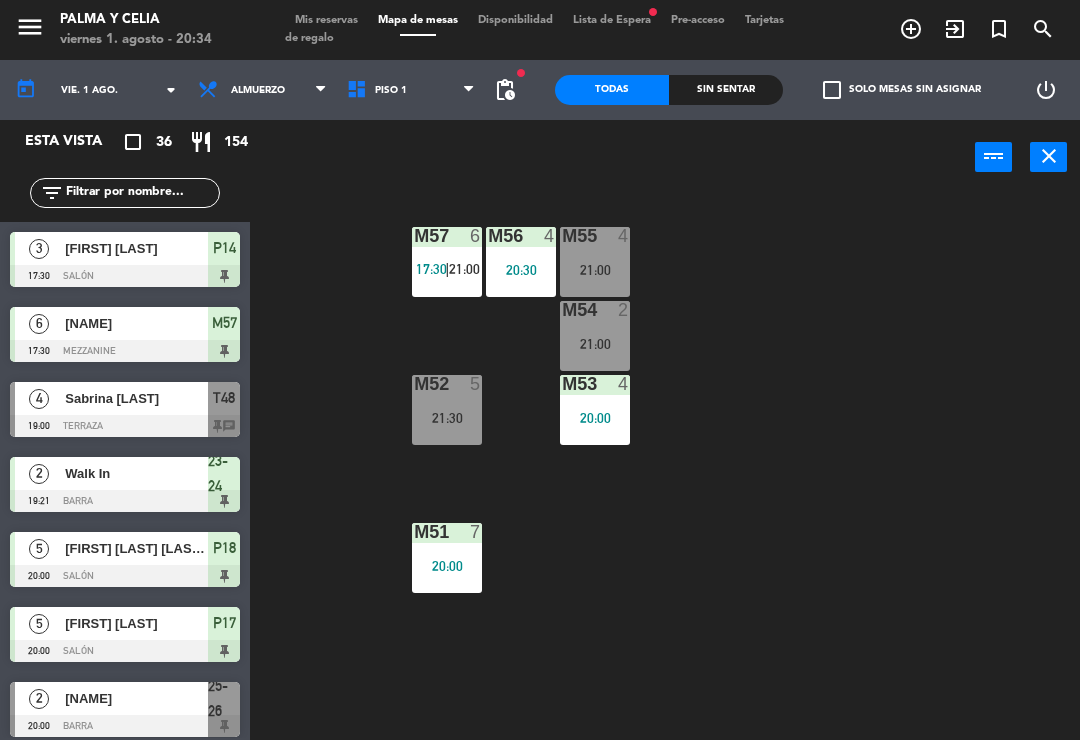 click on "M57  6   17:30    |    21:00     M56  4   20:30  M55  4   21:00  M54  2   21:00  M52  5   21:30  M53  4   20:00  M51  7   20:00" 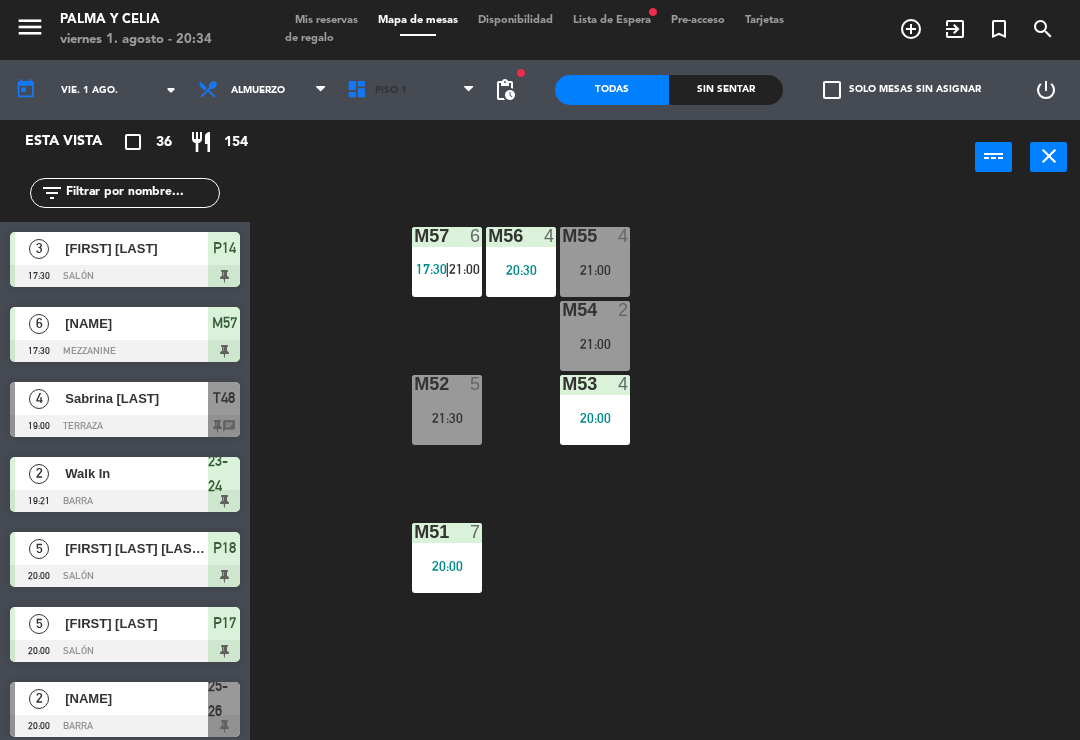 click on "Piso 1" at bounding box center [411, 90] 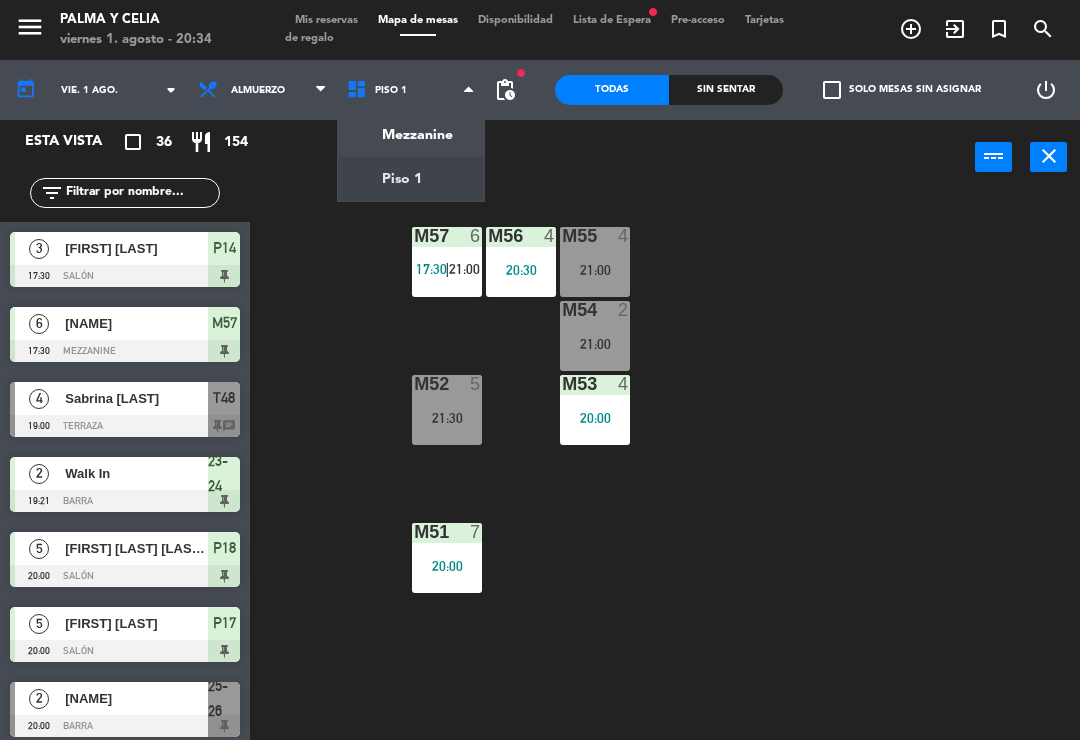 click on "menu  Palma y Celia   viernes 1. [DATE] - 20:34   Mis reservas   Mapa de mesas   Disponibilidad   Lista de Espera   fiber_manual_record   Pre-acceso   Tarjetas de regalo  add_circle_outline exit_to_app turned_in_not search today    vie. 1 [DATE]. arrow_drop_down  Almuerzo  Almuerzo  Almuerzo  Mezzanine   Piso 1   Piso 1   Mezzanine   Piso 1  fiber_manual_record pending_actions  Todas  Sin sentar  check_box_outline_blank   Solo mesas sin asignar   power_settings_new   Esta vista   crop_square  36  restaurant  154 filter_list  [NAME]   17:30   Salón  P14  6   [NAME]   17:30   Mezzanine  M57  4   [NAME]   19:00   Terraza  T48 chat  2   Walk In   19:21   Barra  23-24  5   [NAME]   20:00   Salón  P18  5   [NAME]   20:00   Salón  P17  2   [NAME]   20:00   Barra  25-26  8   [NAME]   20:00   Salón  SX  4   [NAME]   20:00   Mezzanine  M53  5   [NAME]   20:00   Salón  P16 chat  7   [NAME]   20:00  M51 chat" 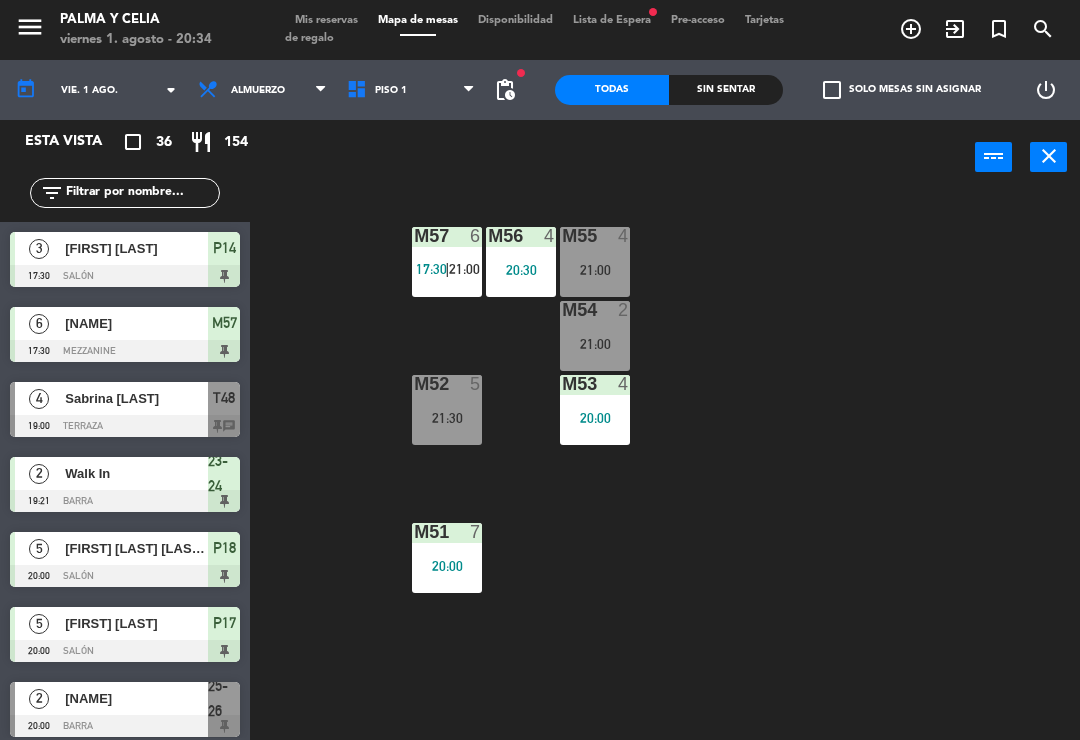 click on "Piso 1" at bounding box center (411, 90) 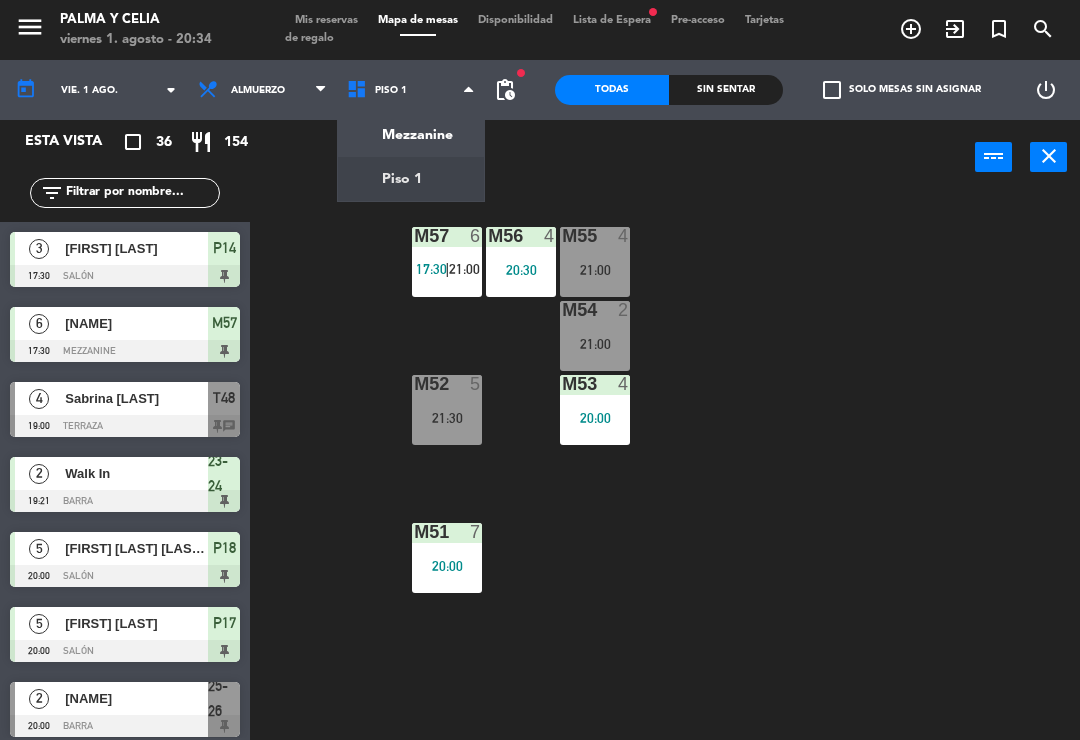 click on "menu  Palma y Celia   viernes 1. [DATE] - 20:34   Mis reservas   Mapa de mesas   Disponibilidad   Lista de Espera   fiber_manual_record   Pre-acceso   Tarjetas de regalo  add_circle_outline exit_to_app turned_in_not search today    vie. 1 [DATE]. arrow_drop_down  Almuerzo  Almuerzo  Almuerzo  Mezzanine   Piso 1   Piso 1   Mezzanine   Piso 1  fiber_manual_record pending_actions  Todas  Sin sentar  check_box_outline_blank   Solo mesas sin asignar   power_settings_new   Esta vista   crop_square  36  restaurant  154 filter_list  [NAME]   17:30   Salón  P14  6   [NAME]   17:30   Mezzanine  M57  4   [NAME]   19:00   Terraza  T48 chat  2   Walk In   19:21   Barra  23-24  5   [NAME]   20:00   Salón  P18  5   [NAME]   20:00   Salón  P17  2   [NAME]   20:00   Barra  25-26  8   [NAME]   20:00   Salón  SX  4   [NAME]   20:00   Mezzanine  M53  5   [NAME]   20:00   Salón  P16 chat  7   [NAME]   20:00  M51 chat" 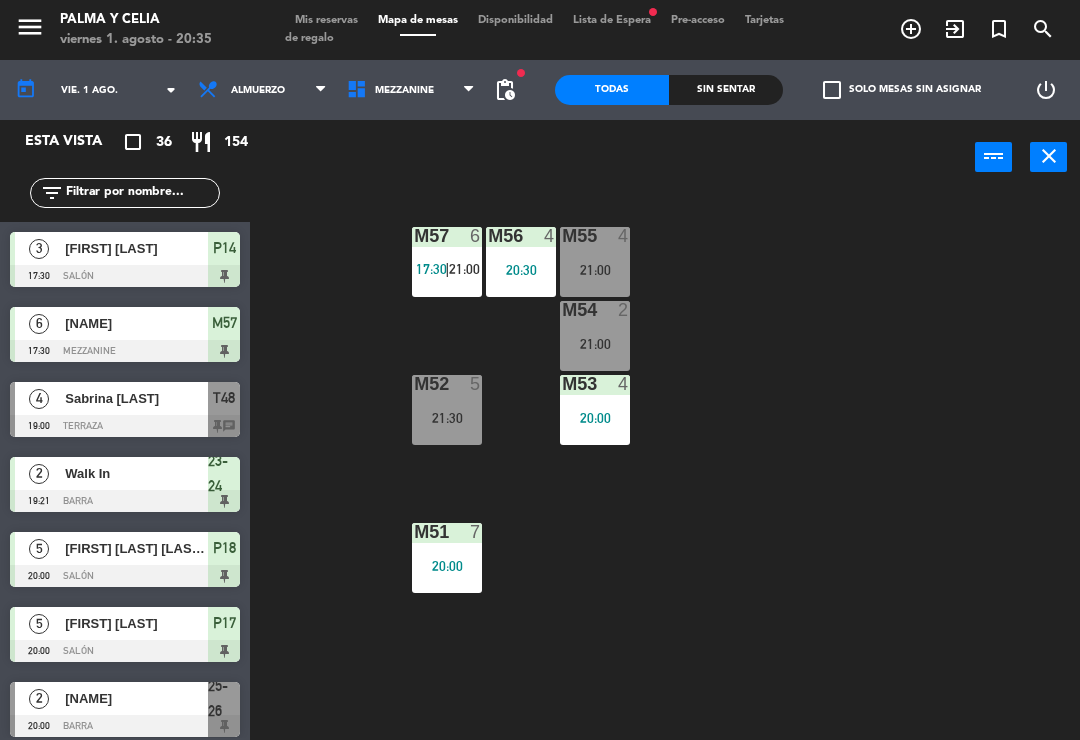 click on "Mezzanine" at bounding box center [411, 90] 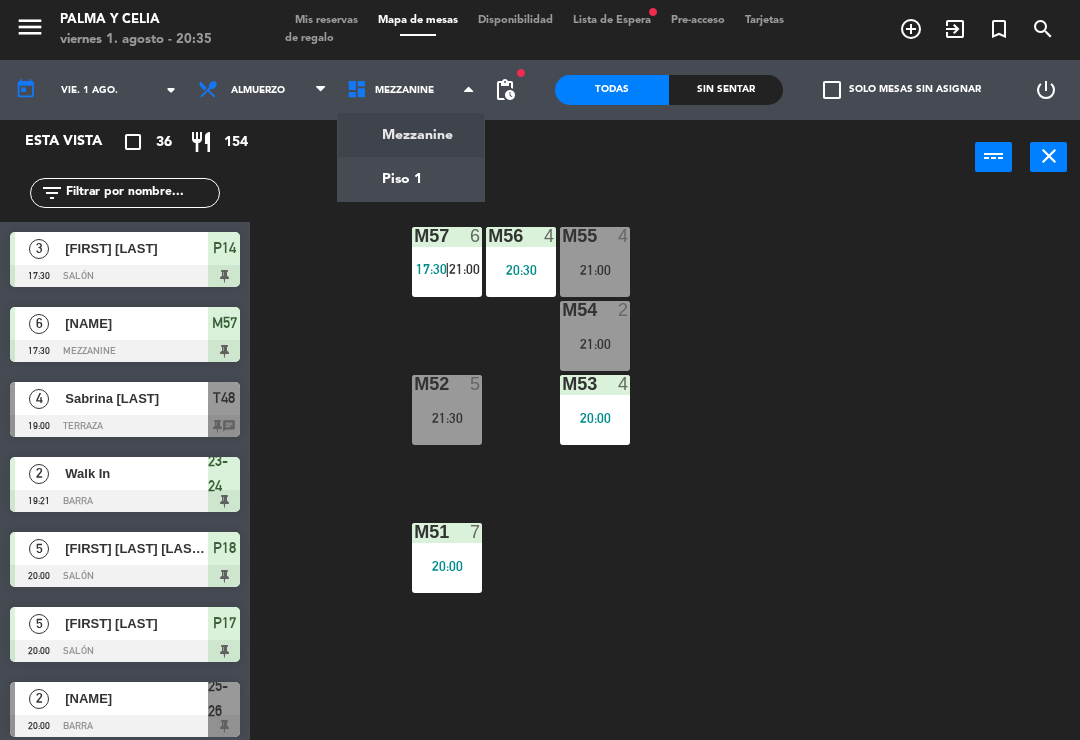 click on "menu  Palma y Celia   viernes 1. [MONTH] - 20:35   Mis reservas   Mapa de mesas   Disponibilidad   Lista de Espera   fiber_manual_record   Pre-acceso   Tarjetas de regalo  add_circle_outline exit_to_app turned_in_not search today    vie. 1 ago. arrow_drop_down  Almuerzo  Almuerzo  Almuerzo  Mezzanine   Piso 1   Mezzanine   Mezzanine   Piso 1  fiber_manual_record pending_actions  Todas  Sin sentar  check_box_outline_blank   Solo mesas sin asignar   power_settings_new   Esta vista   crop_square  36  restaurant  154 filter_list  3   Michelle Attias   17:30   Salón  P14  6   Wanda Morel   17:30   Mezzanine  M57  4   Sabrina Beberlys   19:00   Terraza  T48 chat  2   Walk In   19:21   Barra  23-24  5   Arisleyda Cristina Beliar Reynoso   20:00   Salón  P18  5   Christian Subero   20:00   Salón  P17  2   Dracy Odette Diaz   20:00   Barra  25-26  8   Leticia De Andres   20:00   Salón  SX  4   Maitex morales   20:00   Mezzanine  M53  5   Marcia Guerrero   20:00   Salón  P16 chat  7   Mirtha Gonzalez   20:00  M51" 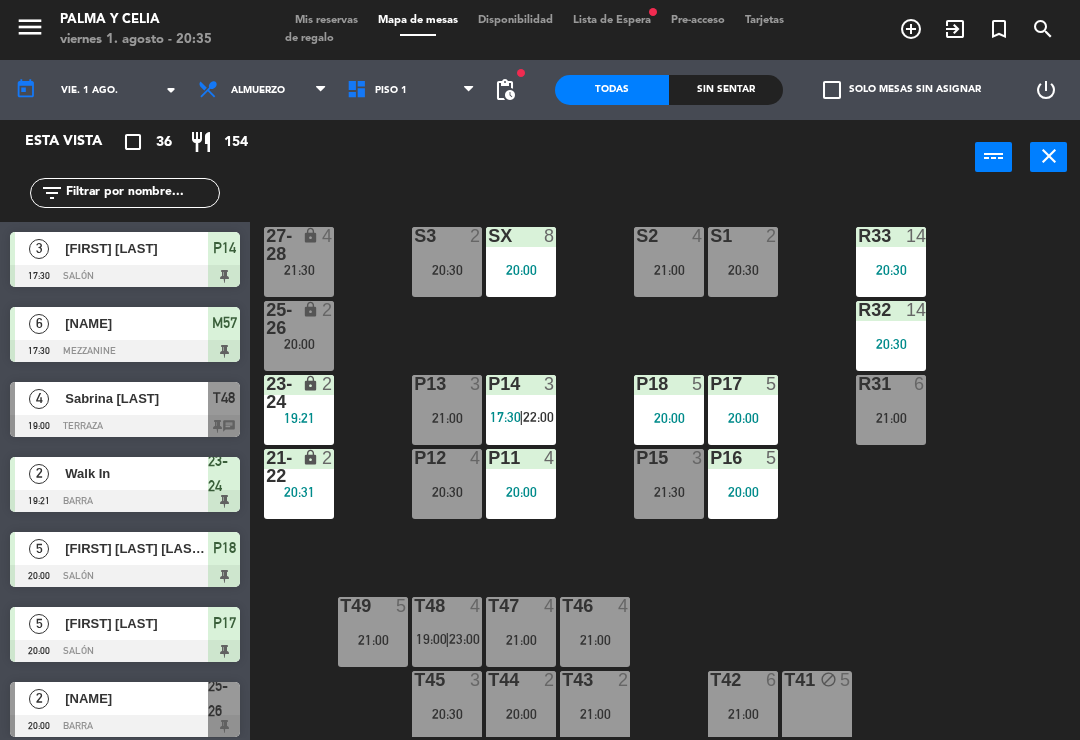 click on "T41 block  5" at bounding box center [817, 706] 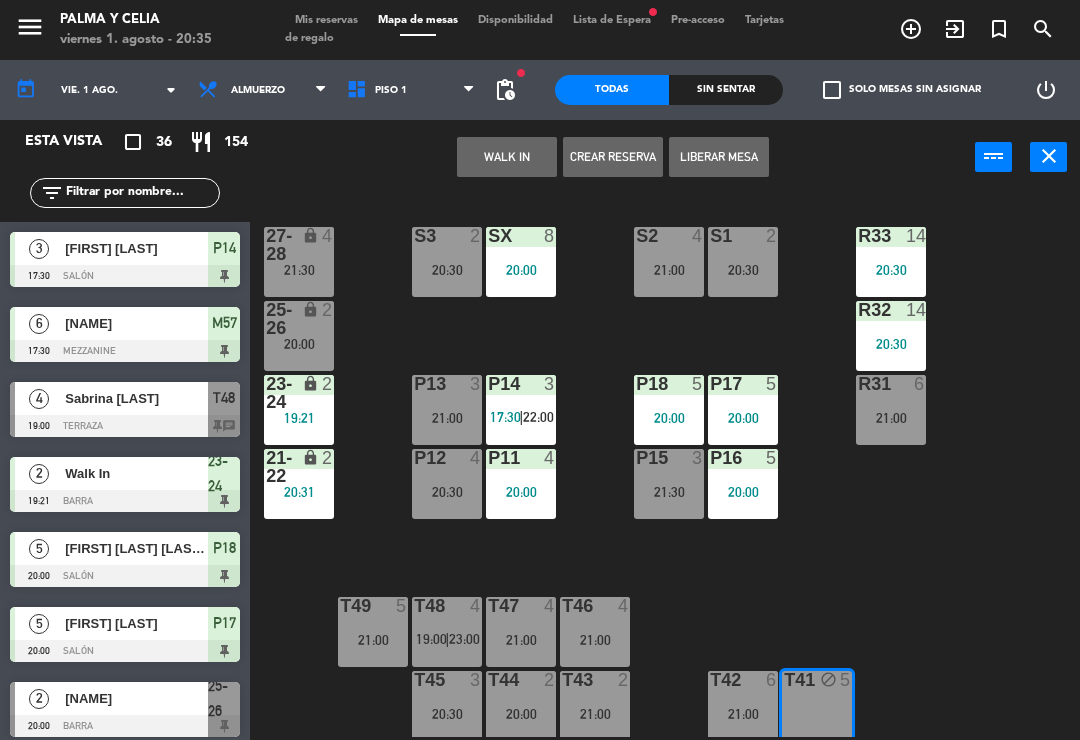 click on "WALK IN" at bounding box center [507, 157] 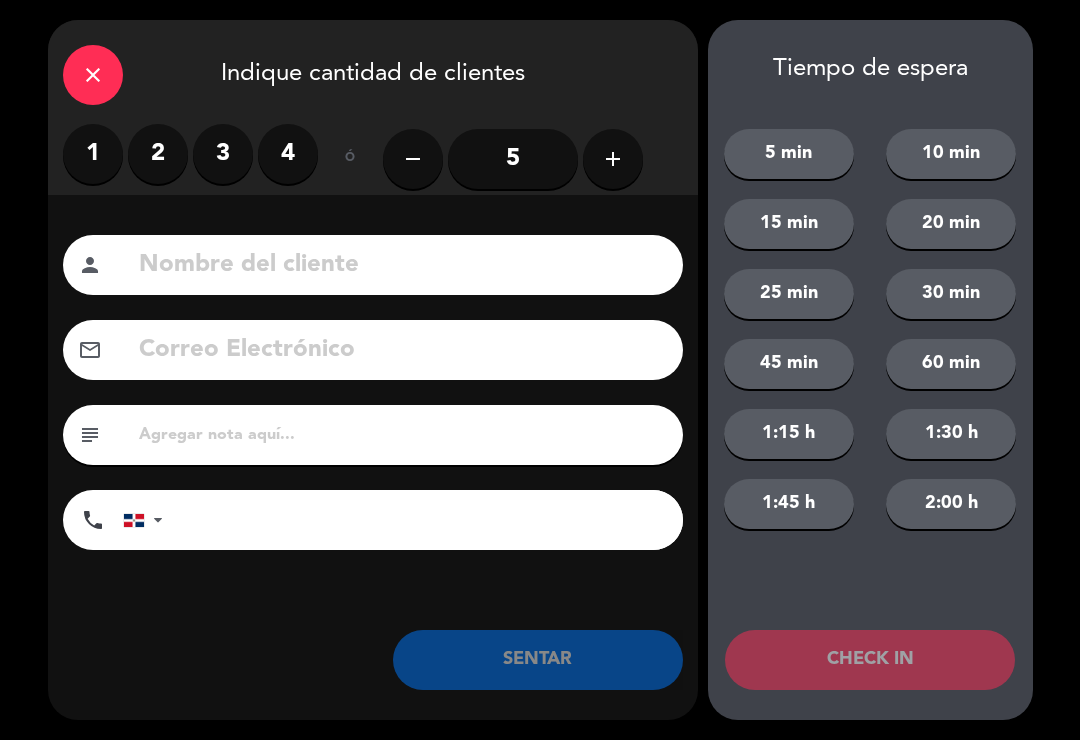 click on "2" at bounding box center (158, 154) 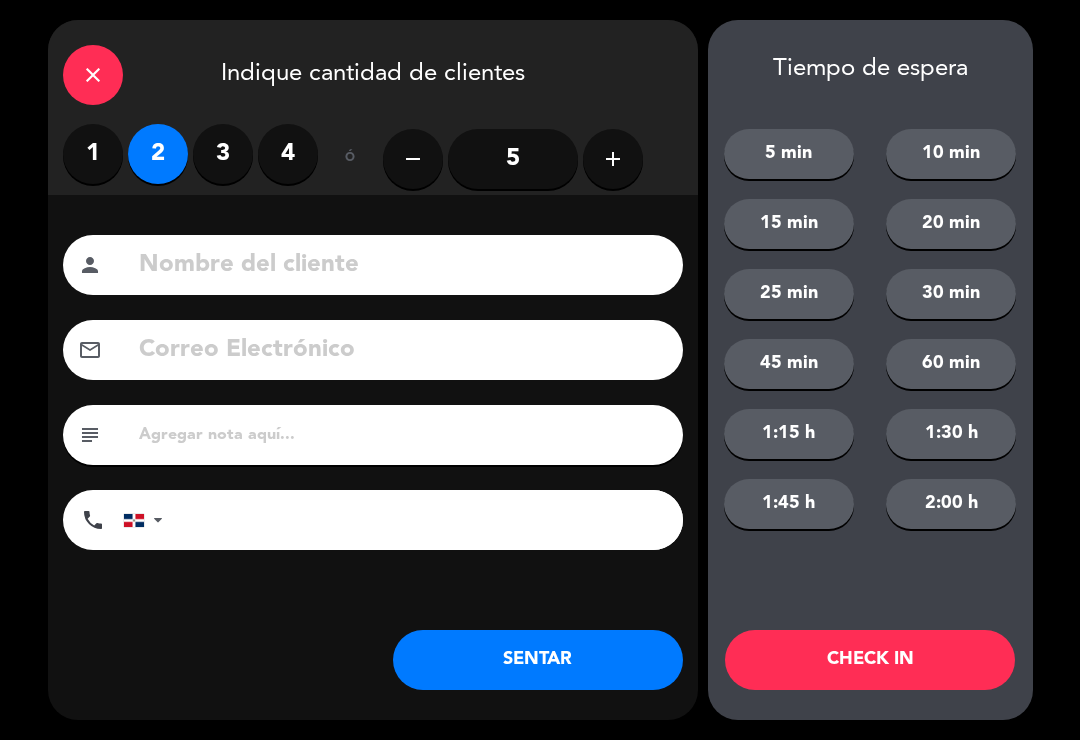 click on "SENTAR" 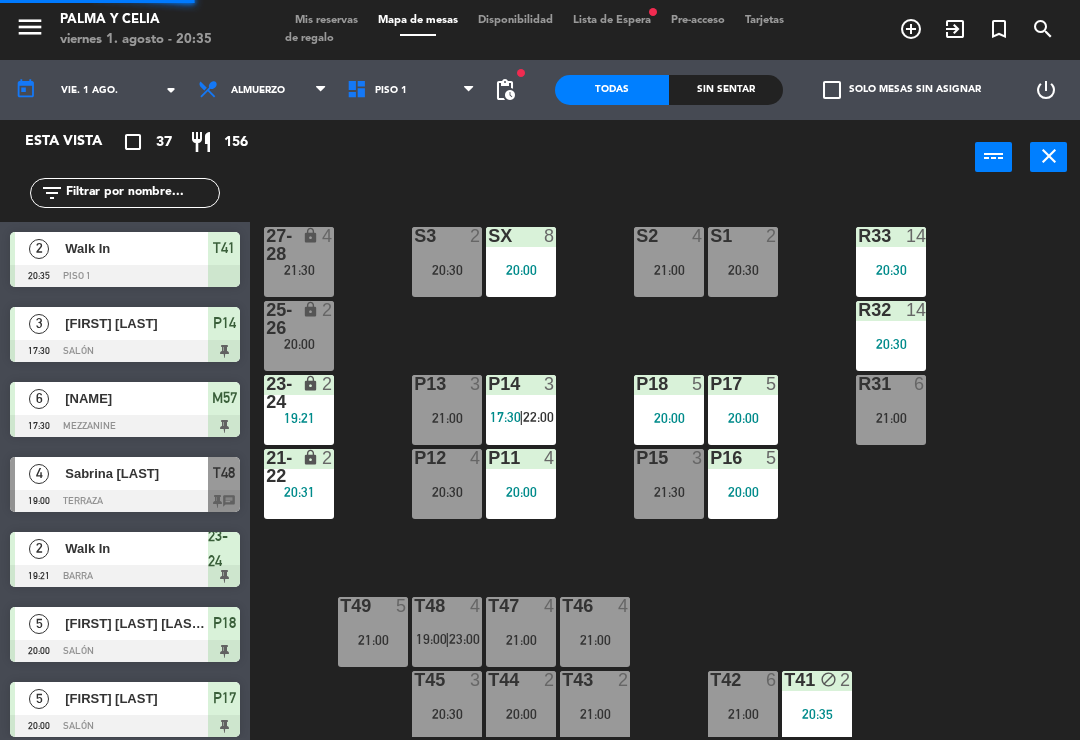 click on "R33  14   20:30  S1  2   20:30  S2  4   21:00  S3  2   20:30  SX  8   20:00  27-28 lock  4   21:30  R32  14   20:30  25-26 lock  2   20:00  P13  3   21:00  P14  3   17:30    |    22:00     P18  5   20:00  P17  5   20:00  R31  6   21:00  23-24 lock  2   19:21  P12  4   20:30  P11  4   20:00  P15  3   21:30  P16  5   20:00  21-22 lock  2   20:31  T48  4   19:00    |    23:00     T47  4   21:00  T46  4   21:00  T49  5   21:00  T45  3   20:30  T44  2   20:00  T43  2   21:00  T42  6   21:00  T41 block  2   20:35" 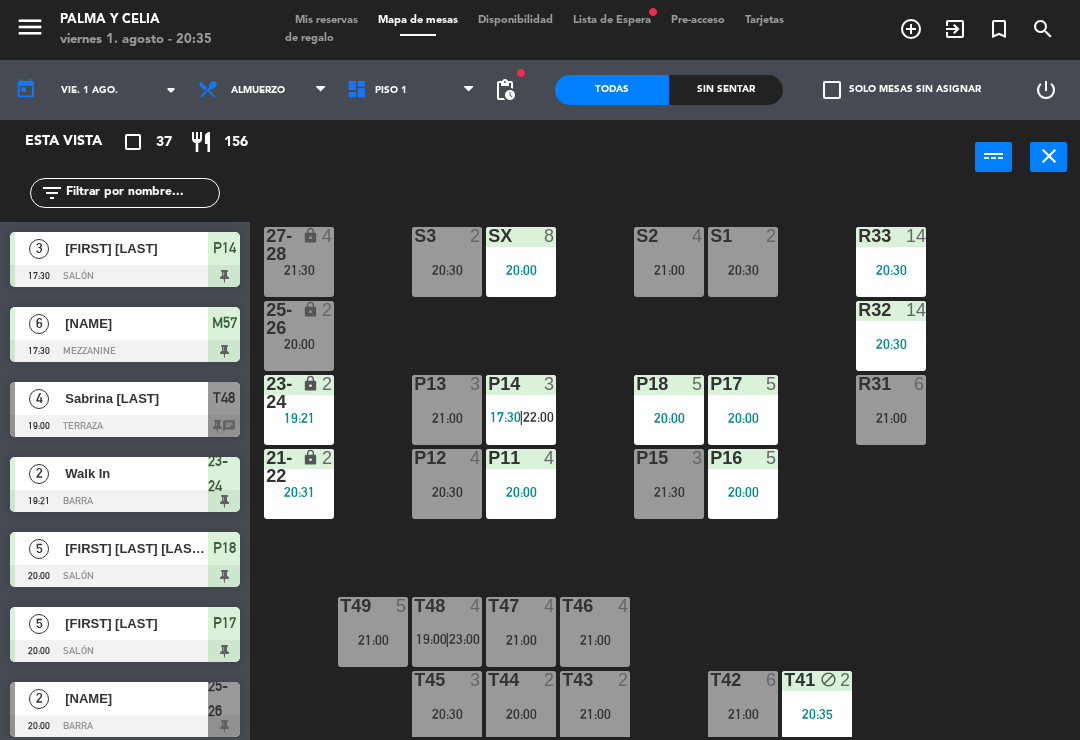 click 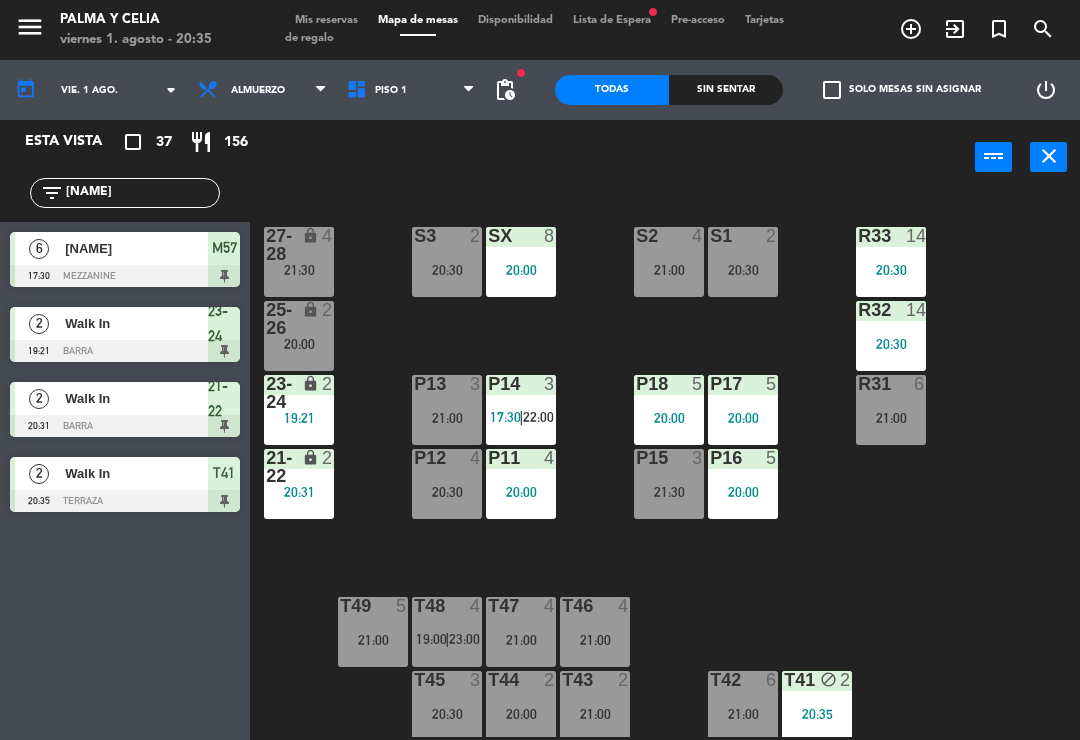 type on "[NAME]" 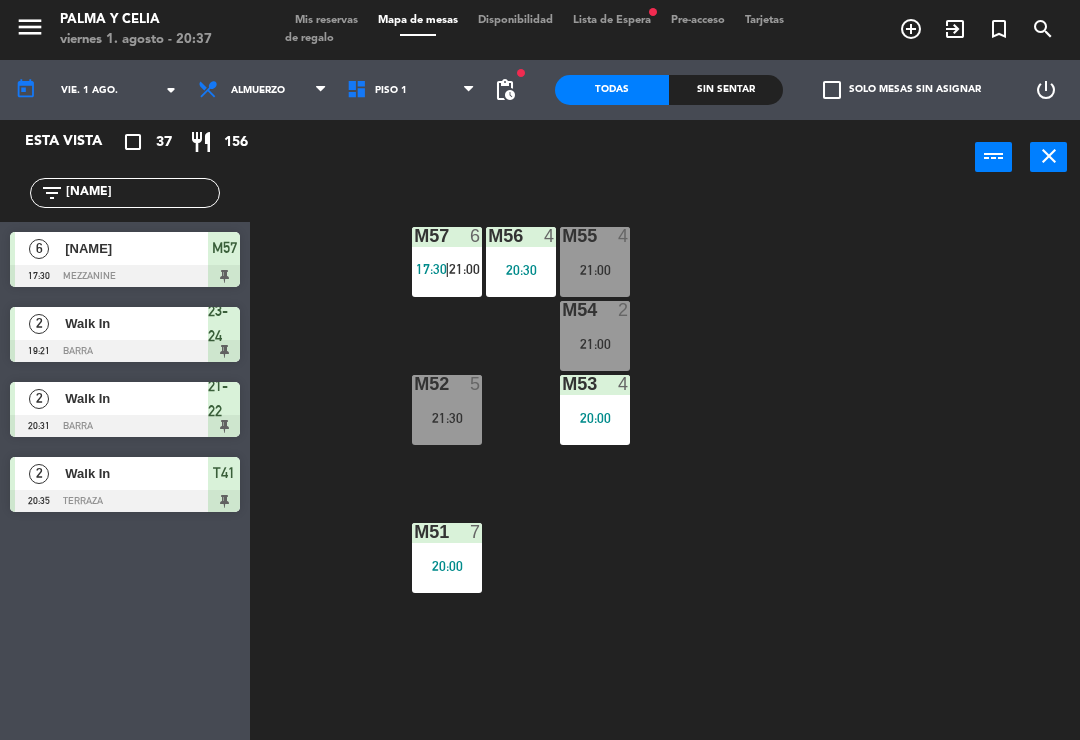 click on "Piso 1" at bounding box center [411, 90] 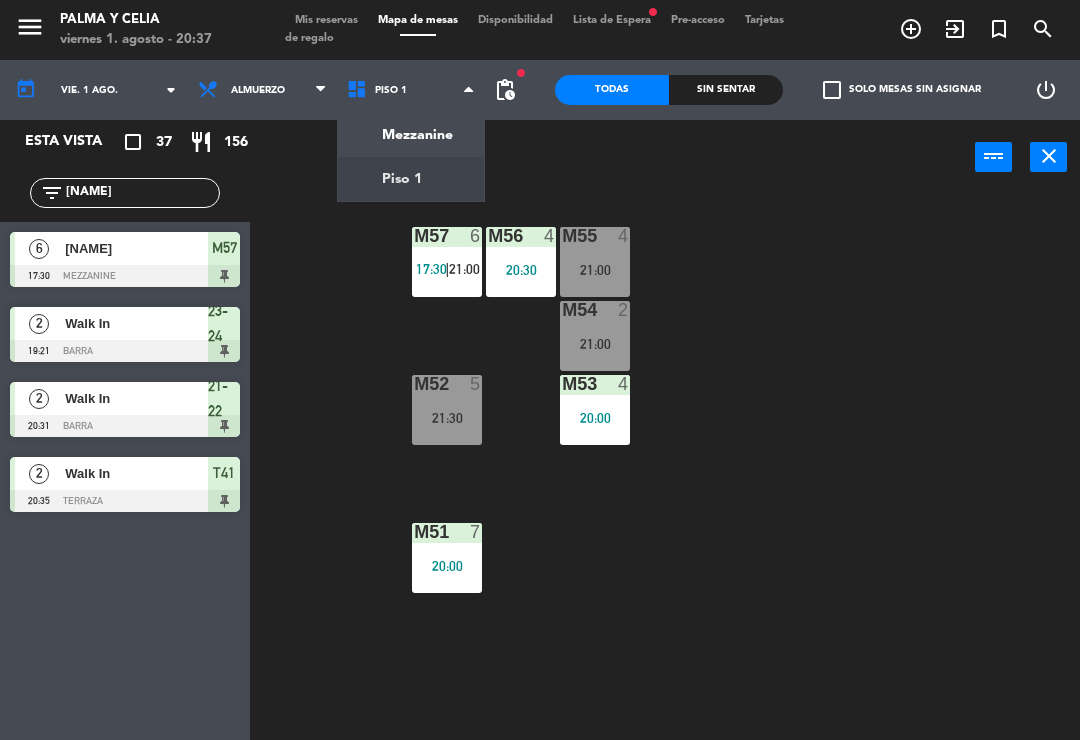 click on "M57  6   17:30    |    21:00     M56  4   20:30  M55  4   21:00  M54  2   21:00  M52  5   21:30  M53  4   20:00  M51  7   20:00" 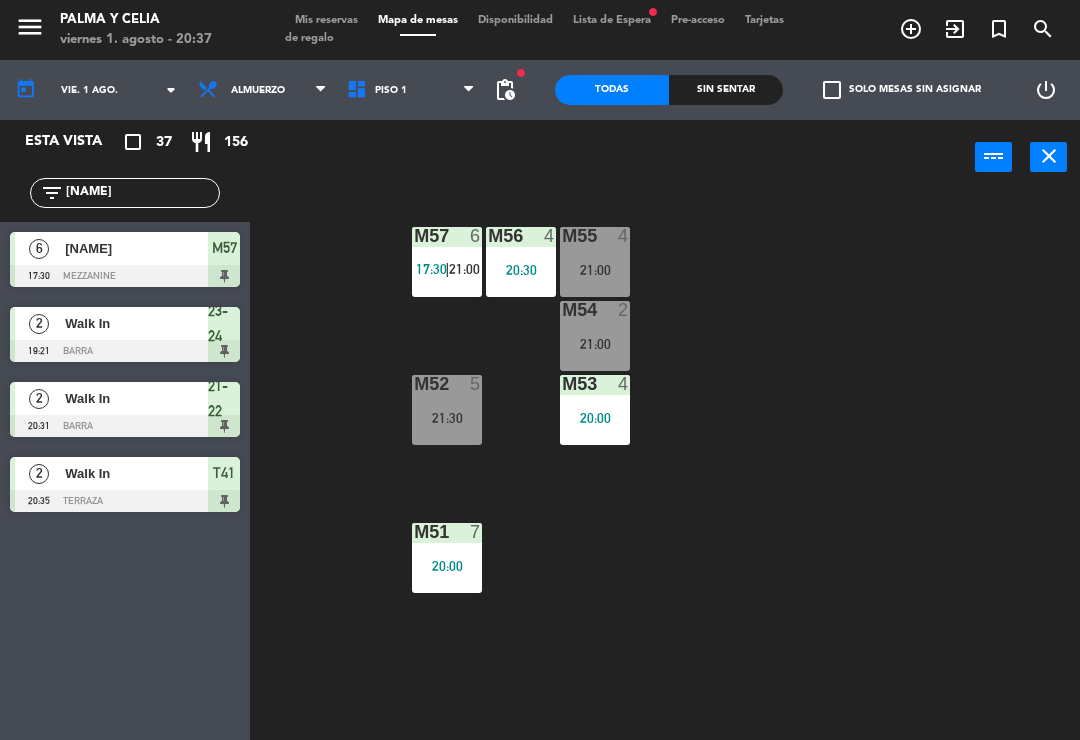 click on "Piso 1" at bounding box center [411, 90] 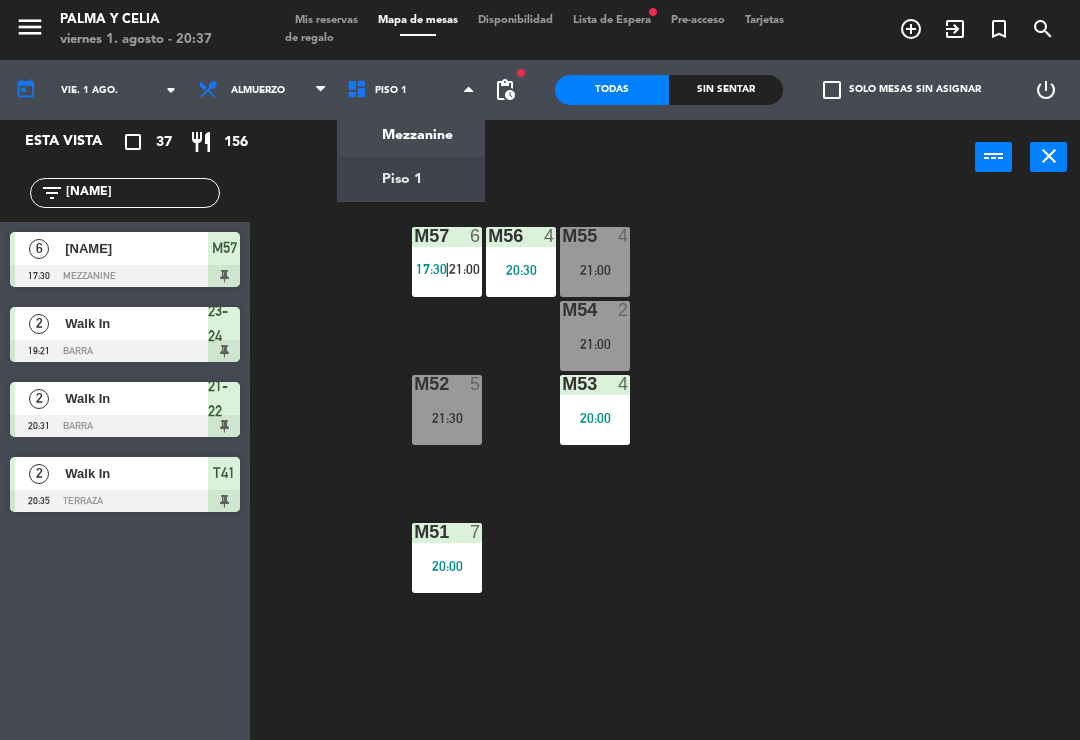 click on "menu  Palma y Celia   viernes 1. agosto - 20:37   Mis reservas   Mapa de mesas   Disponibilidad   Lista de Espera   fiber_manual_record   Pre-acceso   Tarjetas de regalo  add_circle_outline exit_to_app turned_in_not search today    vie. 1 ago. arrow_drop_down  Almuerzo  Almuerzo  Almuerzo  Mezzanine   Piso 1   Piso 1   Mezzanine   Piso 1  fiber_manual_record pending_actions  Todas  Sin sentar  check_box_outline_blank   Solo mesas sin asignar   power_settings_new   Esta vista   crop_square  37  restaurant  156 filter_list Wa  6   [NAME]   17:30   Mezzanine  M57  2   Walk In   19:21   Barra  23-24  2   Walk In   20:31   Barra  21-22  2   Walk In   20:35   Terraza  T41 power_input close M57  6   17:30    |    21:00     M56  4   20:30  M55  4   21:00  M54  2   21:00  M52  5   21:30  M53  4   20:00  M51  7   20:00" 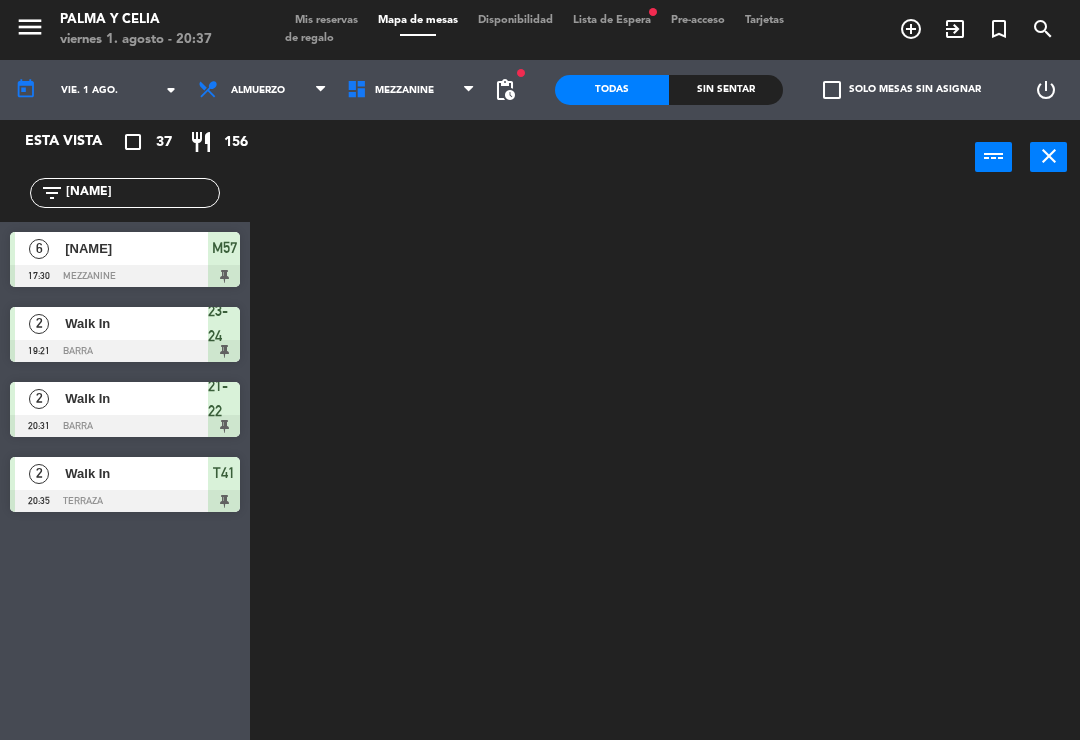click on "Mezzanine" at bounding box center (404, 90) 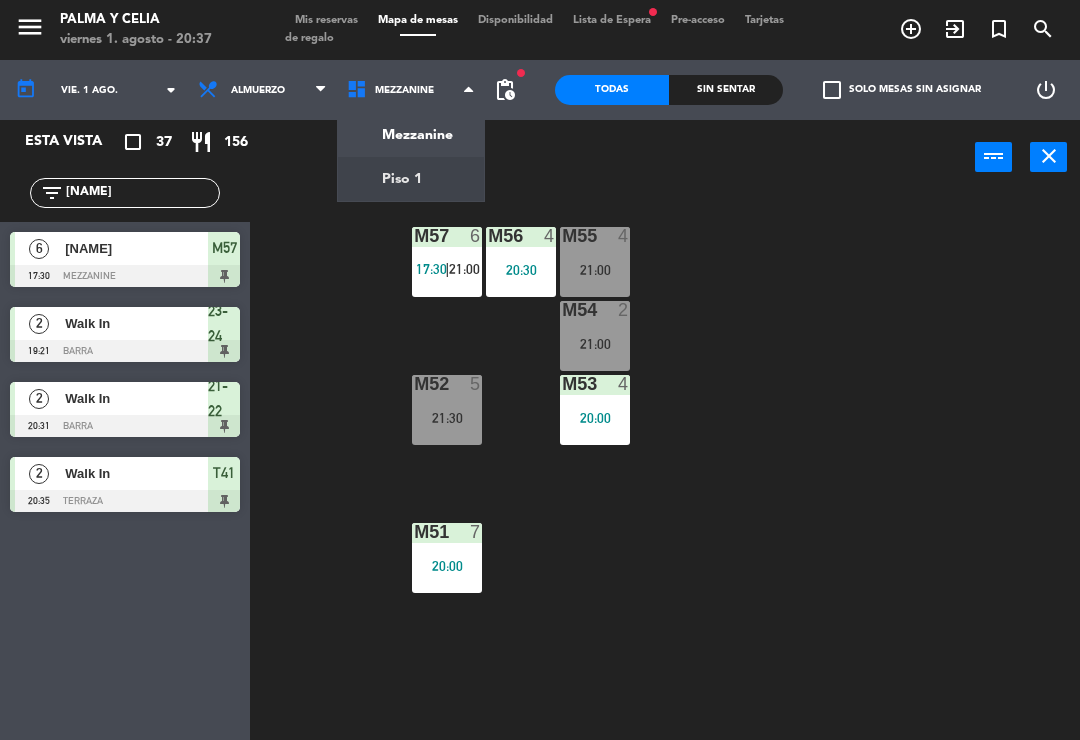 click on "menu  Palma y Celia   viernes 1. [MONTH] - 20:37   Mis reservas   Mapa de mesas   Disponibilidad   Lista de Espera   fiber_manual_record   Pre-acceso   Tarjetas de regalo  add_circle_outline exit_to_app turned_in_not search today    vie. 1 ago. arrow_drop_down  Almuerzo  Almuerzo  Almuerzo  Mezzanine   Piso 1   Mezzanine   Mezzanine   Piso 1  fiber_manual_record pending_actions  Todas  Sin sentar  check_box_outline_blank   Solo mesas sin asignar   power_settings_new   Esta vista   crop_square  37  restaurant  156 filter_list Wa  6   Wanda Morel   17:30   Mezzanine  M57  2   Walk In   19:21   Barra  23-24  2   Walk In   20:31   Barra  21-22  2   Walk In   20:35   Terraza  T41 power_input close M57  6   17:30    |    21:00     M56  4   20:30  M55  4   21:00  M54  2   21:00  M52  5   21:30  M53  4   20:00  M51  7   20:00" 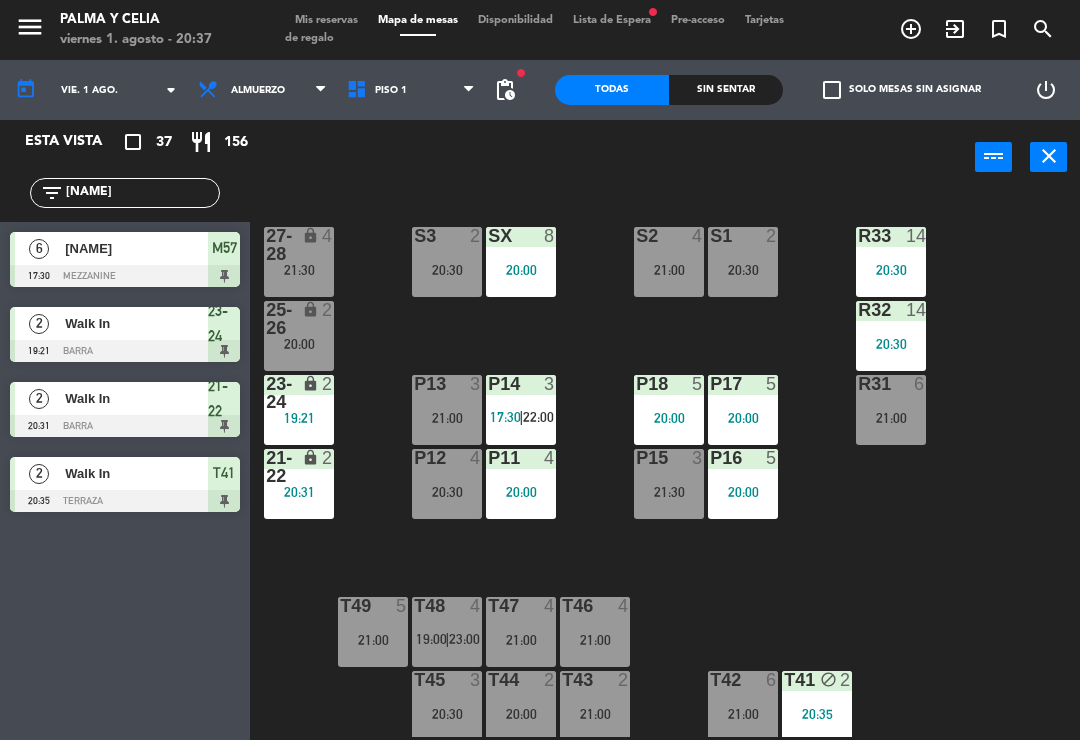 click on "S3  2   20:30" at bounding box center (447, 262) 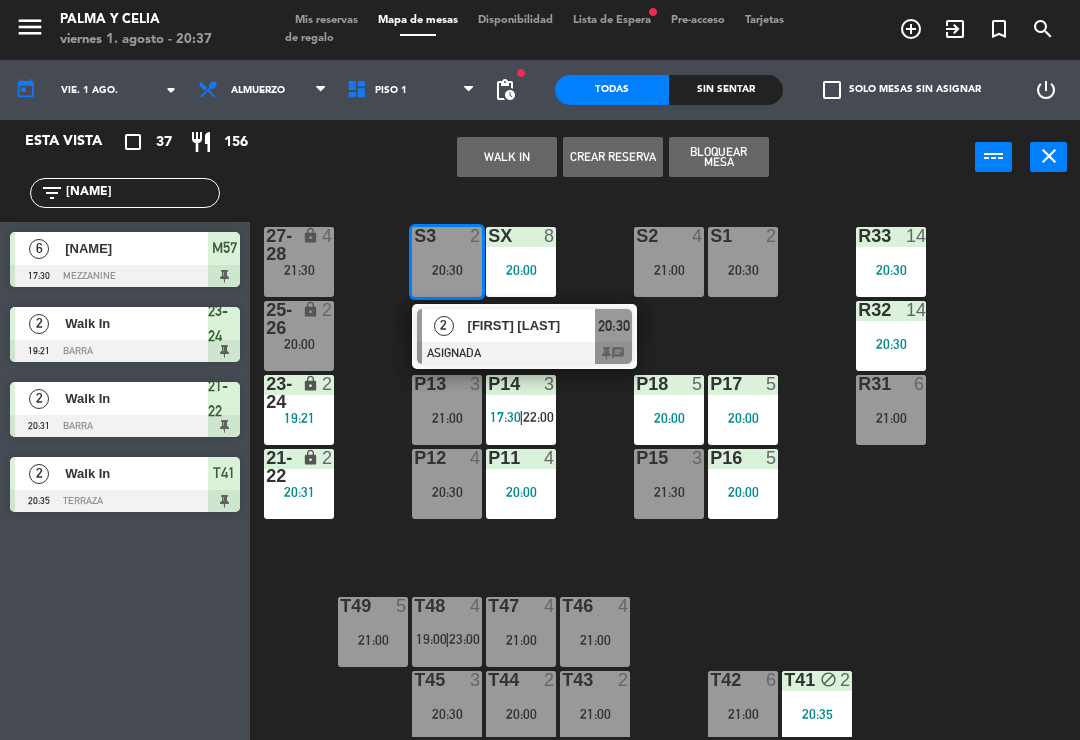 click on "[FIRST] [LAST]" at bounding box center [532, 325] 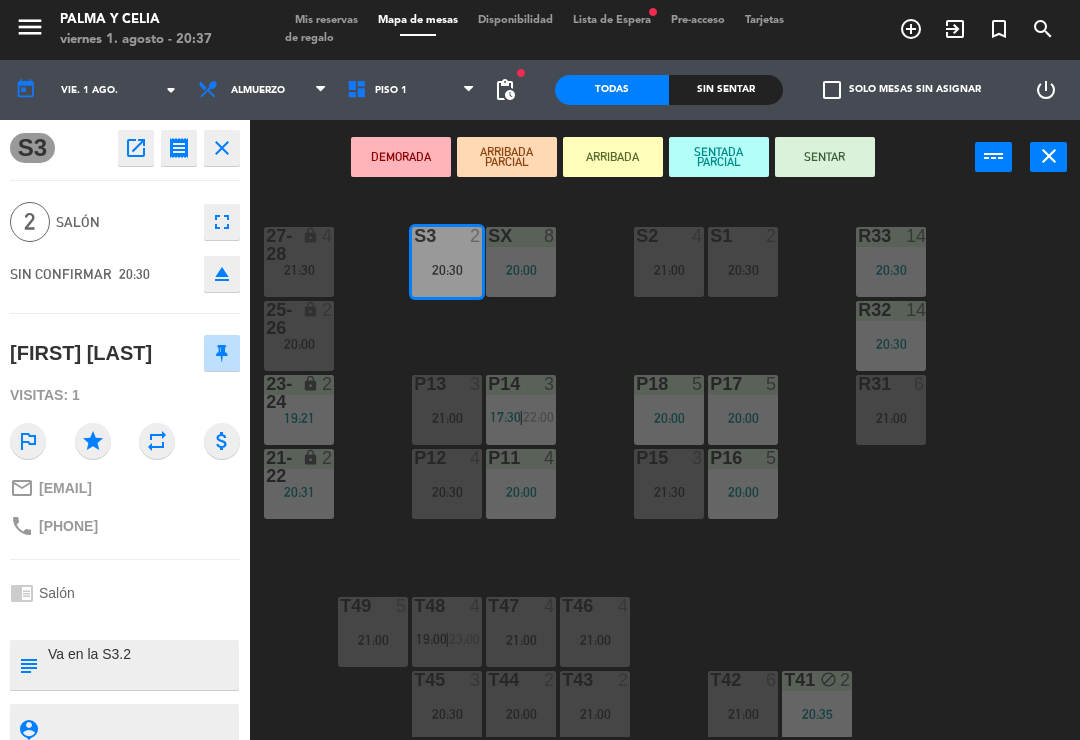 click on "SENTAR" at bounding box center [825, 157] 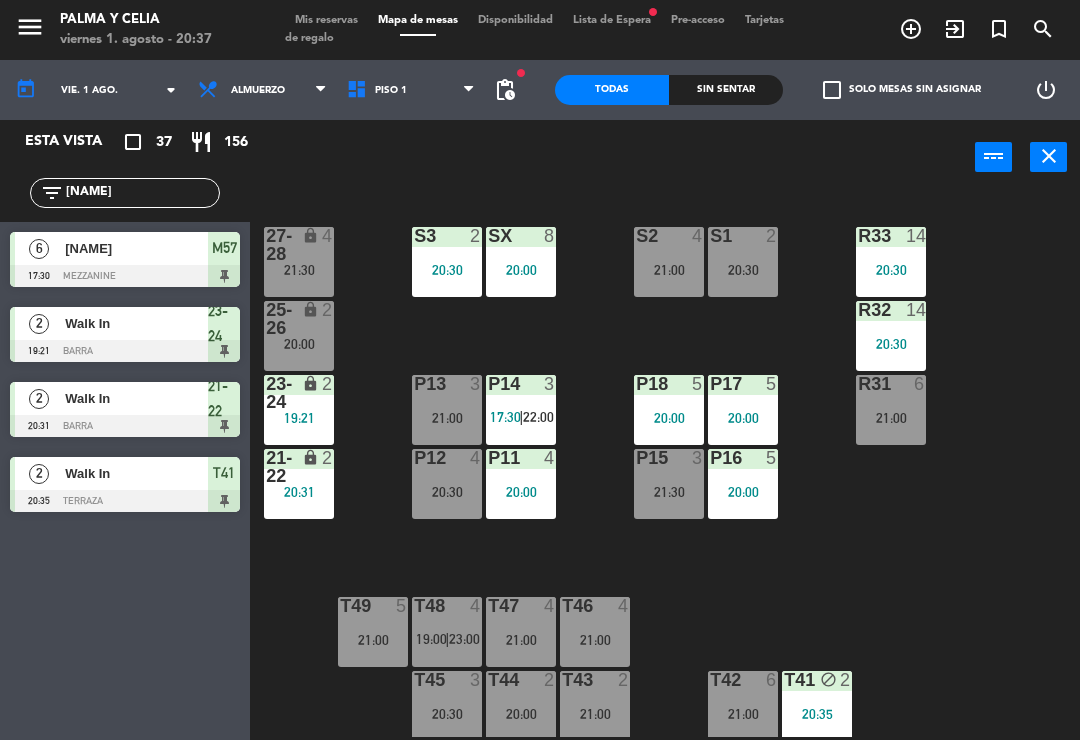 click on "Piso 1" at bounding box center (411, 90) 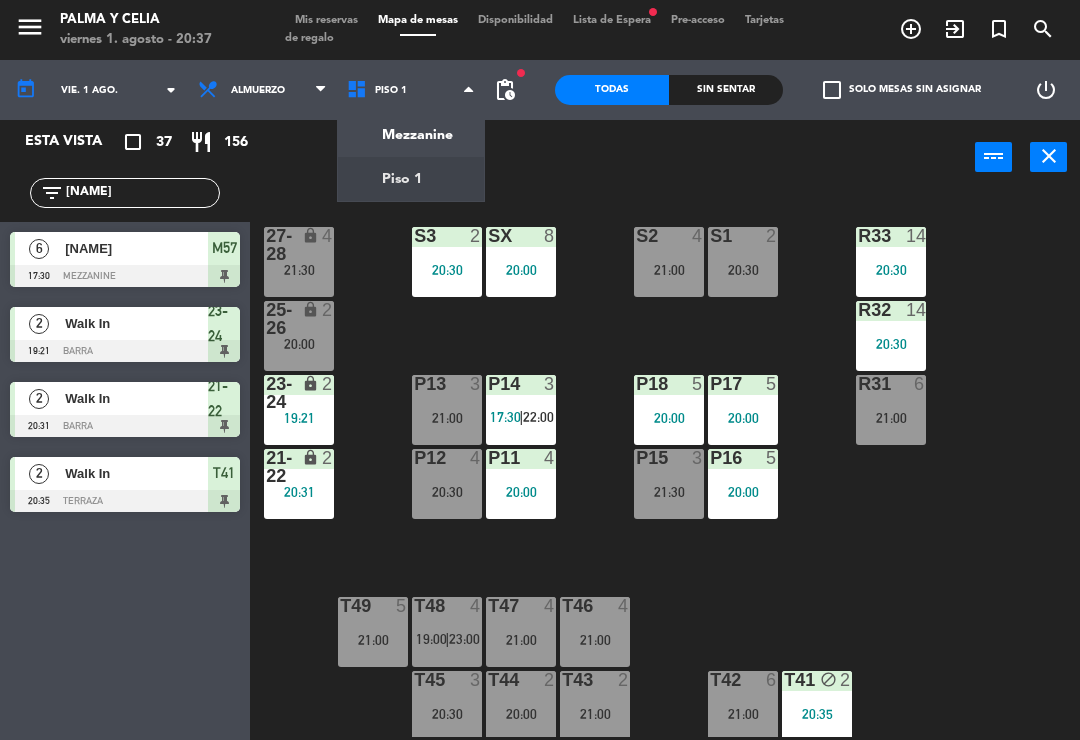 click on "menu  Palma y Celia   viernes 1. agosto - 20:37   Mis reservas   Mapa de mesas   Disponibilidad   Lista de Espera   fiber_manual_record   Pre-acceso   Tarjetas de regalo  add_circle_outline exit_to_app turned_in_not search today    vie. 1 ago. arrow_drop_down  Almuerzo  Almuerzo  Almuerzo  Mezzanine   Piso 1   Piso 1   Mezzanine   Piso 1  fiber_manual_record pending_actions  Todas  Sin sentar  check_box_outline_blank   Solo mesas sin asignar   power_settings_new   Esta vista   crop_square  37  restaurant  156 filter_list Wa  6   [NAME]   17:30   Mezzanine  M57  2   Walk In   19:21   Barra  23-24  2   Walk In   20:31   Barra  21-22  2   Walk In   20:35   Terraza  T41 power_input close R33  14   20:30  S1  2   20:30  S2  4   21:00  S3  2   20:30  SX  8   20:00  27-28 lock  4   21:30  R32  14   20:30  25-26 lock  2   20:00  P13  3   21:00  P14  3   17:30    |    22:00     P18  5   20:00  P17  5   20:00  R31  6   21:00  23-24 lock  2   19:21  P12  4   20:30  P11  4   20:00  P15  3   21:30  P16  5   20:00" 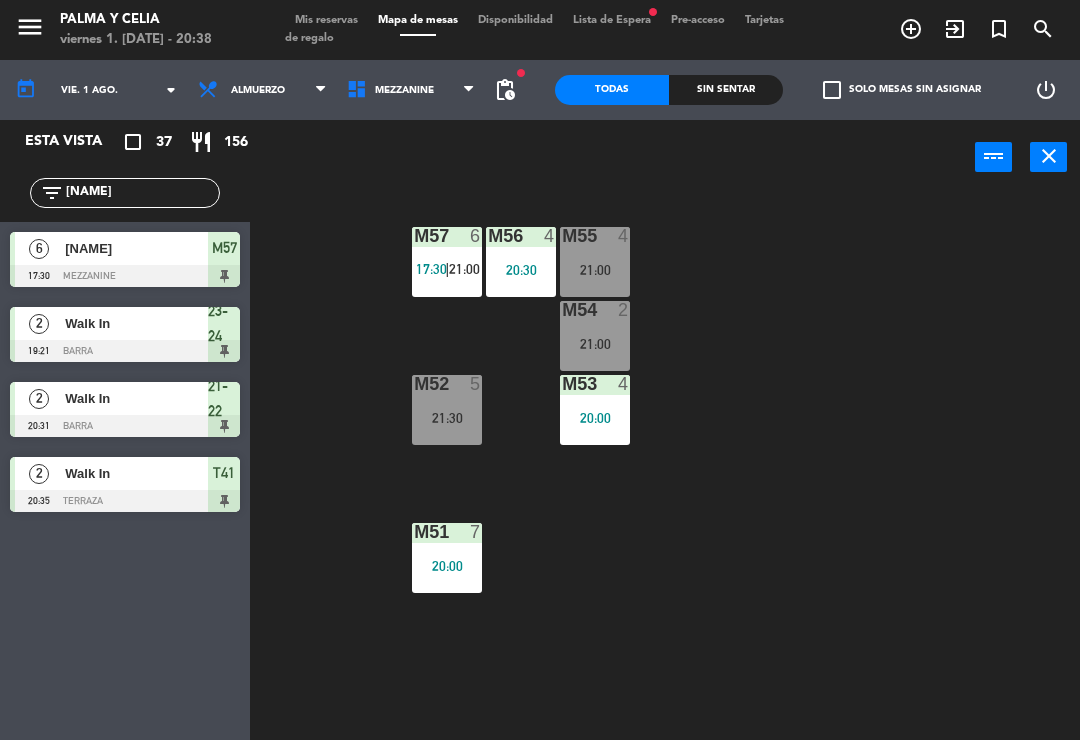 click on "Mezzanine" at bounding box center (404, 90) 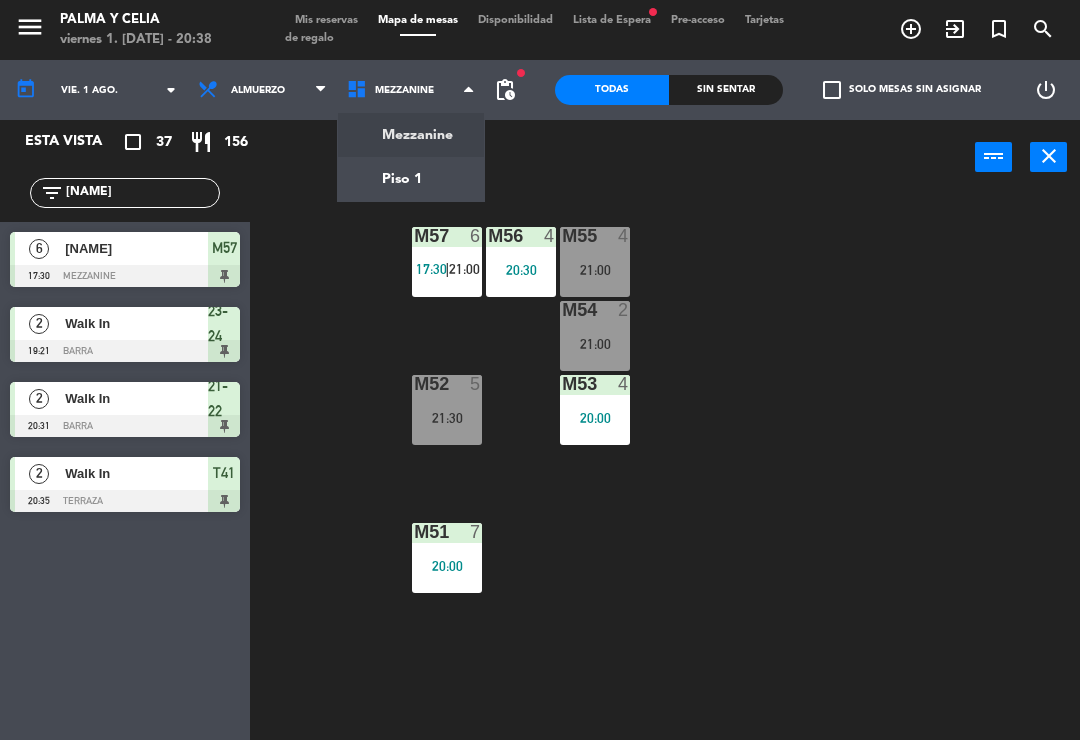 click on "menu  Palma y Celia   viernes 1. [DATE] - 20:38   Mis reservas   Mapa de mesas   Disponibilidad   Lista de Espera   fiber_manual_record   Pre-acceso   Tarjetas de regalo  add_circle_outline exit_to_app turned_in_not search today    vie. 1 [DATE]. arrow_drop_down  Almuerzo  Almuerzo  Almuerzo  Mezzanine   Piso 1   Mezzanine   Mezzanine   Piso 1  fiber_manual_record pending_actions  Todas  Sin sentar  check_box_outline_blank   Solo mesas sin asignar   power_settings_new   Esta vista   crop_square  37  restaurant  156 filter_list [NAME]  6   [NAME]   17:30   Mezzanine  M57  2   Walk In   19:21   Barra  23-24  2   Walk In   20:31   Barra  21-22  2   Walk In   20:35   Terraza  T41 power_input close M57  6   17:30    |    21:00     M56  4   20:30  M55  4   21:00  M54  2   21:00  M52  5   21:30  M53  4   20:00  M51  7   20:00" 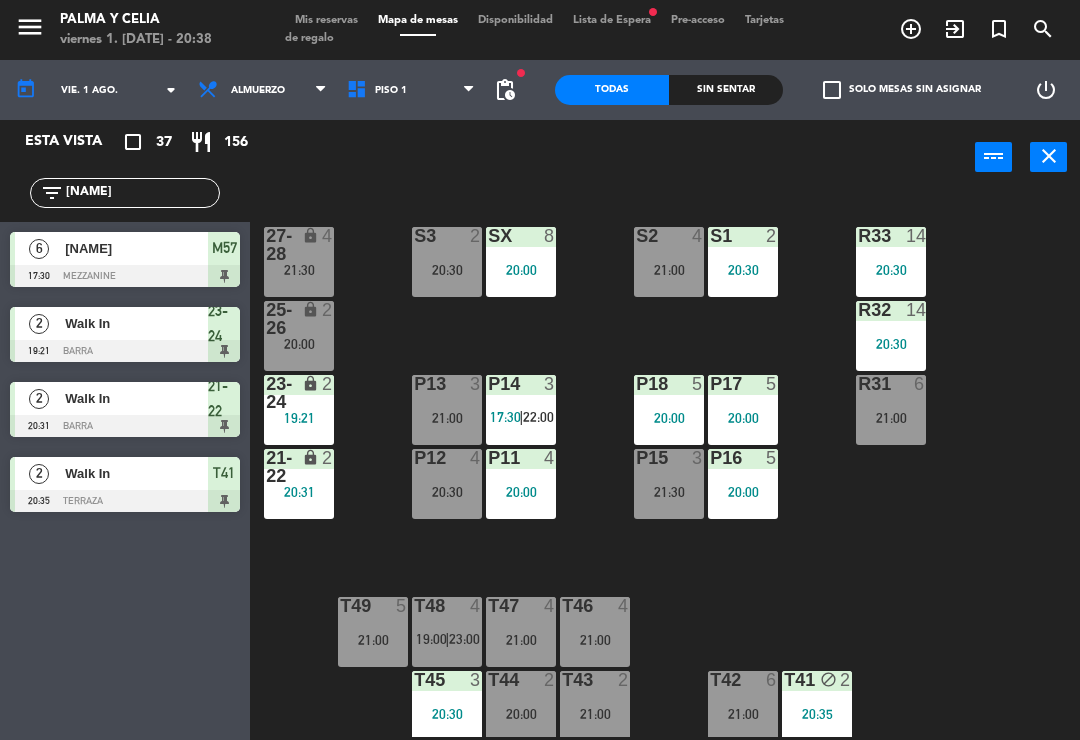 click on "[NAME]" 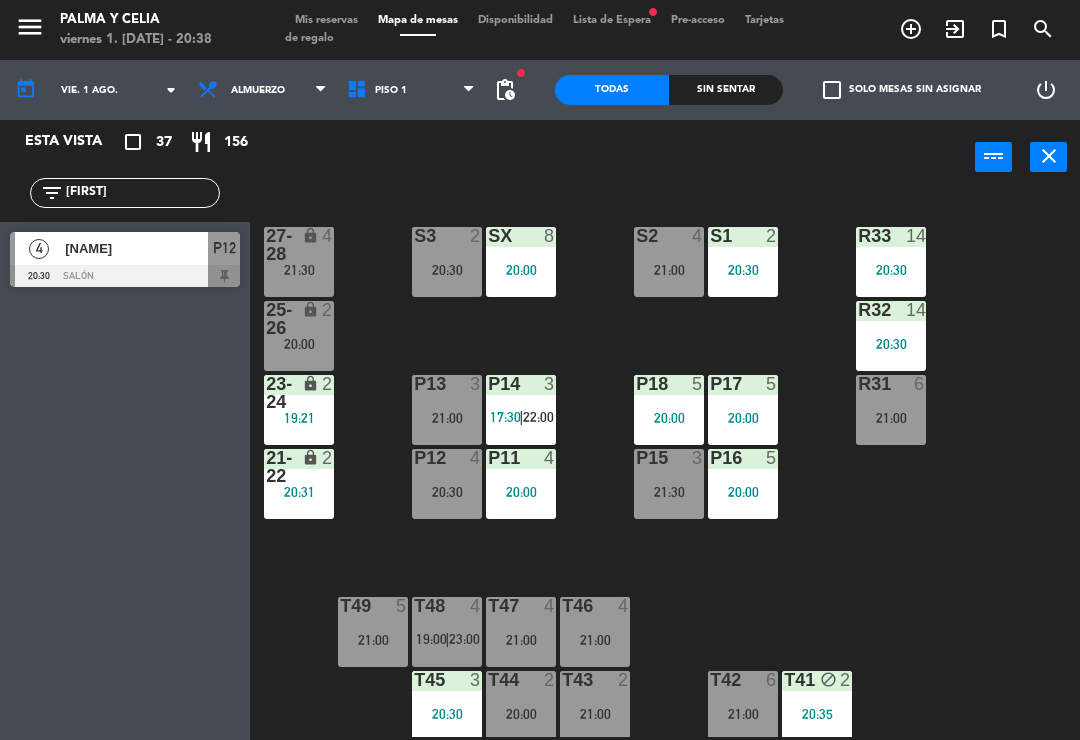 type on "[FIRST]" 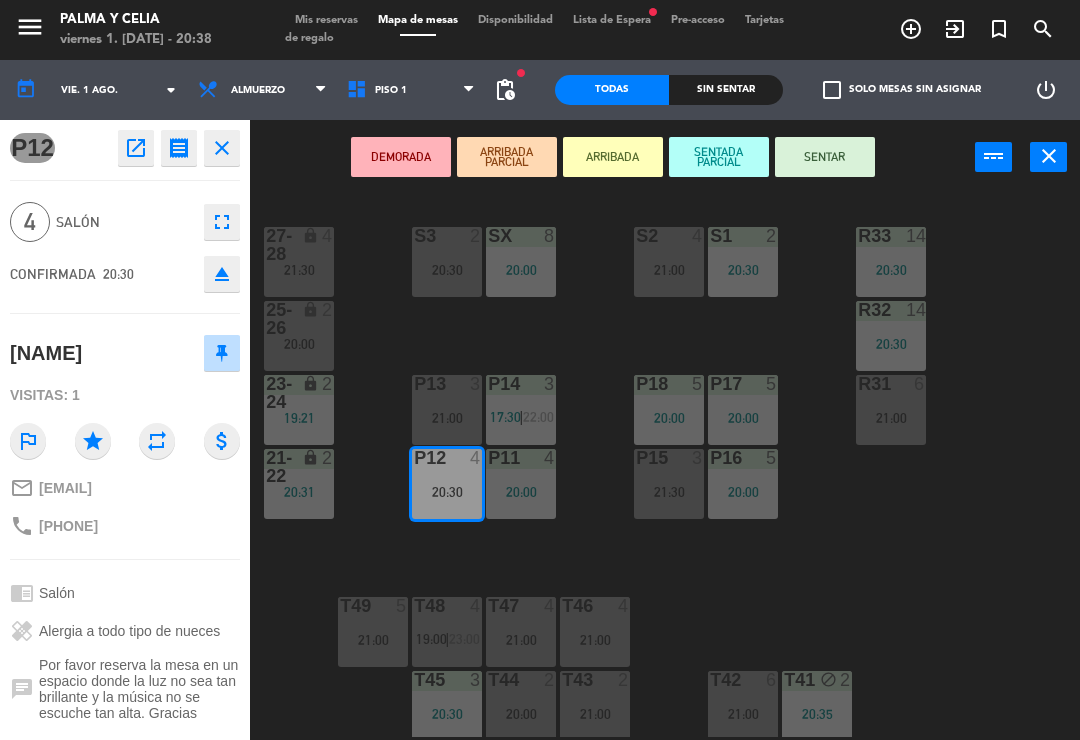 click on "SENTAR" at bounding box center (825, 157) 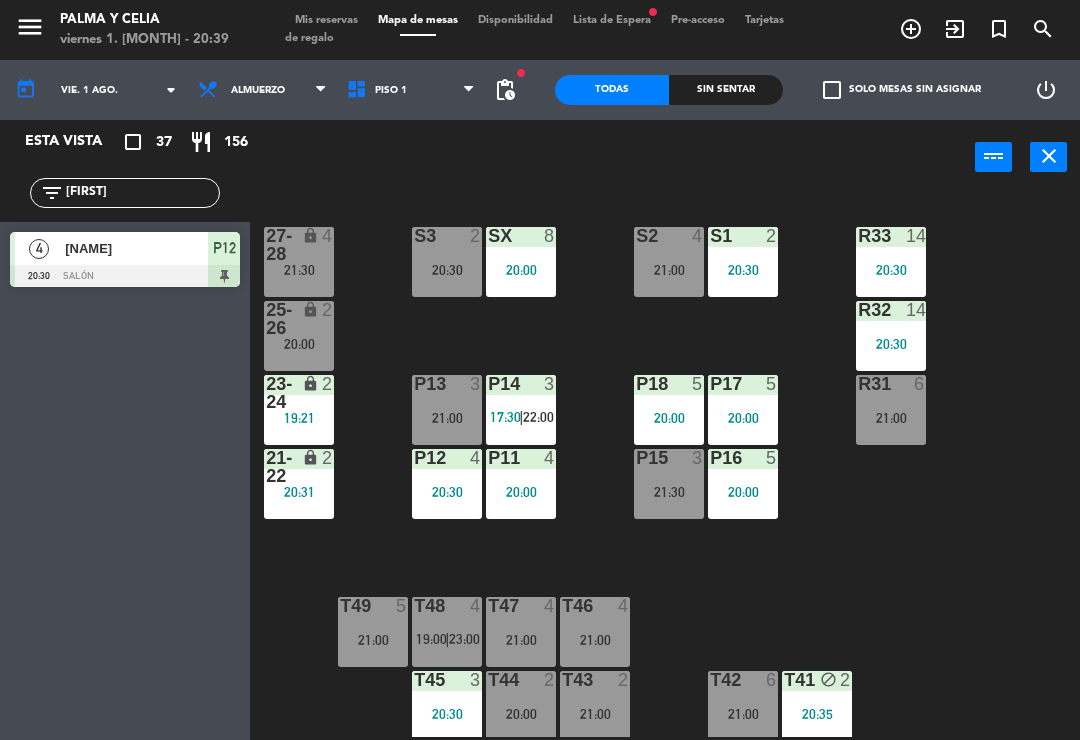 click on "S3  2   20:30" at bounding box center (447, 262) 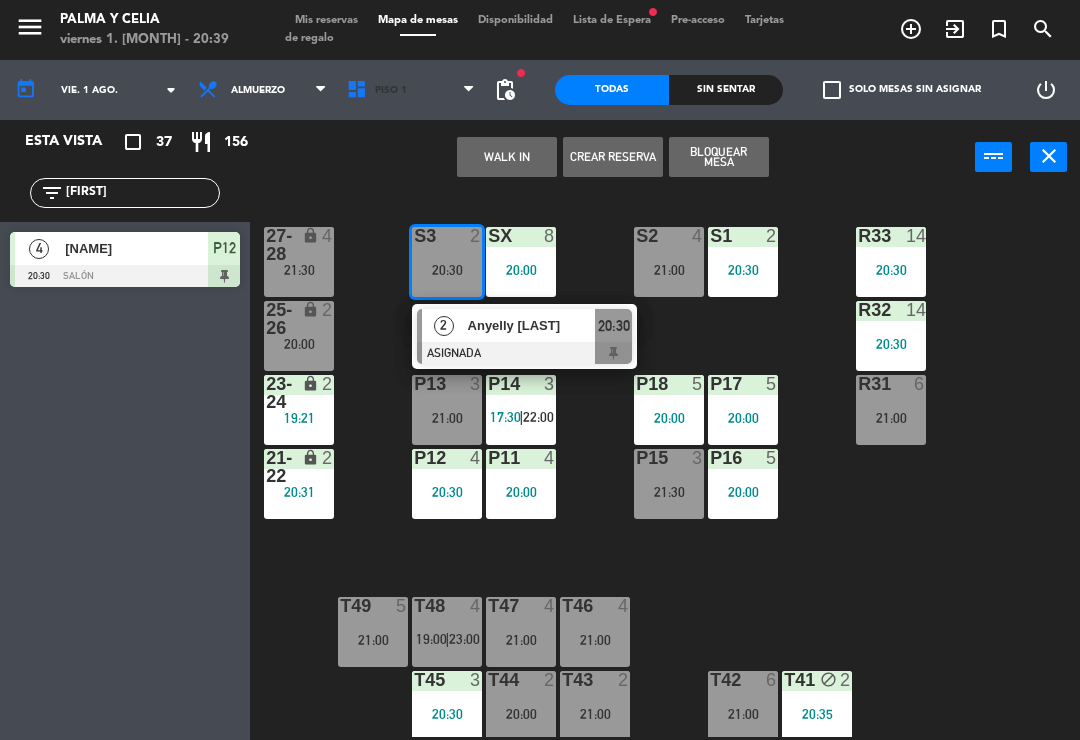 click on "Piso 1" at bounding box center [391, 90] 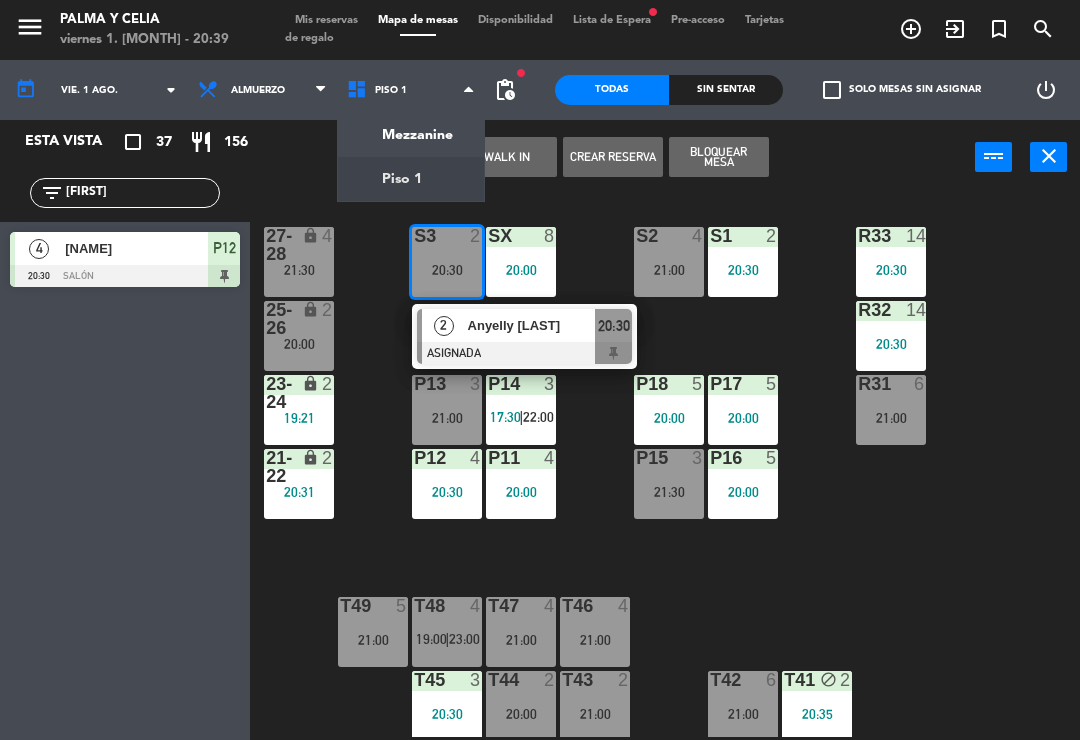 click on "menu  Palma y Celia   viernes 1. [DATE] - 20:39   Mis reservas   Mapa de mesas   Disponibilidad   Lista de Espera   fiber_manual_record   Pre-acceso   Tarjetas de regalo  add_circle_outline exit_to_app turned_in_not search today    vie. 1 [DATE]. arrow_drop_down  Almuerzo  Almuerzo  Almuerzo  Mezzanine   Piso 1   Piso 1   Mezzanine   Piso 1  fiber_manual_record pending_actions  Todas  Sin sentar  check_box_outline_blank   Solo mesas sin asignar   power_settings_new   Esta vista   crop_square  37  restaurant  156 filter_list [NAME]  4   [NAME]   20:30   Salón  P12   WALK IN   Crear Reserva   Bloquear Mesa  power_input close R33  14   20:30  S1  2   20:30  S2  4   21:00  S3  2   20:30   2   [NAME]   ASIGNADA  20:30 SX  8   20:00  27-28 lock  4   21:30  R32  14   20:30  25-26 lock  2   20:00  P13  3   21:00  P14  3   17:30    |    22:00     P18  5   20:00  P17  5   20:00  R31  6   21:00  23-24 lock  2   19:21  P12  4   20:30  P11  4   20:00  P15  3   21:30  P16  5   20:00  21-22 lock  2   20:31  T48" 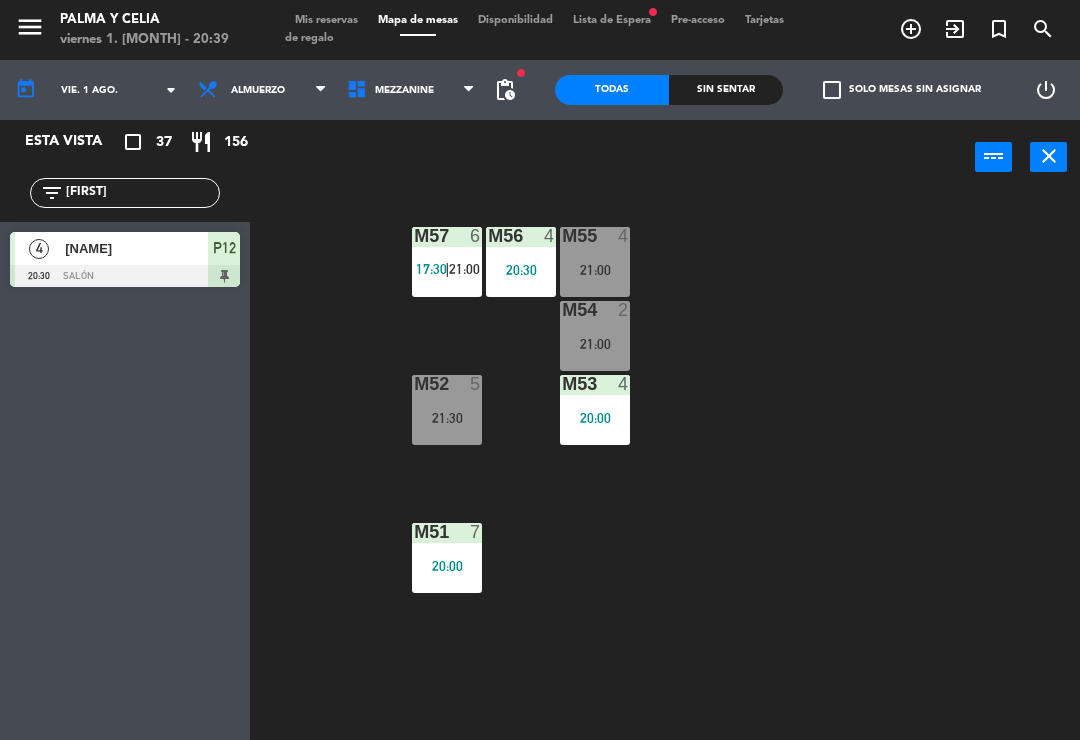 click on "[FIRST]" 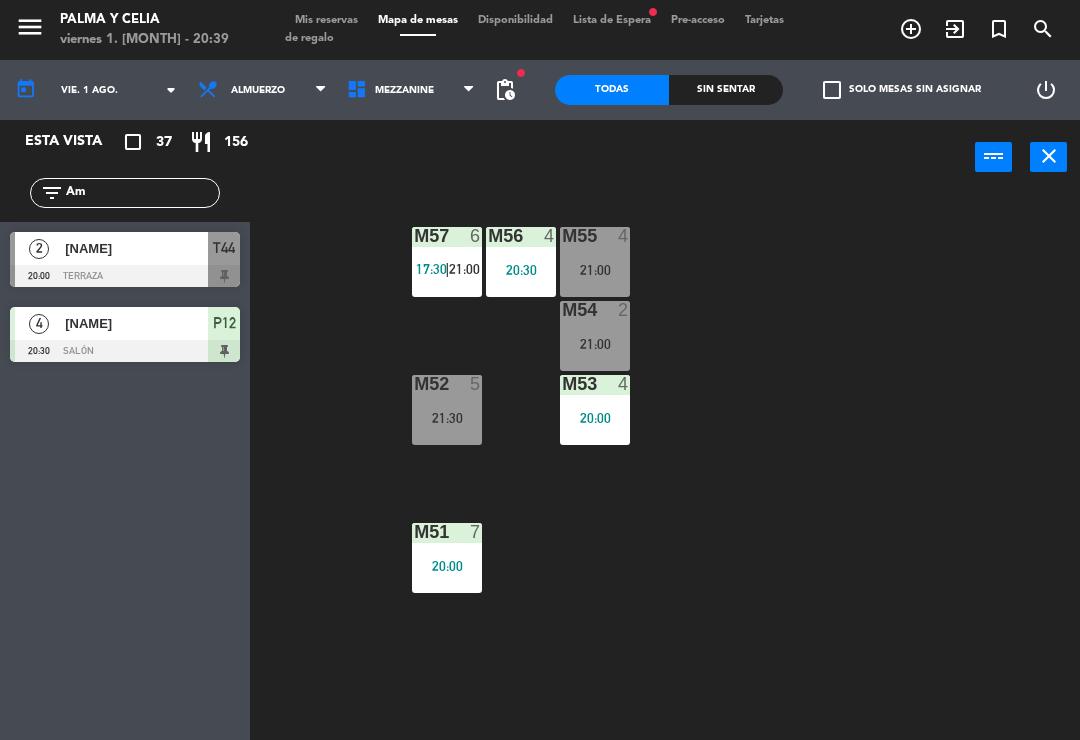 type on "A" 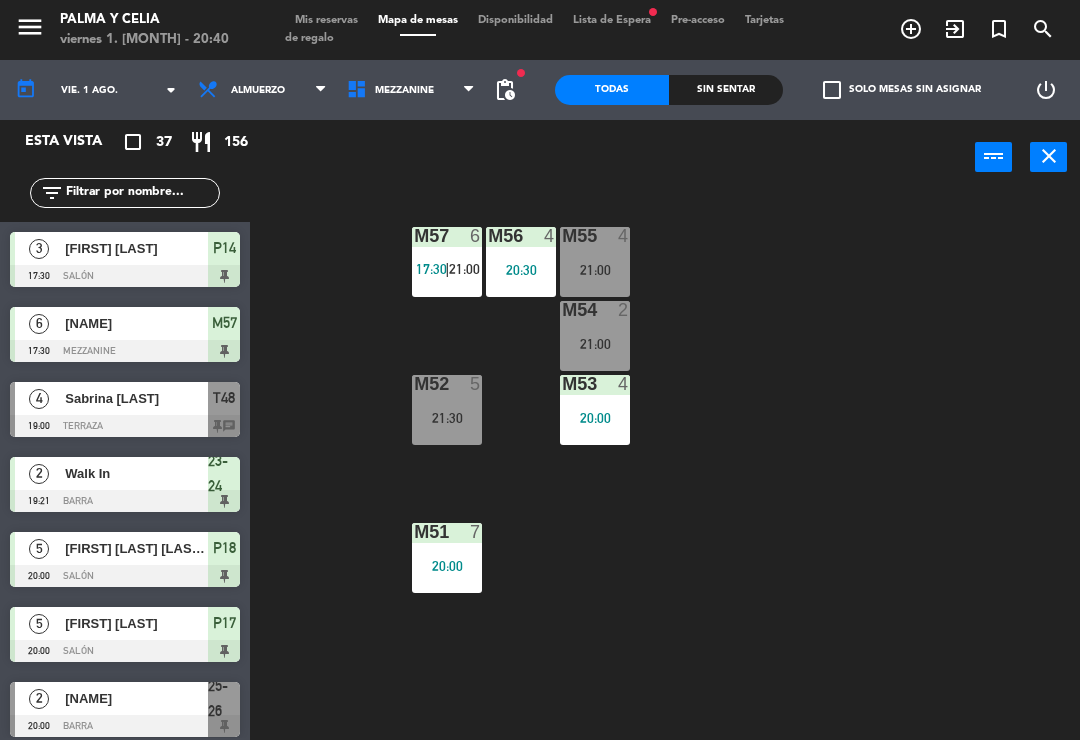 click 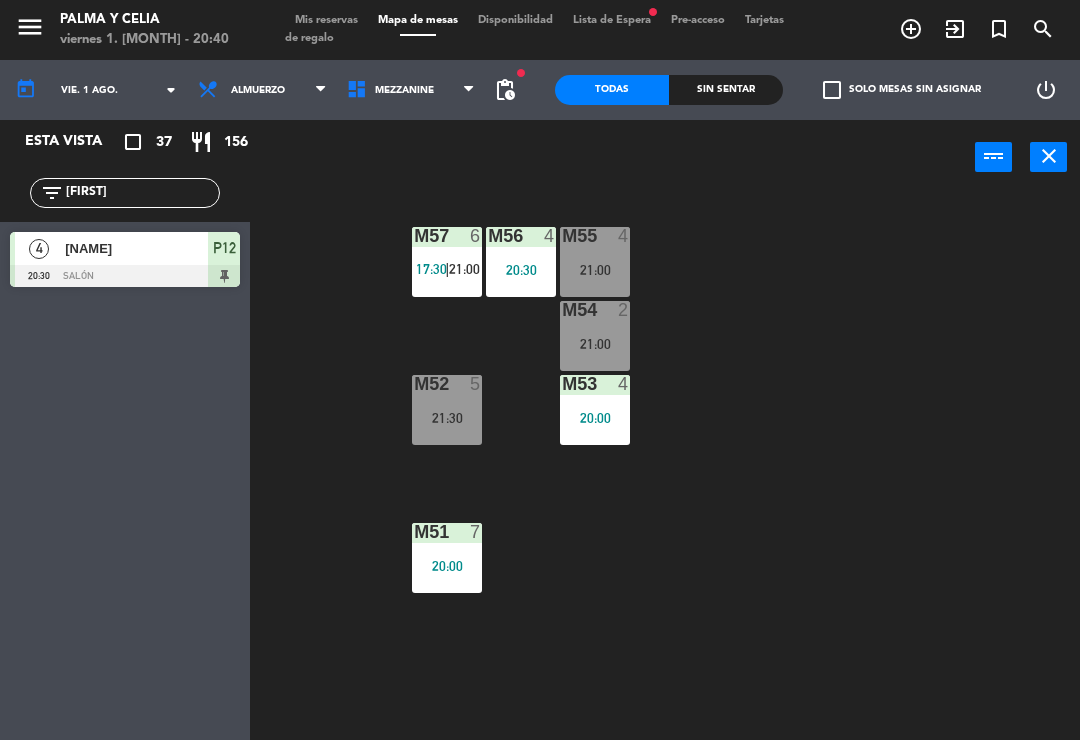 type on "[FIRST]" 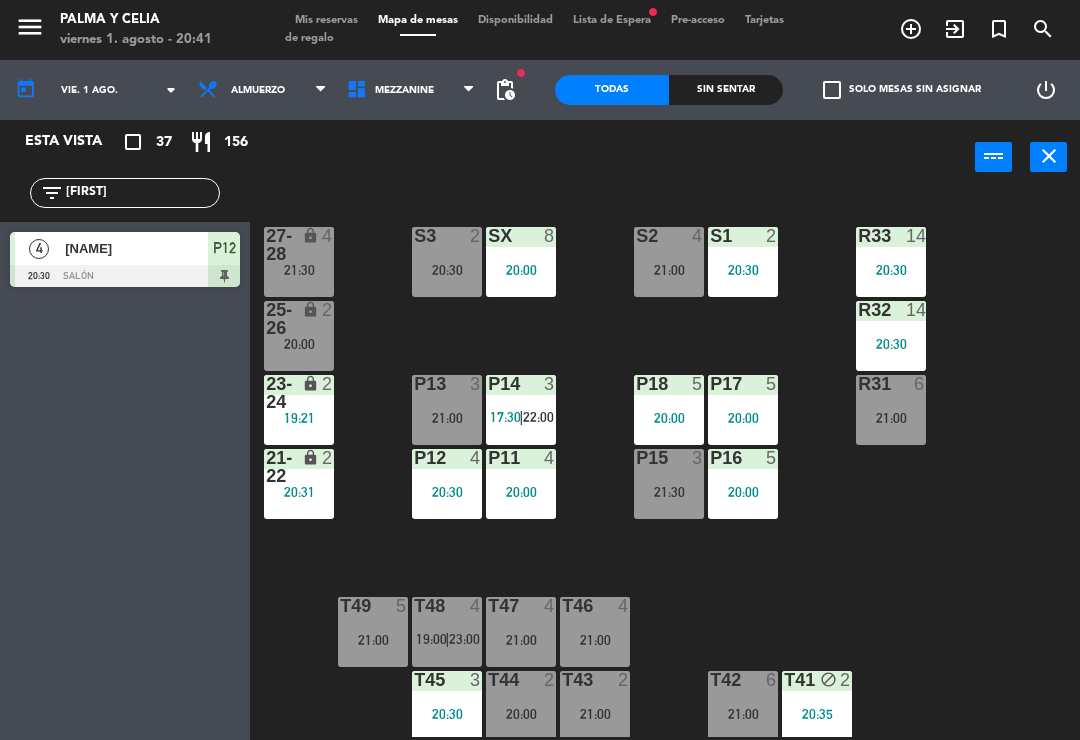 click on "R33  14   20:30  S1  2   20:30  S2  4   21:00  S3  2   20:30  SX  8   20:00  27-28 lock  4   21:30  R32  14   20:30  25-26 lock  2   20:00  P13  3   21:00  P14  3   17:30    |    22:00     P18  5   20:00  P17  5   20:00  R31  6   21:00  23-24 lock  2   19:21  P12  4   20:30  P11  4   20:00  P15  3   21:30  P16  5   20:00  21-22 lock  2   20:31  T48  4   19:00    |    23:00     T47  4   21:00  T46  4   21:00  T49  5   21:00  T45  3   20:30  T44  2   20:00  T43  2   21:00  T42  6   21:00  T41 block  2   20:35" 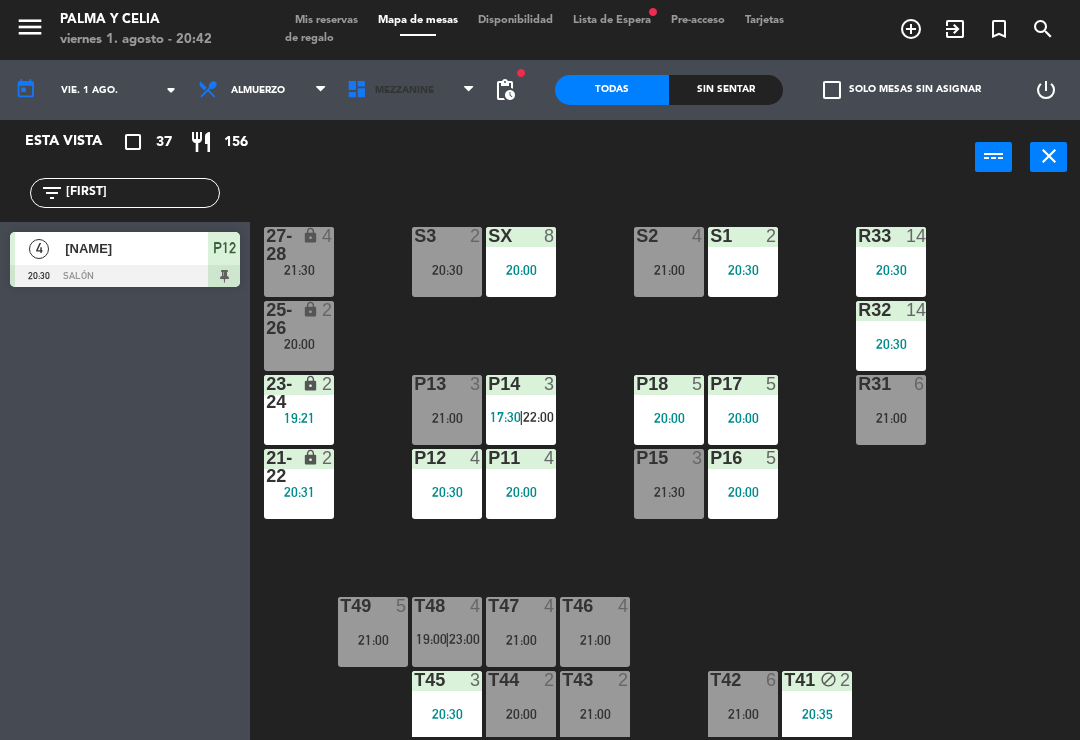 click at bounding box center (360, 90) 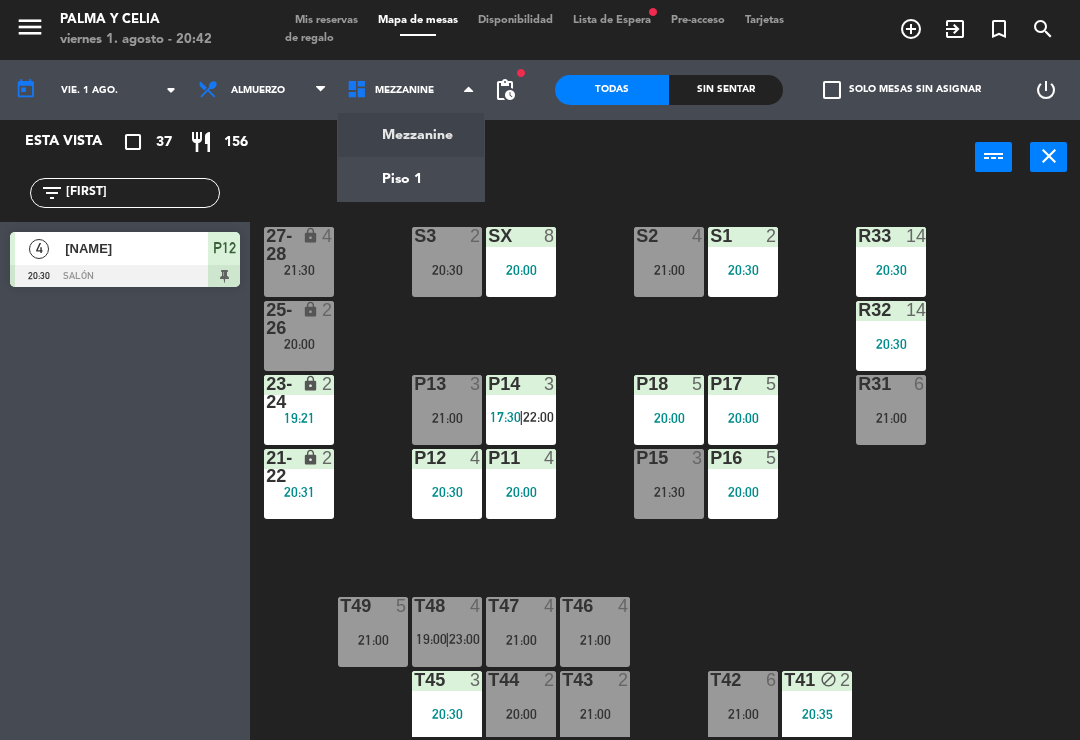 click on "menu  Palma y Celia   viernes 1. [DATE] - 20:42   Mis reservas   Mapa de mesas   Disponibilidad   Lista de Espera   fiber_manual_record   Pre-acceso   Tarjetas de regalo  add_circle_outline exit_to_app turned_in_not search today    vie. 1 [DATE]. arrow_drop_down  Almuerzo  Almuerzo  Almuerzo  Mezzanine   Piso 1   Mezzanine   Mezzanine   Piso 1  fiber_manual_record pending_actions  Todas  Sin sentar  check_box_outline_blank   Solo mesas sin asignar   power_settings_new   Esta vista   crop_square  37  restaurant  156 filter_list  [NAME]   20:30   Salón  P12 power_input close R33  14   20:30  S1  2   20:30  S2  4   21:00  S3  2   20:30  SX  8   20:00  27-28 lock  4   21:30  R32  14   20:30  25-26 lock  2   20:00  P13  3   21:00  P14  3   17:30    |    22:00     P18  5   20:00  P17  5   20:00  R31  6   21:00  23-24 lock  2   19:21  P12  4   20:30  P11  4   20:00  P15  3   21:30  P16  5   20:00  21-22 lock  2   20:31  T48  4   19:00    |    23:00     T47  4   21:00  T46  4   21:00  T49  5   21:00" 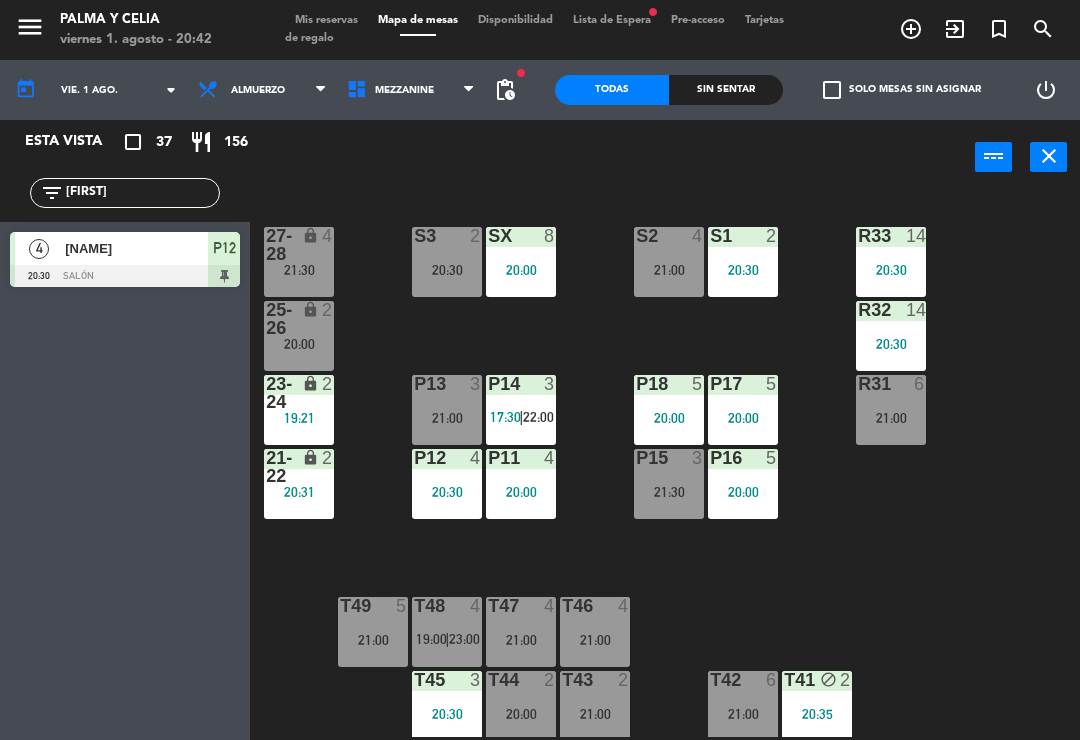 click on "Mezzanine" at bounding box center (404, 90) 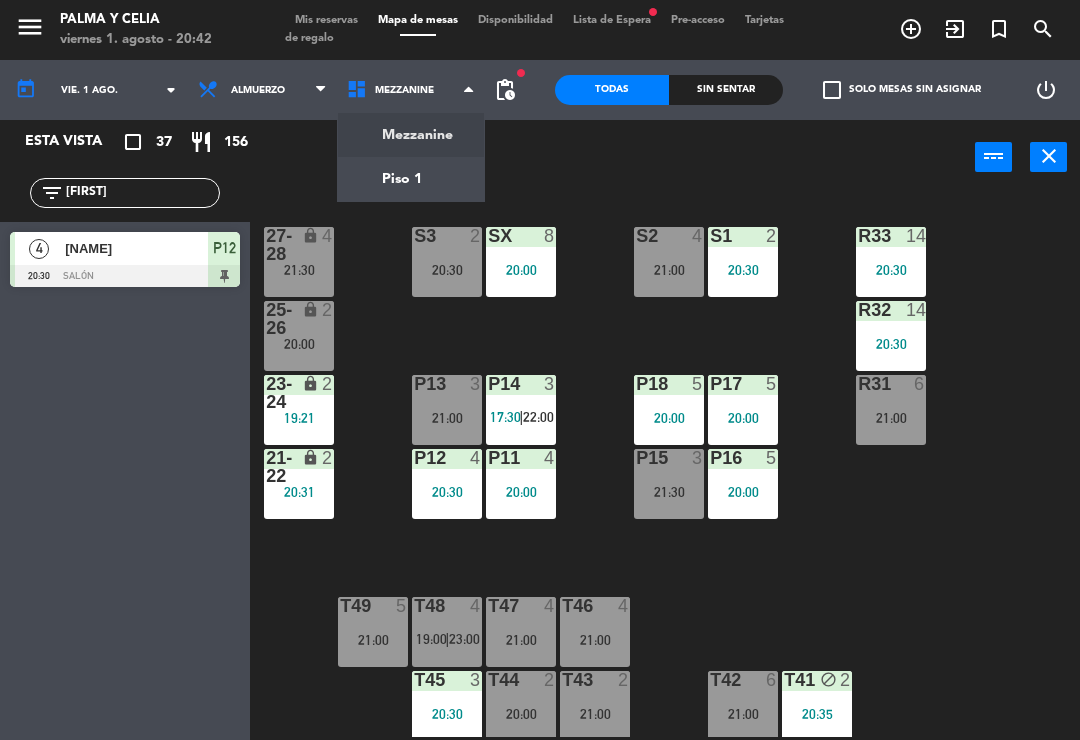 click on "menu  Palma y Celia   viernes 1. [DATE] - 20:42   Mis reservas   Mapa de mesas   Disponibilidad   Lista de Espera   fiber_manual_record   Pre-acceso   Tarjetas de regalo  add_circle_outline exit_to_app turned_in_not search today    vie. 1 [DATE]. arrow_drop_down  Almuerzo  Almuerzo  Almuerzo  Mezzanine   Piso 1   Mezzanine   Mezzanine   Piso 1  fiber_manual_record pending_actions  Todas  Sin sentar  check_box_outline_blank   Solo mesas sin asignar   power_settings_new   Esta vista   crop_square  37  restaurant  156 filter_list  [NAME]   20:30   Salón  P12 power_input close R33  14   20:30  S1  2   20:30  S2  4   21:00  S3  2   20:30  SX  8   20:00  27-28 lock  4   21:30  R32  14   20:30  25-26 lock  2   20:00  P13  3   21:00  P14  3   17:30    |    22:00     P18  5   20:00  P17  5   20:00  R31  6   21:00  23-24 lock  2   19:21  P12  4   20:30  P11  4   20:00  P15  3   21:30  P16  5   20:00  21-22 lock  2   20:31  T48  4   19:00    |    23:00     T47  4   21:00  T46  4   21:00  T49  5   21:00" 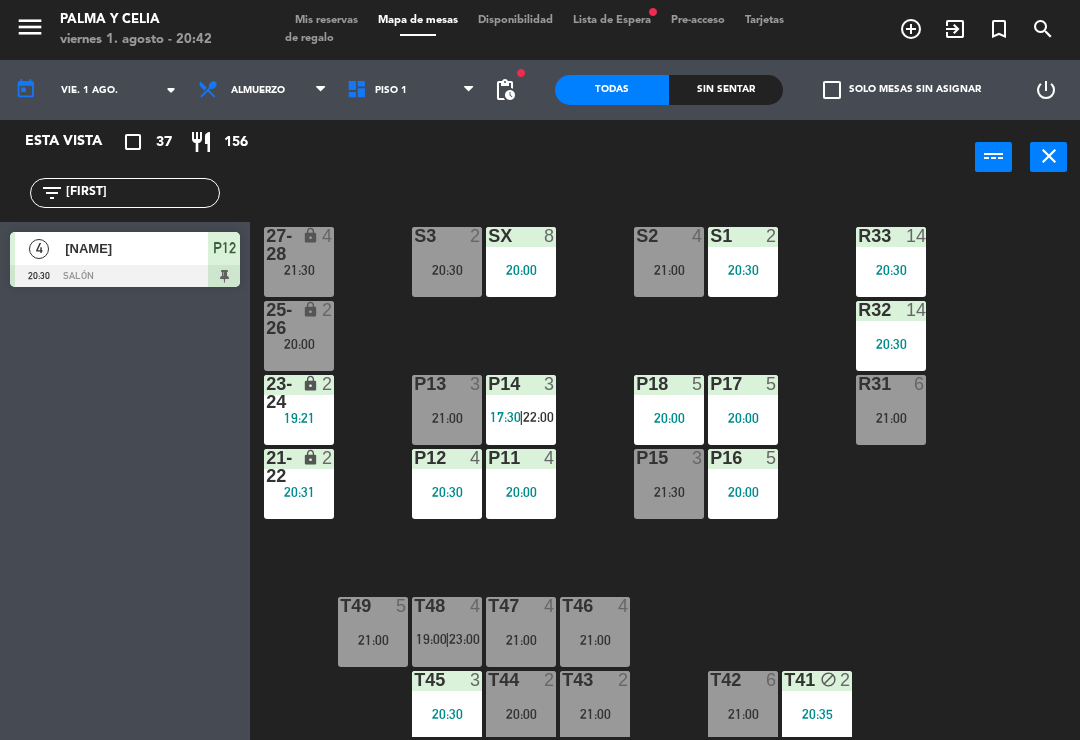 click on "Piso 1" at bounding box center (391, 90) 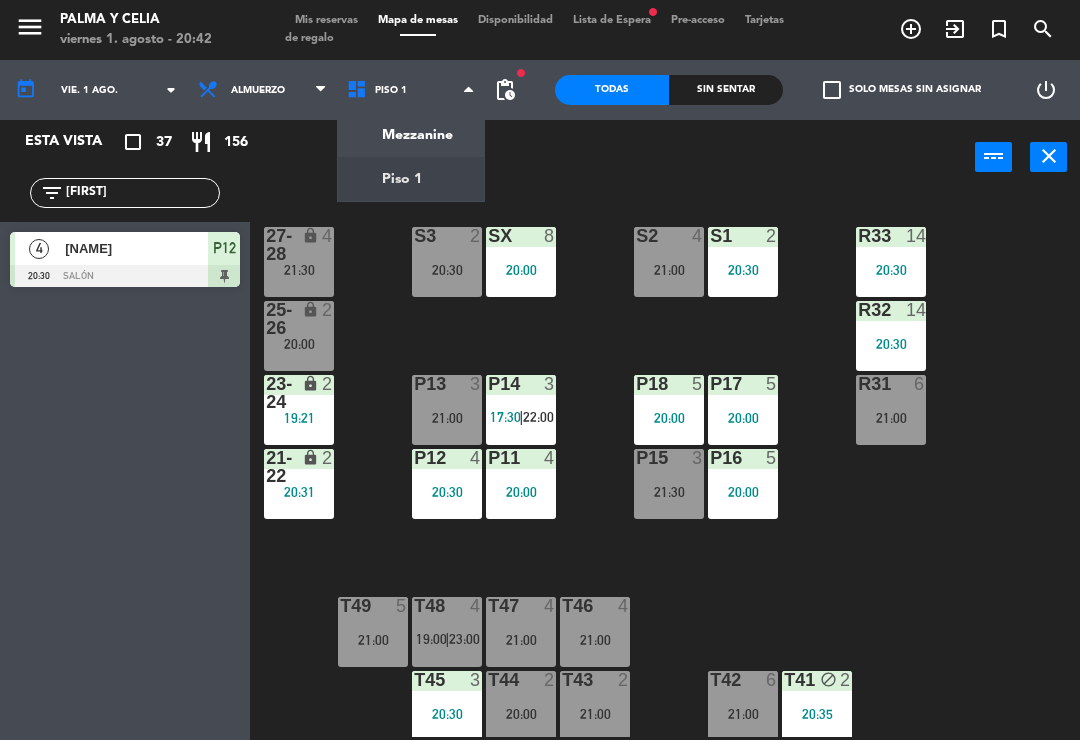 click on "menu  Palma y Celia   viernes 1. [MONTH] - 20:42   Mis reservas   Mapa de mesas   Disponibilidad   Lista de Espera   fiber_manual_record   Pre-acceso   Tarjetas de regalo  add_circle_outline exit_to_app turned_in_not search today    vie. 1 [MONTH]  arrow_drop_down  Almuerzo  Almuerzo  Almuerzo  Mezzanine   Piso 1   Piso 1   Mezzanine   Piso 1  fiber_manual_record pending_actions  Todas  Sin sentar  check_box_outline_blank   Solo mesas sin asignar   power_settings_new   Esta vista   crop_square  37  restaurant  156 filter_list [FIRST]  4   [FIRST] [LAST]   20:30   Salón  P12 power_input close R33  14   20:30  S1  2   20:30  S2  4   21:00  S3  2   20:30  SX  8   20:00  27-28 lock  4   21:30  R32  14   20:30  25-26 lock  2   20:00  P13  3   21:00  P14  3   17:30    |    22:00     P18  5   20:00  P17  5   20:00  R31  6   21:00  23-24 lock  2   19:21  P12  4   20:30  P11  4   20:00  P15  3   21:30  P16  5   20:00  21-22 lock  2   20:31  T48  4   19:00    |    23:00     T47  4   21:00  T46  4   21:00  T49  5   21:00  T45" 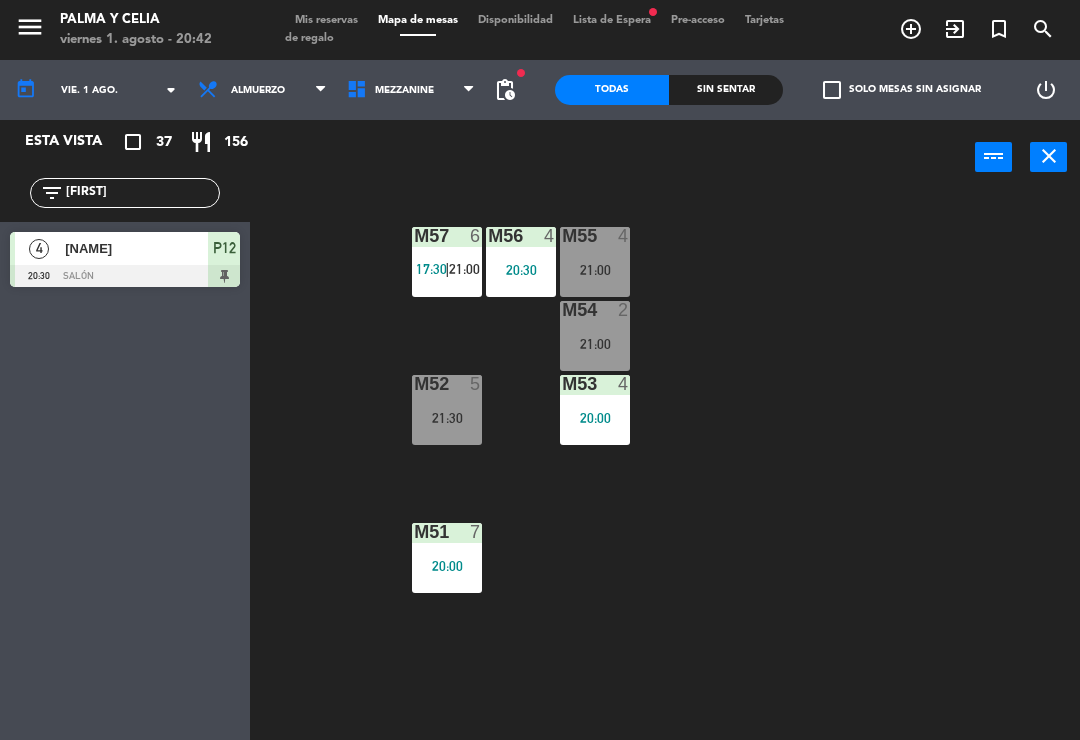 click on "Mezzanine" at bounding box center [411, 90] 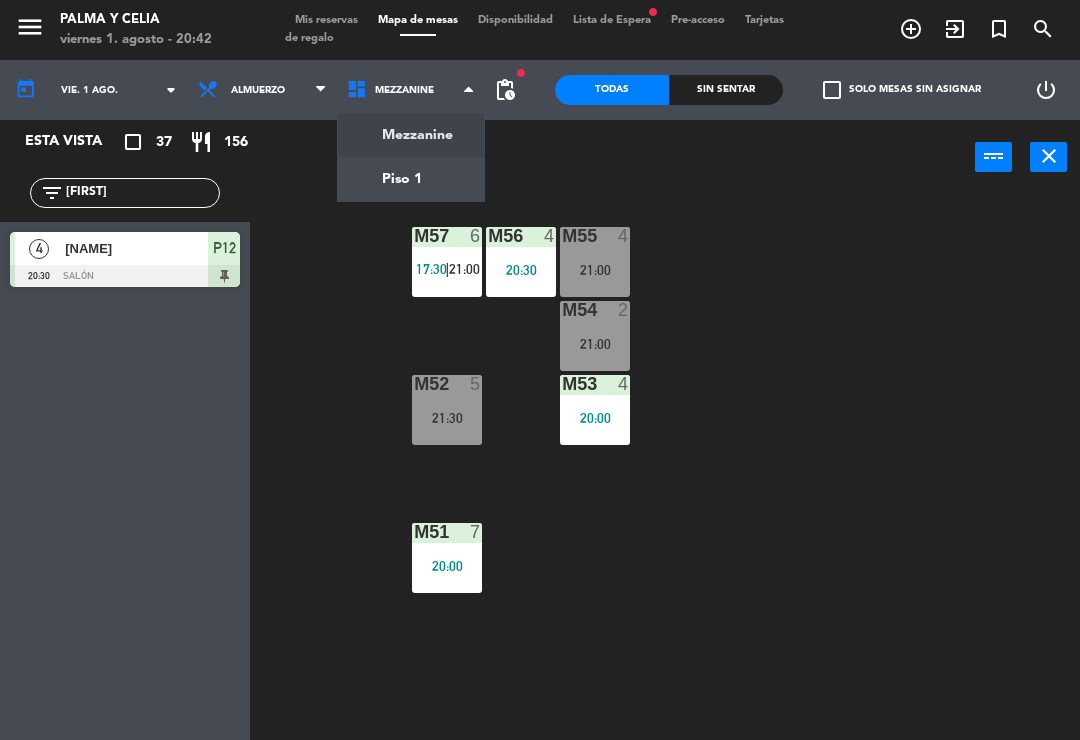 click on "menu  Palma y Celia   viernes 1. agosto - 20:42   Mis reservas   Mapa de mesas   Disponibilidad   Lista de Espera   fiber_manual_record   Pre-acceso   Tarjetas de regalo  add_circle_outline exit_to_app turned_in_not search today    vie. 1 ago. arrow_drop_down  Almuerzo  Almuerzo  Almuerzo  Mezzanine   Piso 1   Mezzanine   Mezzanine   Piso 1  fiber_manual_record pending_actions  Todas  Sin sentar  check_box_outline_blank   Solo mesas sin asignar   power_settings_new   Esta vista   crop_square  37  restaurant  156 filter_list Ama  4   [NAME]   20:30   Salón  P12 power_input close M57  6   17:30    |    21:00     M56  4   20:30  M55  4   21:00  M54  2   21:00  M52  5   21:30  M53  4   20:00  M51  7   20:00" 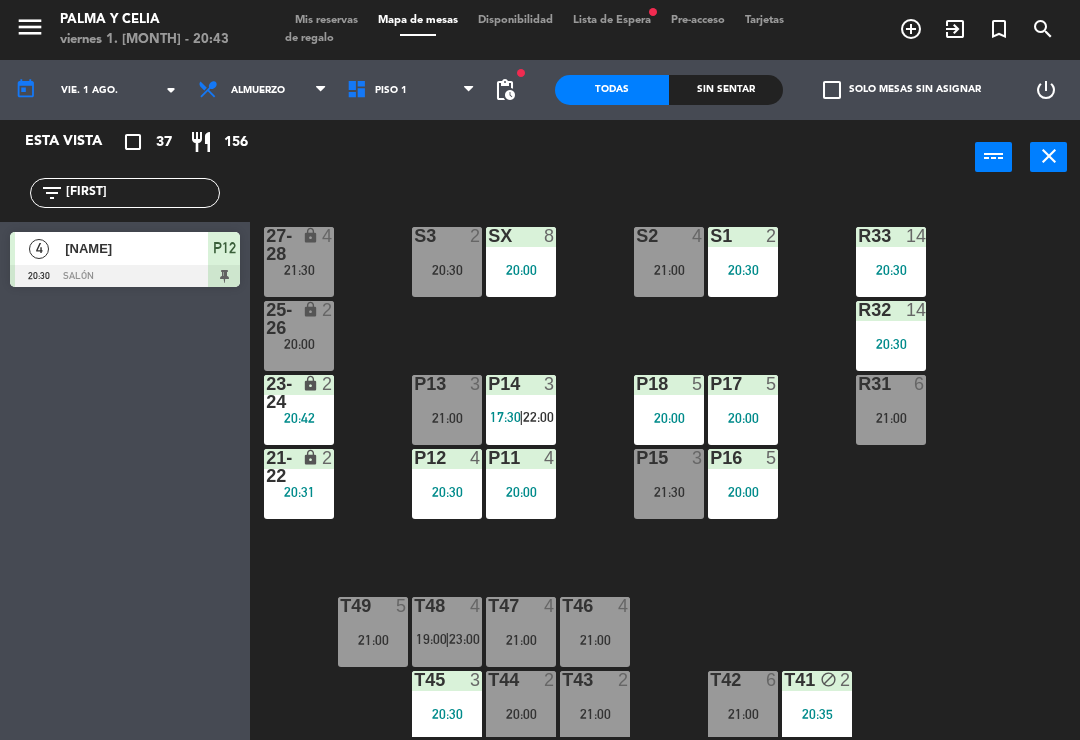 click on "power_input close" at bounding box center [612, 158] 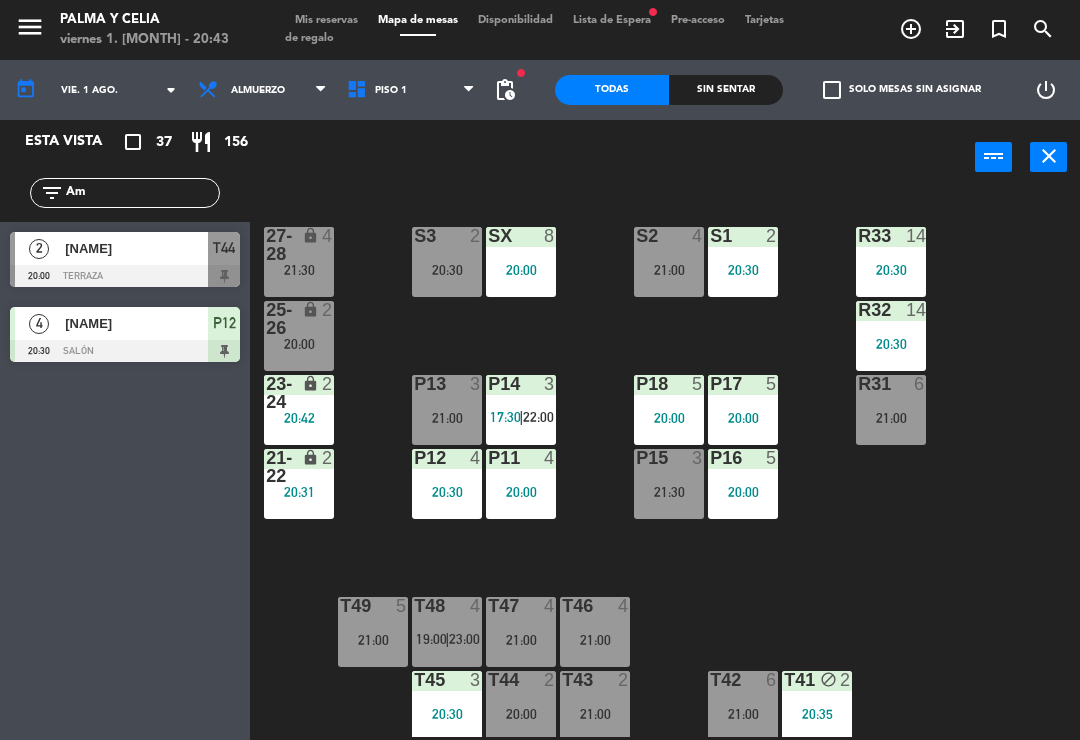 type on "A" 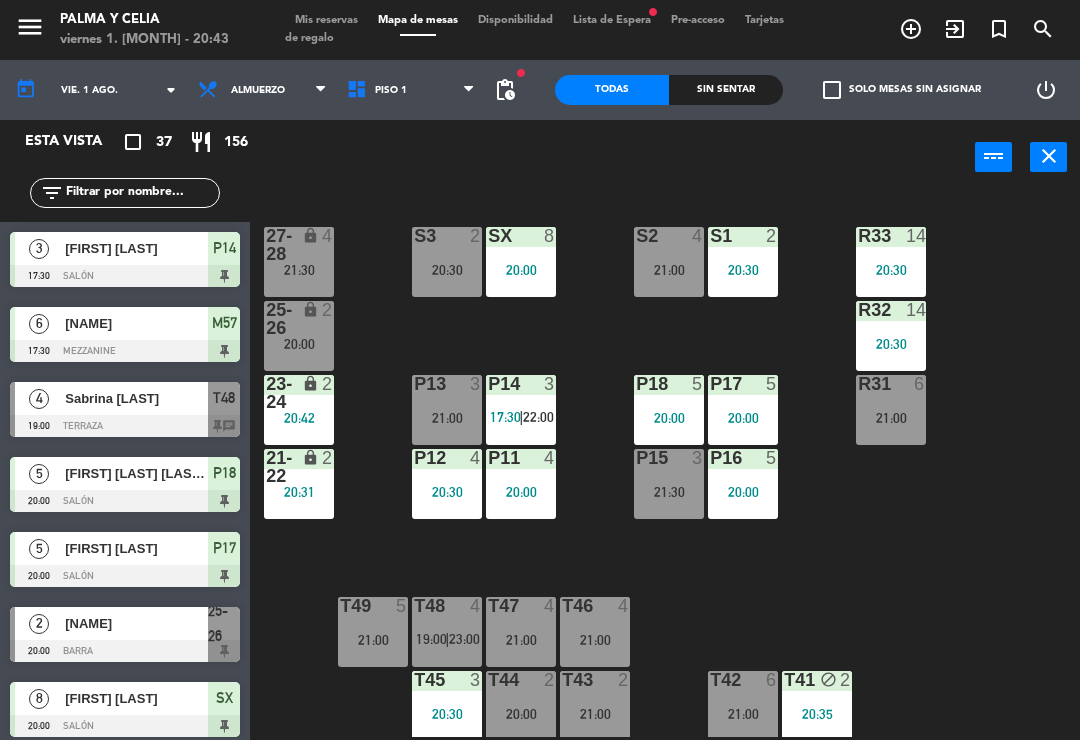 click on "R33  14   20:30  S1  2   20:30  S2  4   21:00  S3  2   20:30  SX  8   20:00  27-28 lock  4   21:30  R32  14   20:30  25-26 lock  2   20:00  P13  3   21:00  P14  3   17:30    |    22:00     P18  5   20:00  P17  5   20:00  R31  6   21:00  23-24 lock  2   20:42  P12  4   20:30  P11  4   20:00  P15  3   21:30  P16  5   20:00  21-22 lock  2   20:31  T48  4   19:00    |    23:00     T47  4   21:00  T46  4   21:00  T49  5   21:00  T45  3   20:30  T44  2   20:00  T43  2   21:00  T42  6   21:00  T41 block  2   20:35" 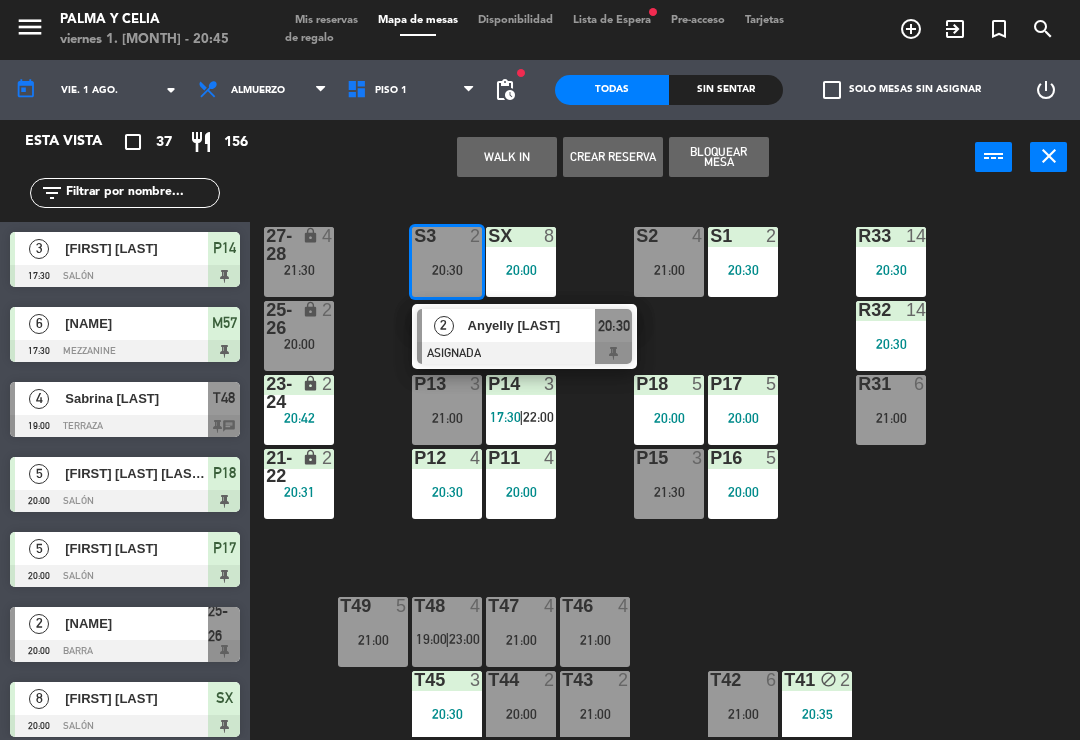 click 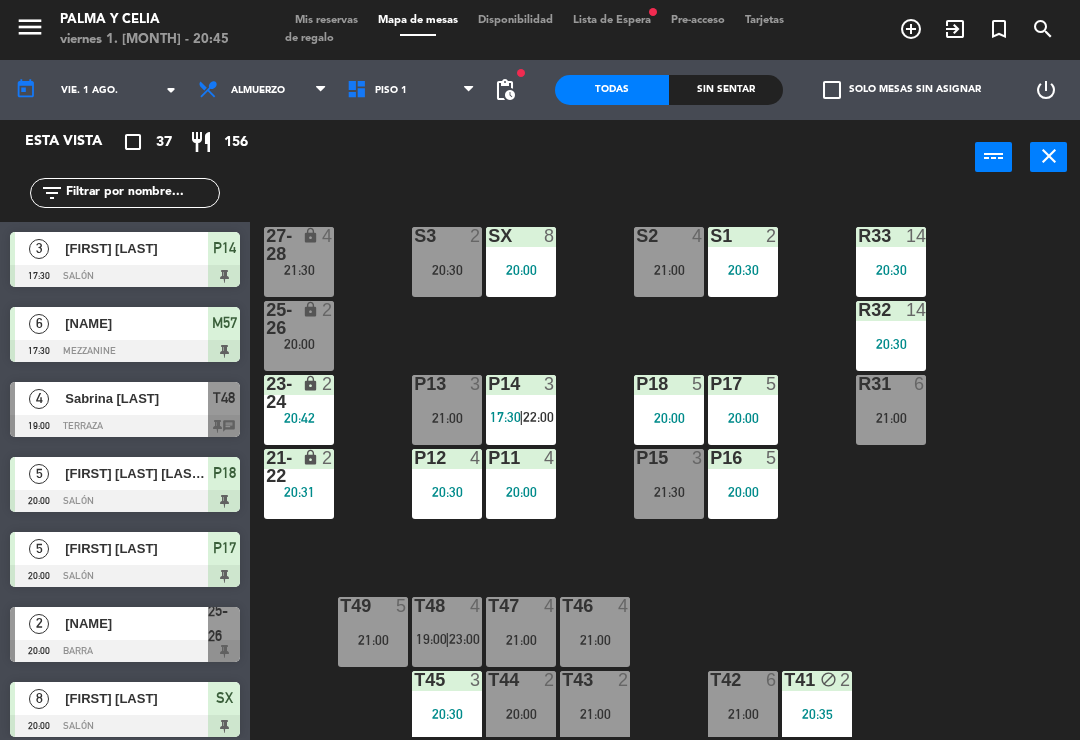 click on "R33  14   20:30  S1  2   20:30  S2  4   21:00  S3  2   20:30  SX  8   20:00  27-28 lock  4   21:30  R32  14   20:30  25-26 lock  2   20:00  P13  3   21:00  P14  3   17:30    |    22:00     P18  5   20:00  P17  5   20:00  R31  6   21:00  23-24 lock  2   20:42  P12  4   20:30  P11  4   20:00  P15  3   21:30  P16  5   20:00  21-22 lock  2   20:31  T48  4   19:00    |    23:00     T47  4   21:00  T46  4   21:00  T49  5   21:00  T45  3   20:30  T44  2   20:00  T43  2   21:00  T42  6   21:00  T41 block  2   20:35" 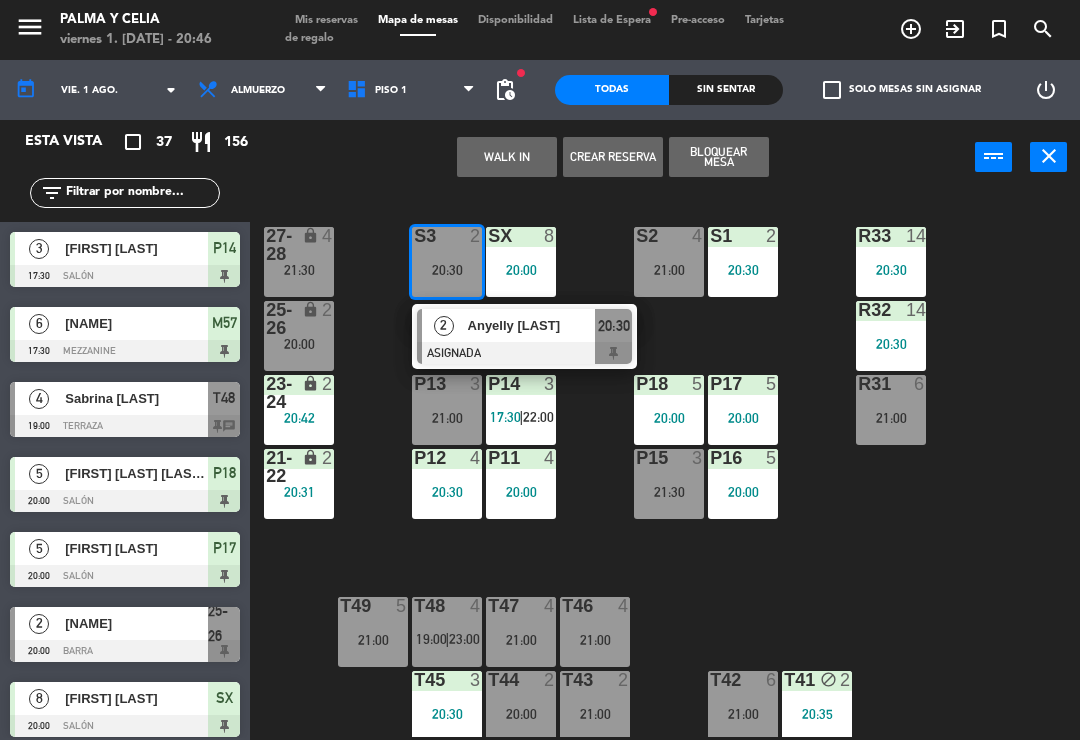 click 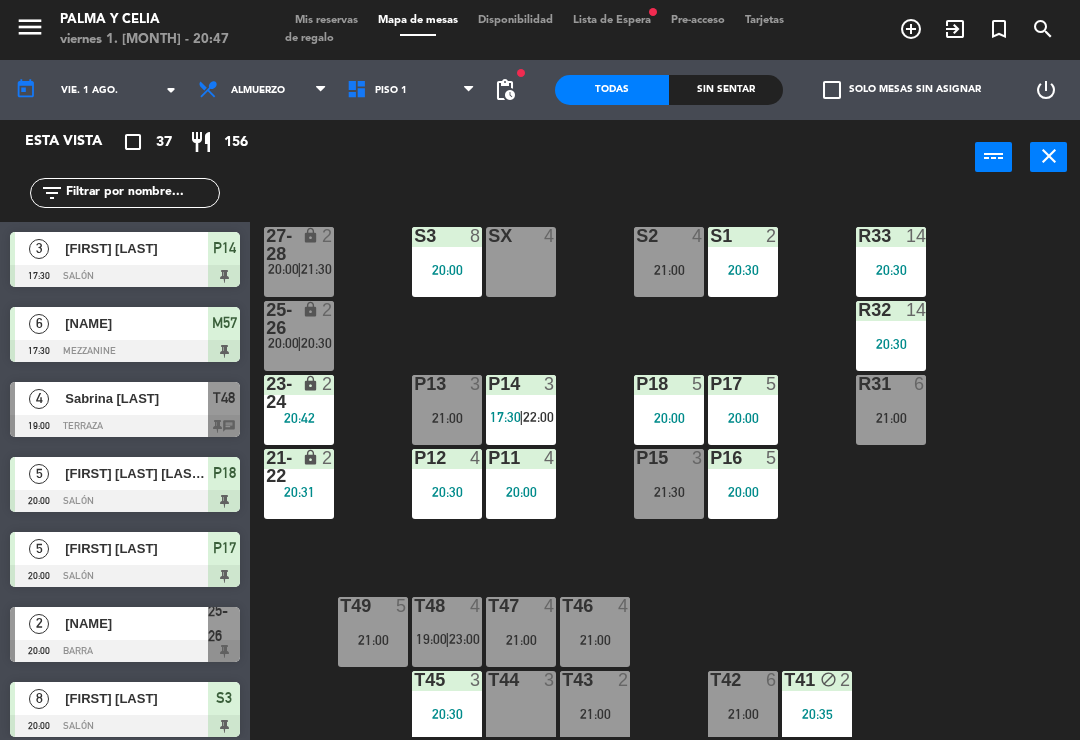 click on "R33  14   20:30  S1  2   20:30  S2  4   21:00  S3  8   20:00  SX  4  27-28 lock  2   20:00    |    21:30     R32  14   20:30  25-26 lock  2   20:00    |    20:30     P13  3   21:00  P14  3   17:30    |    22:00     P18  5   20:00  P17  5   20:00  R31  6   21:00  23-24 lock  2   20:42  P12  4   20:30  P11  4   20:00  P15  3   21:30  P16  5   20:00  21-22 lock  2   20:31  T48  4   19:00    |    23:00     T47  4   21:00  T46  4   21:00  T49  5   21:00  T45  3   20:30  T44  3  T43  2   21:00  T42  6   21:00  T41 block  2   20:35" 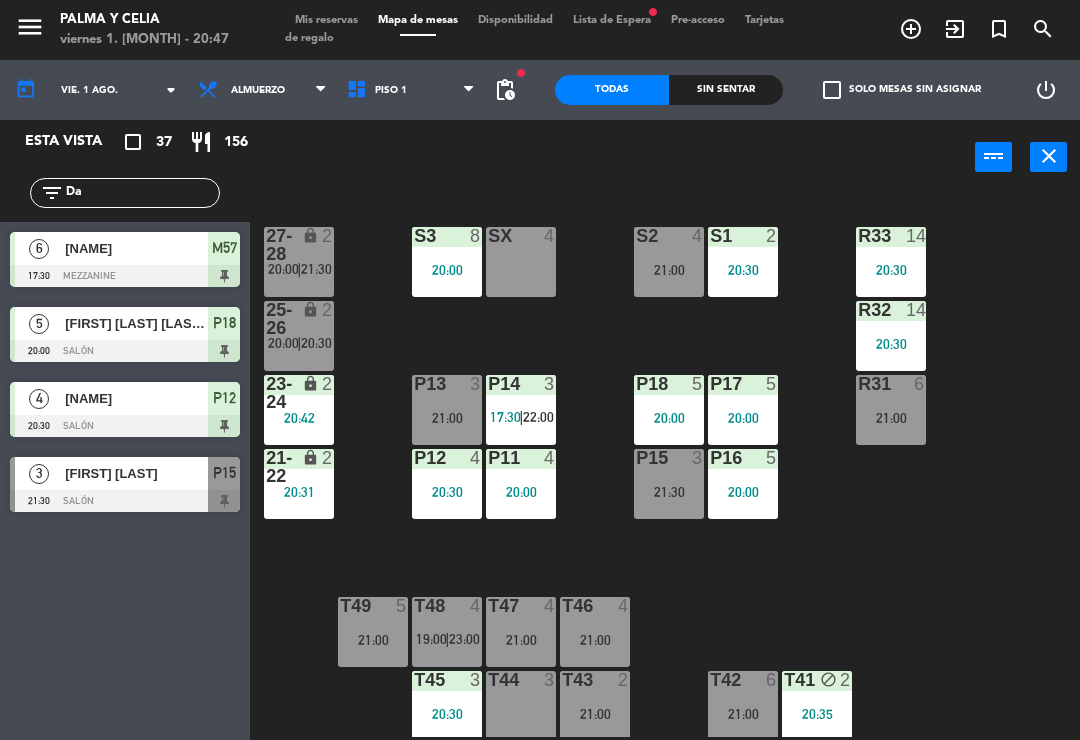 type on "D" 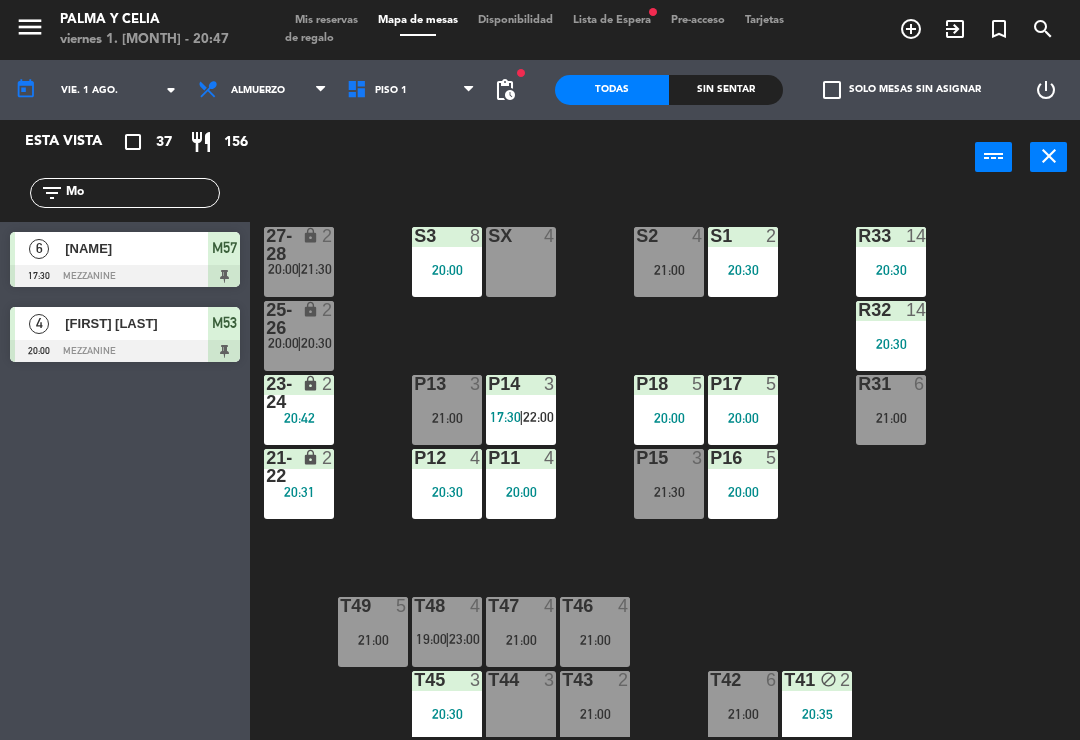 type on "[NAME]" 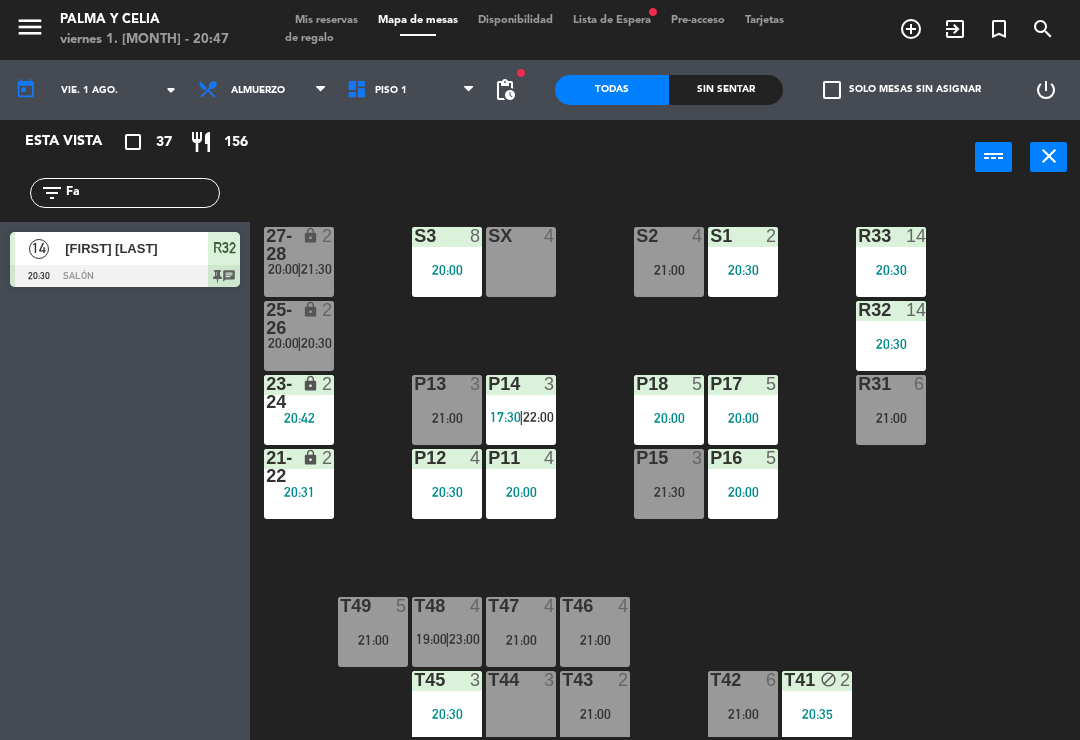type on "Fa" 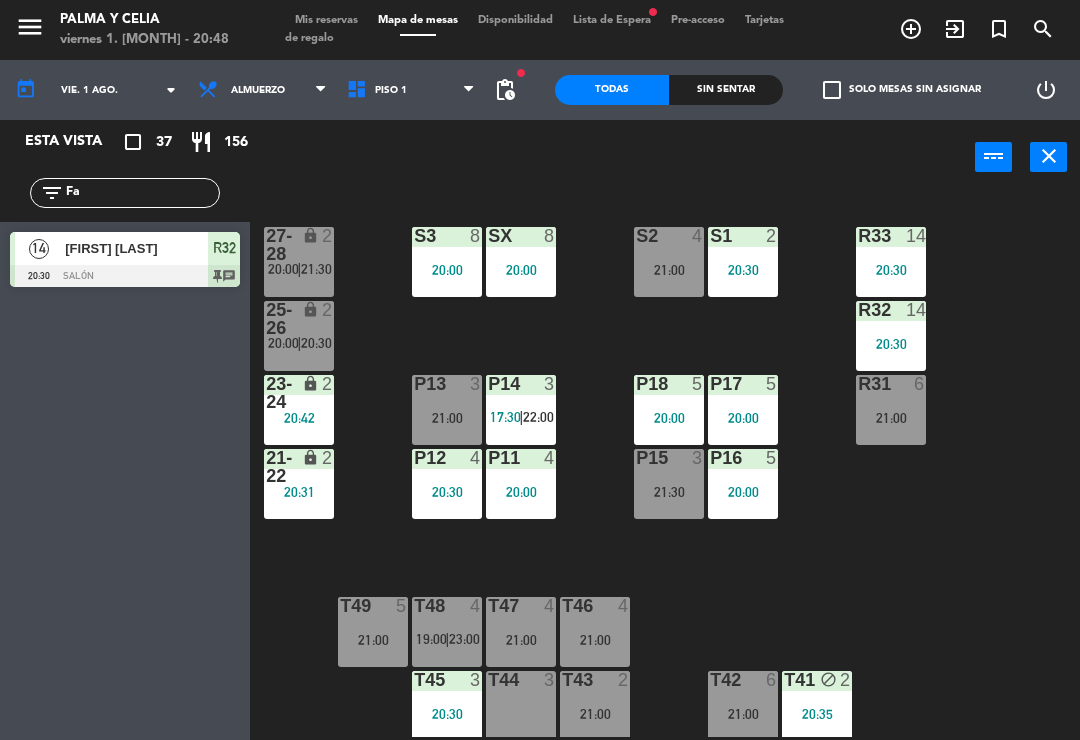 click on "Fa" 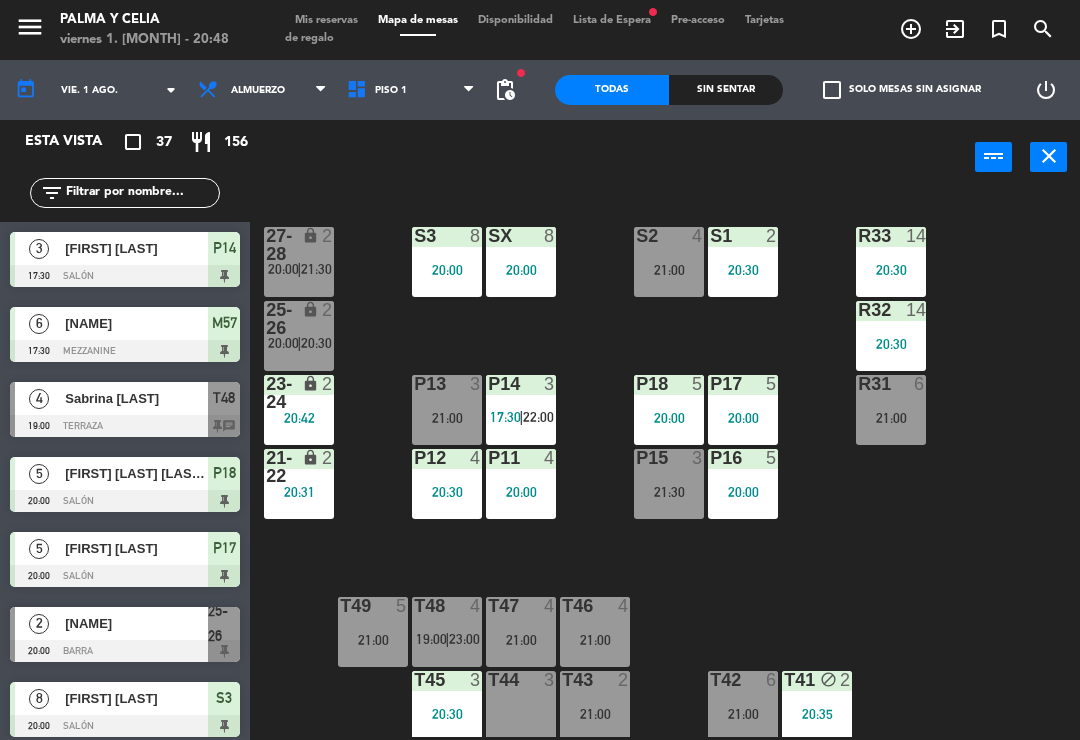 click on "R33  14   20:30  S1  2   20:30  S2  4   21:00  S3  8   20:00  SX  8   20:00  27-28 lock  2   20:00    |    21:30     R32  14   20:30  25-26 lock  2   20:00    |    20:30     P13  3   21:00  P14  3   17:30    |    22:00     P18  5   20:00  P17  5   20:00  R31  6   21:00  23-24 lock  2   20:42  P12  4   20:30  P11  4   20:00  P15  3   21:30  P16  5   20:00  21-22 lock  2   20:31  T48  4   19:00    |    23:00     T47  4   21:00  T46  4   21:00  T49  5   21:00  T45  3   20:30  T44  3  T43  2   21:00  T42  6   21:00  T41 block  2   20:35" 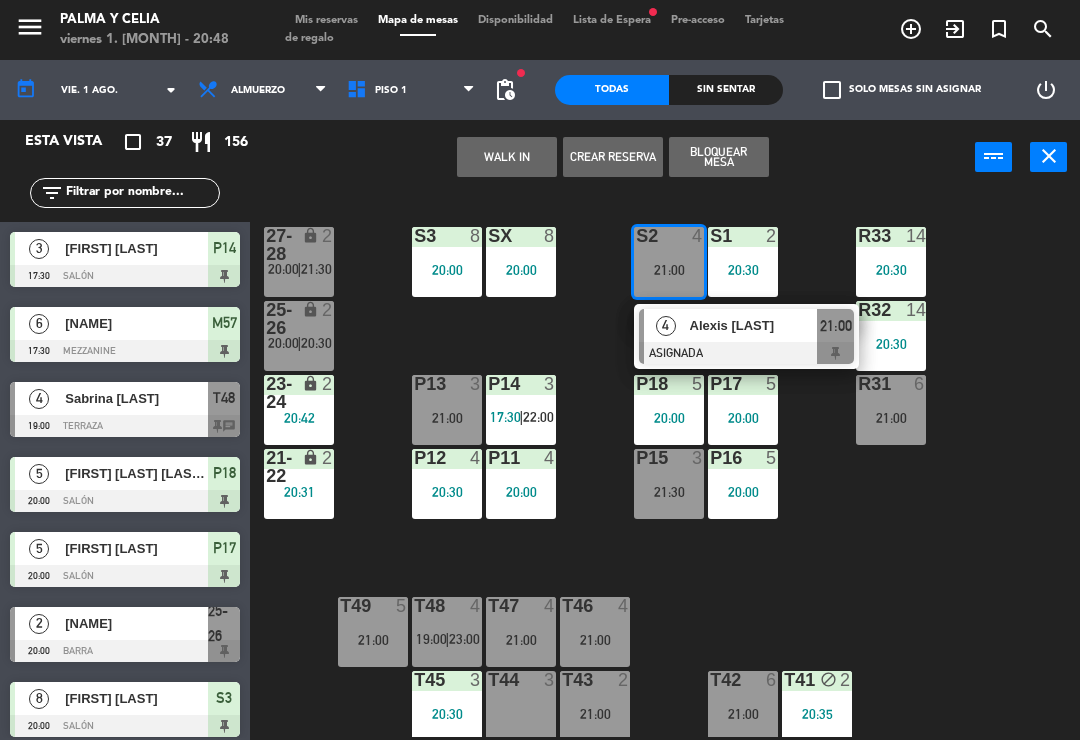 click on "21:00" at bounding box center [669, 270] 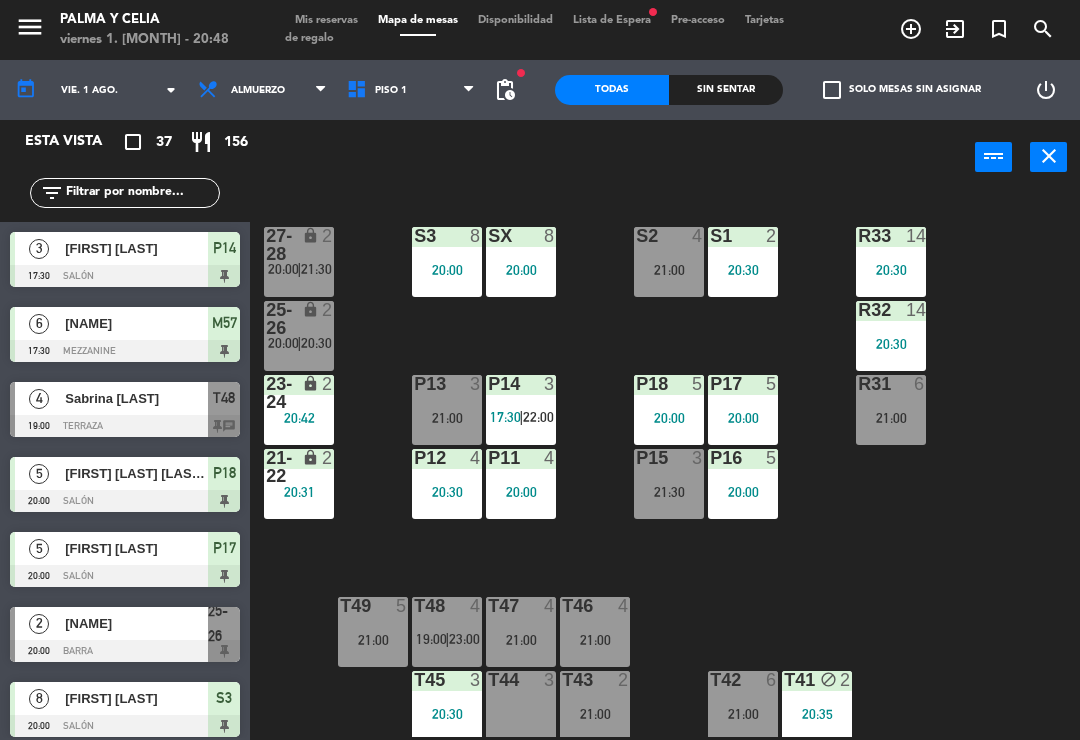 click on "21:00" at bounding box center [669, 270] 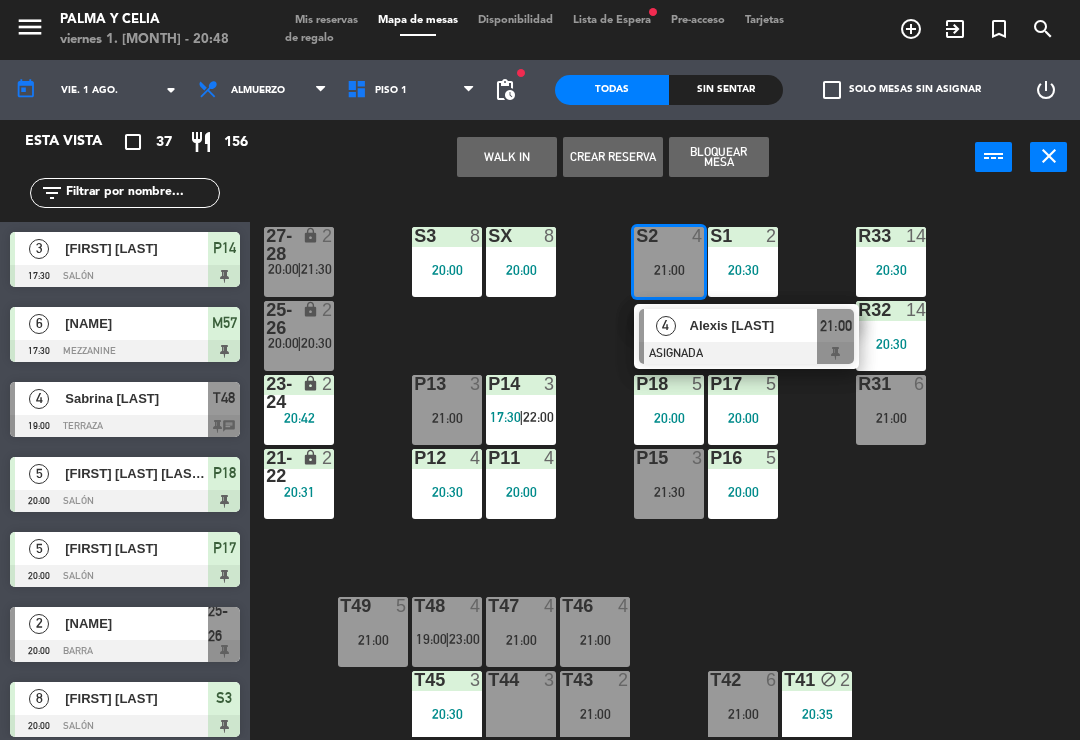 click on "P13  3   21:00" at bounding box center [447, 410] 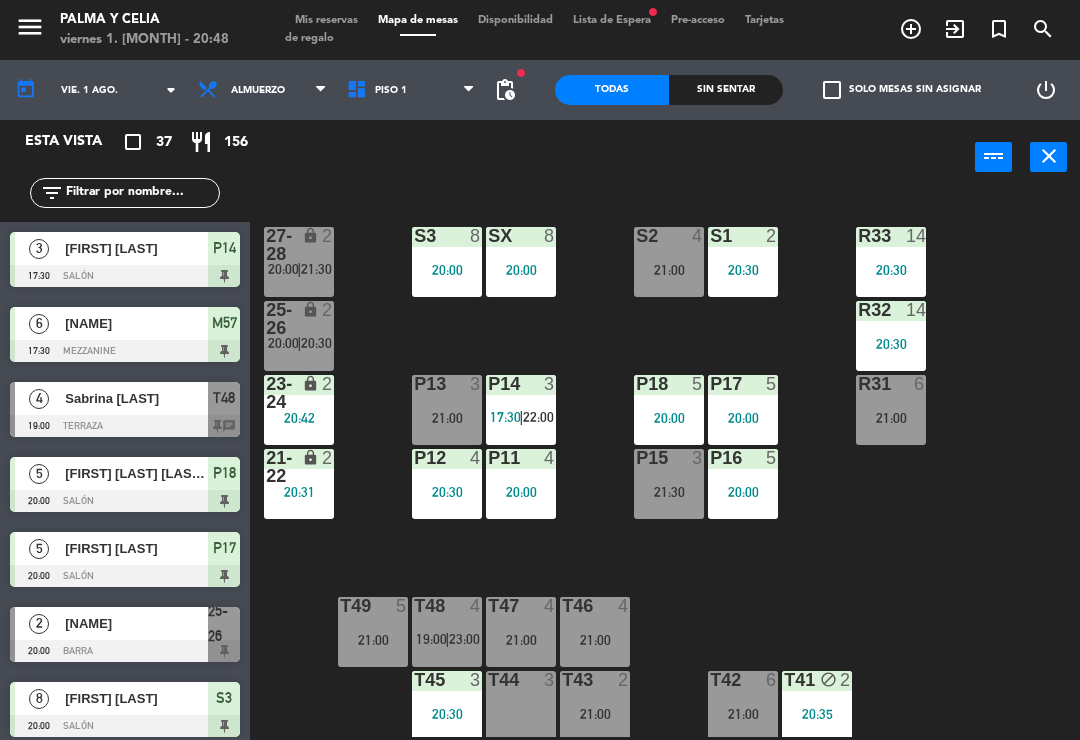 click on "R33  14   20:30  S1  2   20:30  S2  4   21:00  S3  8   20:00  SX  8   20:00  27-28 lock  2   20:00    |    21:30     R32  14   20:30  25-26 lock  2   20:00    |    20:30     P13  3   21:00  P14  3   17:30    |    22:00     P18  5   20:00  P17  5   20:00  R31  6   21:00  23-24 lock  2   20:42  P12  4   20:30  P11  4   20:00  P15  3   21:30  P16  5   20:00  21-22 lock  2   20:31  T48  4   19:00    |    23:00     T47  4   21:00  T46  4   21:00  T49  5   21:00  T45  3   20:30  T44  3  T43  2   21:00  T42  6   21:00  T41 block  2   20:35" 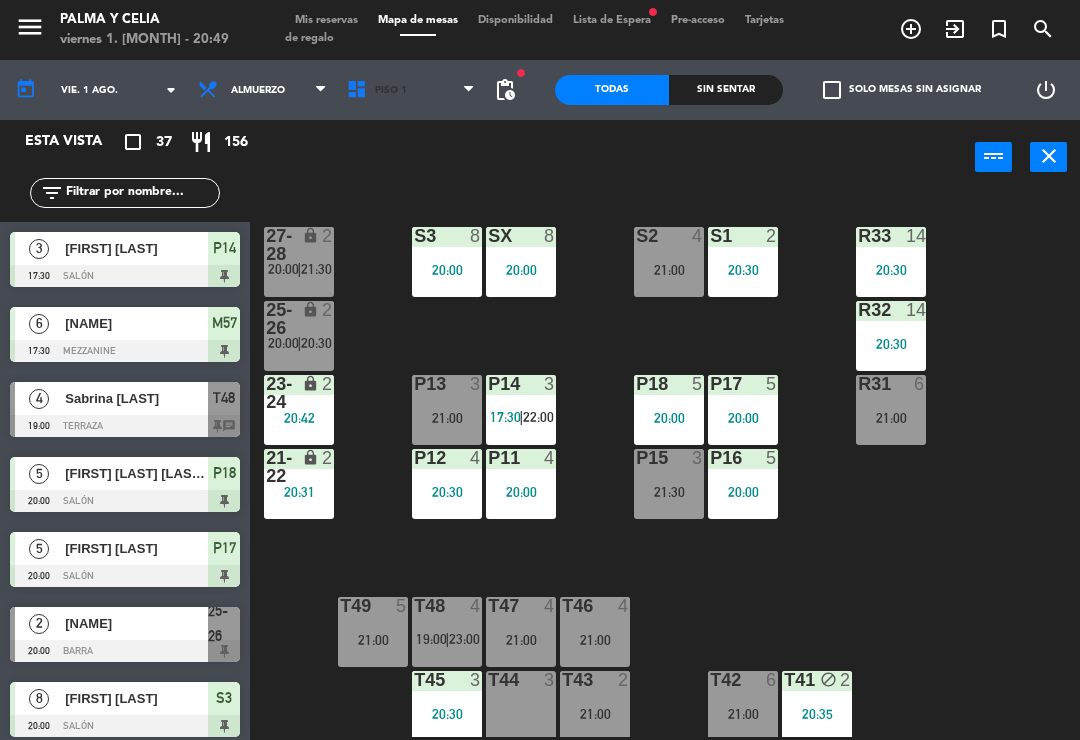 click on "Piso 1" at bounding box center [391, 90] 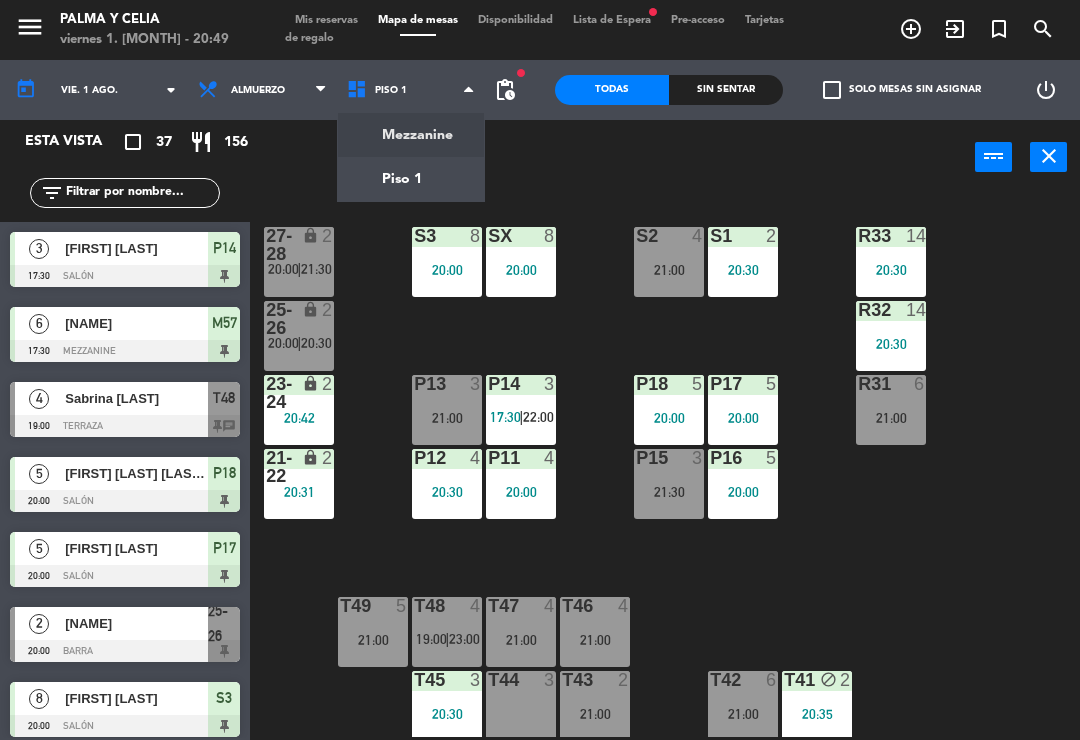 click on "menu  Palma y Celia   viernes 1. [MONTH] - 20:49   Mis reservas   Mapa de mesas   Disponibilidad   Lista de Espera   fiber_manual_record   Pre-acceso   Tarjetas de regalo  add_circle_outline exit_to_app turned_in_not search today    vie. 1 [MONTH]  arrow_drop_down  Almuerzo  Almuerzo  Almuerzo  Mezzanine   Piso 1   Piso 1   Mezzanine   Piso 1  fiber_manual_record pending_actions  Todas  Sin sentar  check_box_outline_blank   Solo mesas sin asignar   power_settings_new   Esta vista   crop_square  37  restaurant  156 filter_list  3   [FIRST] [LAST]   17:30   Salón  P14  6   [FIRST] [LAST]   17:30   Mezzanine  M57  4   [FIRST] [LAST]   19:00   Terraza  T48 chat  5   [FIRST] [LAST] [LAST] [LAST]   20:00   Salón  P18  5   [FIRST] [LAST]   20:00   Salón  P17  2   [FIRST] [LAST] [LAST]   20:00   Barra  25-26  8   [FIRST] [LAST]   20:00   Salón  S3  4   [FIRST] [LAST]   20:00   Mezzanine  M53  5   [FIRST] [LAST]   20:00   Salón  P16 chat  7   [FIRST] [LAST]   20:00   Mezzanine  M51 chat  2   20:00   Barra   4" 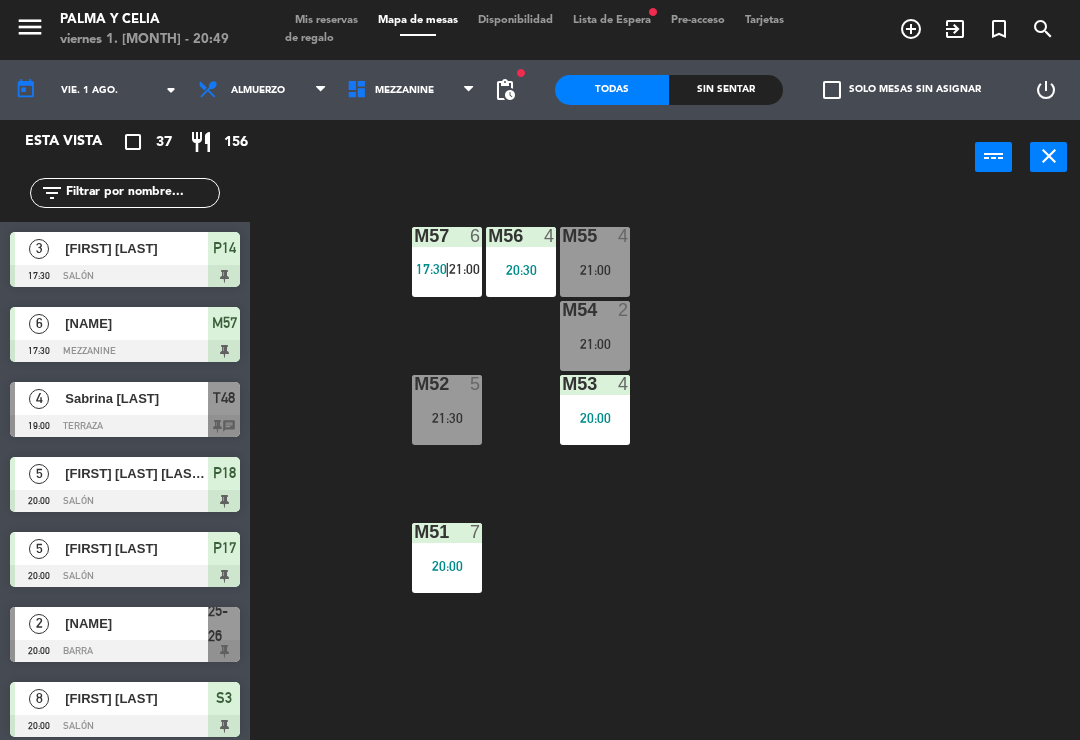 click on "Mezzanine" at bounding box center [404, 90] 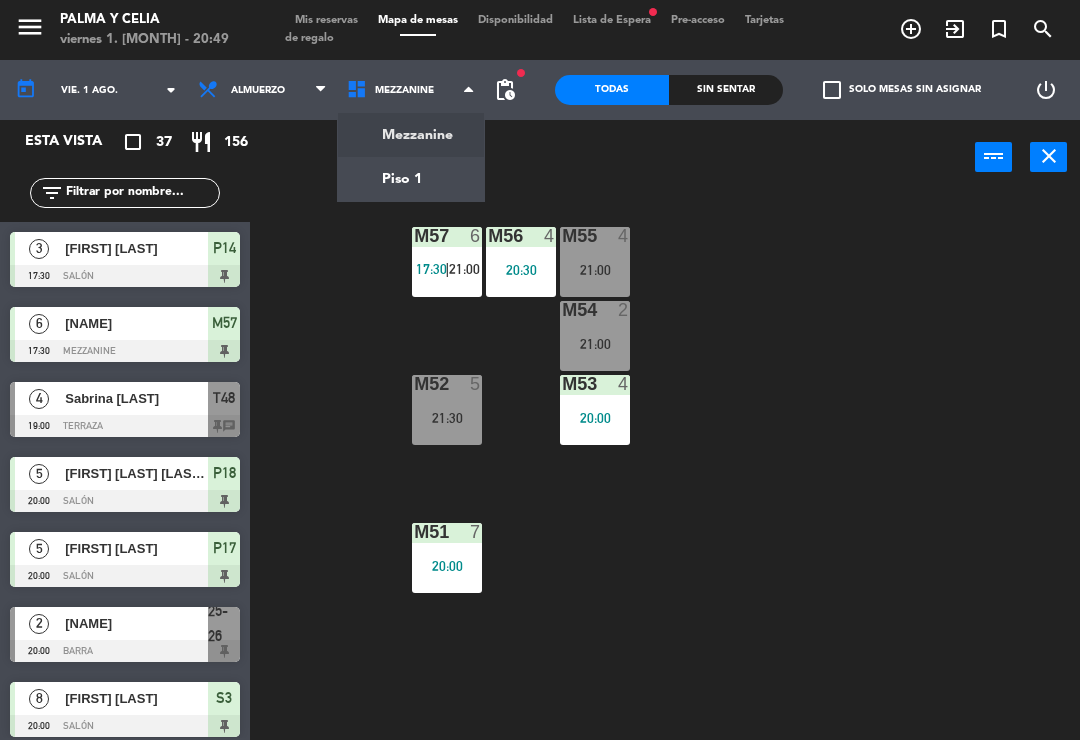 click on "menu  Palma y Celia   viernes 1. [MONTH] - 20:49   Mis reservas   Mapa de mesas   Disponibilidad   Lista de Espera   fiber_manual_record   Pre-acceso   Tarjetas de regalo  add_circle_outline exit_to_app turned_in_not search today    vie. 1 [MONTH]. arrow_drop_down  Almuerzo  Almuerzo  Almuerzo  Mezzanine   Piso 1   Mezzanine   Mezzanine   Piso 1  fiber_manual_record pending_actions  Todas  Sin sentar  check_box_outline_blank   Solo mesas sin asignar   power_settings_new   Esta vista   crop_square  37  restaurant  156 filter_list  3   [FIRST] [LAST]   17:30   Salón  P14  6   [FIRST] [LAST]   17:30   Mezzanine  M57  4   [FIRST] [LAST]   19:00   Terraza  T48 chat  5   [FIRST] [LAST] [LAST]   20:00   Salón  P18  5   [FIRST] [LAST]   20:00   Salón  P17  2   [FIRST] [LAST] [LAST]   20:00   Barra  25-26  8   [FIRST] [LAST]   20:00   Salón  S3  4   [FIRST] [LAST]   20:00   Mezzanine  M53  5   [FIRST] [LAST]   20:00   Salón  P16 chat  7   [FIRST] [LAST]   20:00   Mezzanine  M51 chat  2   20:00   Barra" 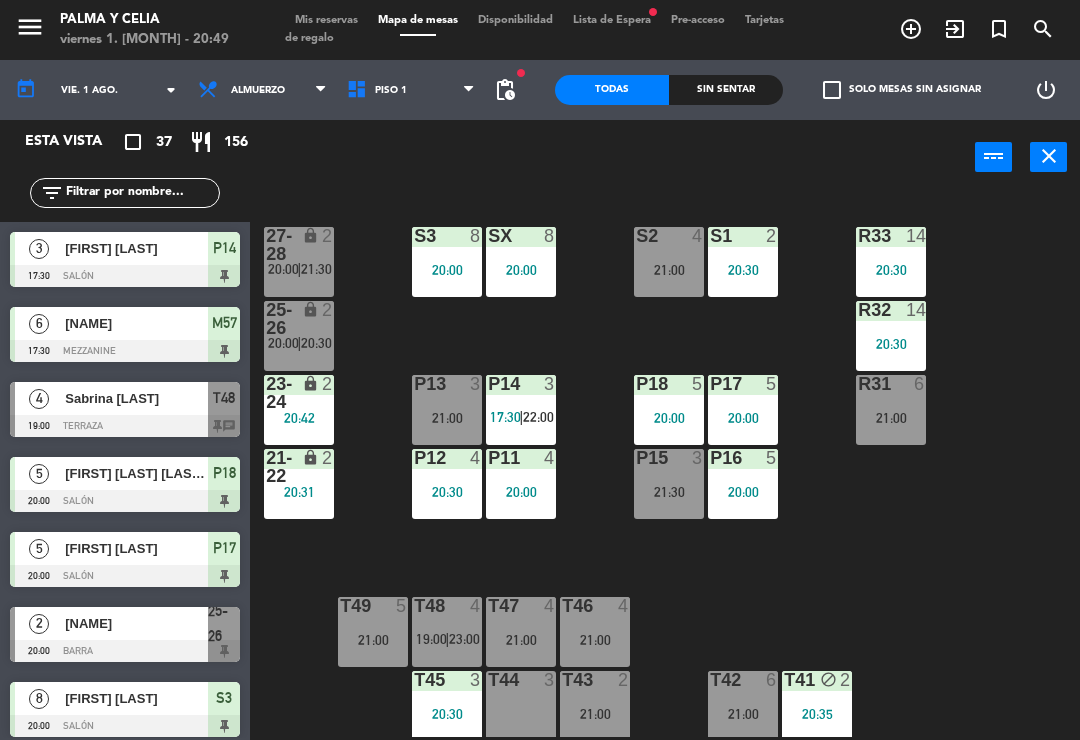 click on "21:00" at bounding box center (669, 270) 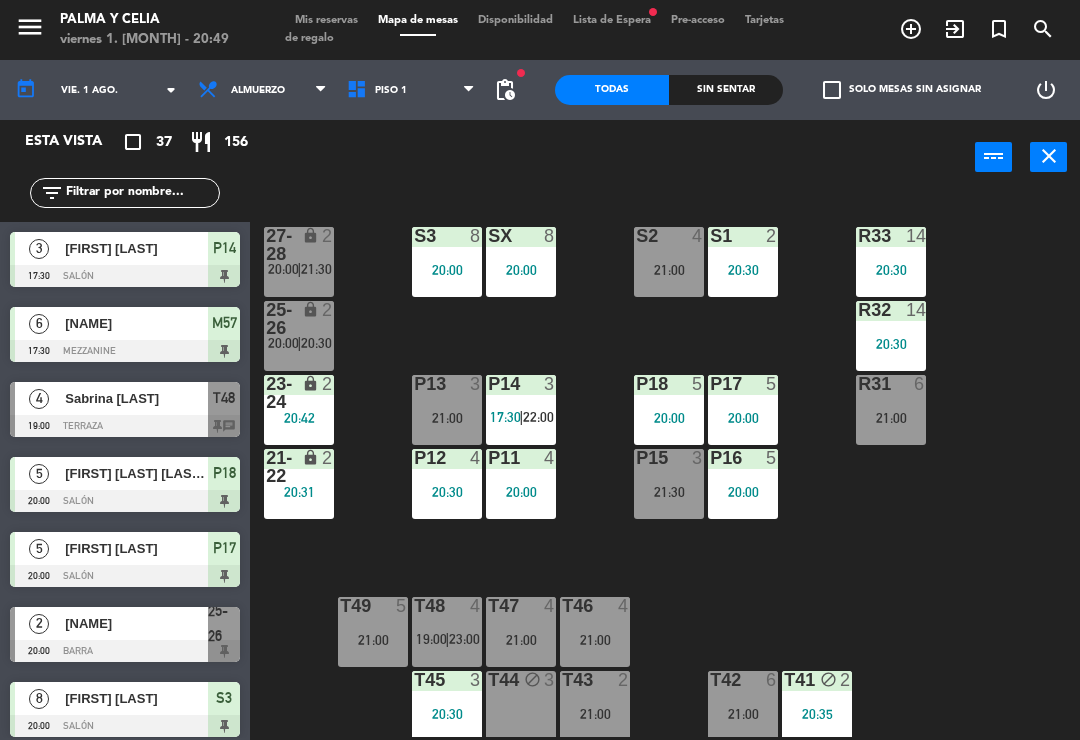 click on "R33  14   20:30  S1  2   20:30  S2  4   21:00  S3  8   20:00  SX  8   20:00  27-28 lock  2   20:00    |    21:30     R32  14   20:30  25-26 lock  2   20:00    |    20:30     P13  3   21:00  P14  3   17:30    |    22:00     P18  5   20:00  P17  5   20:00  R31  6   21:00  23-24 lock  2   20:42  P12  4   20:30  P11  4   20:00  P15  3   21:30  P16  5   20:00  21-22 lock  2   20:31  T48  4   19:00    |    23:00     T47  4   21:00  T46  4   21:00  T49  5   21:00  T45  3   20:30  T44 block  3  T43  2   21:00  T42  6   21:00  T41 block  2   20:35" 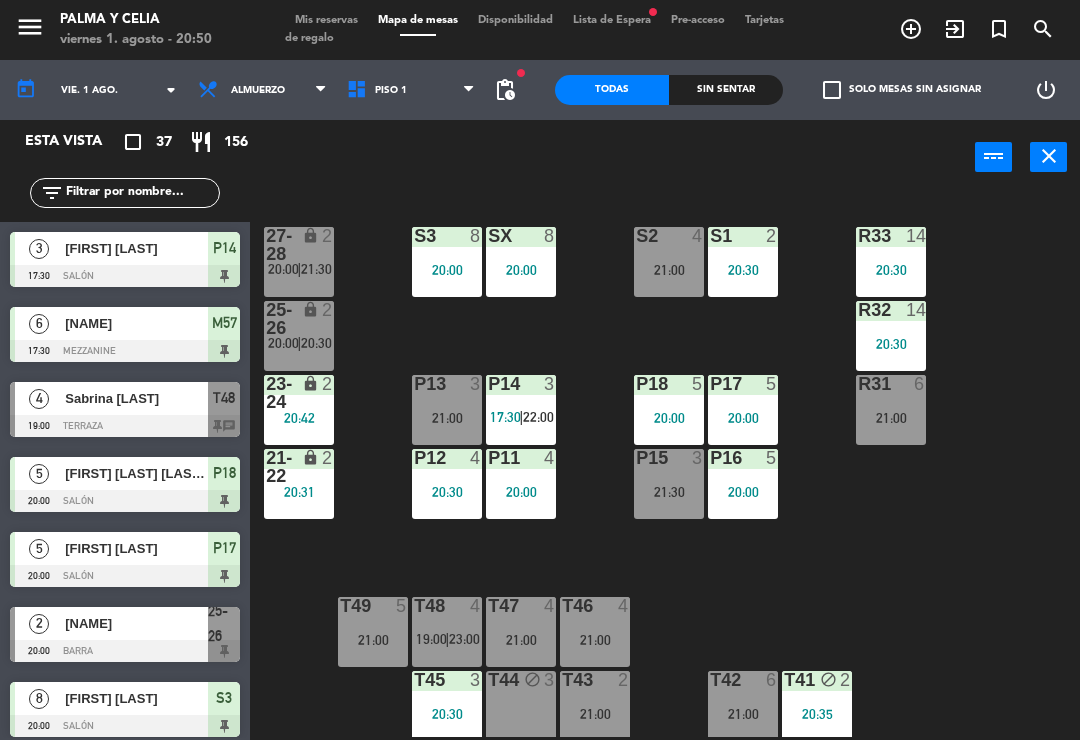 click on "R33  14   20:30  S1  2   20:30  S2  4   21:00  S3  8   20:00  SX  8   20:00  27-28 lock  2   20:00    |    21:30     R32  14   20:30  25-26 lock  2   20:00    |    20:30     P13  3   21:00  P14  3   17:30    |    22:00     P18  5   20:00  P17  5   20:00  R31  6   21:00  23-24 lock  2   20:42  P12  4   20:30  P11  4   20:00  P15  3   21:30  P16  5   20:00  21-22 lock  2   20:31  T48  4   19:00    |    23:00     T47  4   21:00  T46  4   21:00  T49  5   21:00  T45  3   20:30  T44 block  3  T43  2   21:00  T42  6   21:00  T41 block  2   20:35" 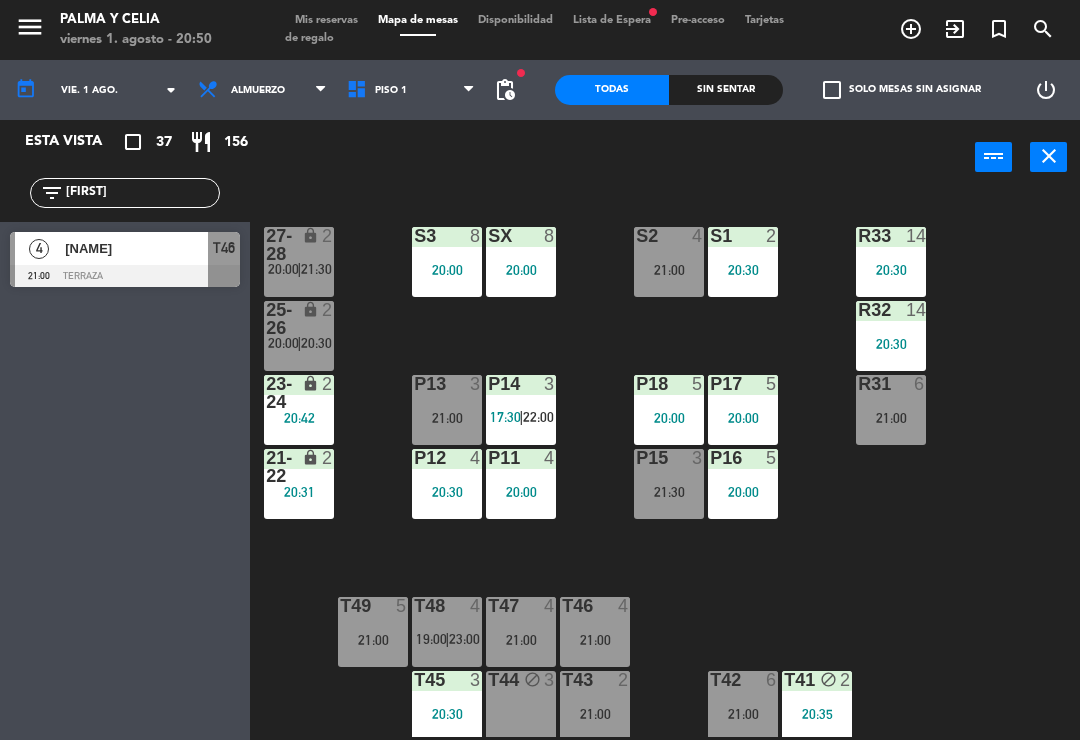 type on "[FIRST]" 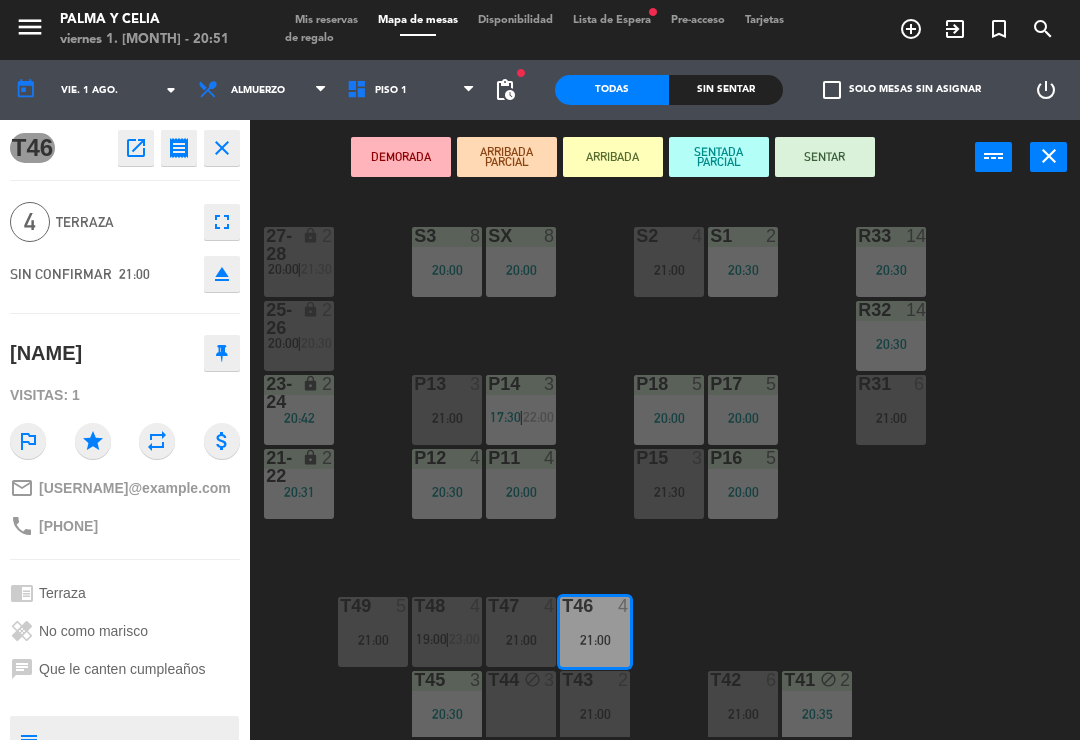 click on "DEMORADA   ARRIBADA PARCIAL   ARRIBADA   SENTADA PARCIAL   SENTAR  power_input close" at bounding box center (612, 158) 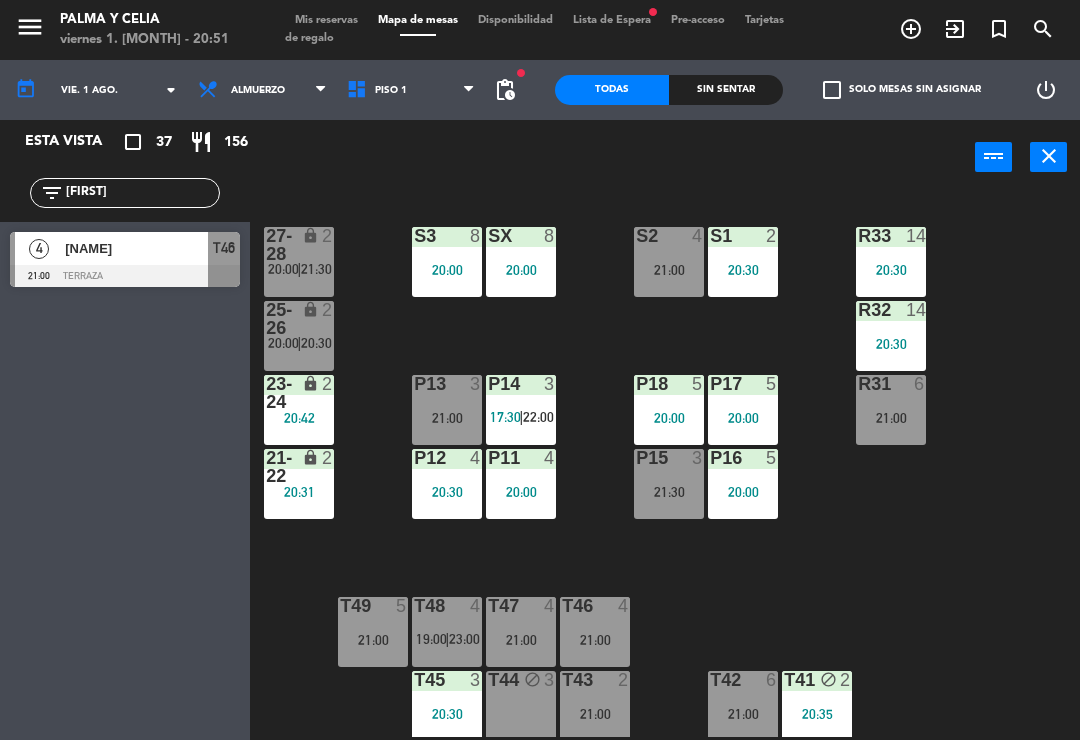 click on "[FIRST]" 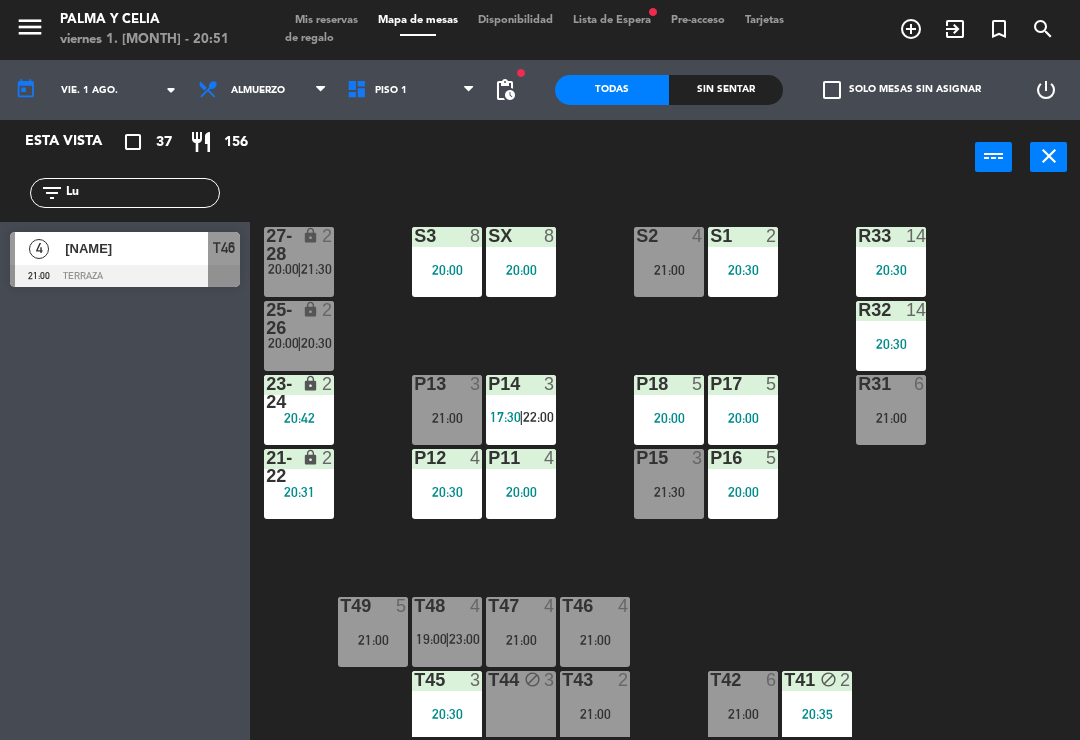 type on "L" 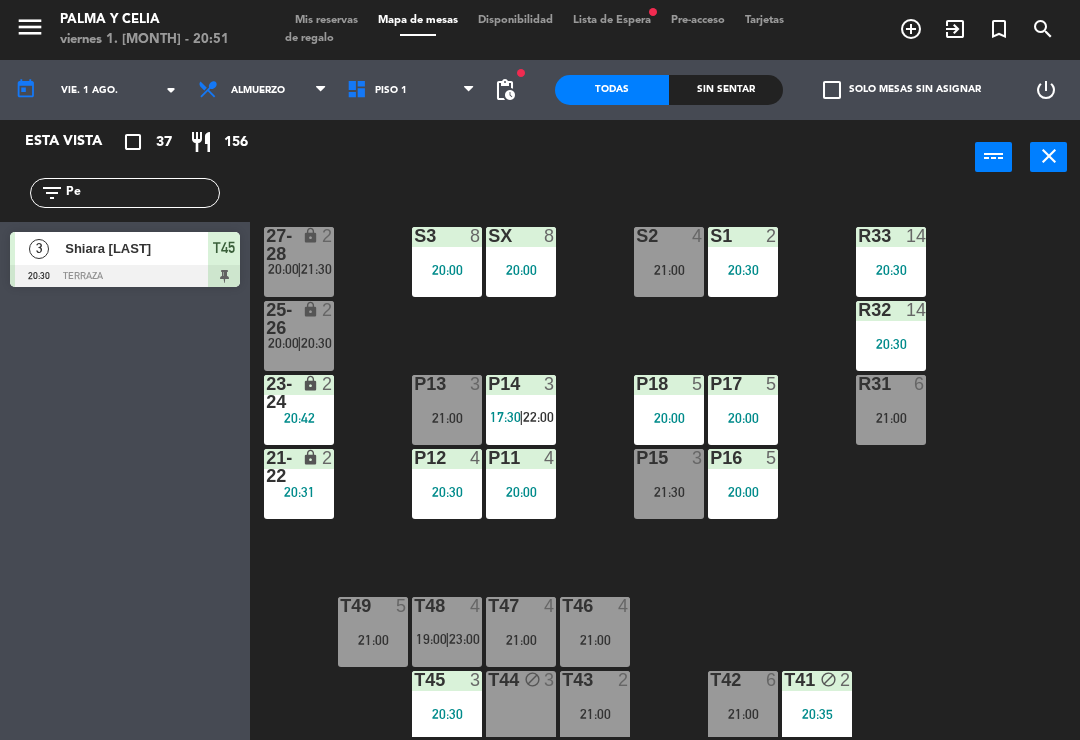 type on "[COUNTRY]" 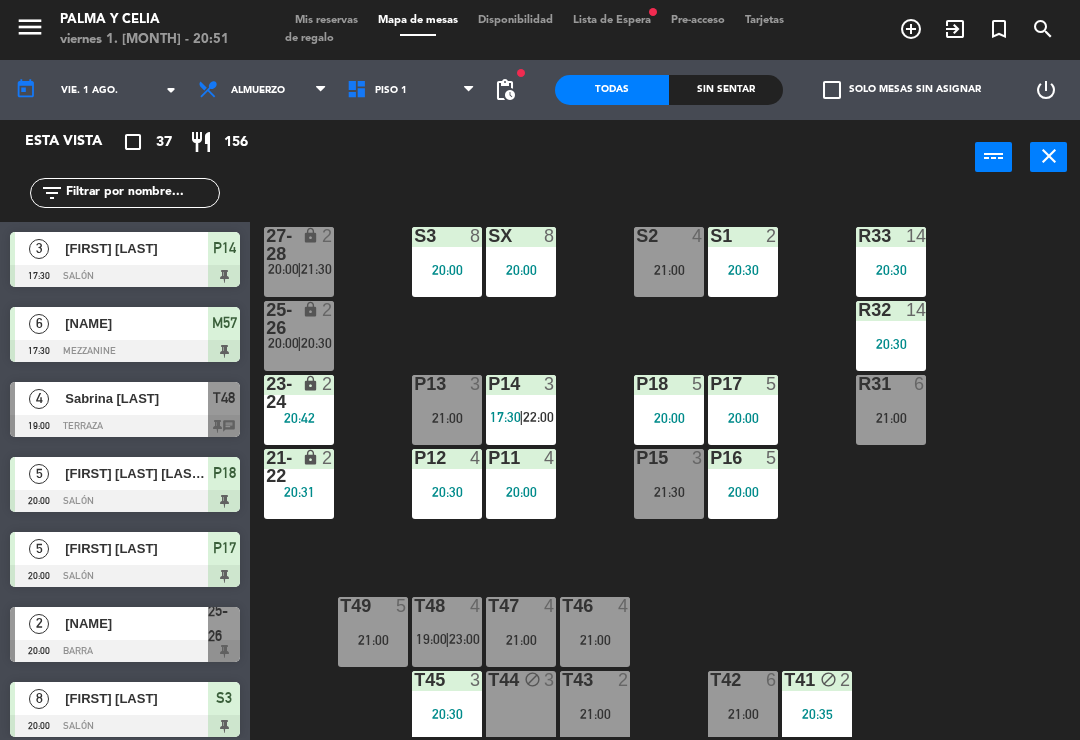 type 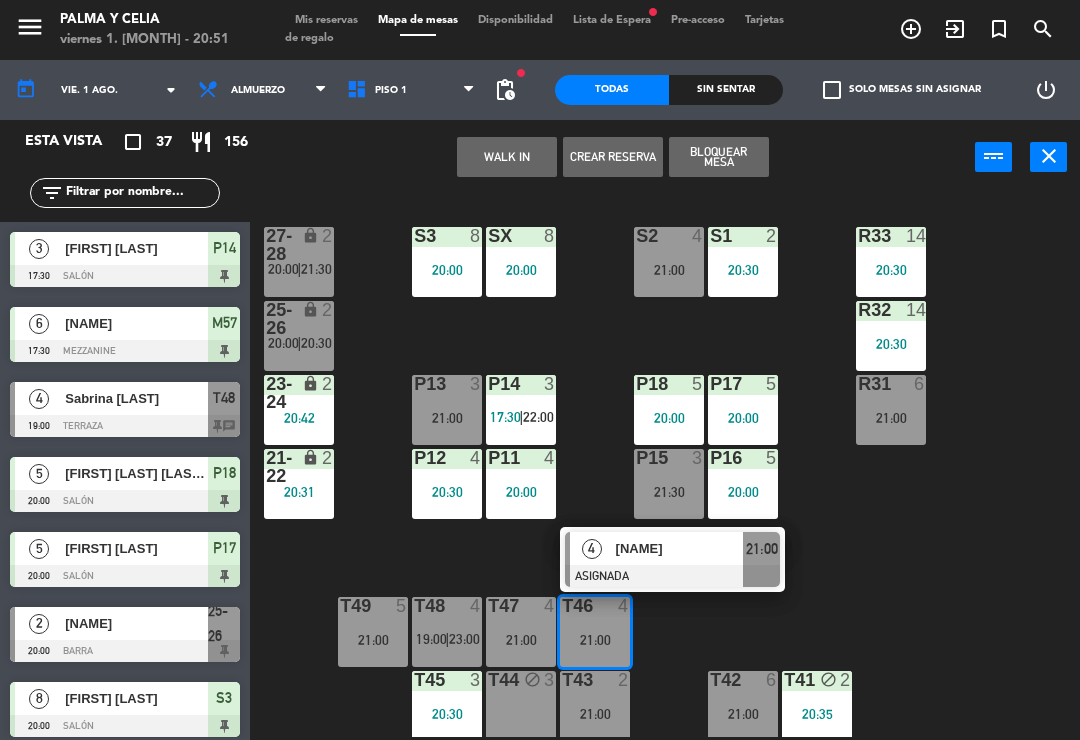 click on "[NAME]" at bounding box center [680, 548] 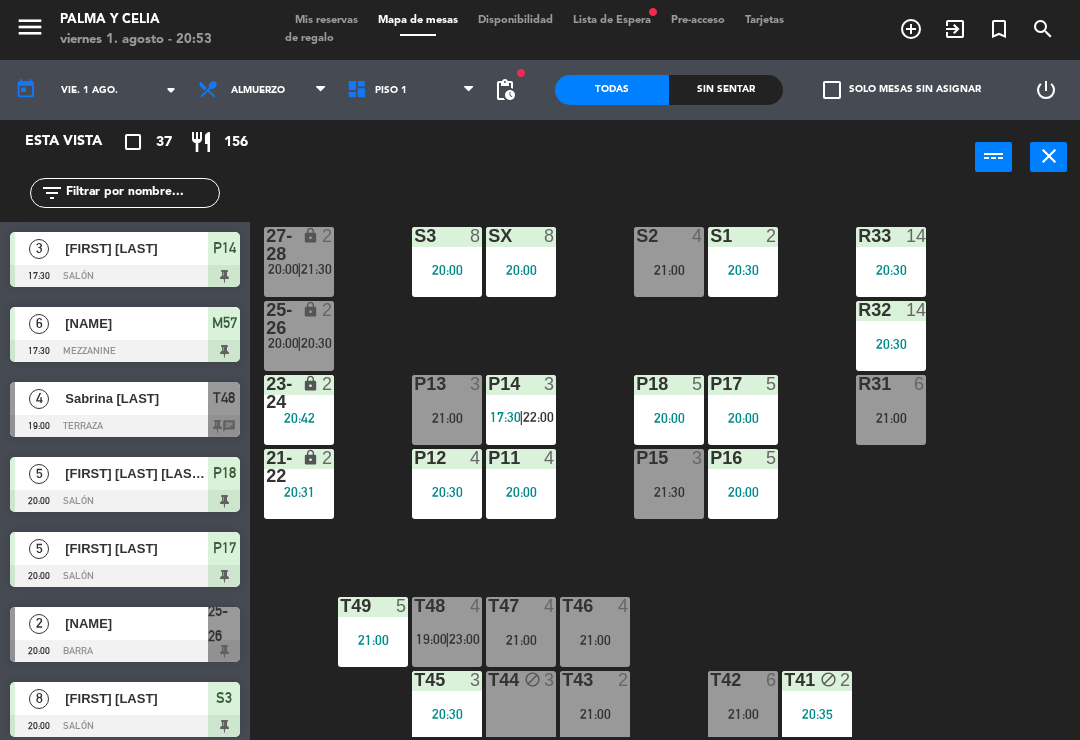 scroll, scrollTop: 0, scrollLeft: 0, axis: both 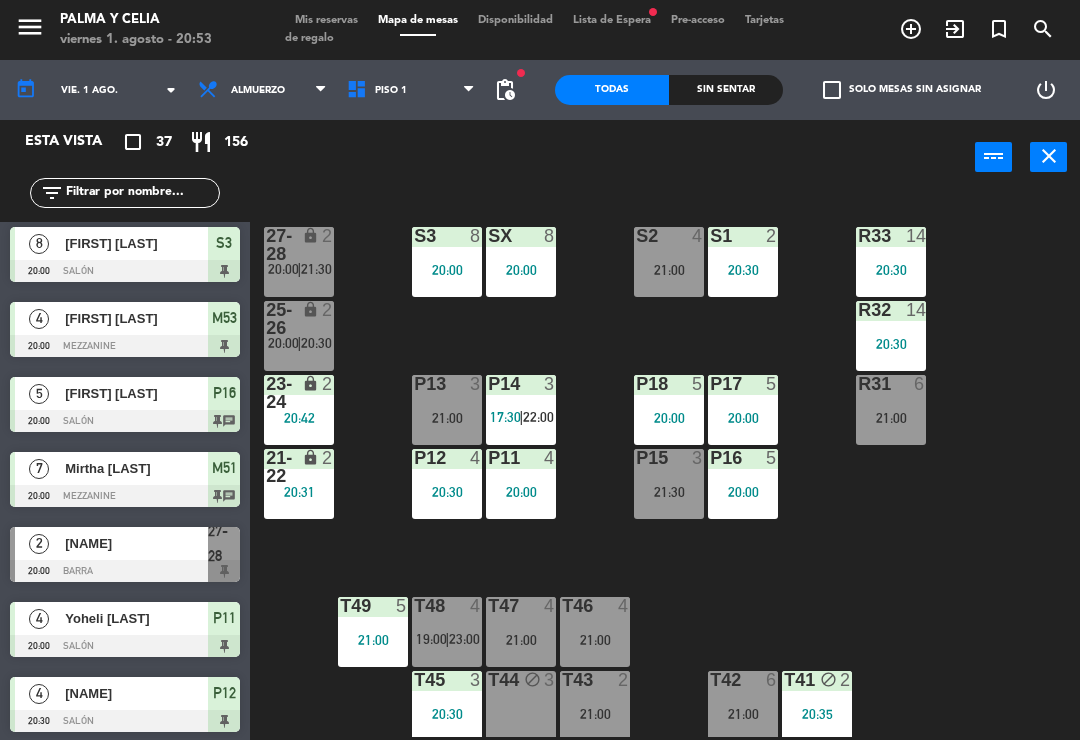 click on "T43  2   21:00" at bounding box center [595, 706] 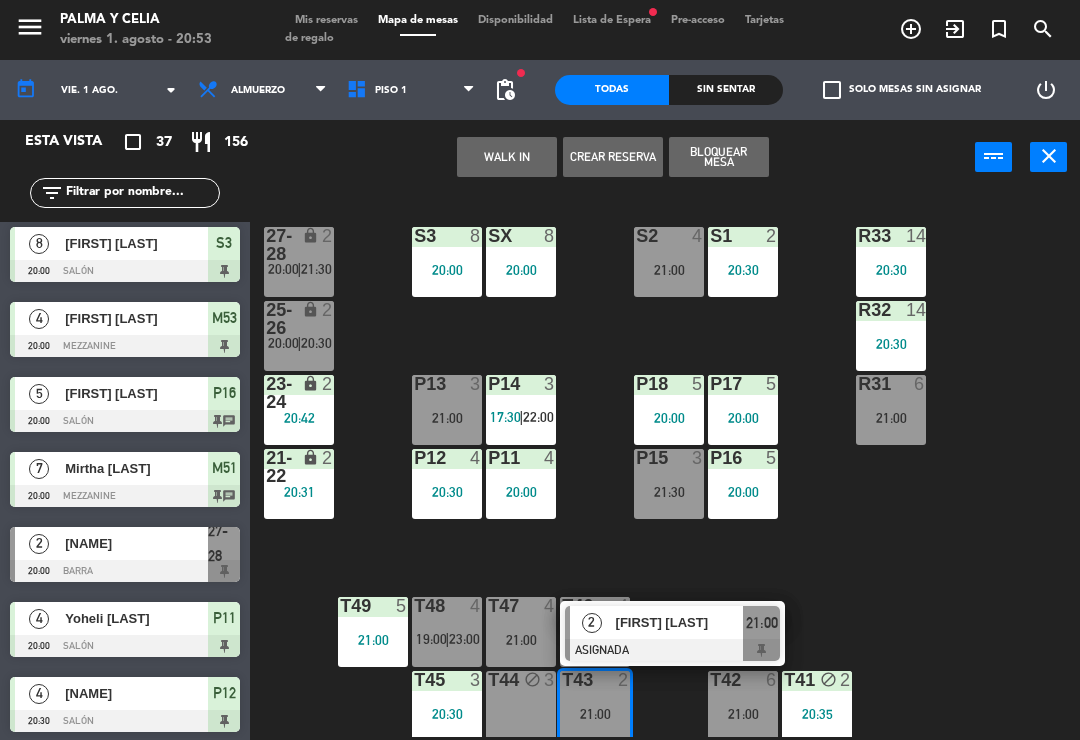 click on "R33  14   20:30  S1  2   20:30  S2  4   21:00  S3  8   20:00  SX  8   20:00  27-28 lock  2   20:00    |    21:30     R32  14   20:30  25-26 lock  2   20:00  P13  3   21:00  P14  3   17:30    |    22:00     P18  5   20:00  P17  5   20:00  R31  6   21:00  23-24 lock  2   20:42  P12  4   20:30  P11  4   20:00  P15  3   21:30  P16  5   20:00  21-22 lock  2   20:31  T48  4   19:00    |    23:00     T47  4   21:00  T46  4   21:00  T49  5   21:00  T45  3   20:30  T44 block  3  T43  2   21:00   2   [NAME]   ASIGNADA  21:00 T42  6   21:00  T41 block  2   20:35" 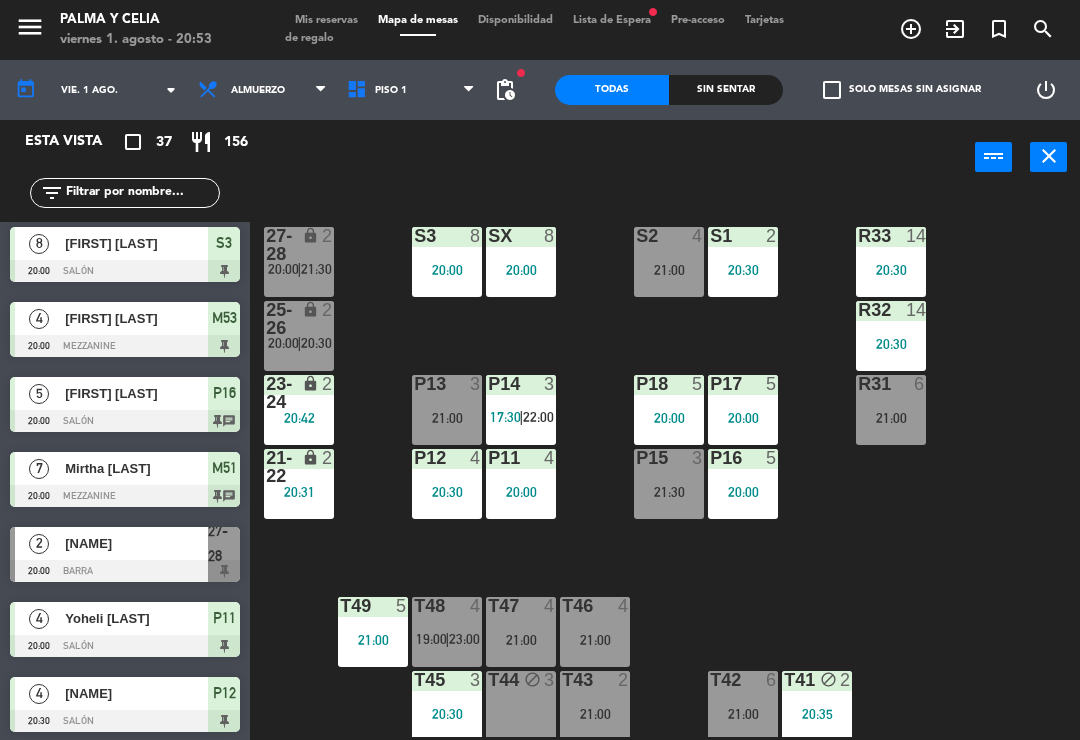 click at bounding box center [595, 606] 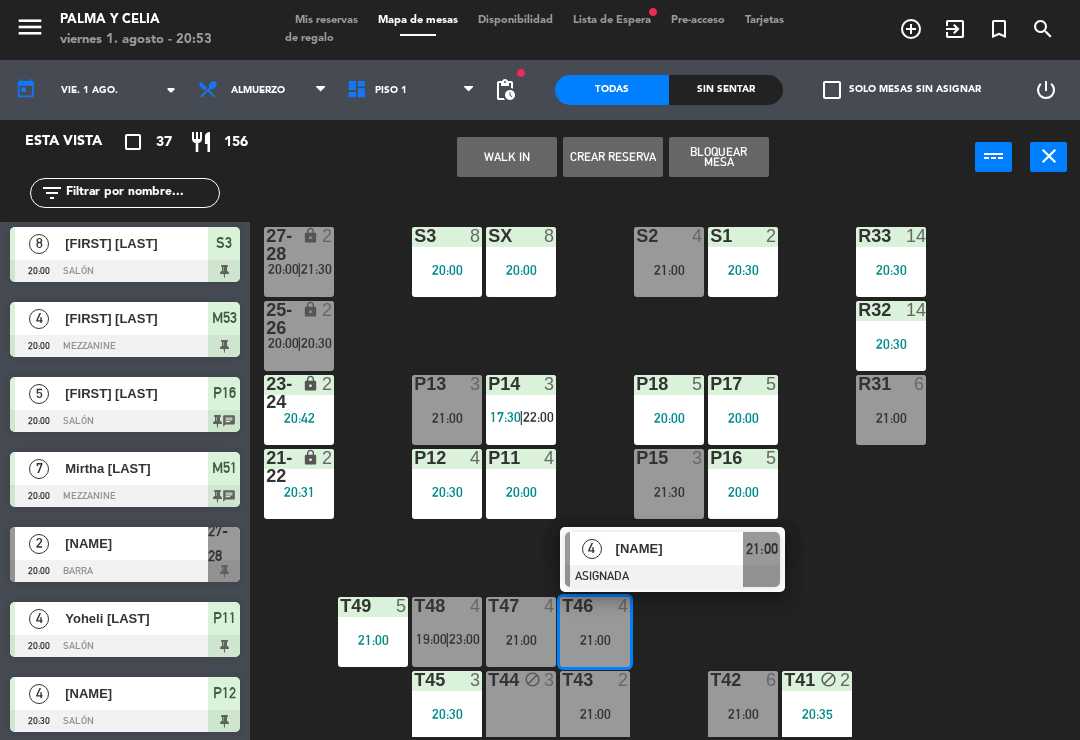 click on "[NAME]" at bounding box center [680, 548] 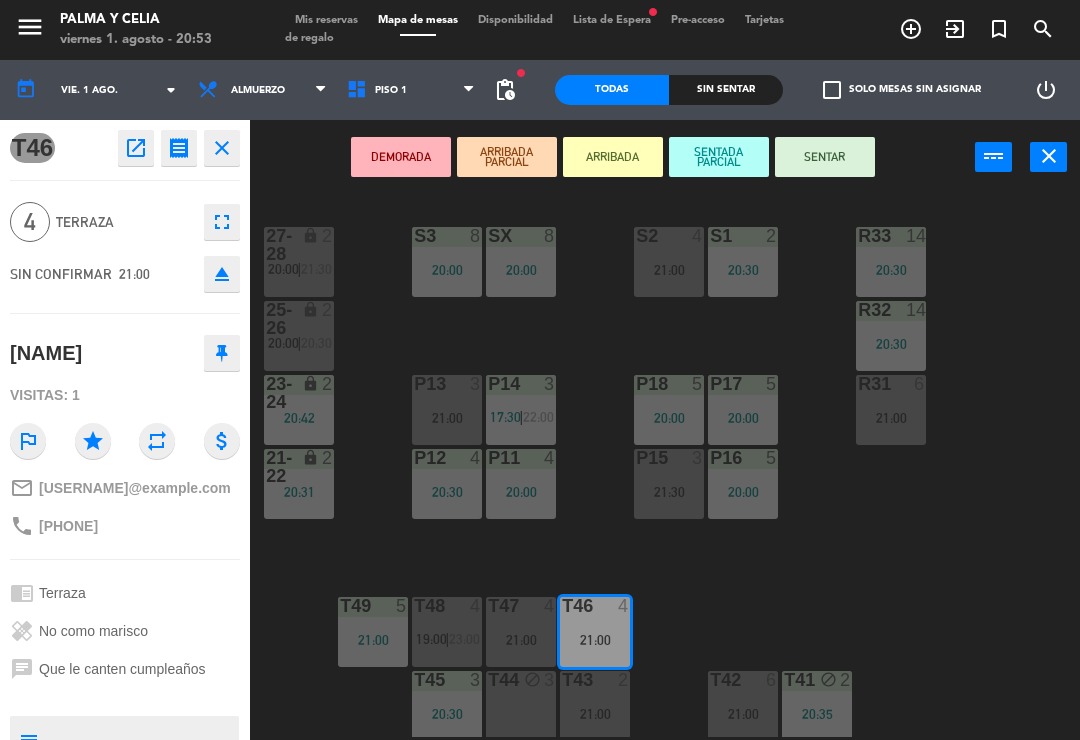 scroll, scrollTop: 0, scrollLeft: 0, axis: both 